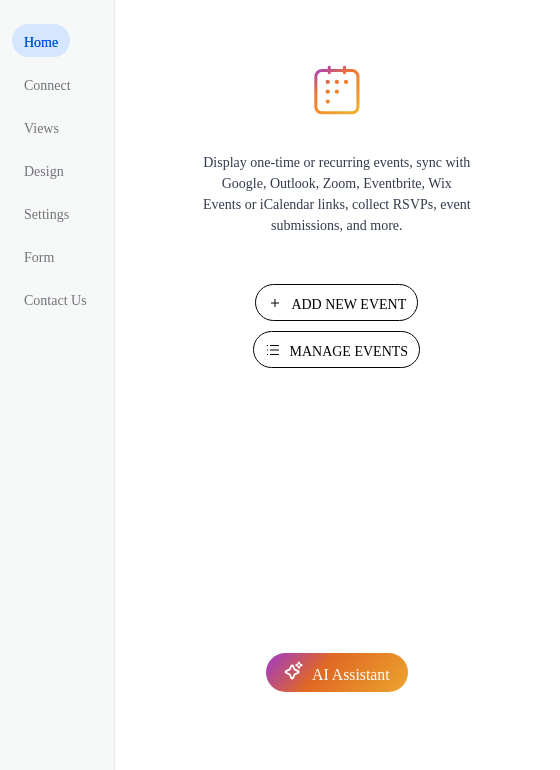 scroll, scrollTop: 0, scrollLeft: 0, axis: both 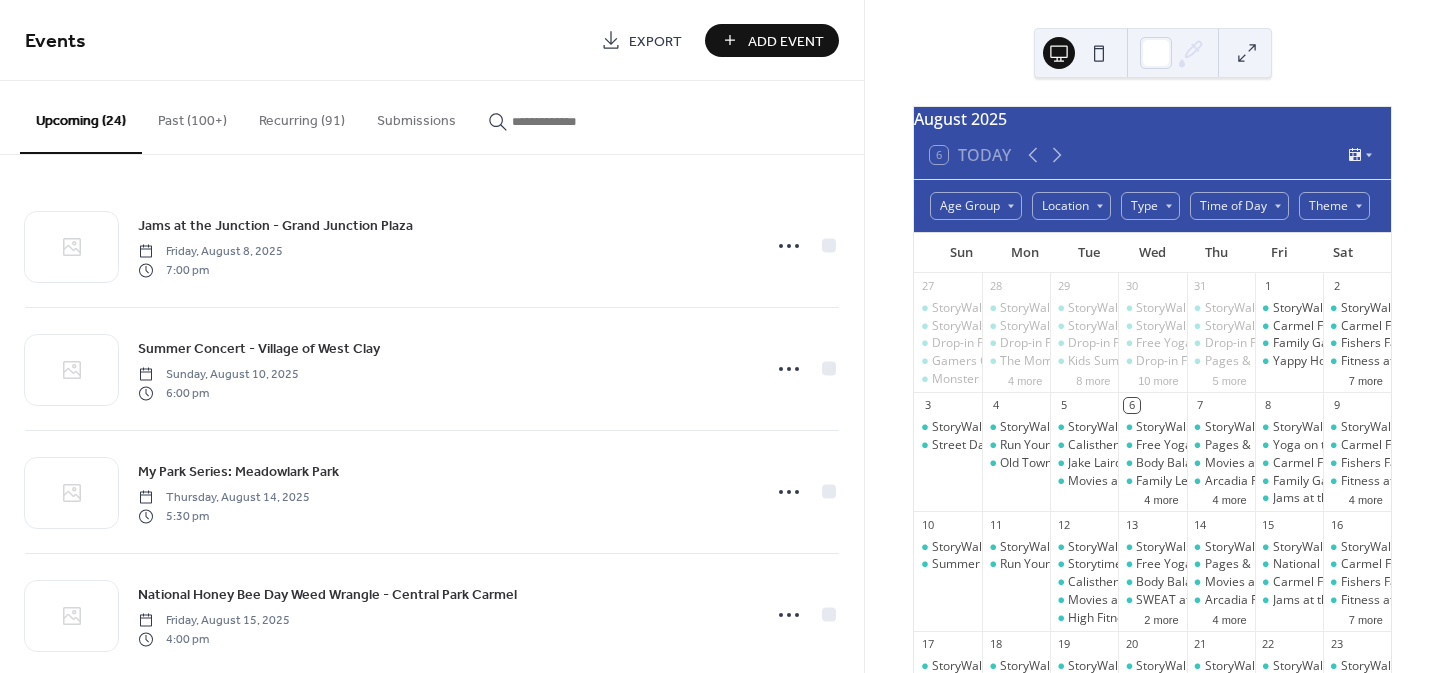 click on "Add Event" at bounding box center [786, 41] 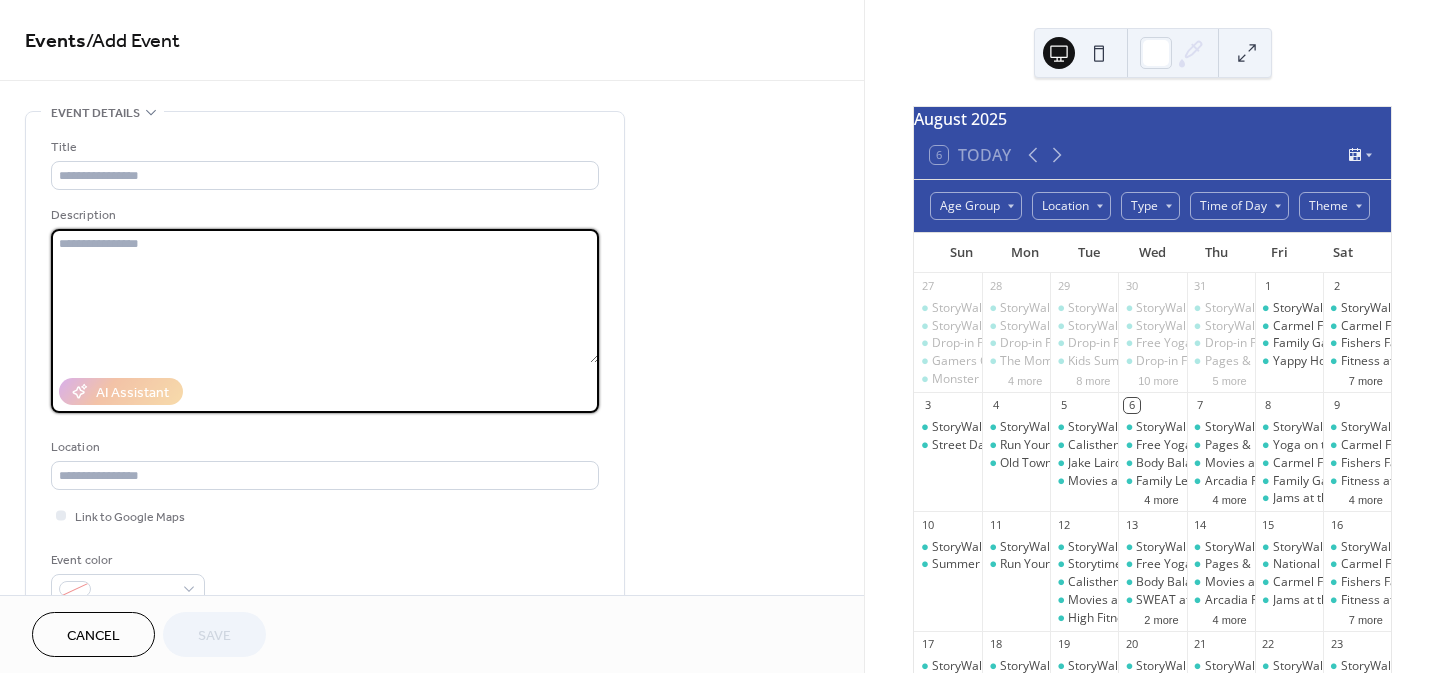 click at bounding box center (325, 296) 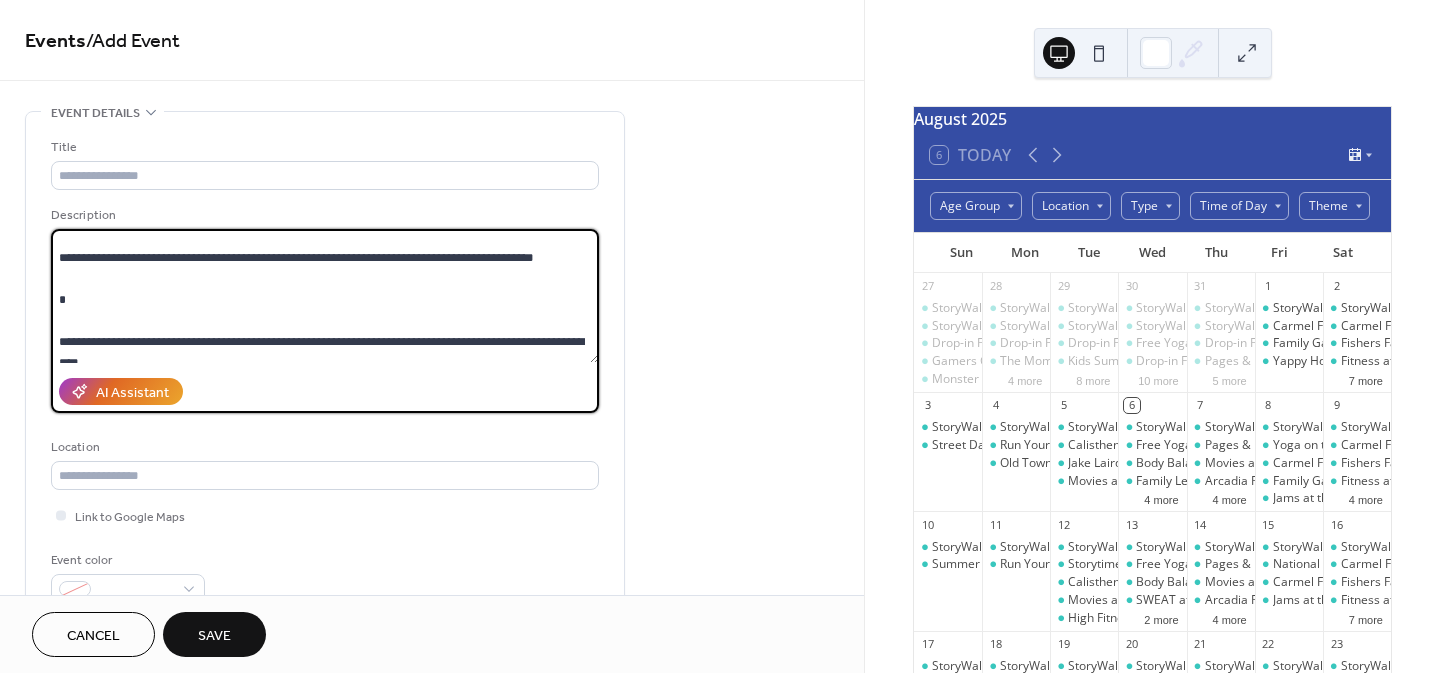 scroll, scrollTop: 945, scrollLeft: 0, axis: vertical 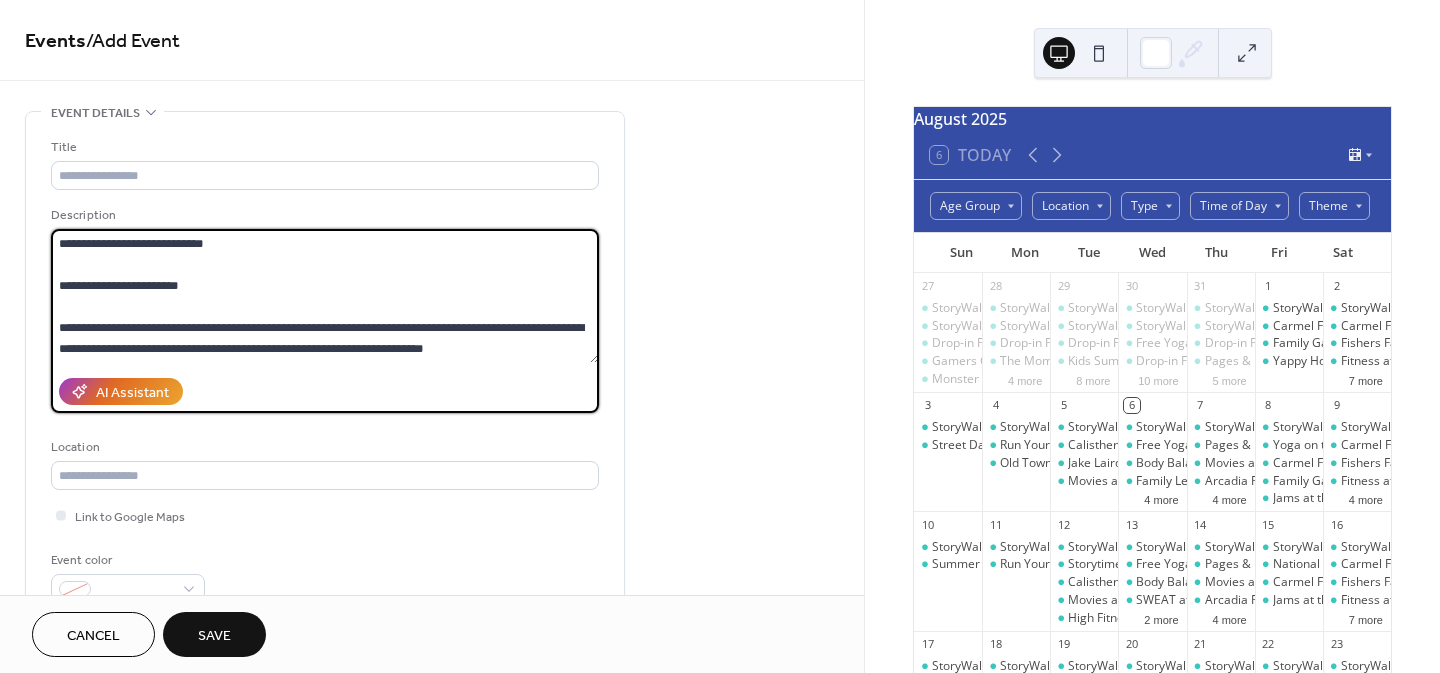 drag, startPoint x: 145, startPoint y: 242, endPoint x: 58, endPoint y: 246, distance: 87.0919 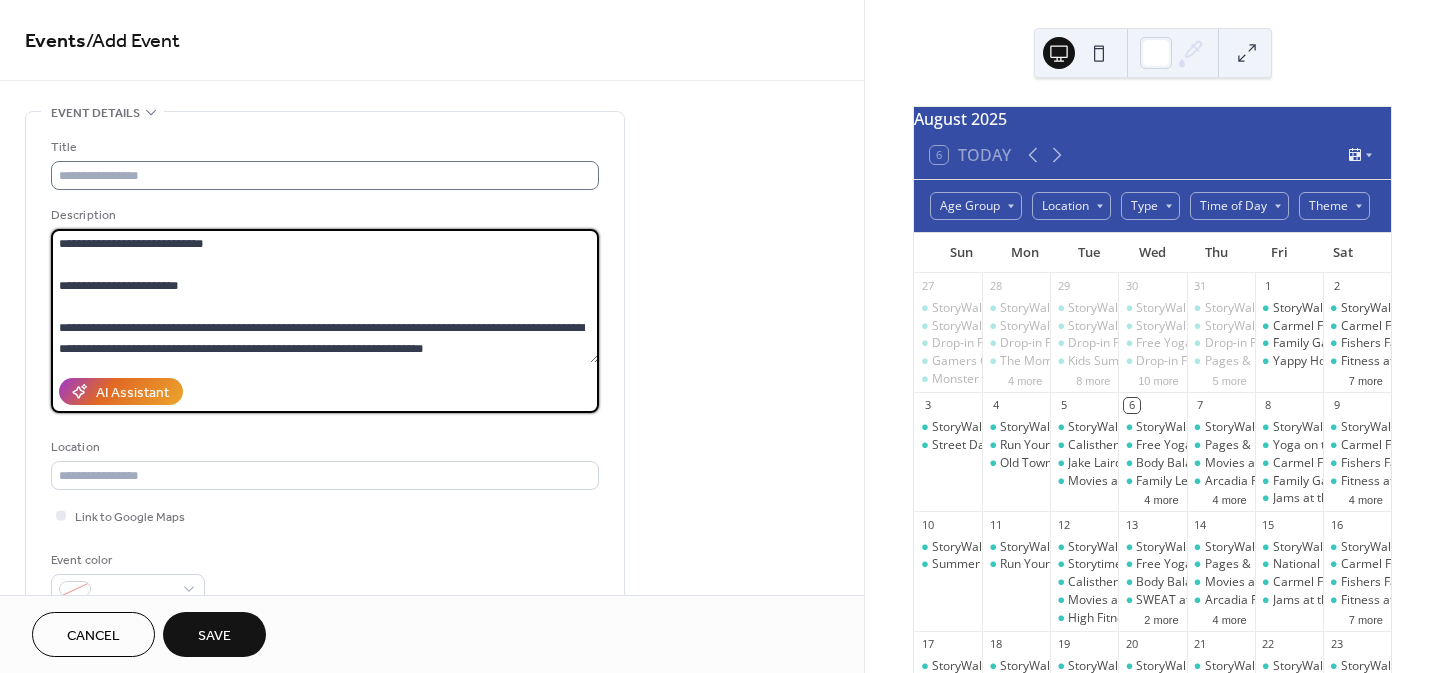 type on "**********" 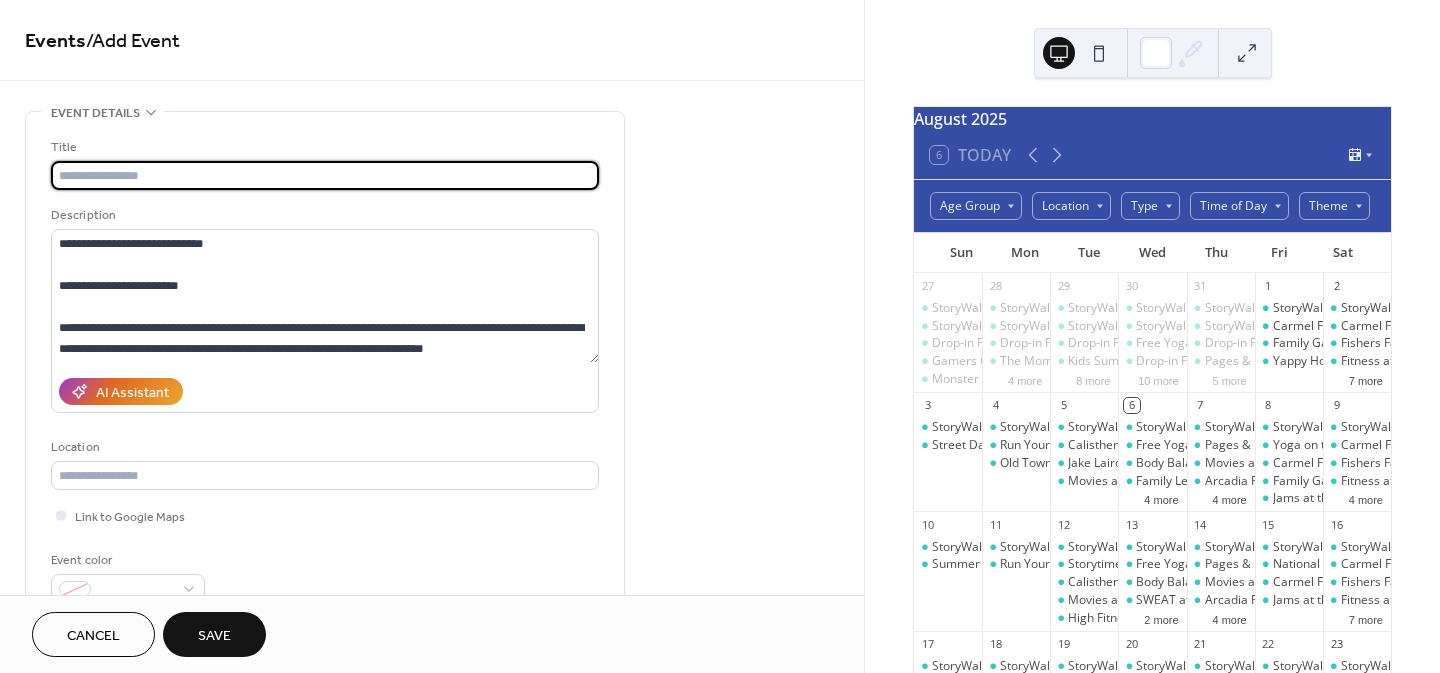 click at bounding box center [325, 175] 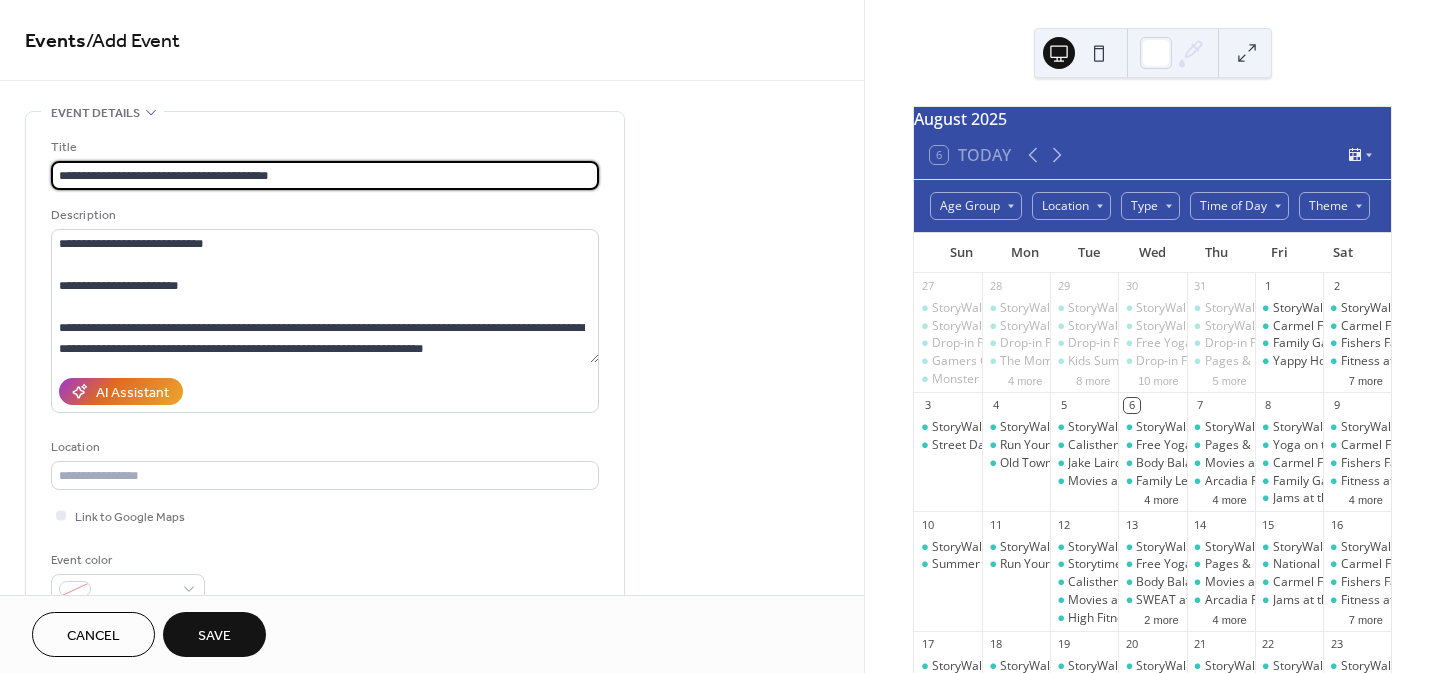 click on "**********" at bounding box center [325, 175] 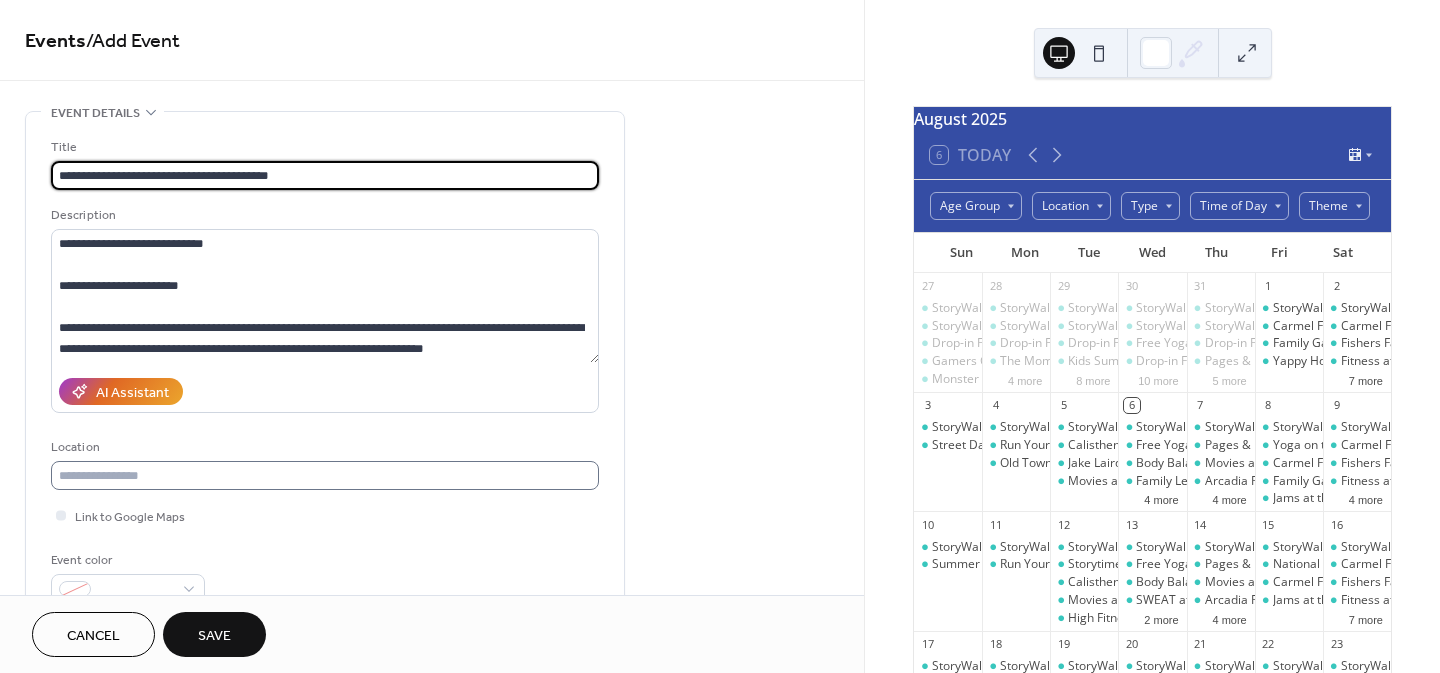 type on "**********" 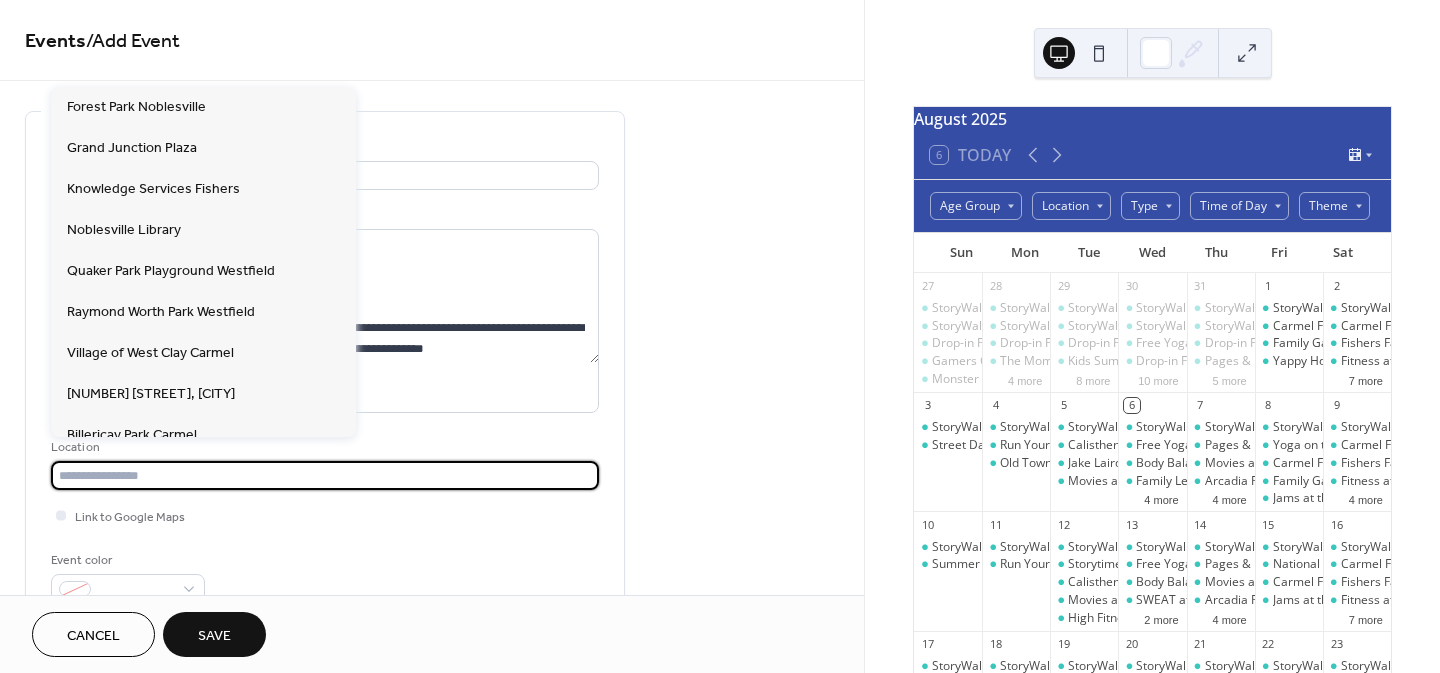 paste on "**********" 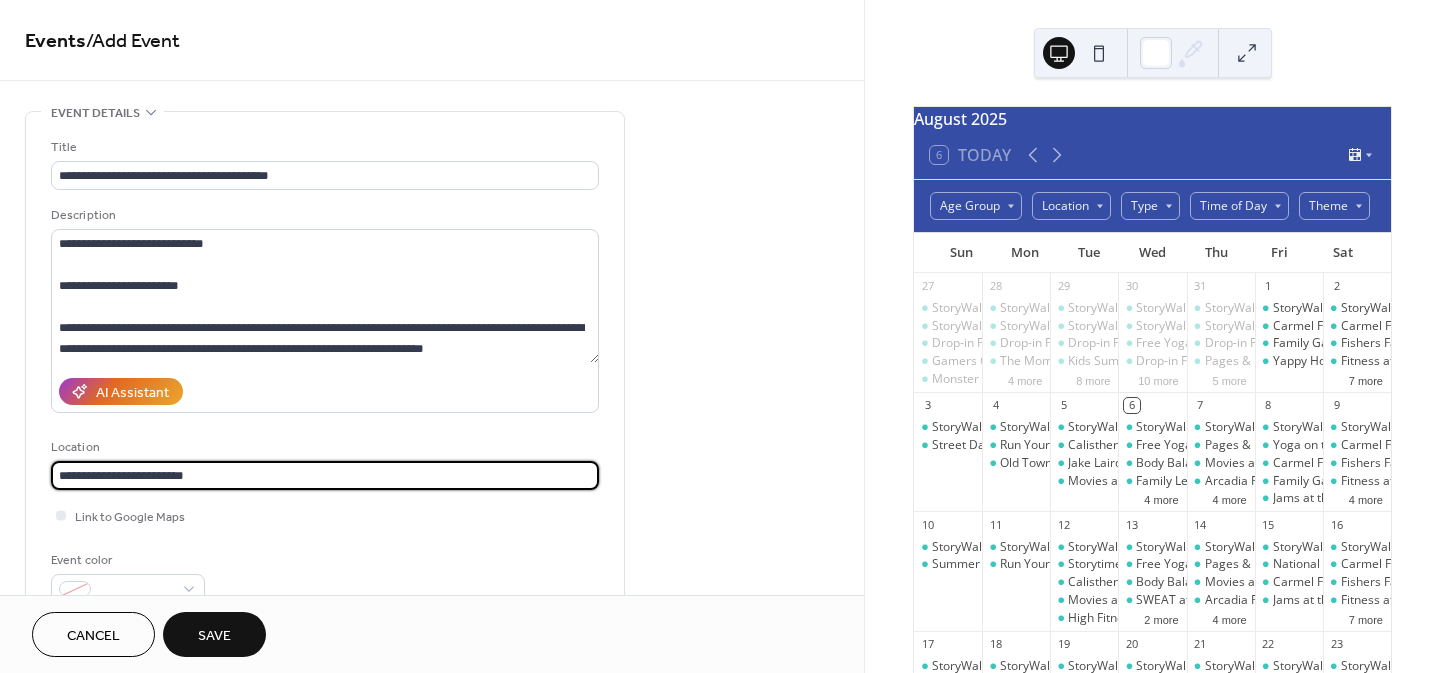 type on "**********" 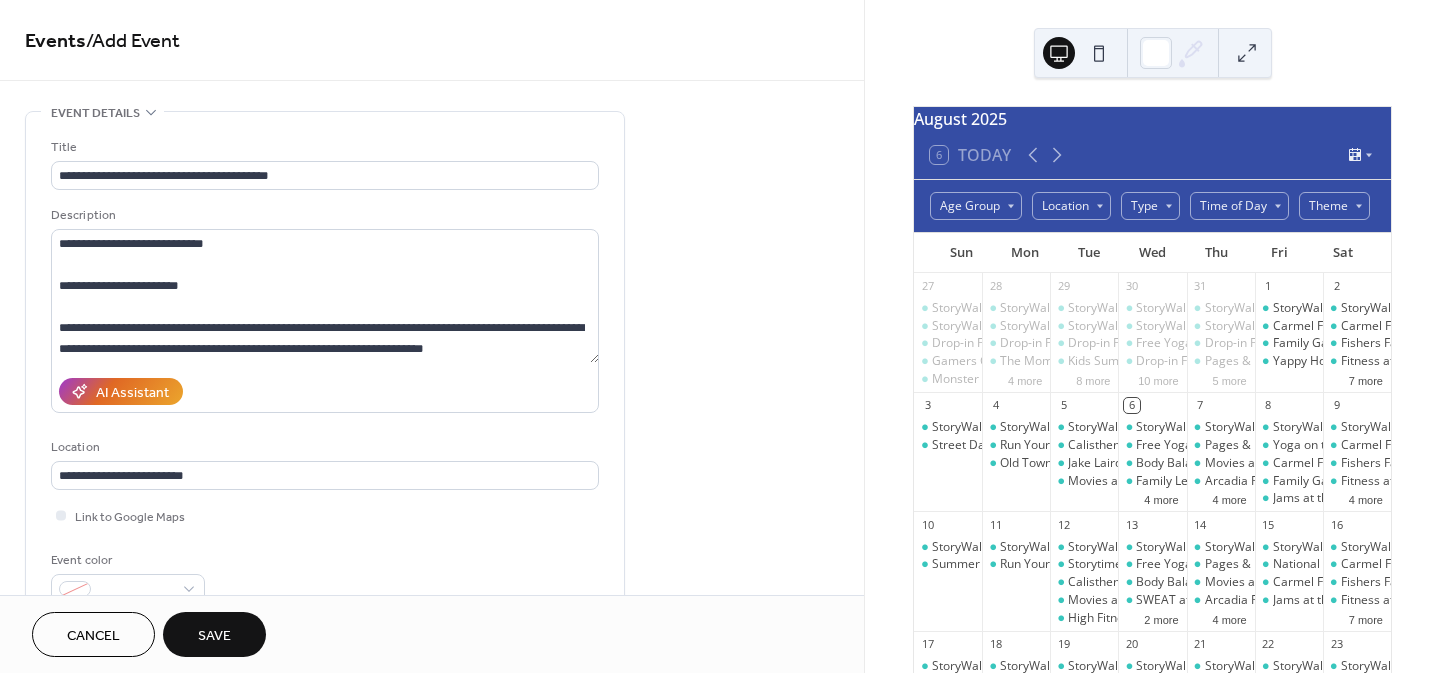click on "**********" at bounding box center (432, 1054) 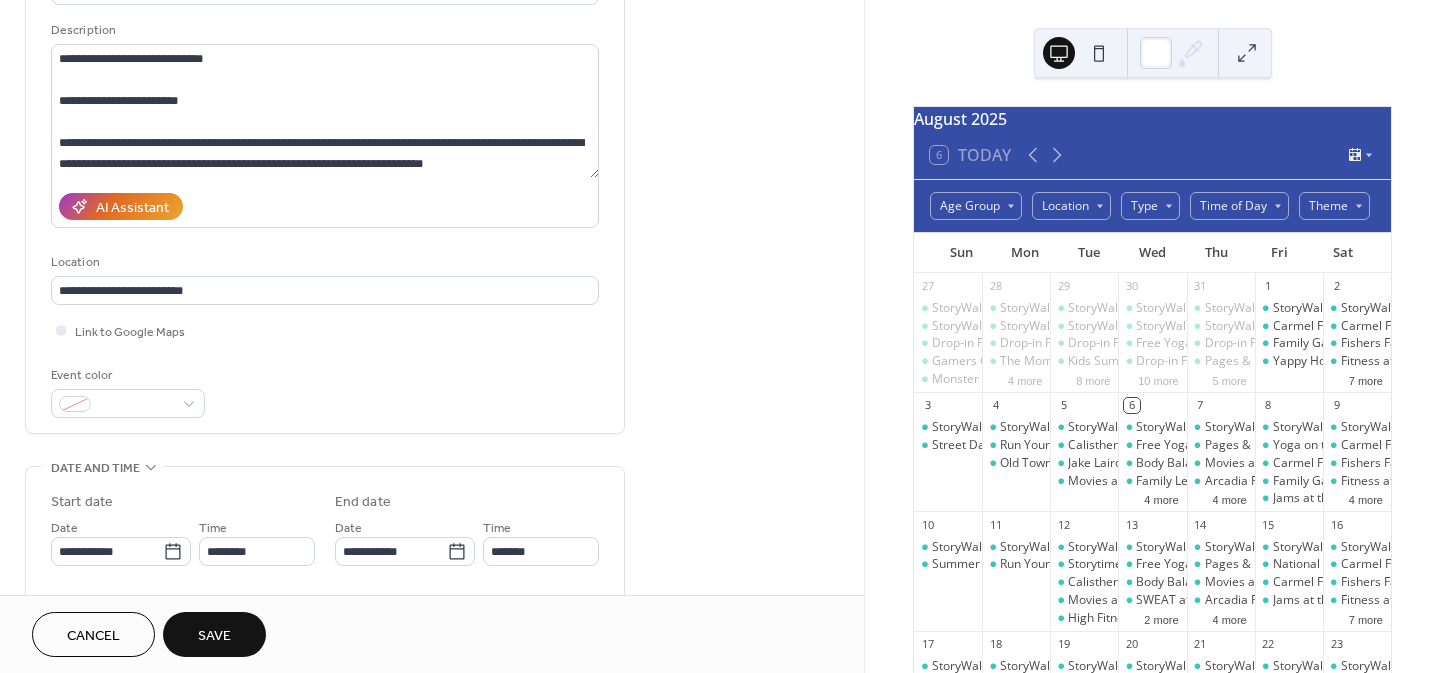 scroll, scrollTop: 191, scrollLeft: 0, axis: vertical 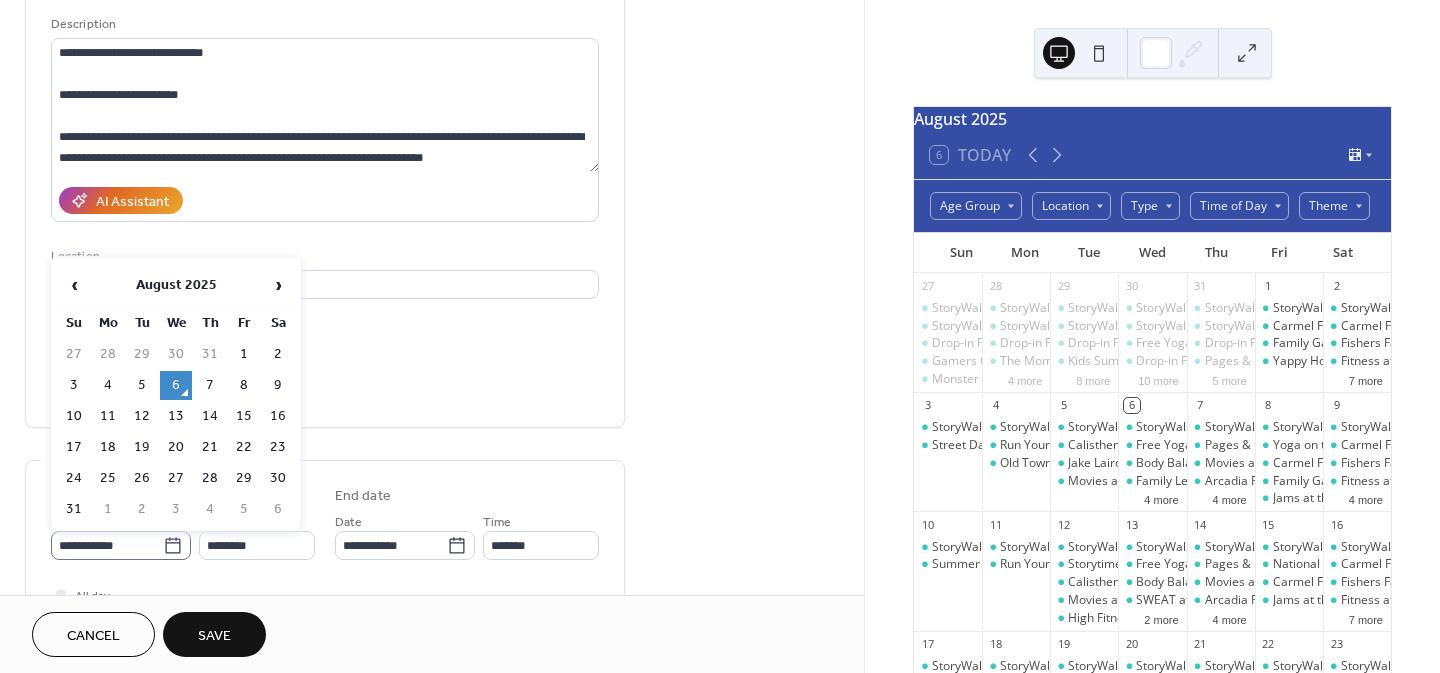 click 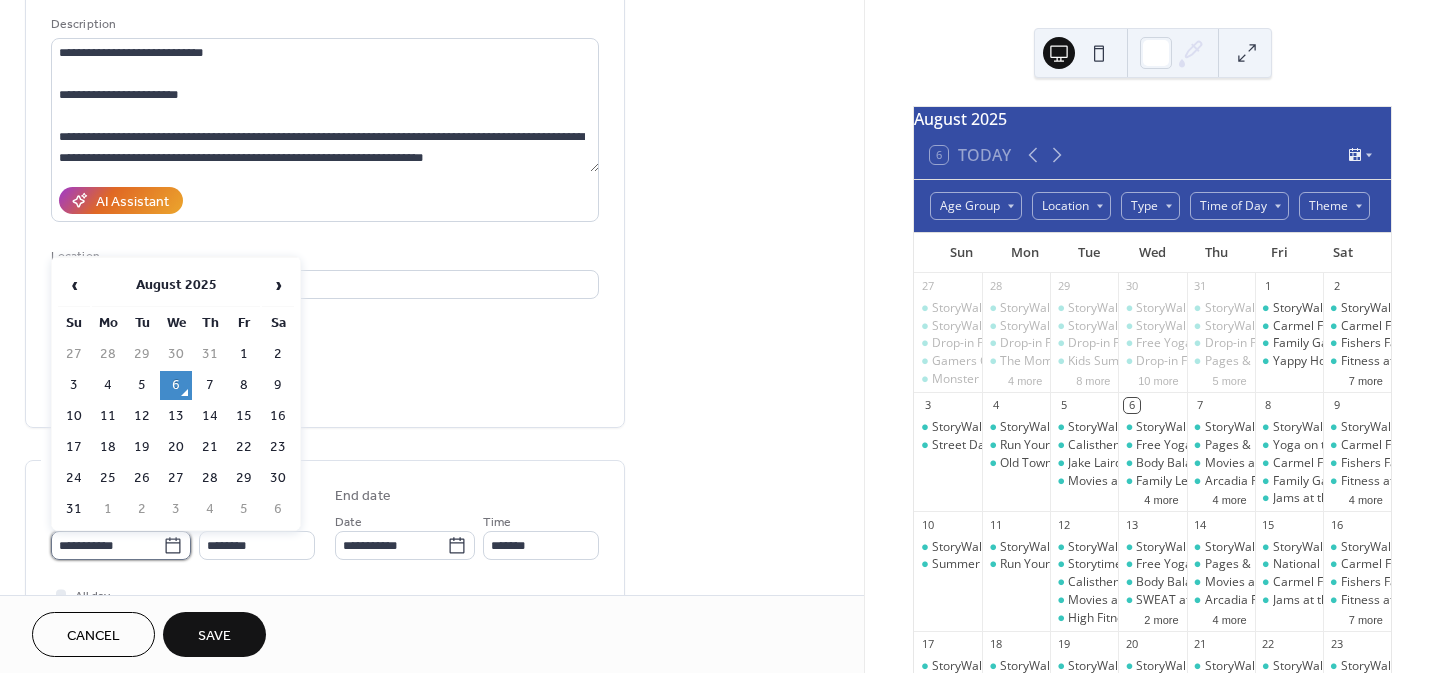 click on "**********" at bounding box center (107, 545) 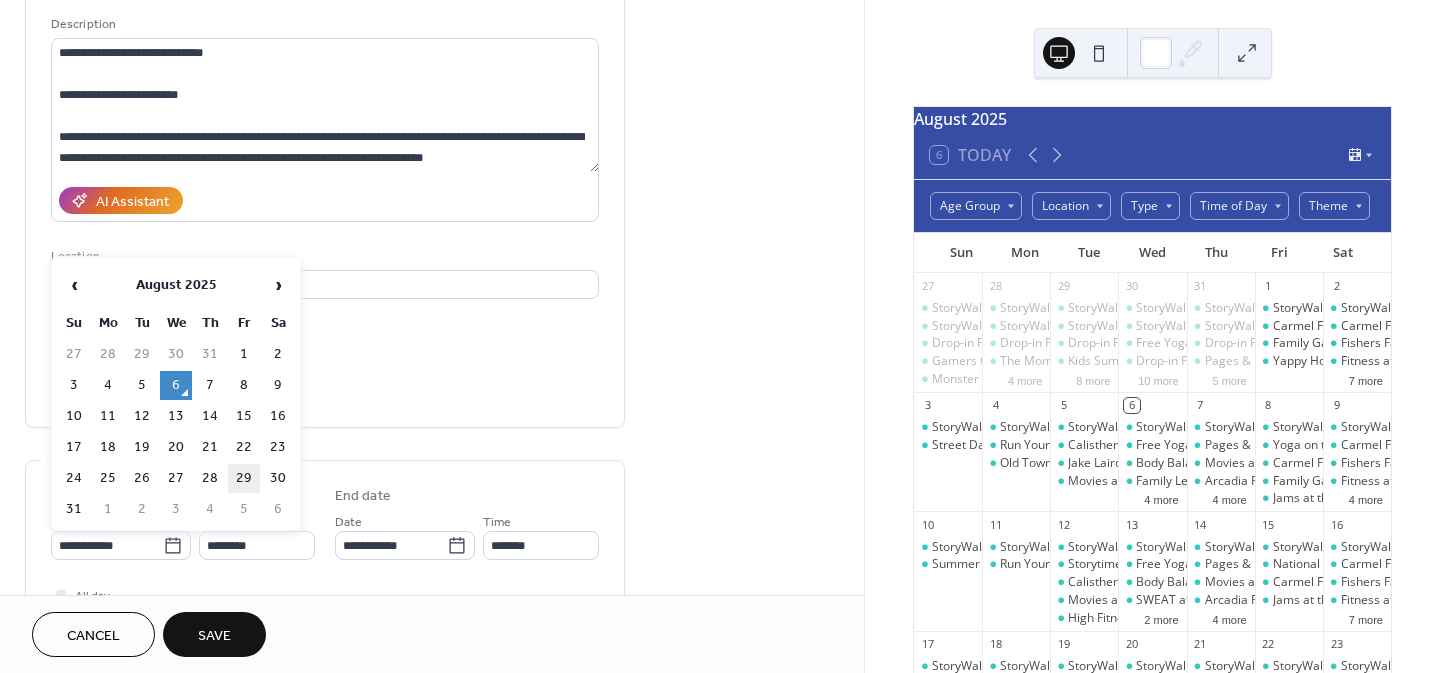 click on "29" at bounding box center [244, 478] 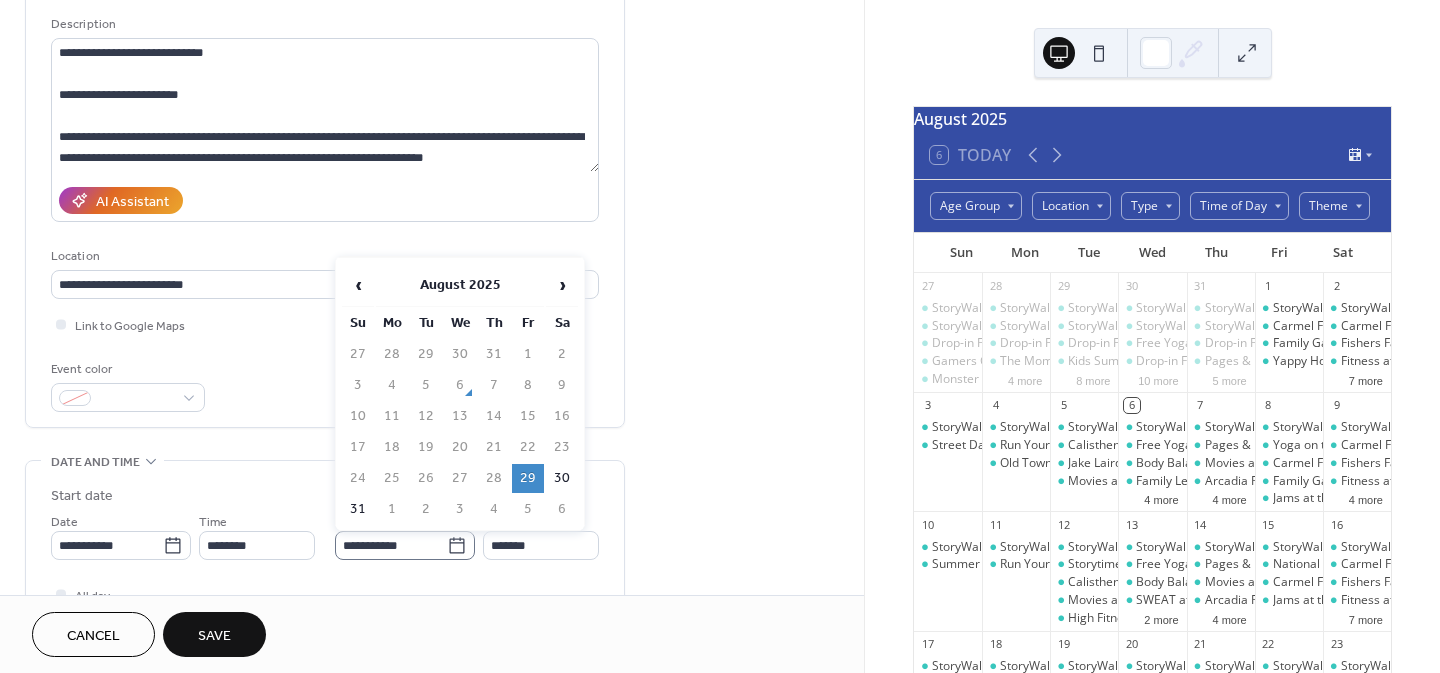 click 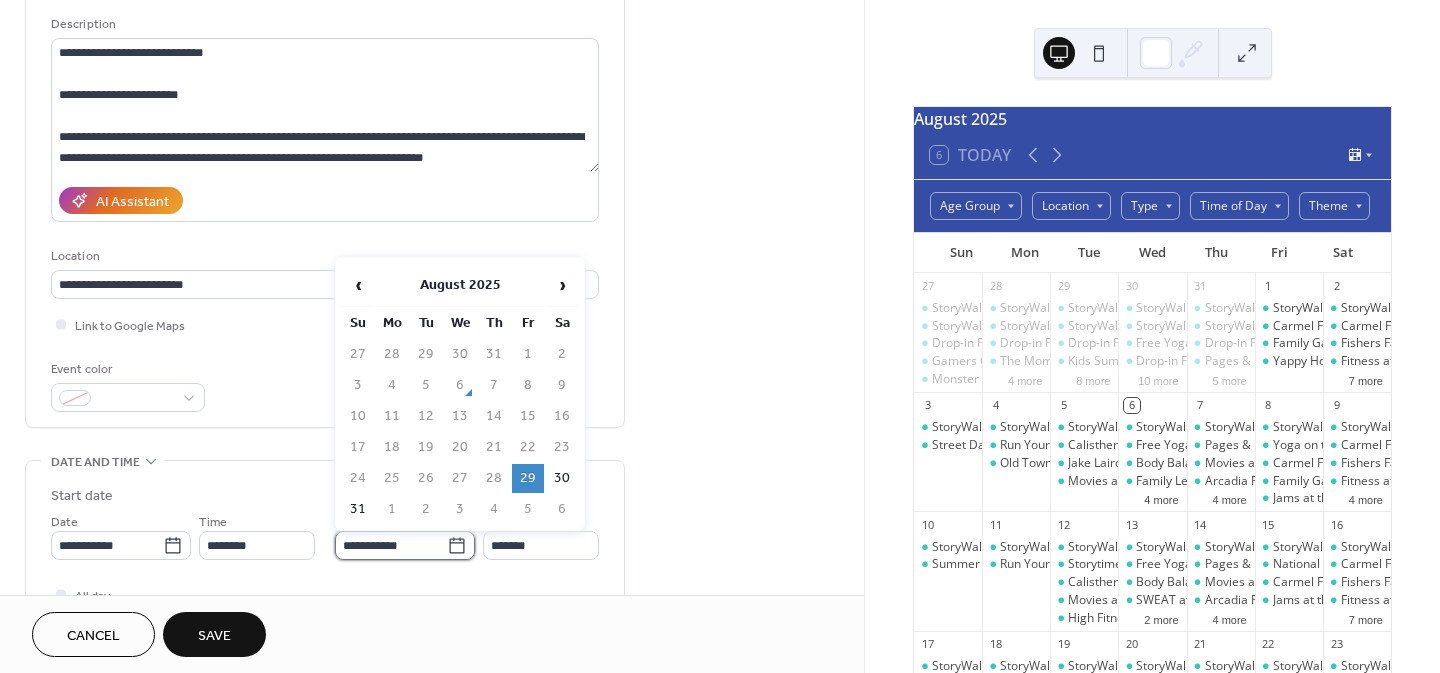 click on "**********" at bounding box center [391, 545] 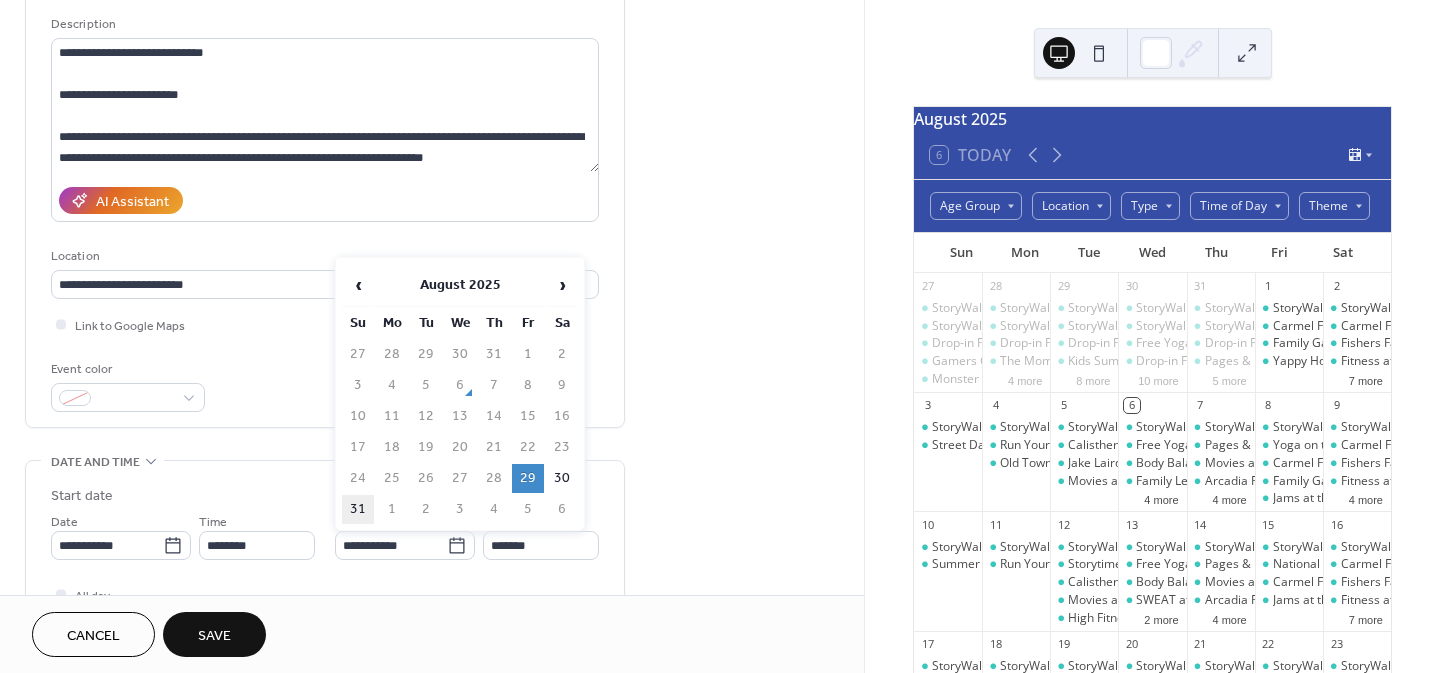 click on "31" at bounding box center (358, 509) 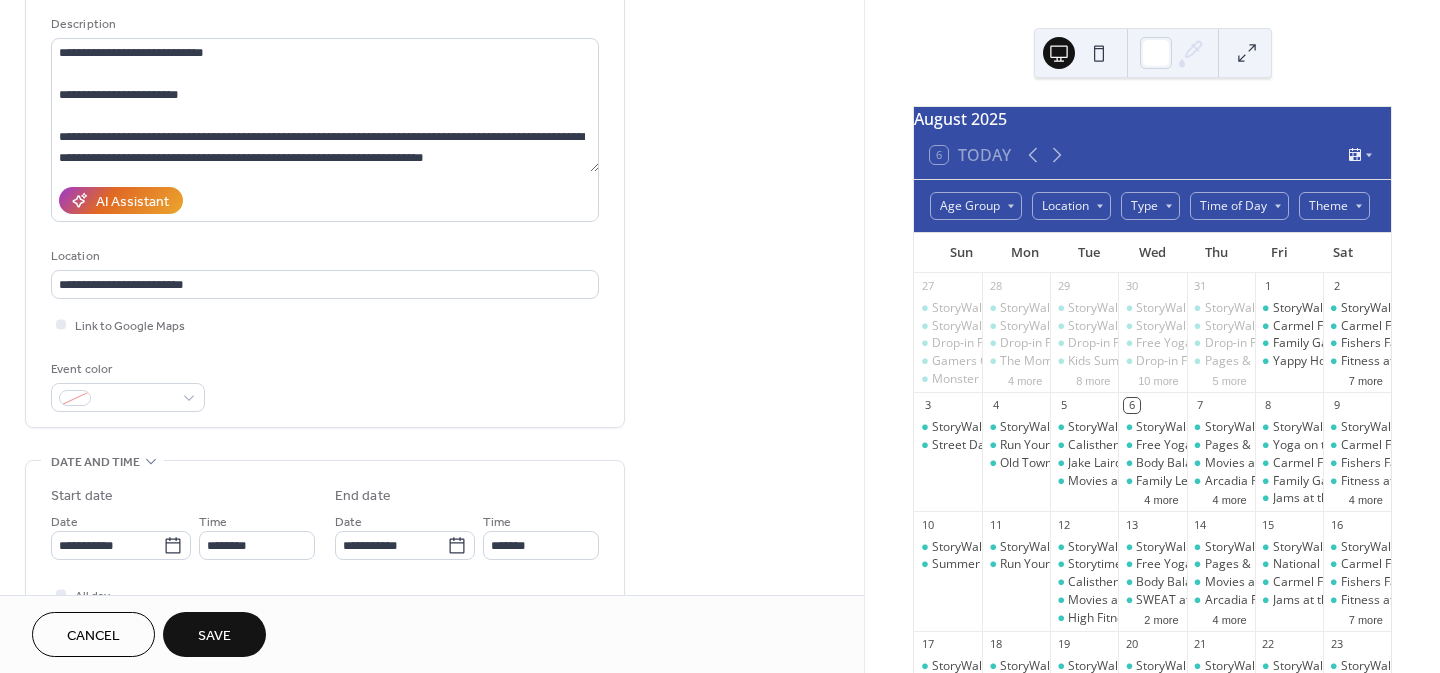 click on "**********" at bounding box center [432, 863] 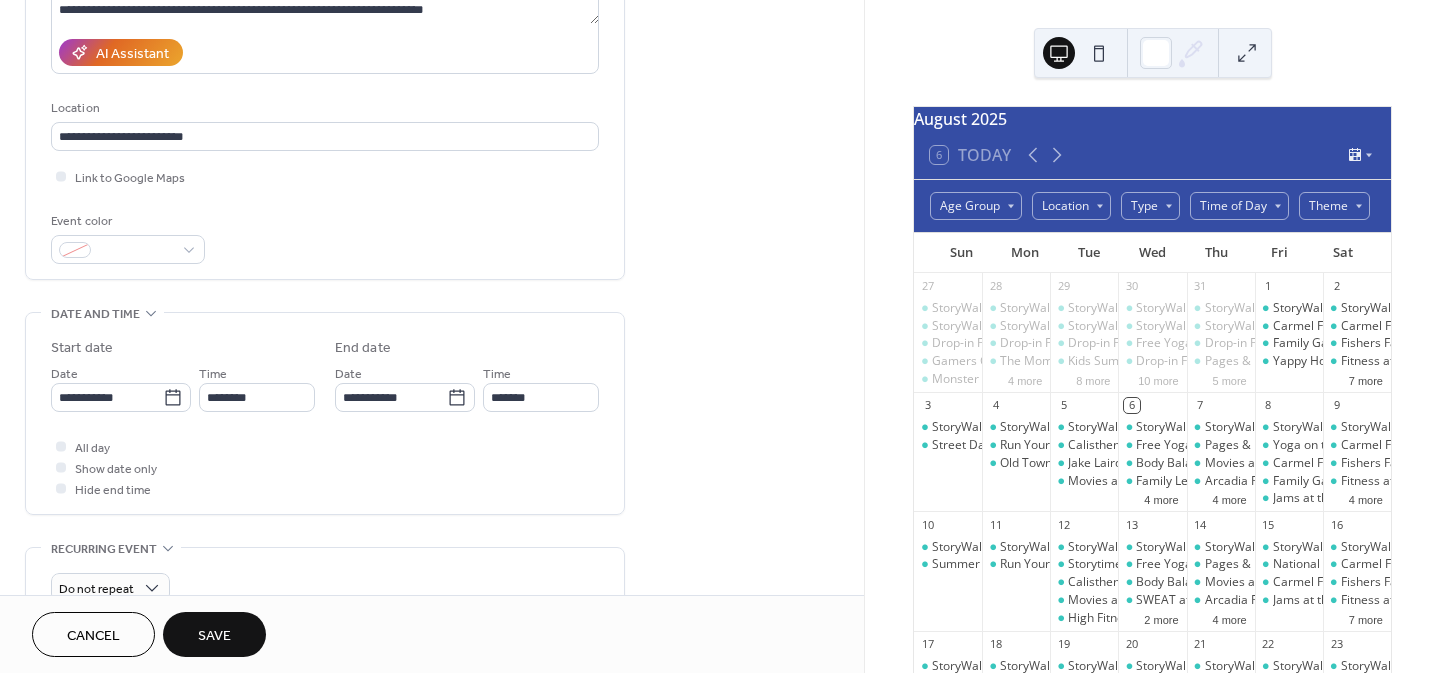 scroll, scrollTop: 357, scrollLeft: 0, axis: vertical 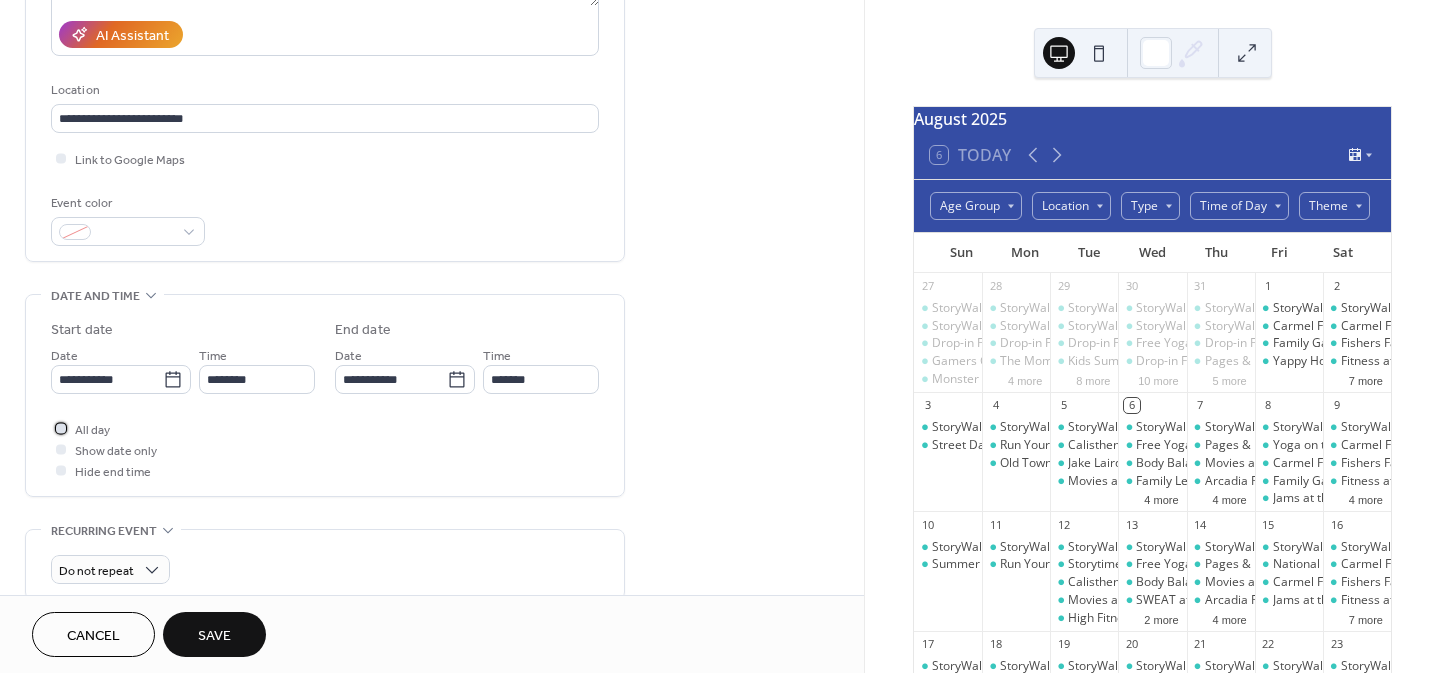 click at bounding box center (61, 428) 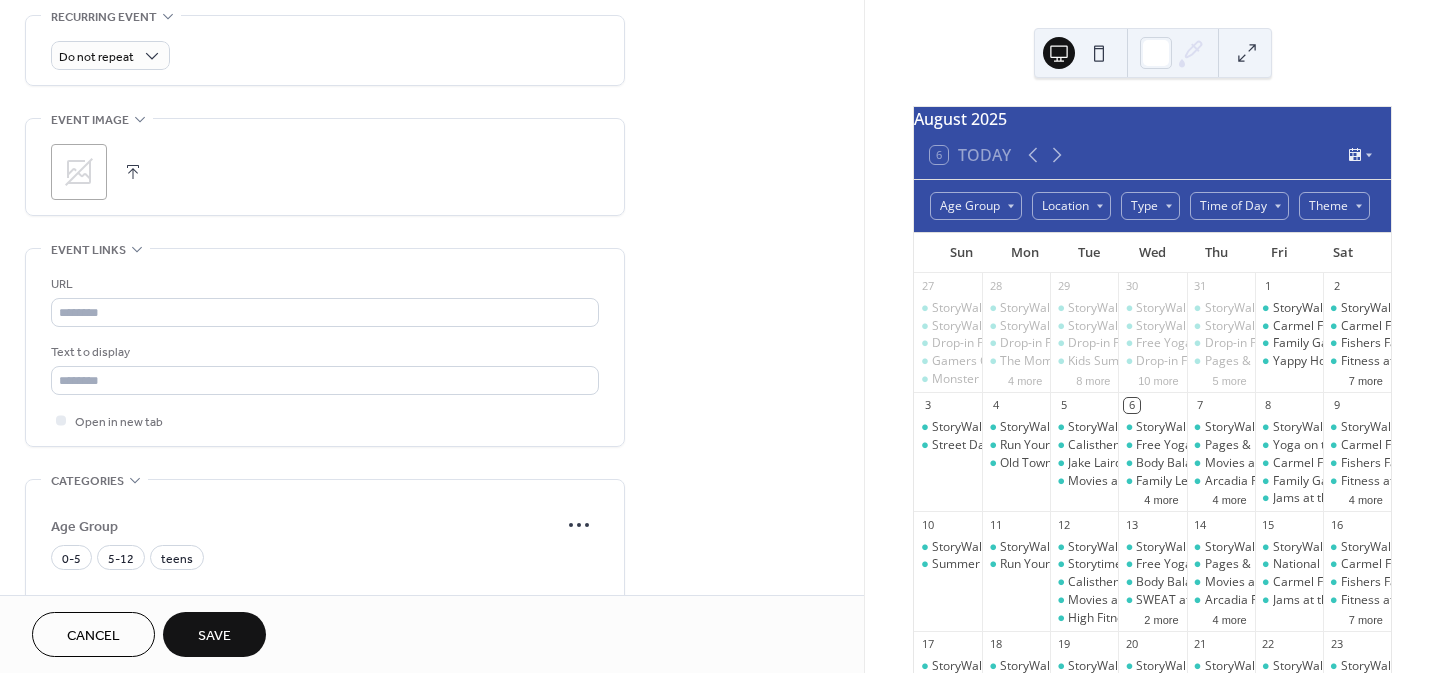 scroll, scrollTop: 879, scrollLeft: 0, axis: vertical 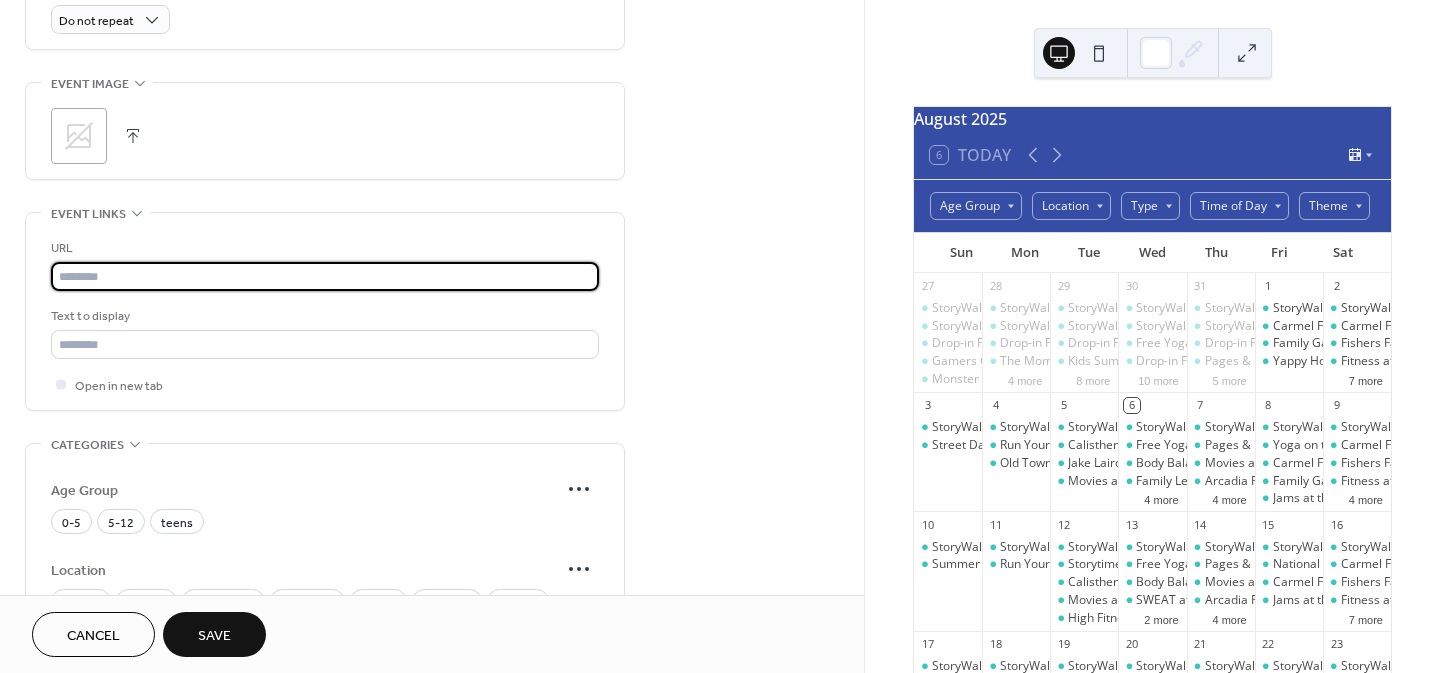 click at bounding box center (325, 276) 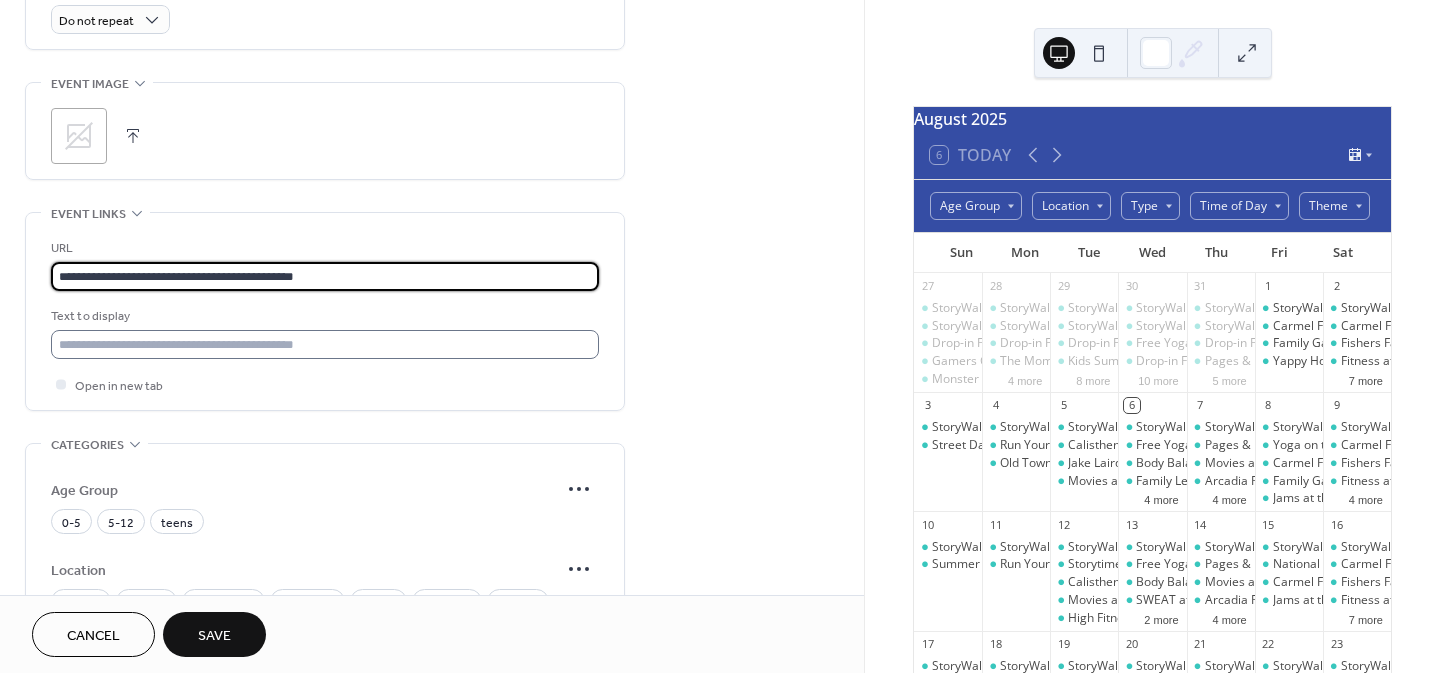 type on "**********" 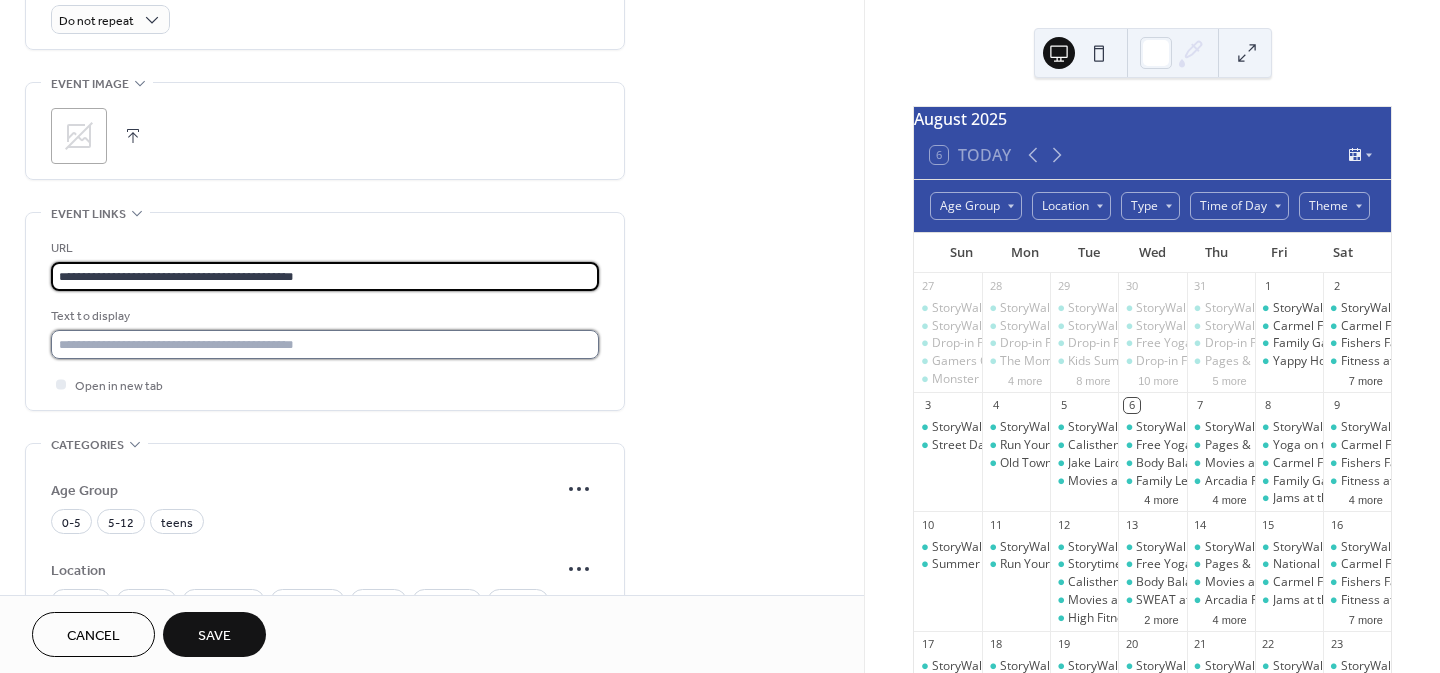 click at bounding box center (325, 344) 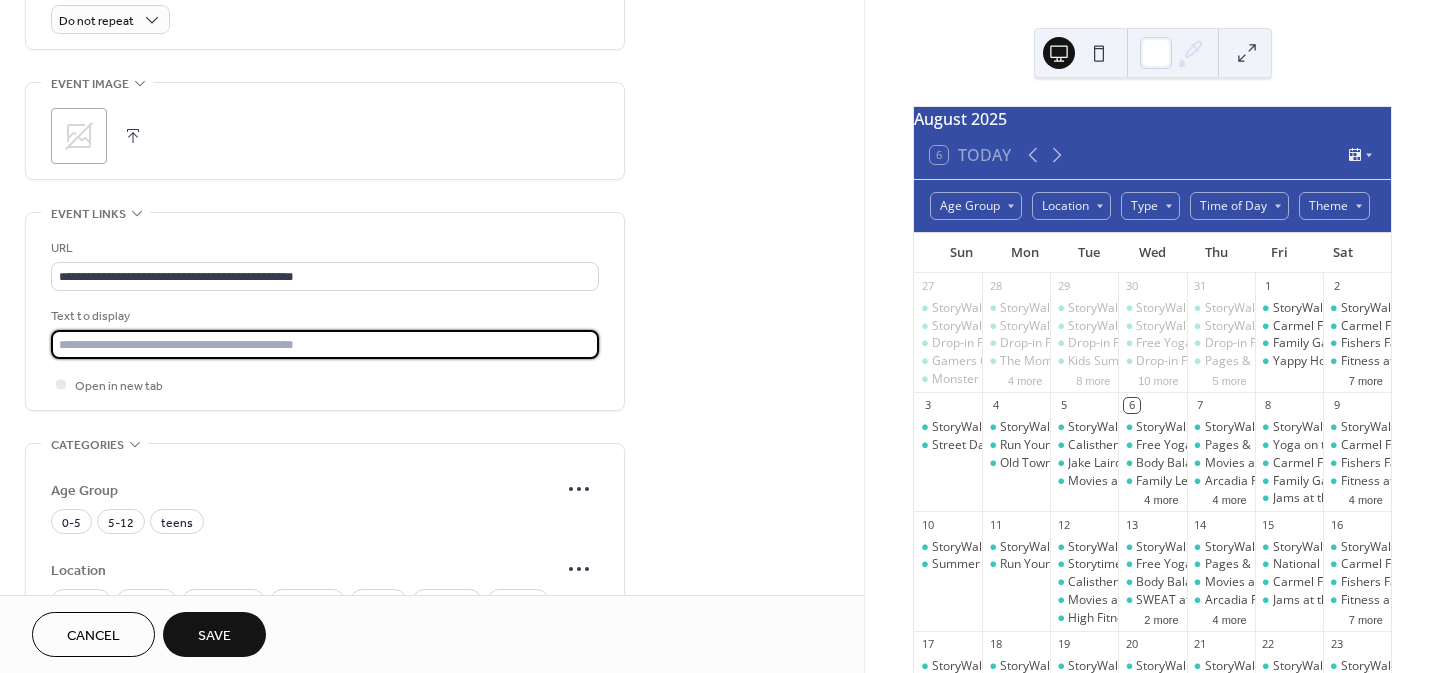 type on "**********" 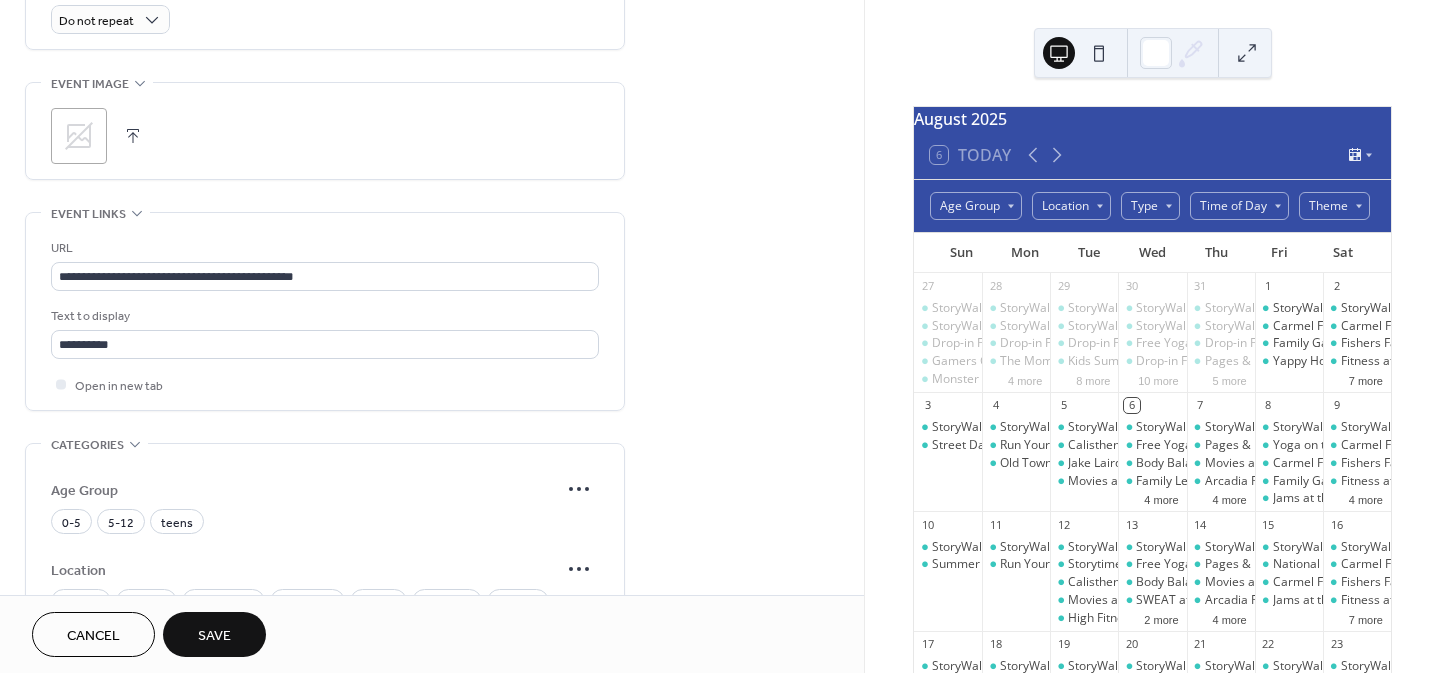 click on "**********" at bounding box center (432, 147) 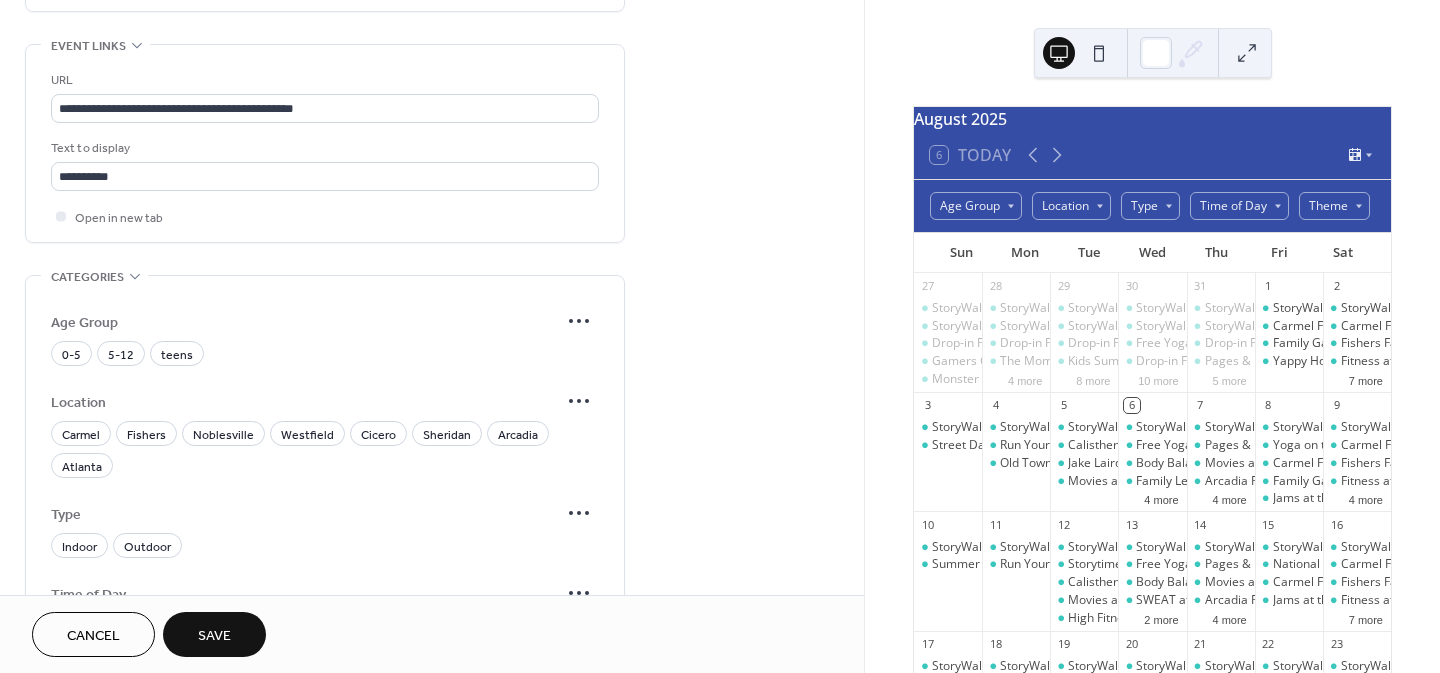 scroll, scrollTop: 1076, scrollLeft: 0, axis: vertical 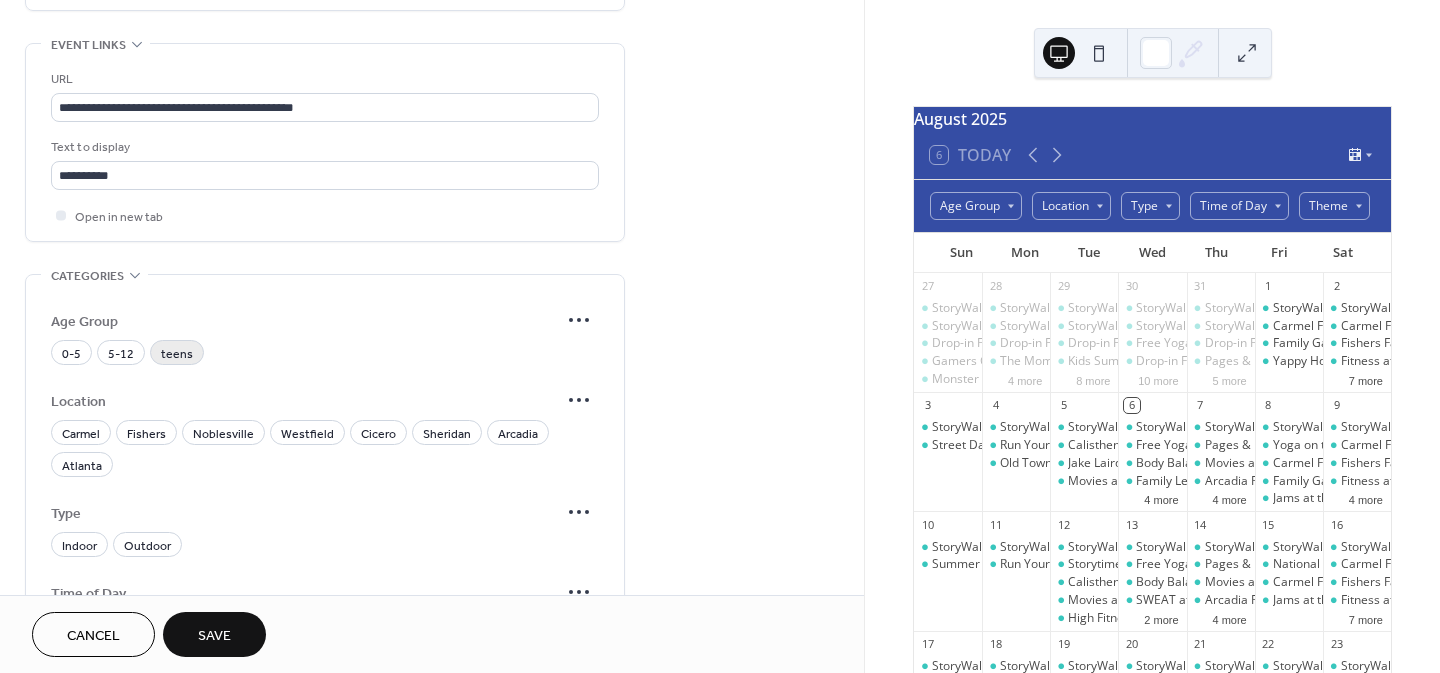 click on "teens" at bounding box center [177, 354] 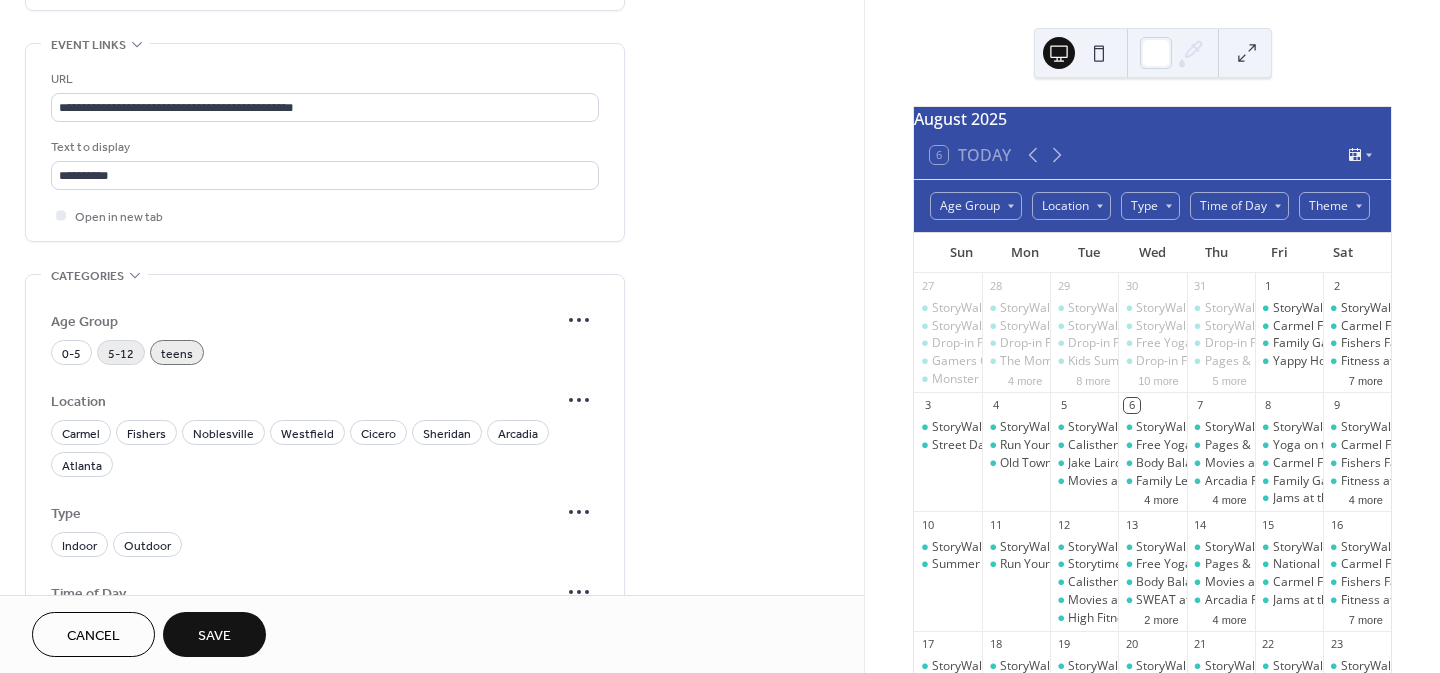 click on "5-12" at bounding box center (121, 354) 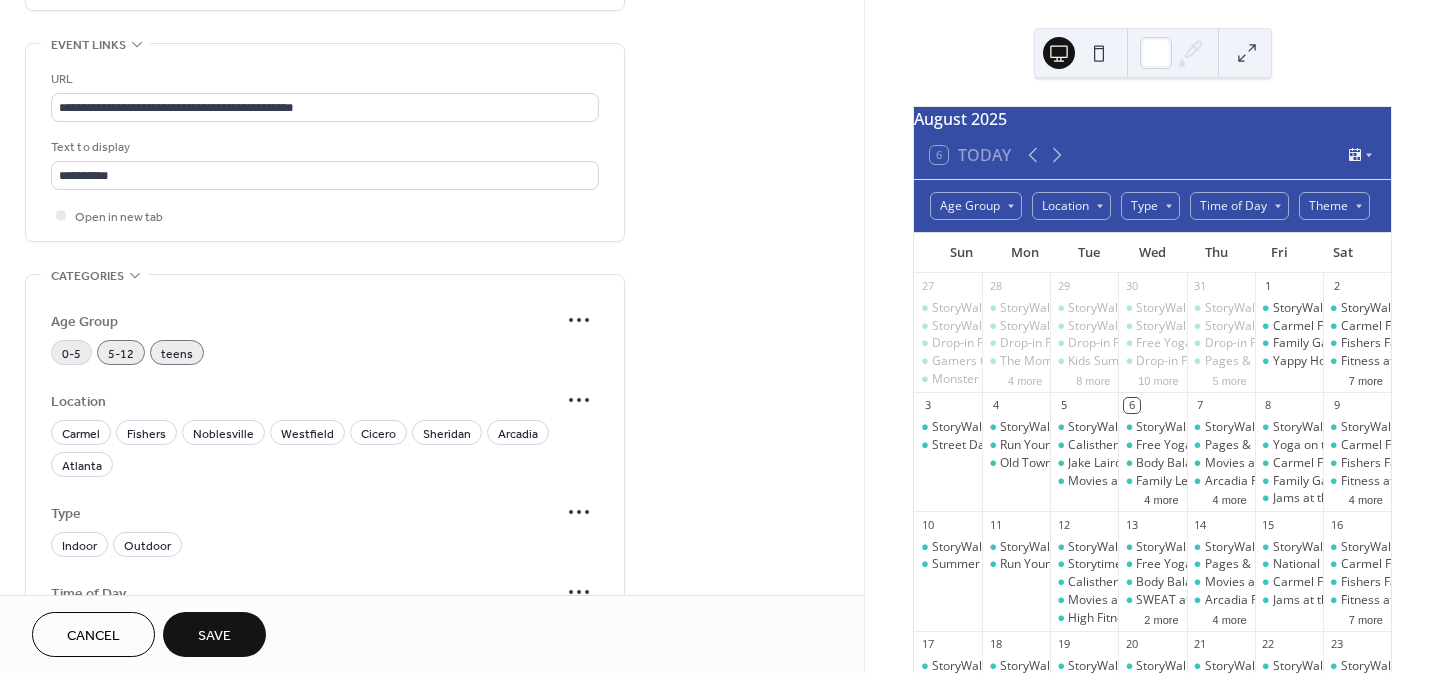 click on "0-5" at bounding box center [71, 354] 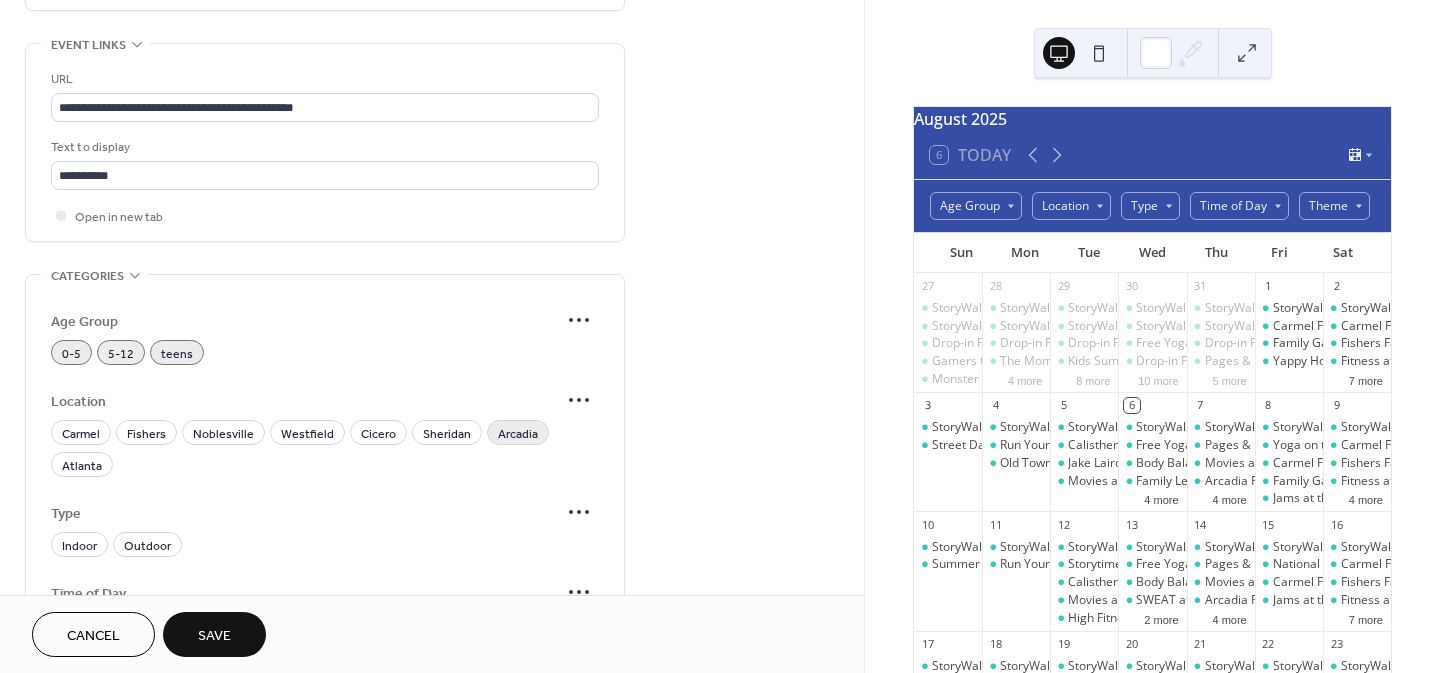 click on "Arcadia" at bounding box center [518, 434] 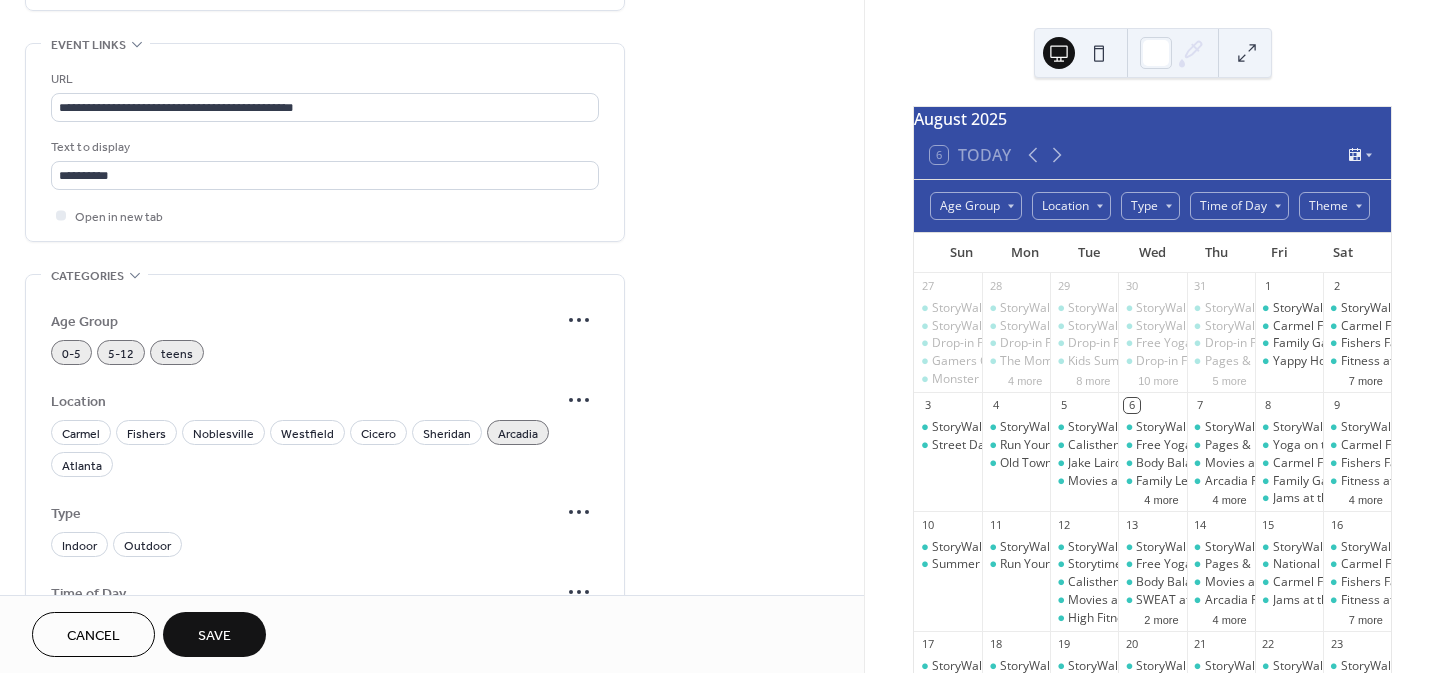 click on "**********" at bounding box center [432, -22] 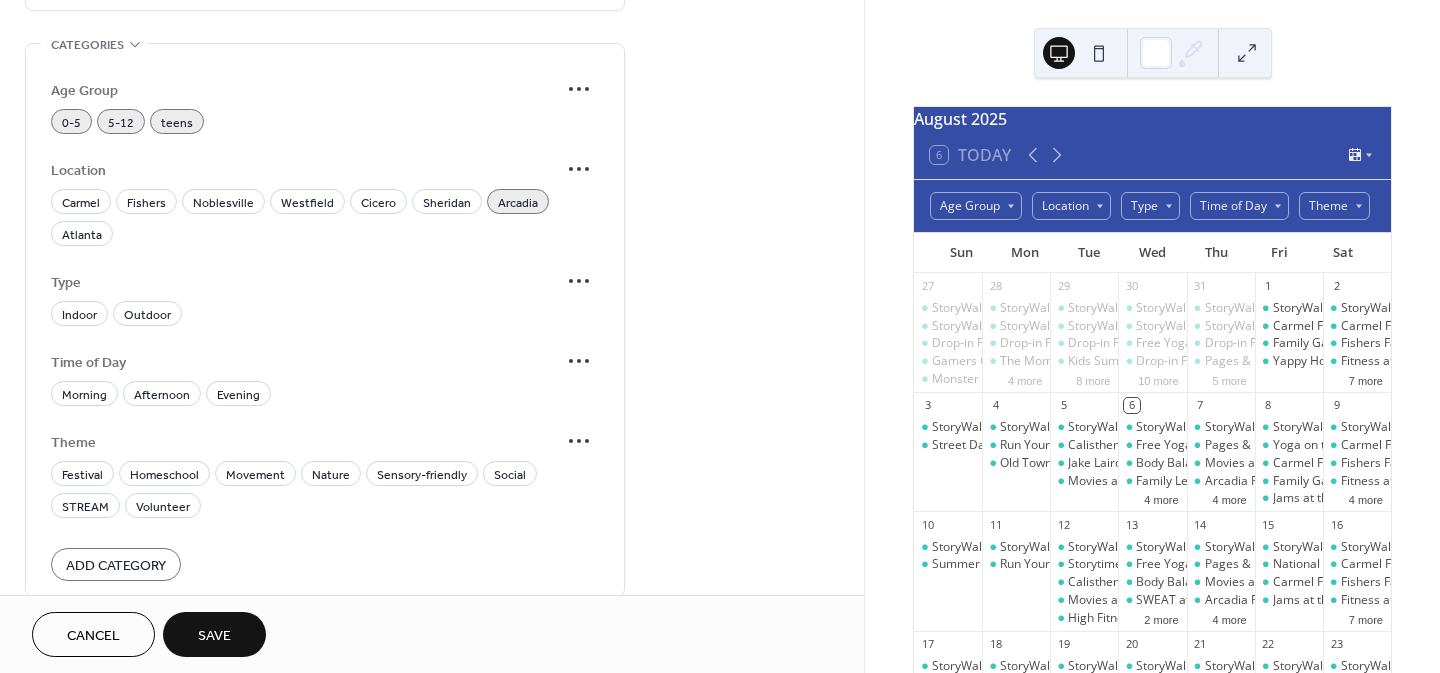 scroll, scrollTop: 1313, scrollLeft: 0, axis: vertical 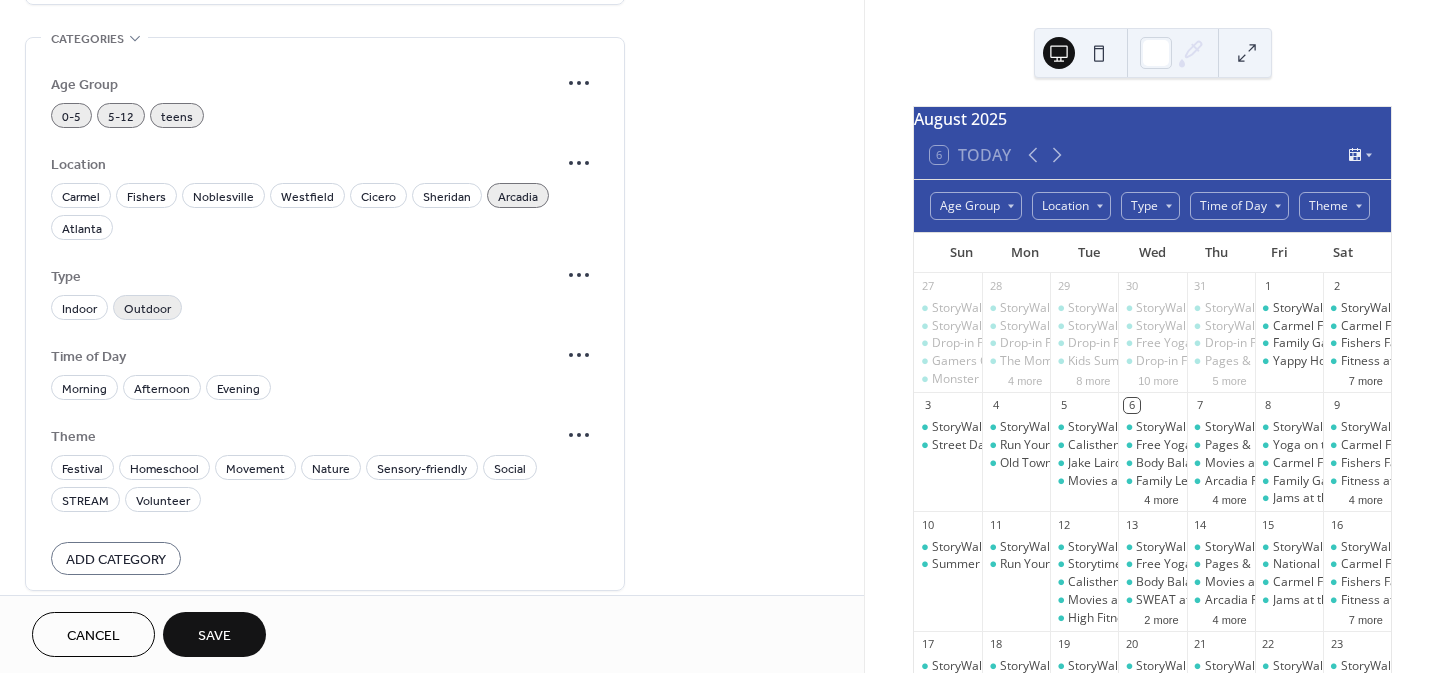 click on "Outdoor" at bounding box center [147, 309] 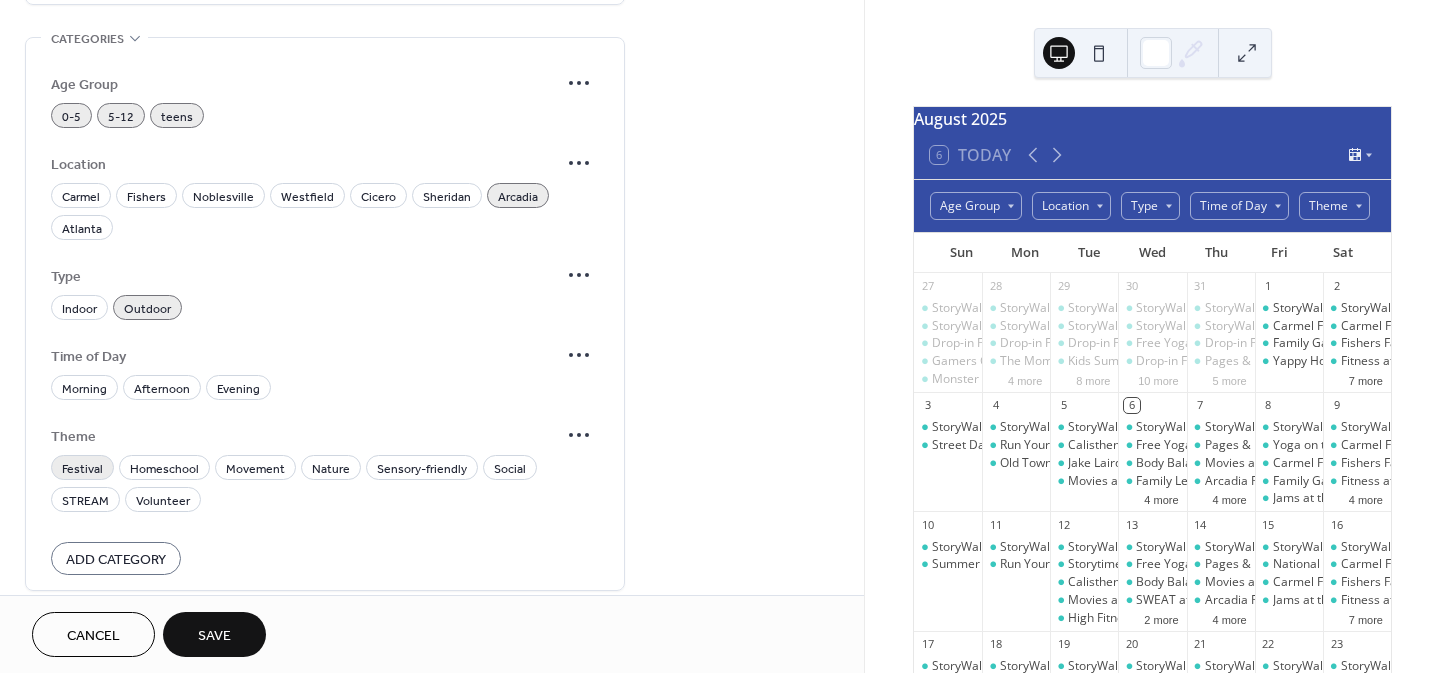 click on "Festival" at bounding box center [82, 469] 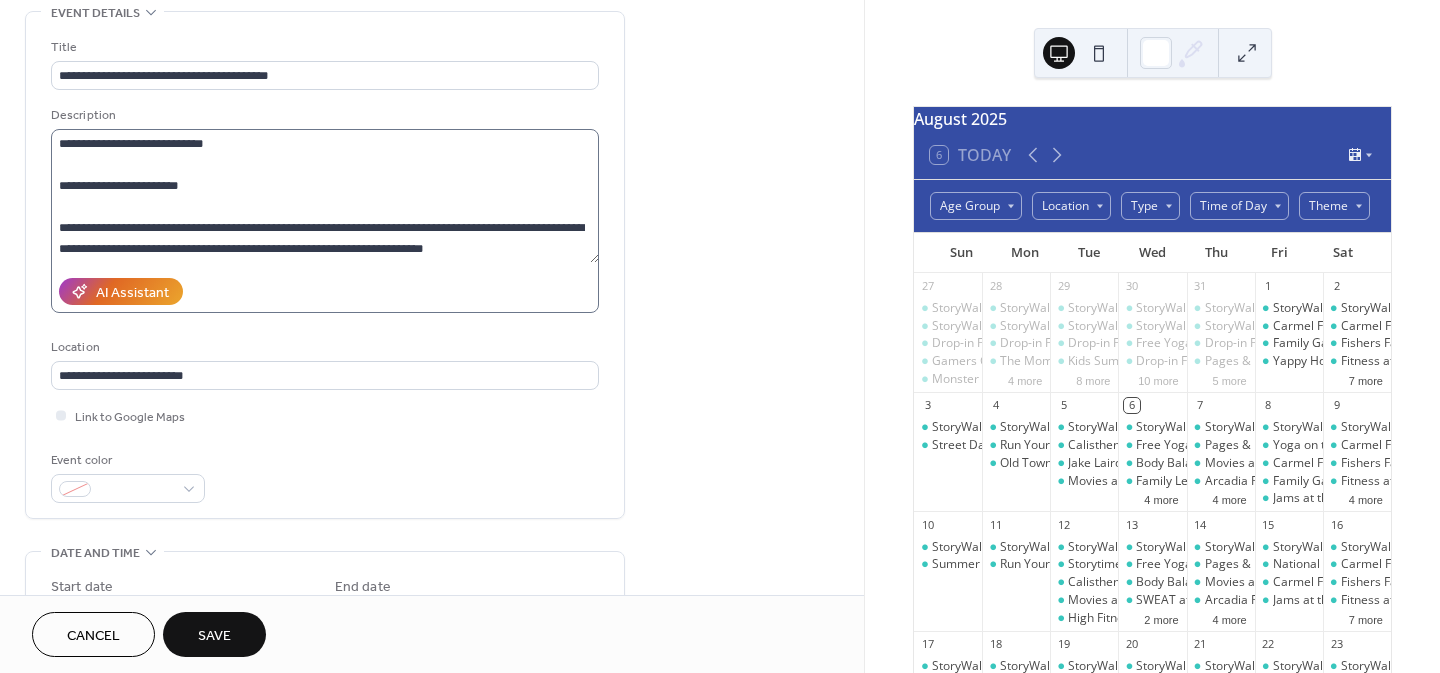 scroll, scrollTop: 106, scrollLeft: 0, axis: vertical 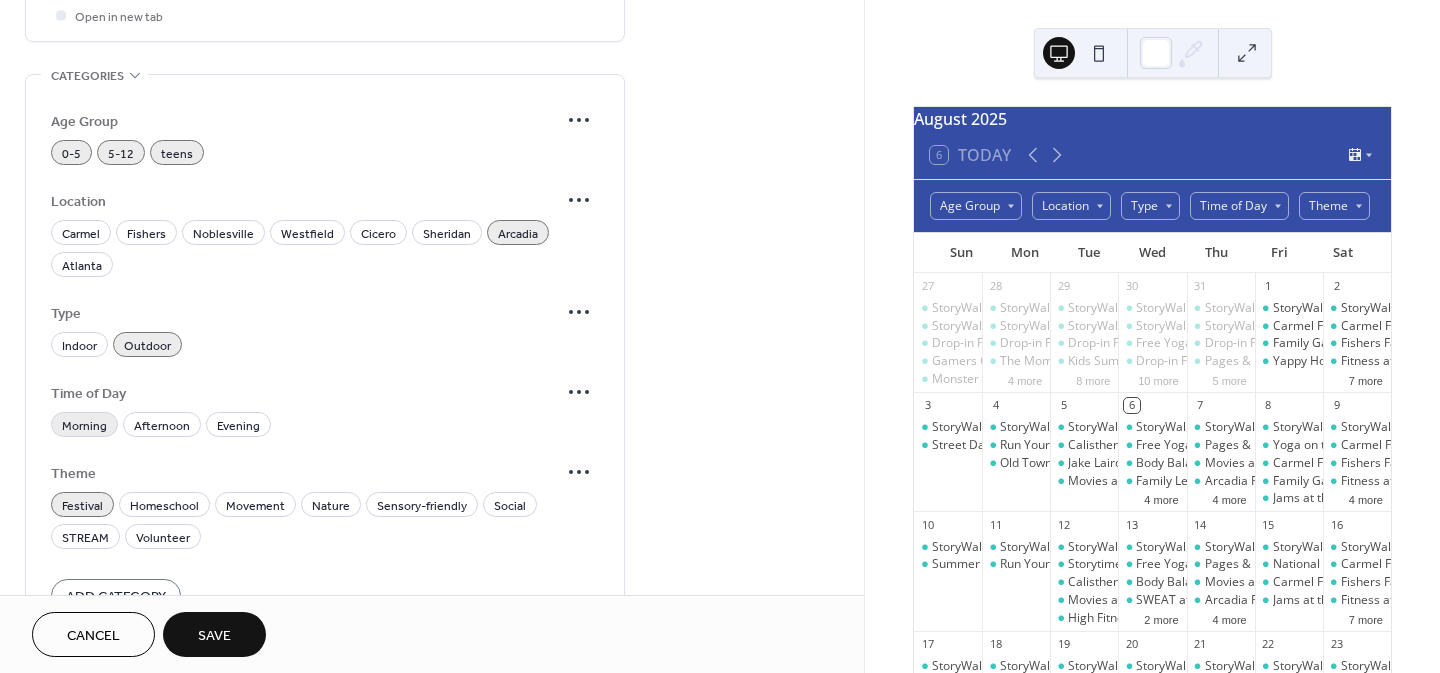 click on "Morning" at bounding box center [84, 426] 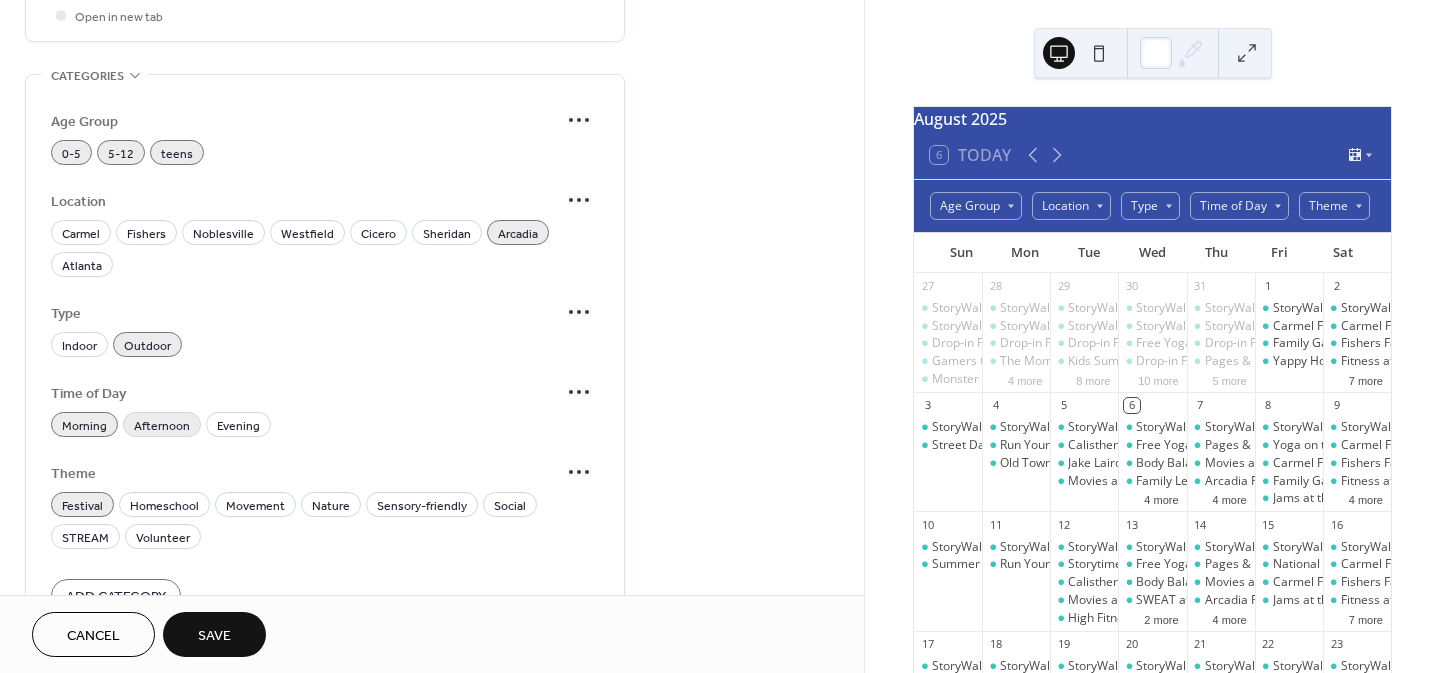 click on "Afternoon" at bounding box center (162, 426) 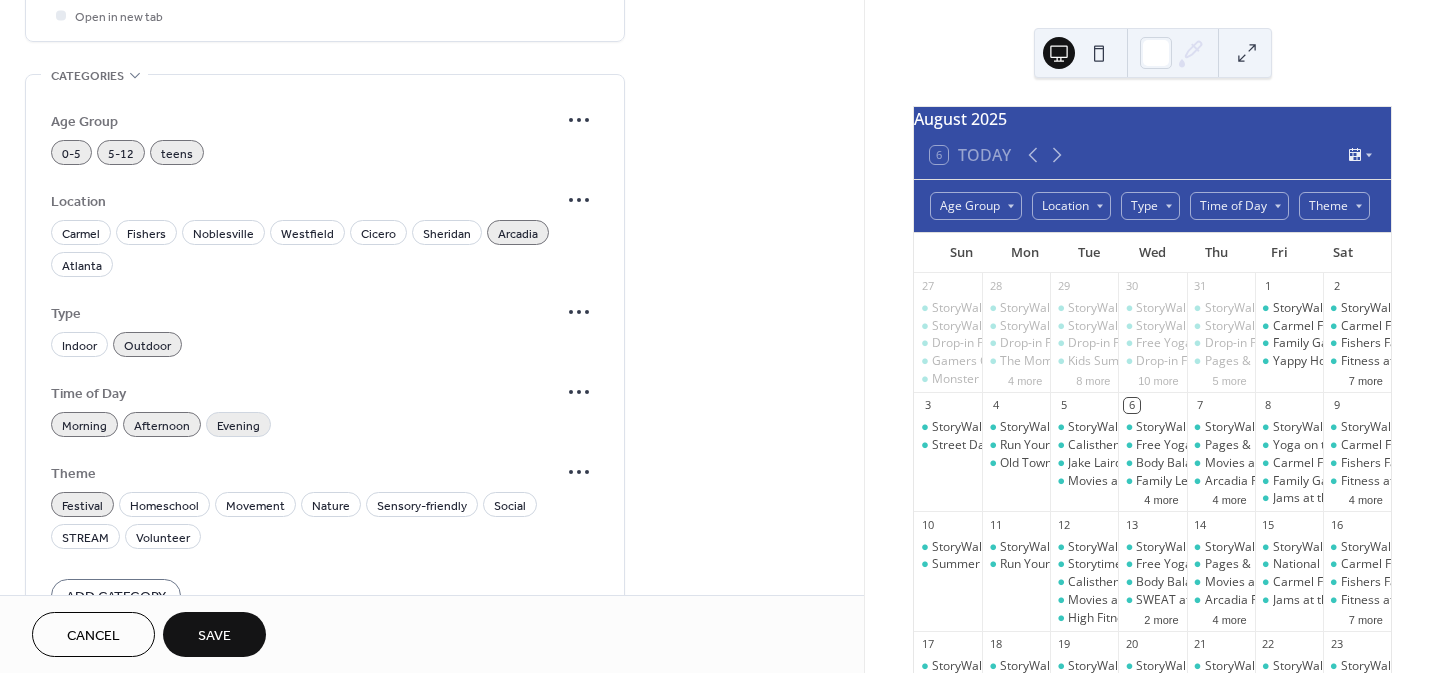 click on "Evening" at bounding box center [238, 426] 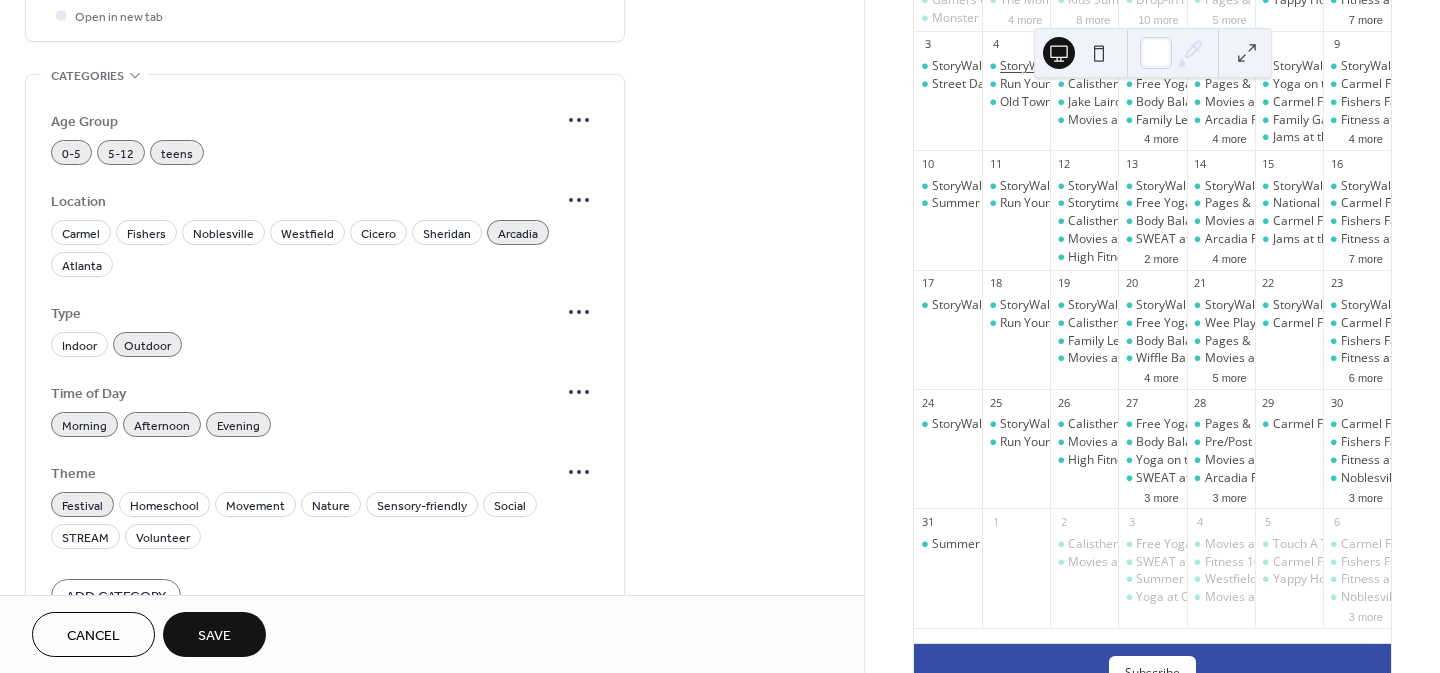 scroll, scrollTop: 362, scrollLeft: 0, axis: vertical 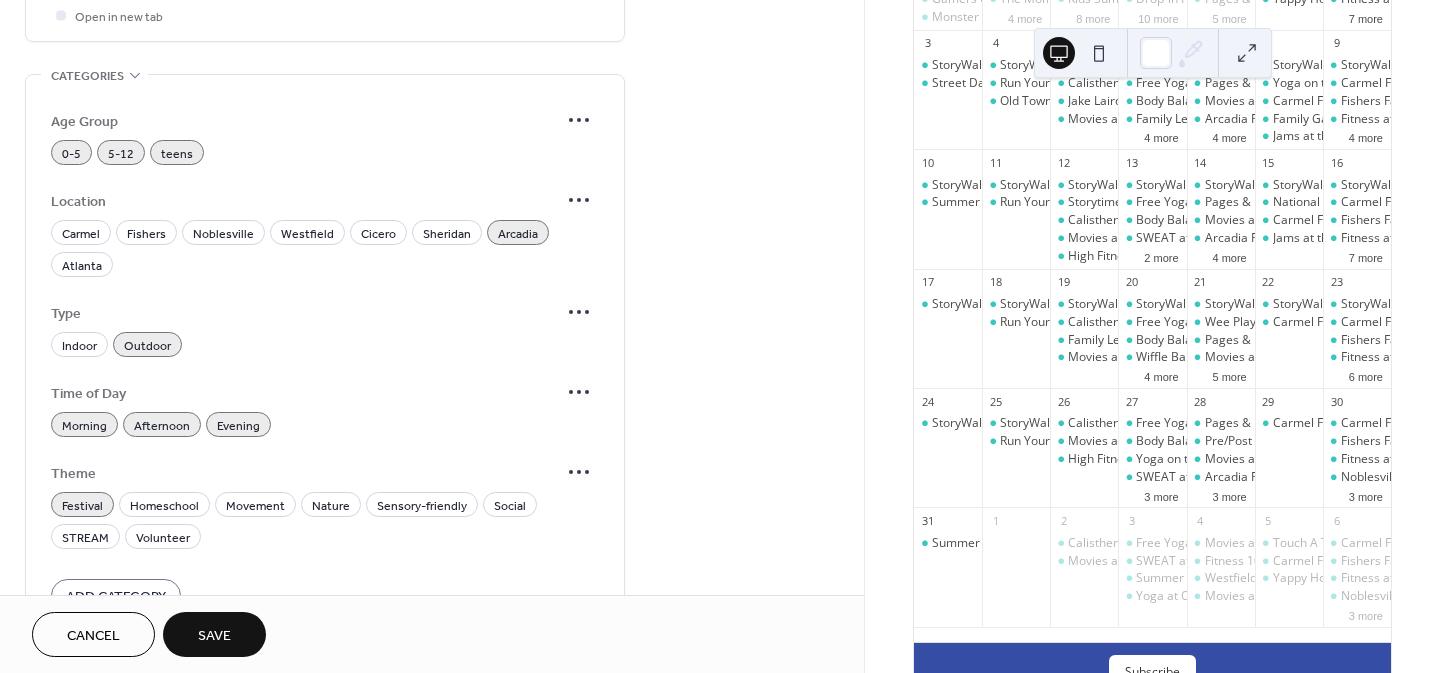 click on "Save" at bounding box center (214, 636) 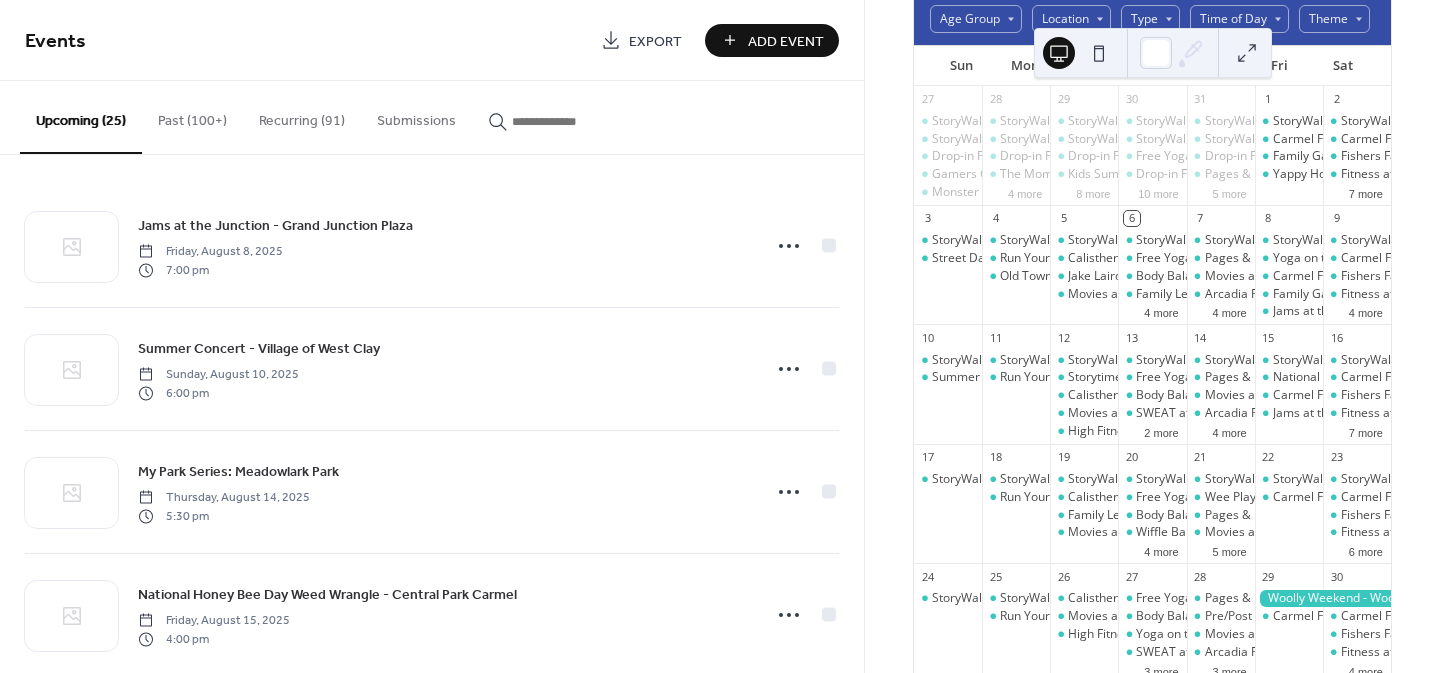 scroll, scrollTop: 151, scrollLeft: 0, axis: vertical 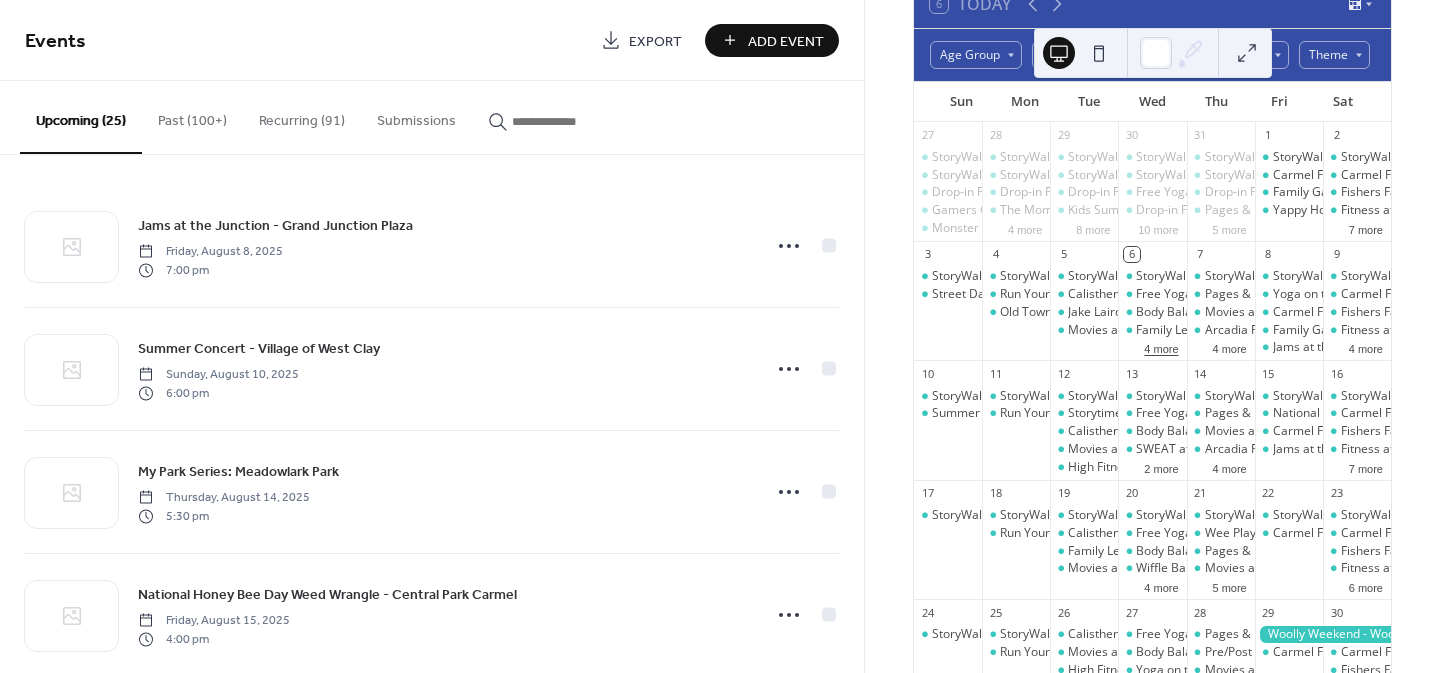 click on "4 more" at bounding box center (1161, 347) 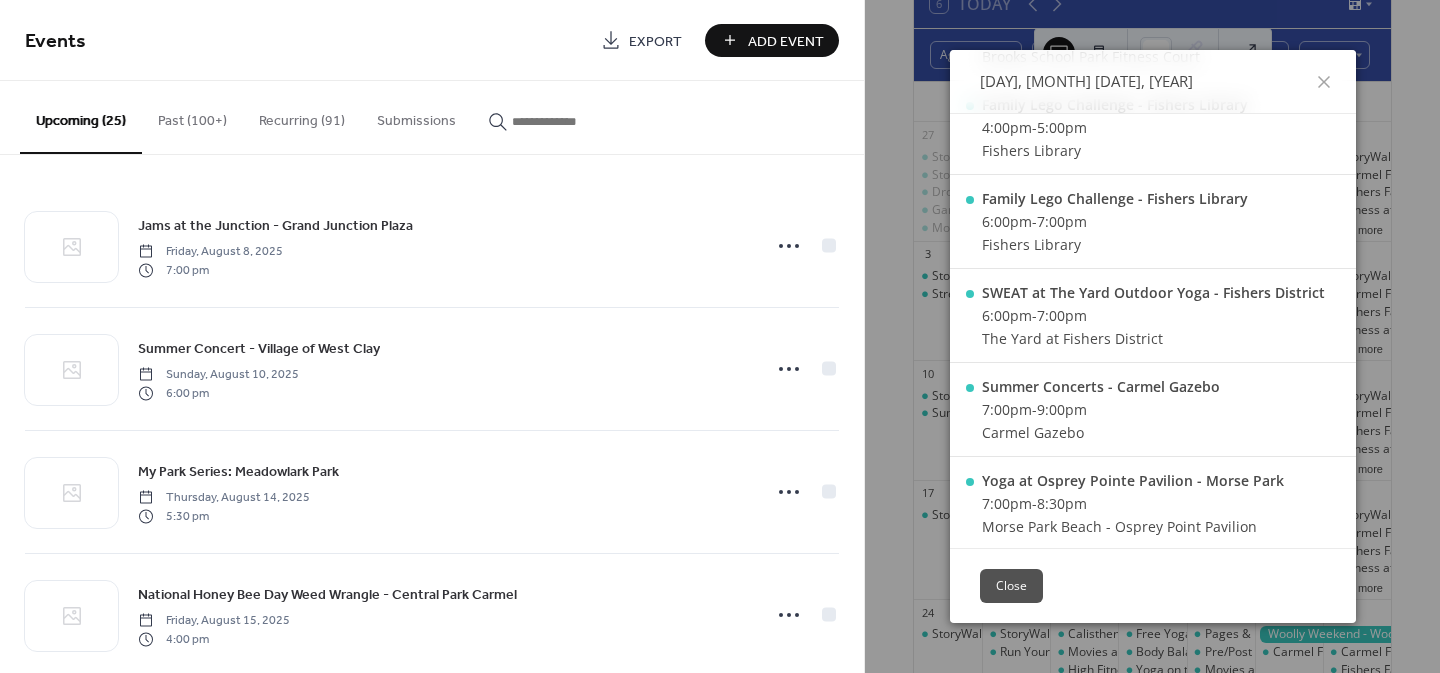 scroll, scrollTop: 317, scrollLeft: 0, axis: vertical 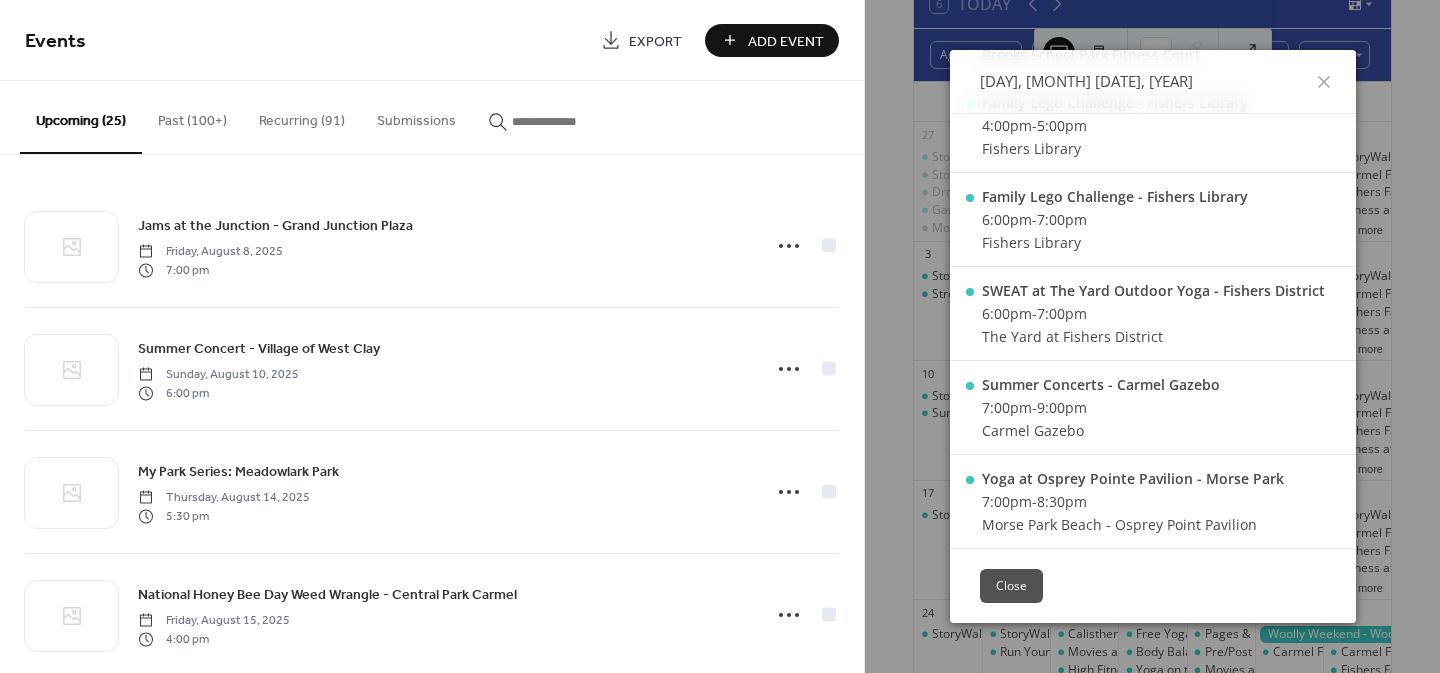 click on "Close" at bounding box center (1011, 586) 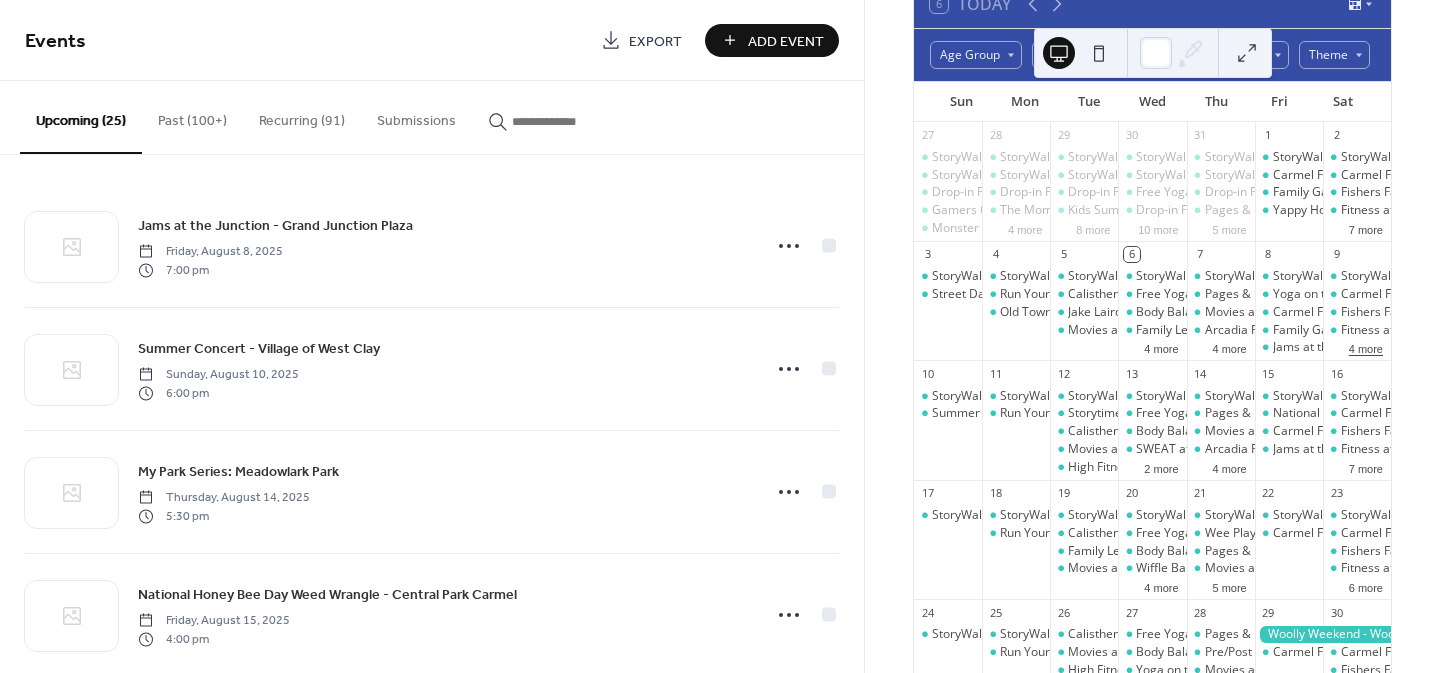click on "4 more" at bounding box center [1366, 347] 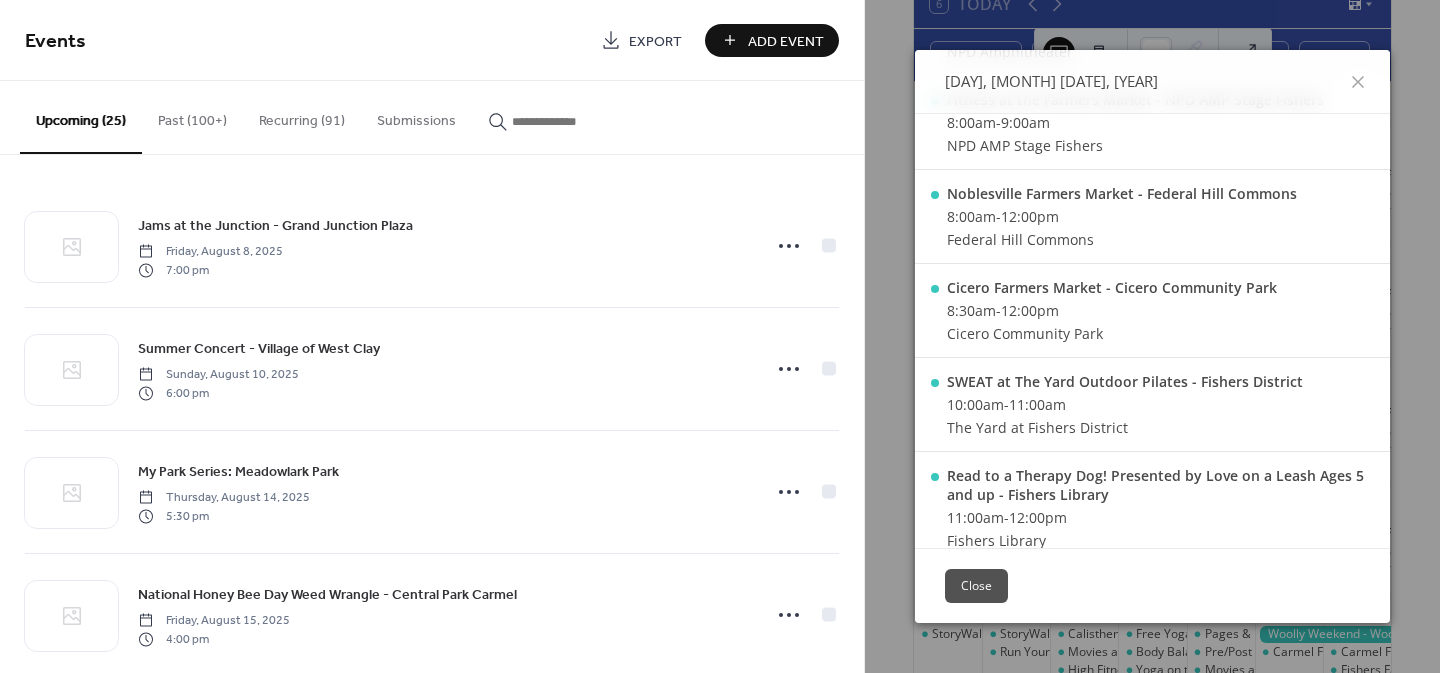 scroll, scrollTop: 336, scrollLeft: 0, axis: vertical 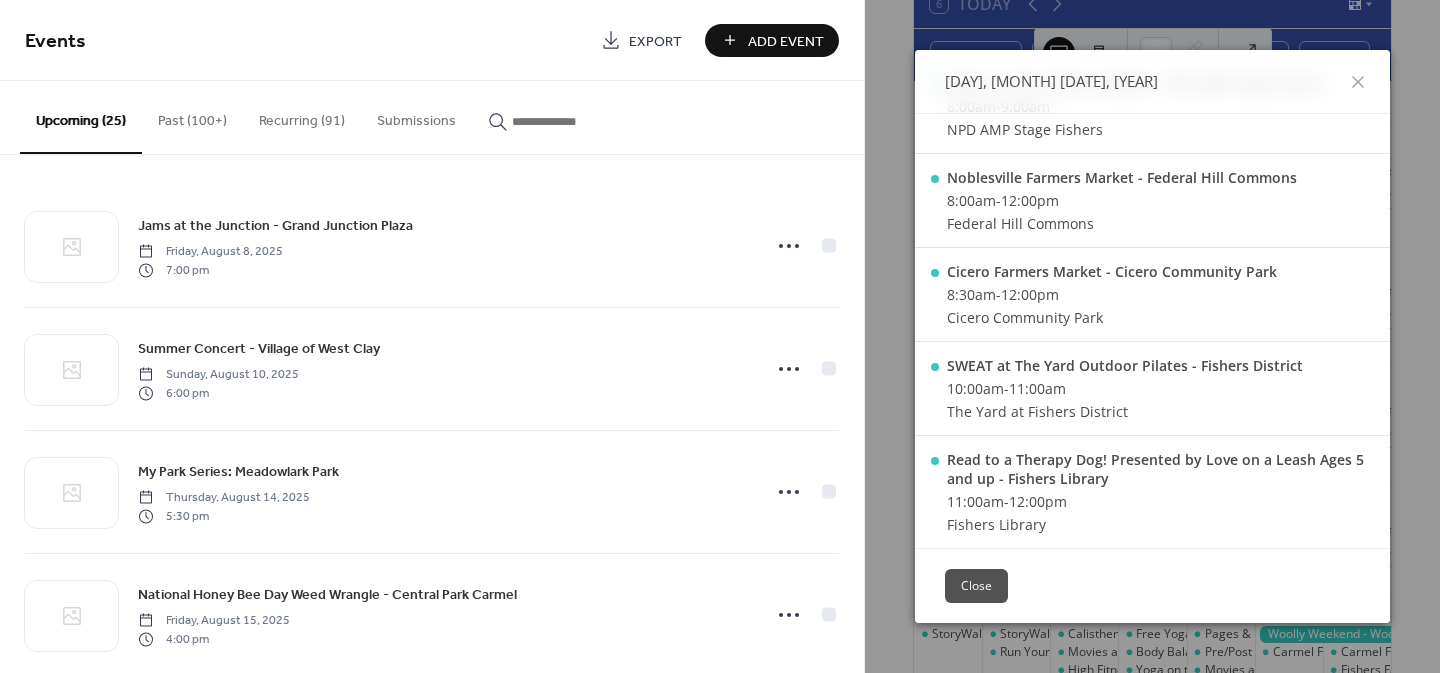 click on "Close" at bounding box center [976, 586] 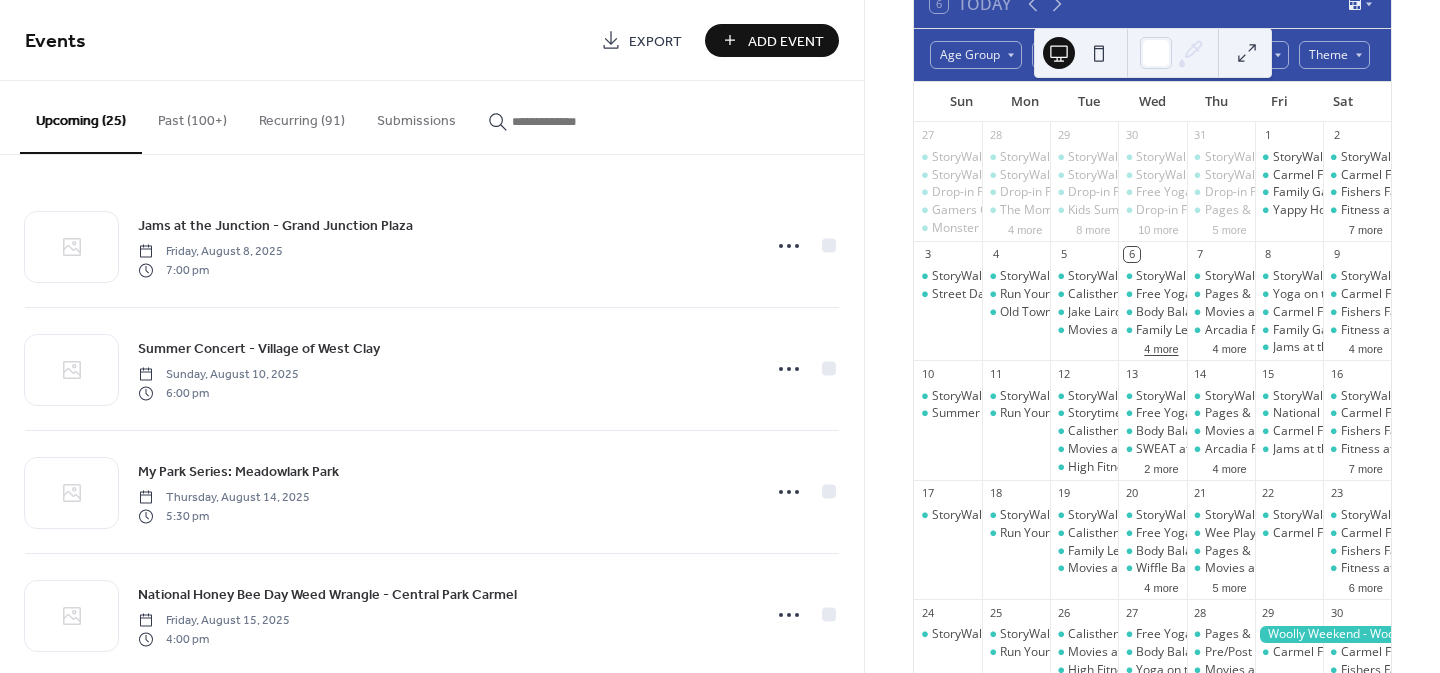 click on "4 more" at bounding box center (1161, 347) 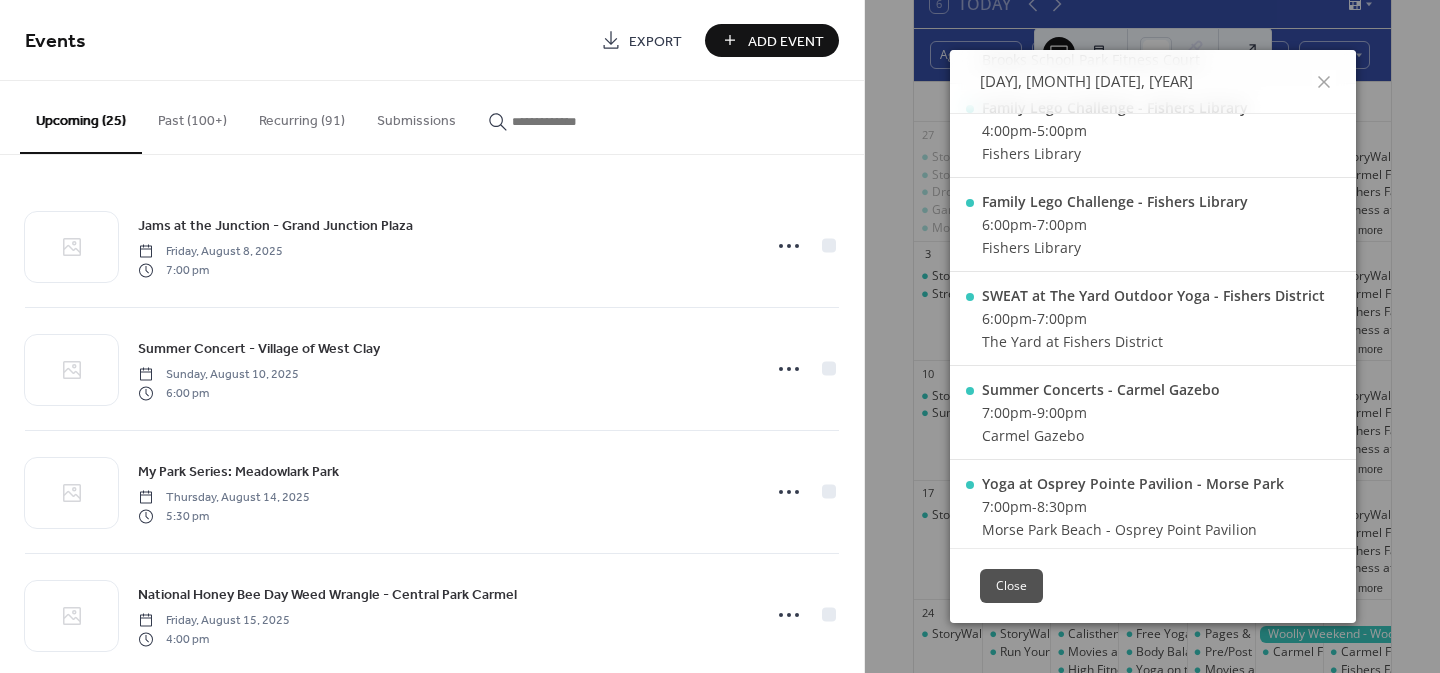 scroll, scrollTop: 313, scrollLeft: 0, axis: vertical 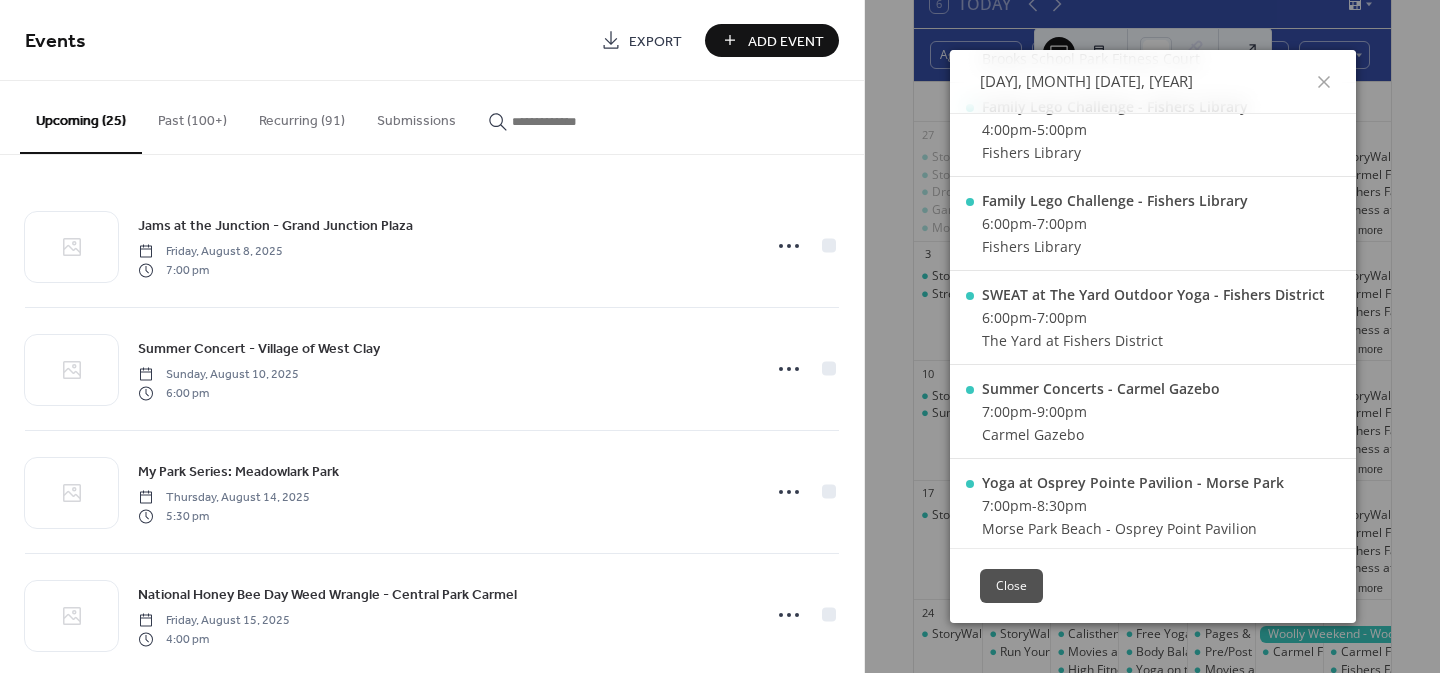 click on "Add Event" at bounding box center (786, 41) 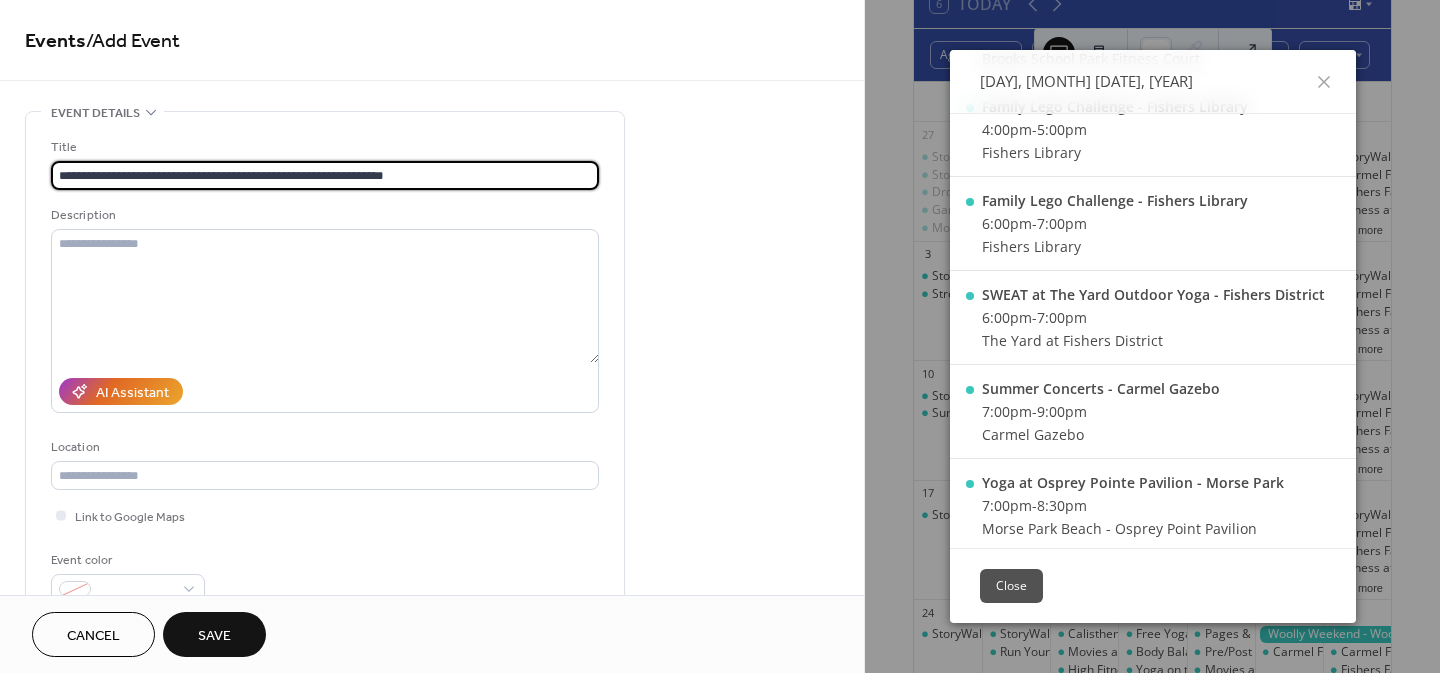 drag, startPoint x: 414, startPoint y: 174, endPoint x: 260, endPoint y: 178, distance: 154.05194 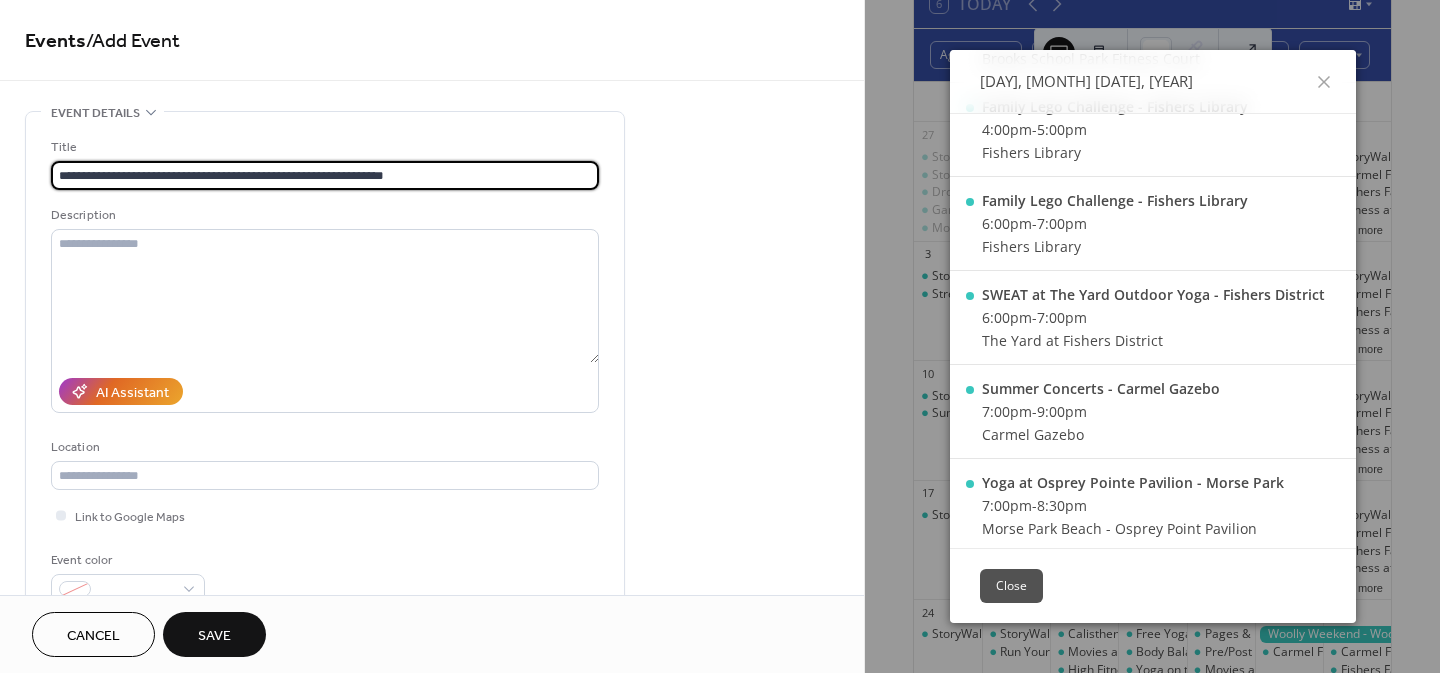 click on "**********" at bounding box center [325, 175] 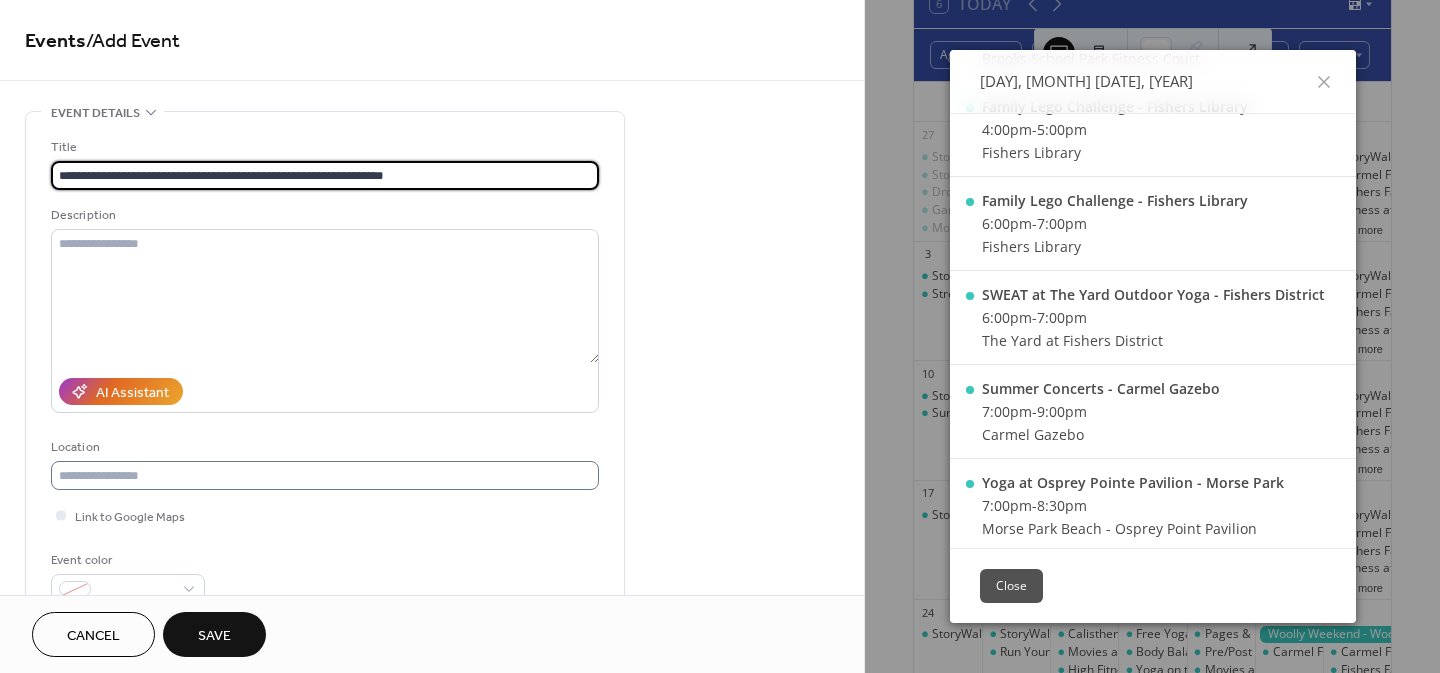 type on "**********" 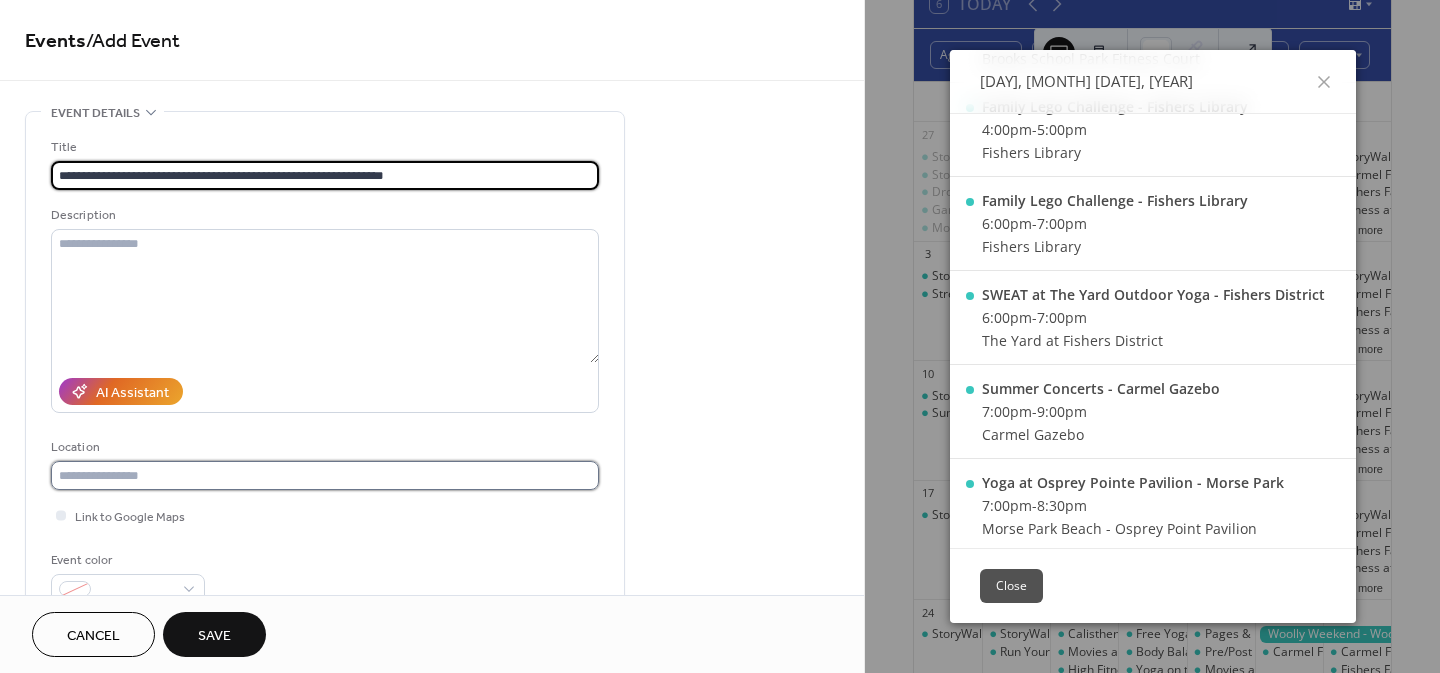 paste on "**********" 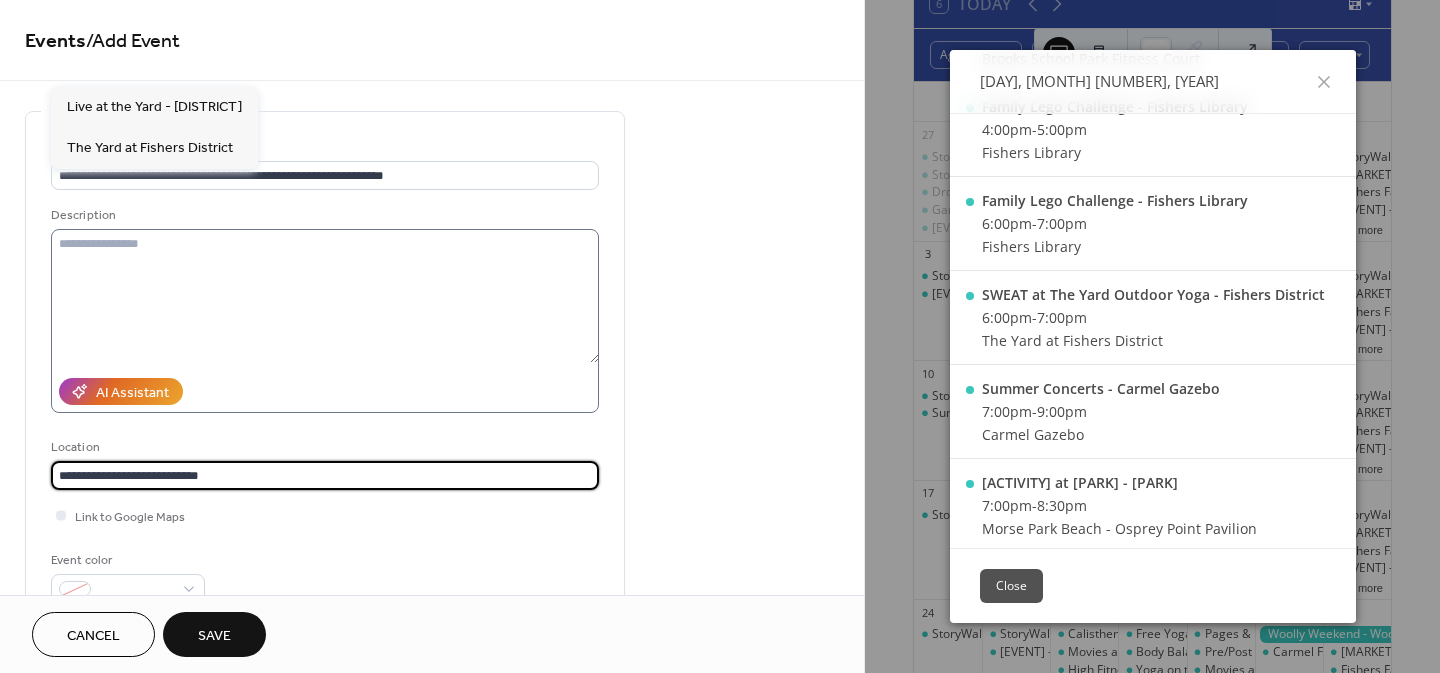 type on "**********" 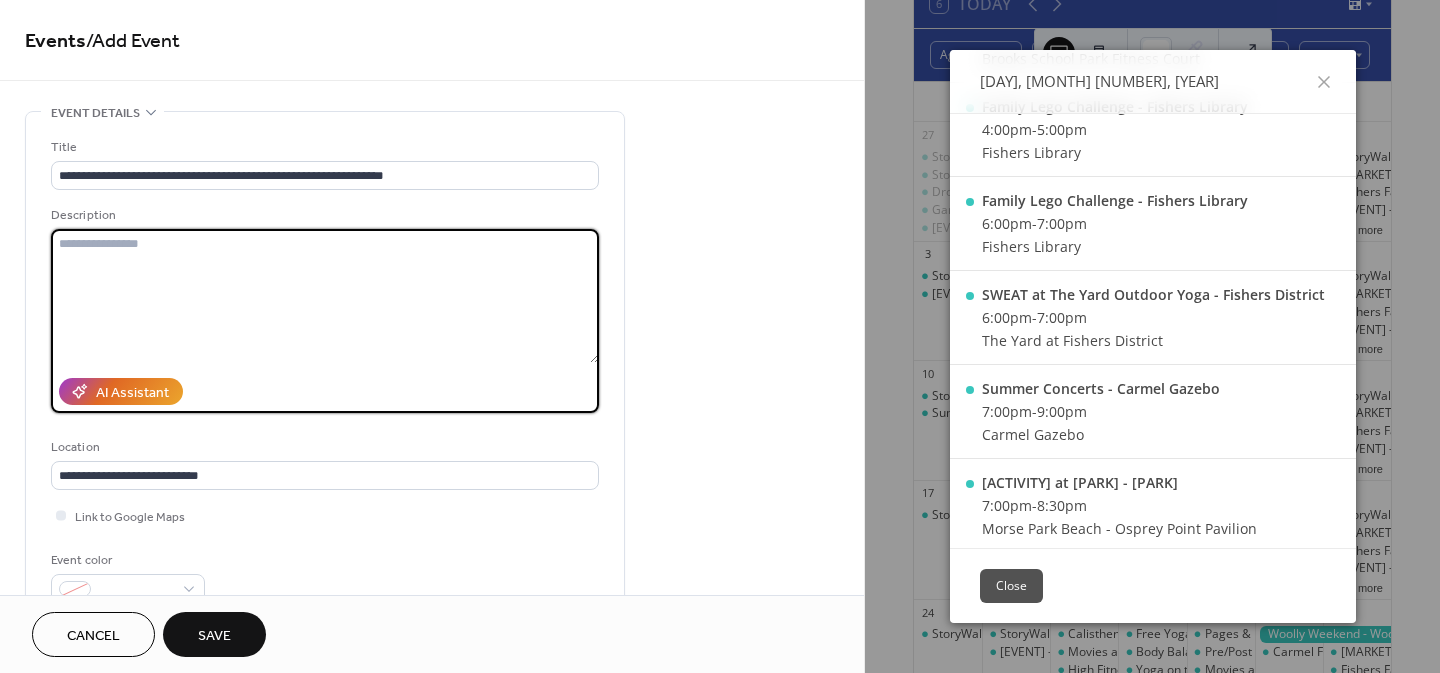click at bounding box center (325, 296) 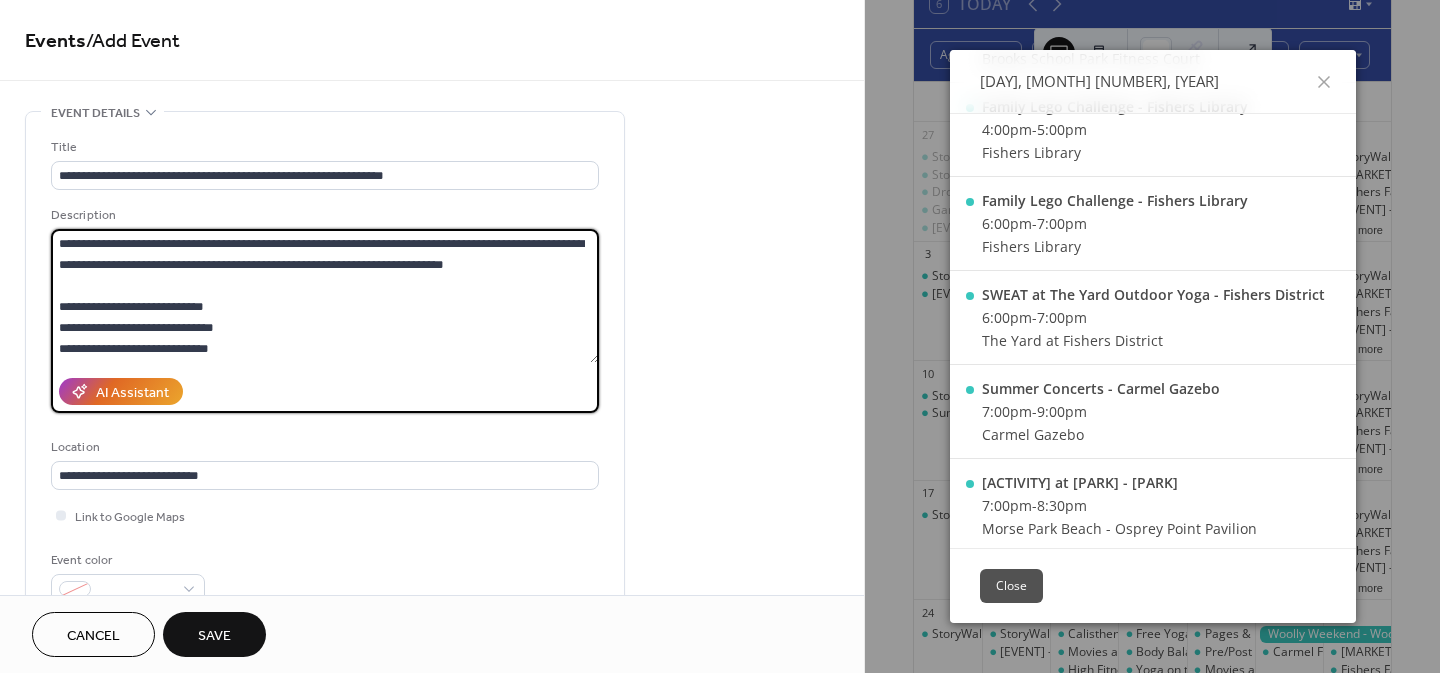 click on "**********" at bounding box center (325, 296) 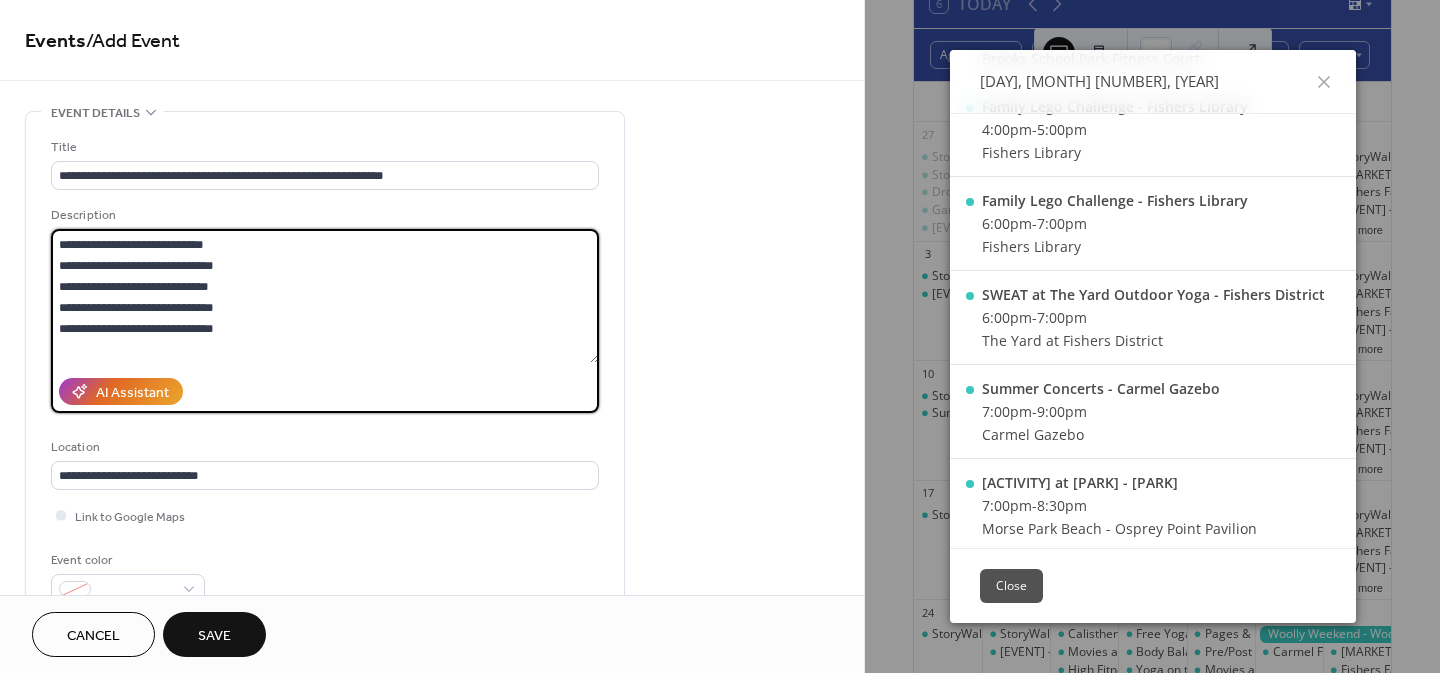 scroll, scrollTop: 63, scrollLeft: 0, axis: vertical 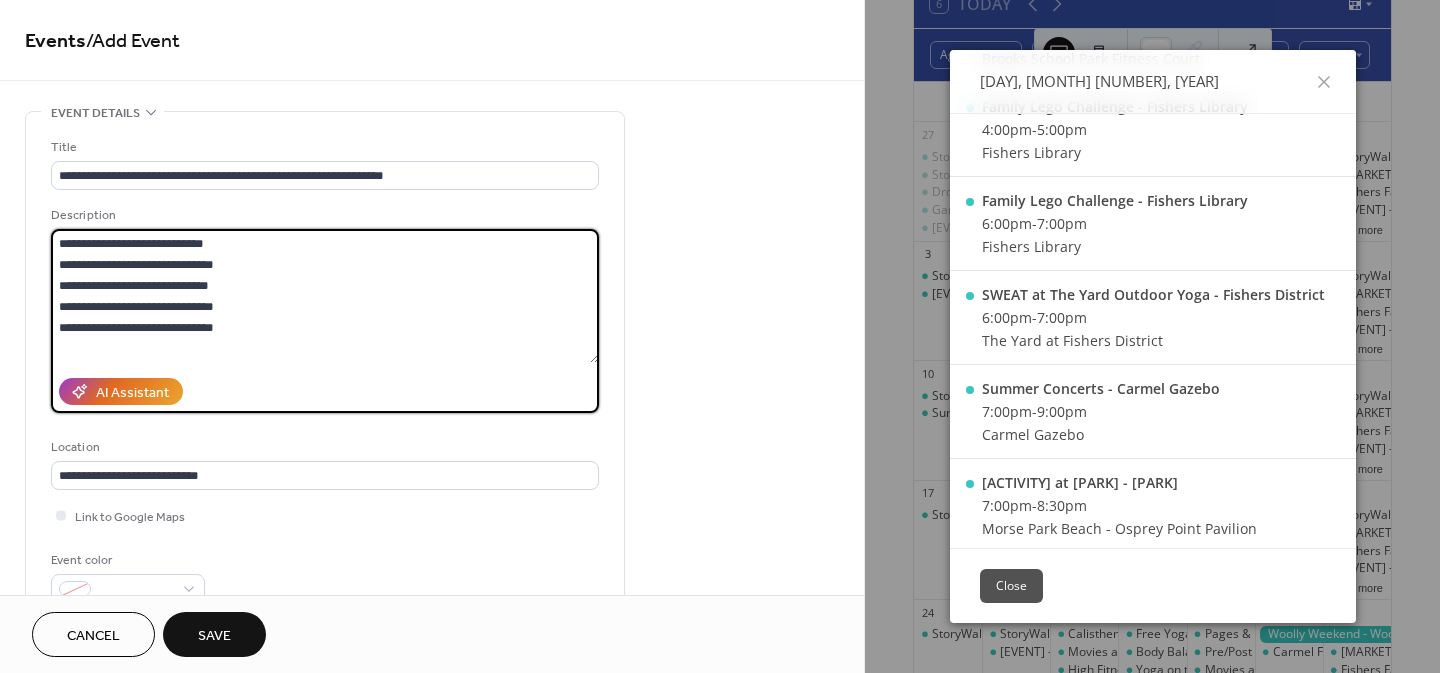 type on "**********" 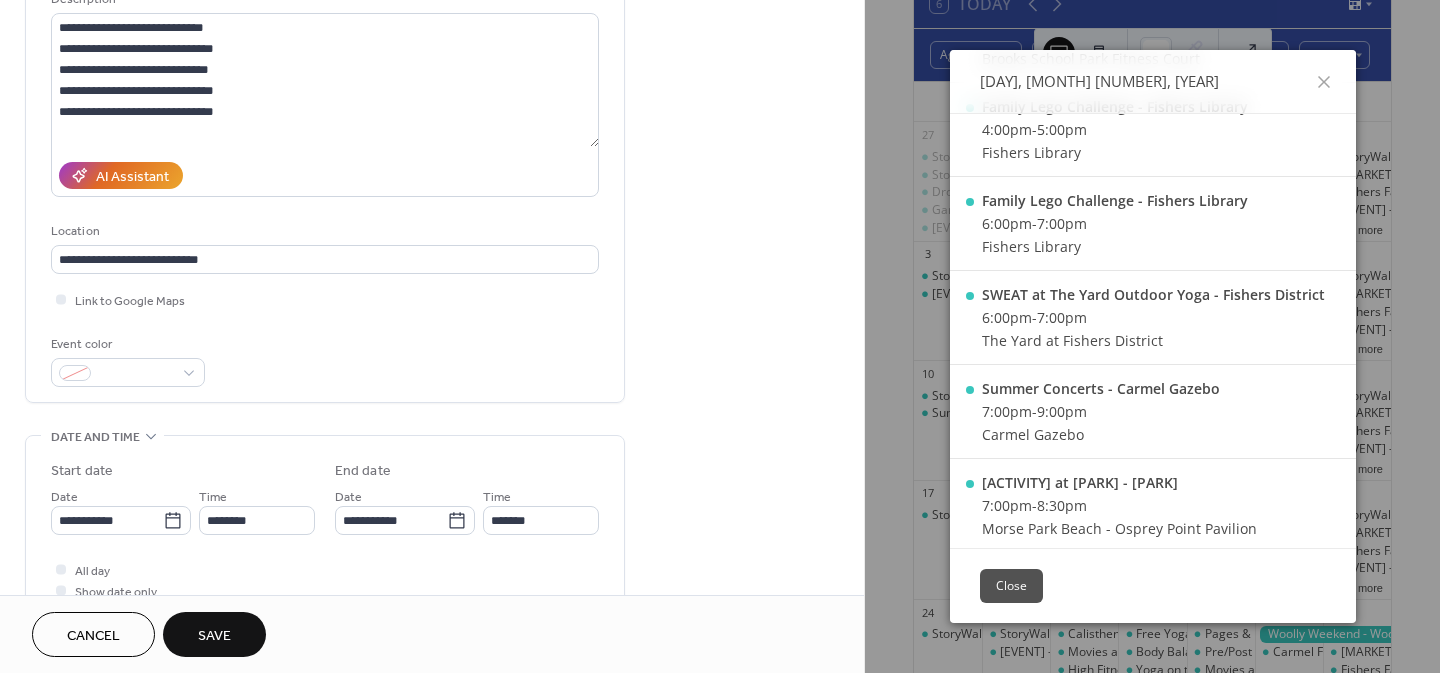 scroll, scrollTop: 322, scrollLeft: 0, axis: vertical 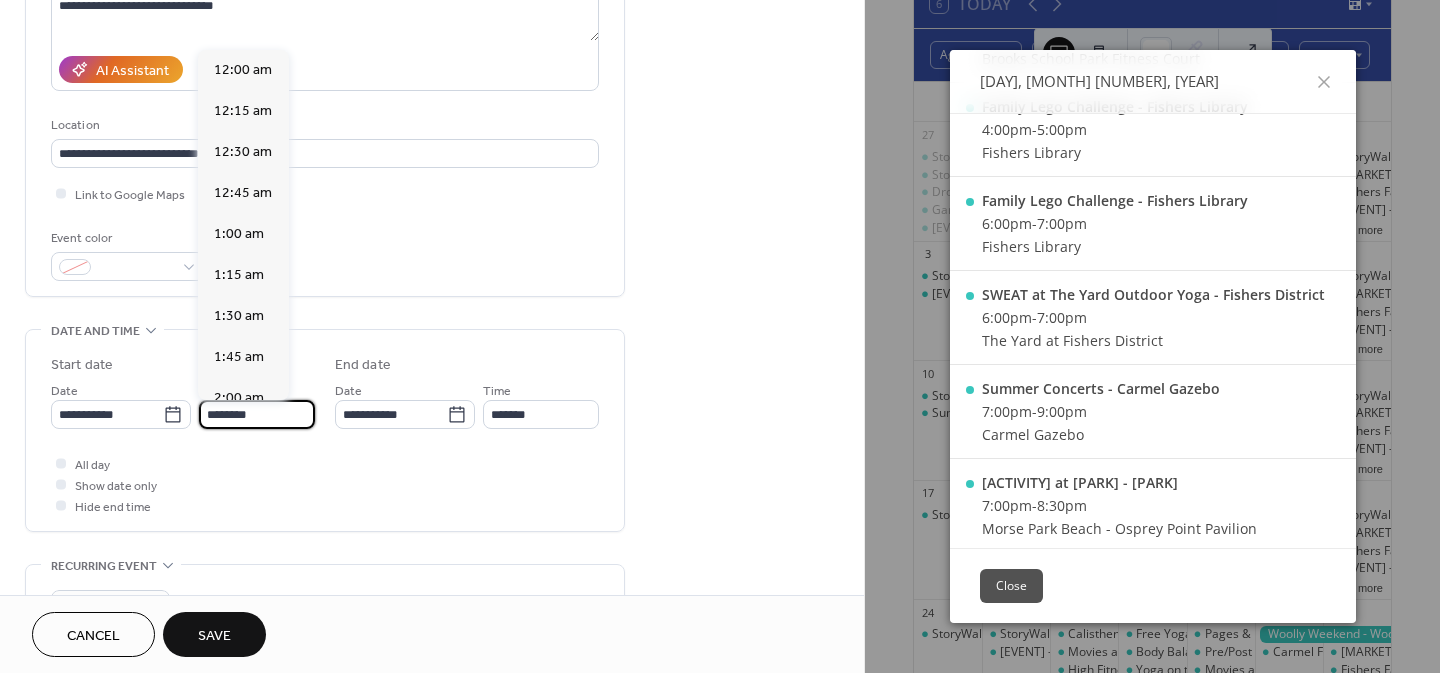 click on "********" at bounding box center [257, 414] 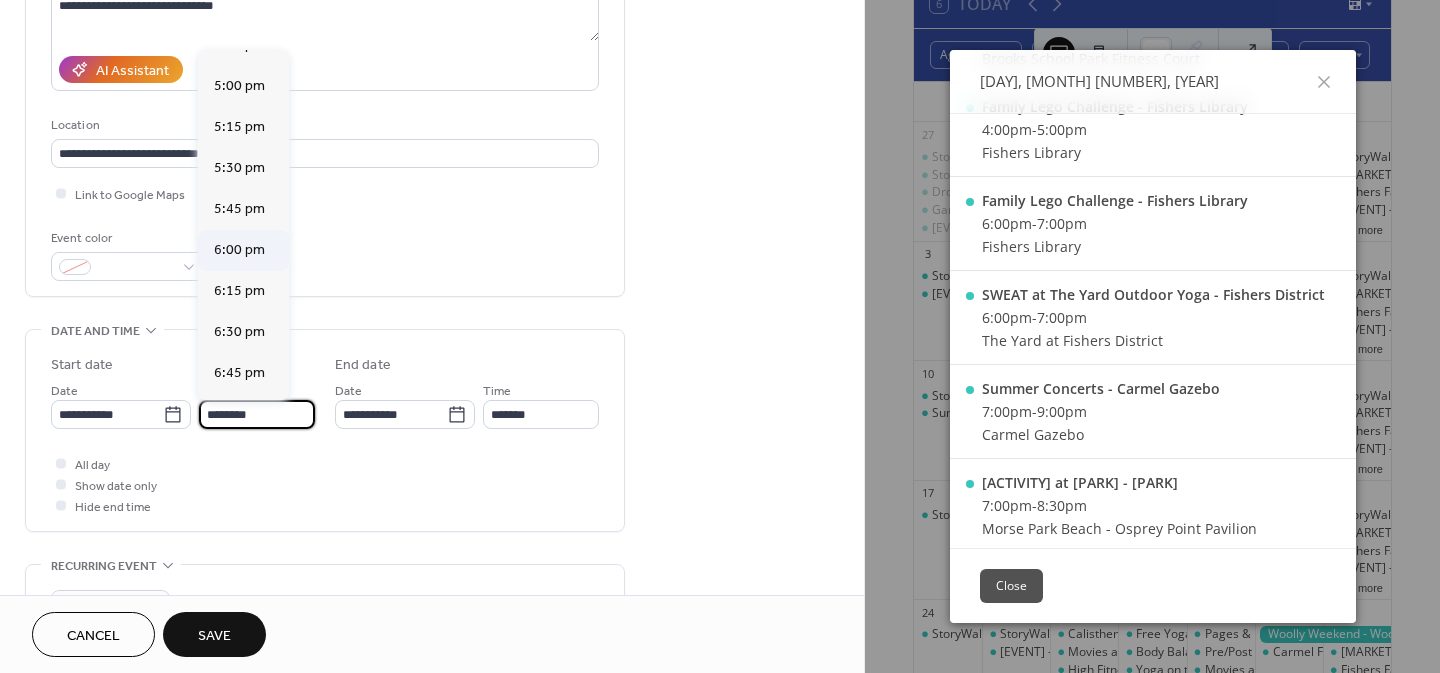 scroll, scrollTop: 2774, scrollLeft: 0, axis: vertical 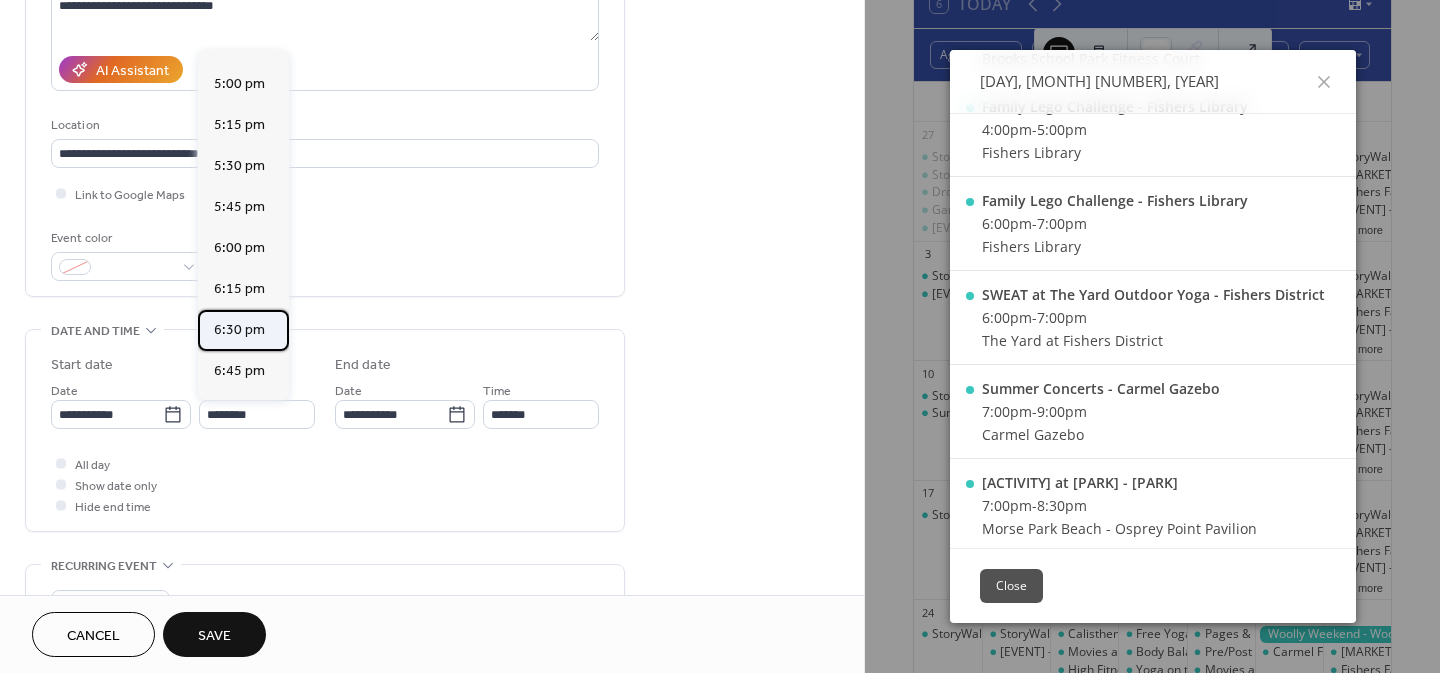 click on "6:30 pm" at bounding box center [239, 330] 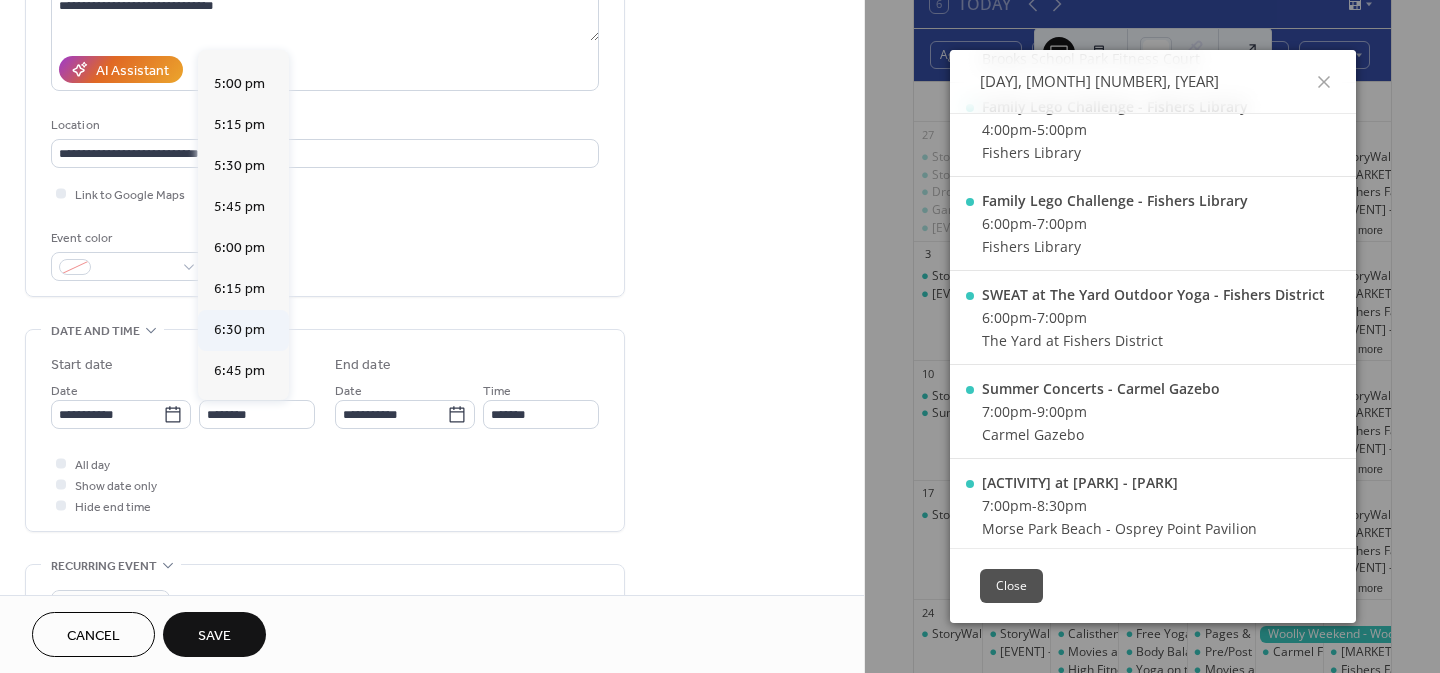 type on "*******" 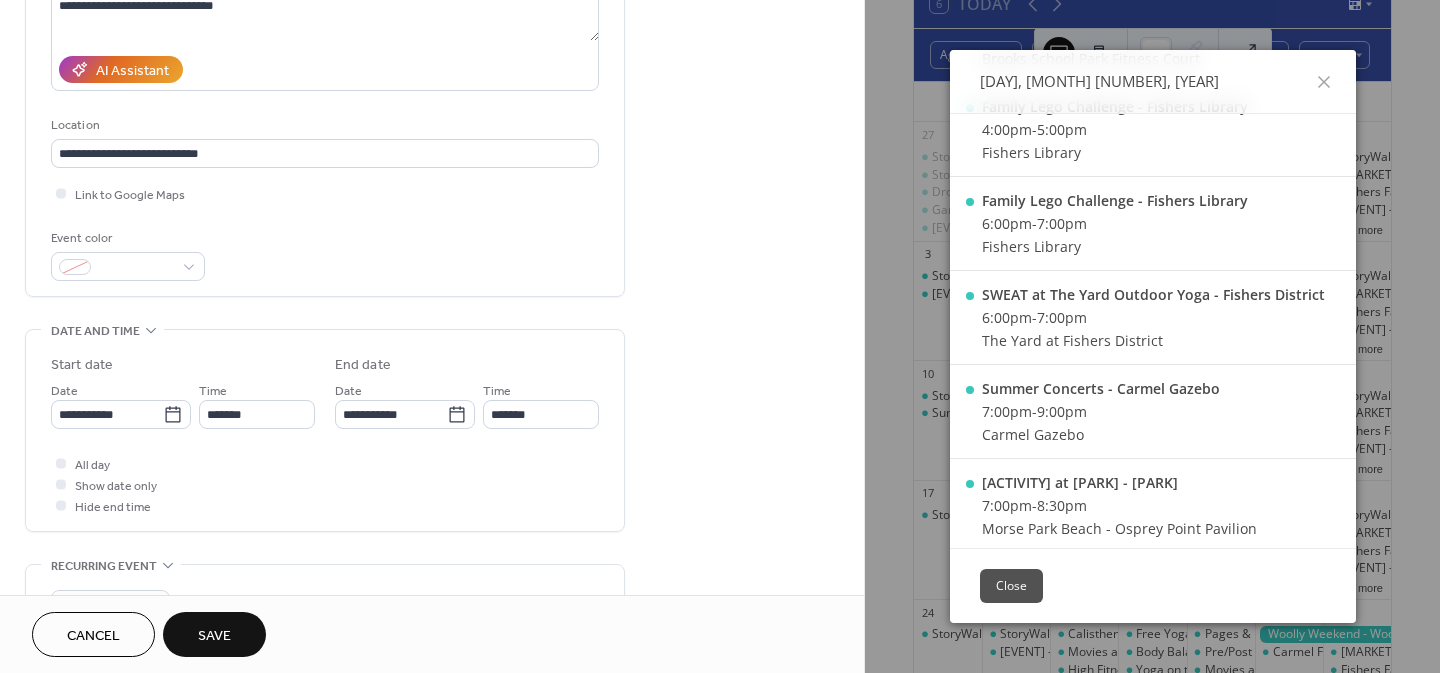 click on "**********" at bounding box center [432, 732] 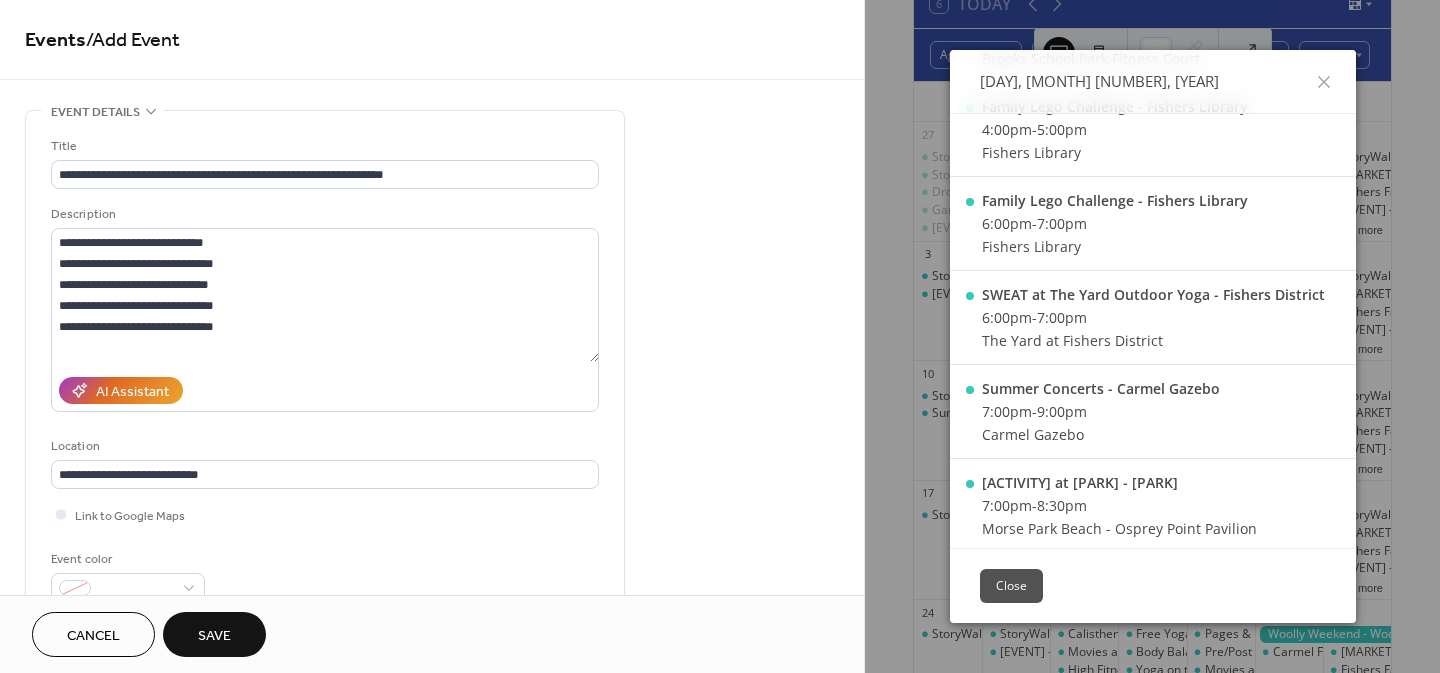 scroll, scrollTop: 0, scrollLeft: 0, axis: both 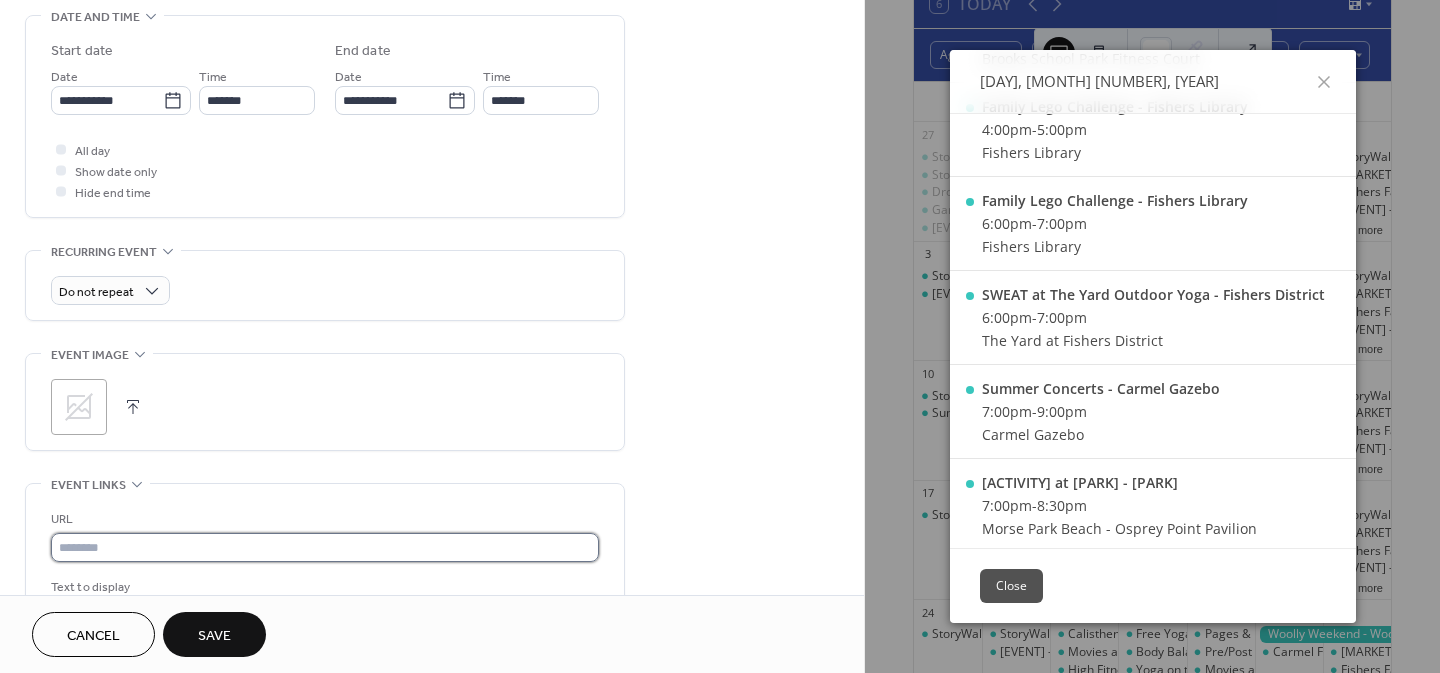 paste on "**********" 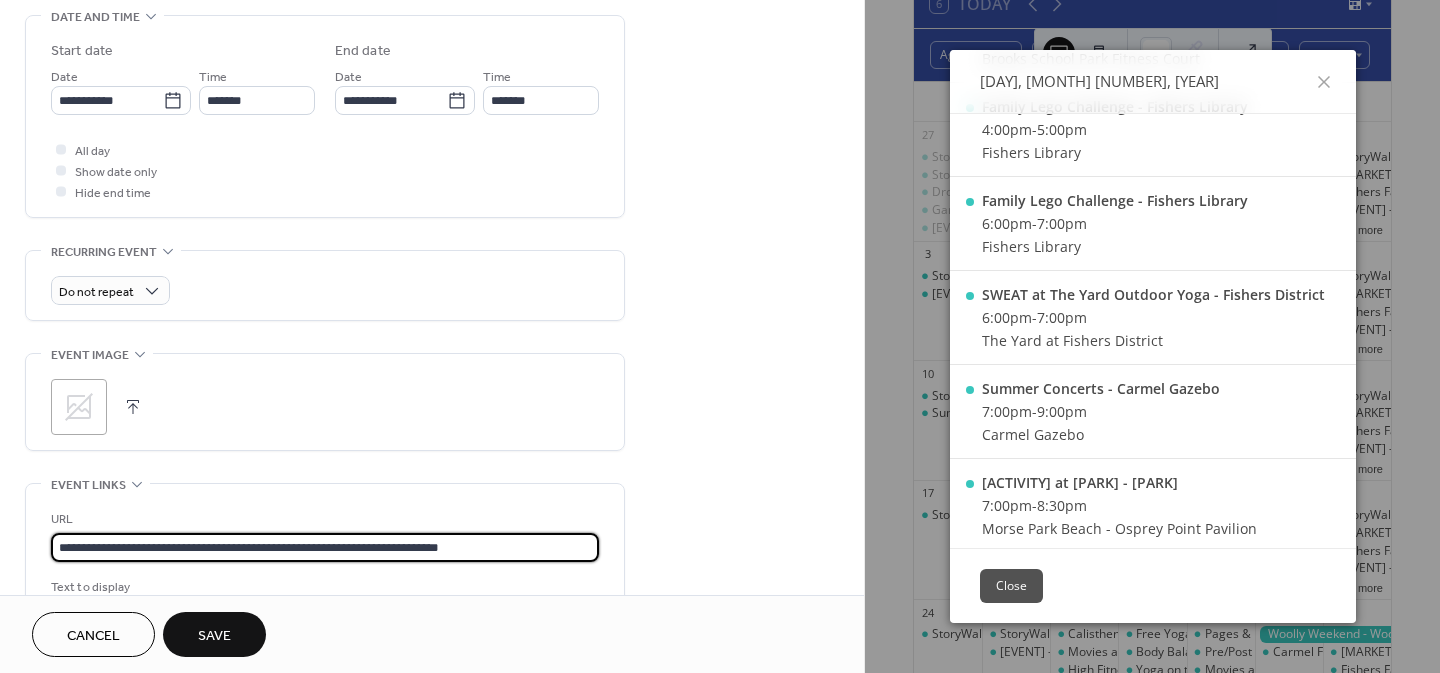 click on "**********" at bounding box center (325, 547) 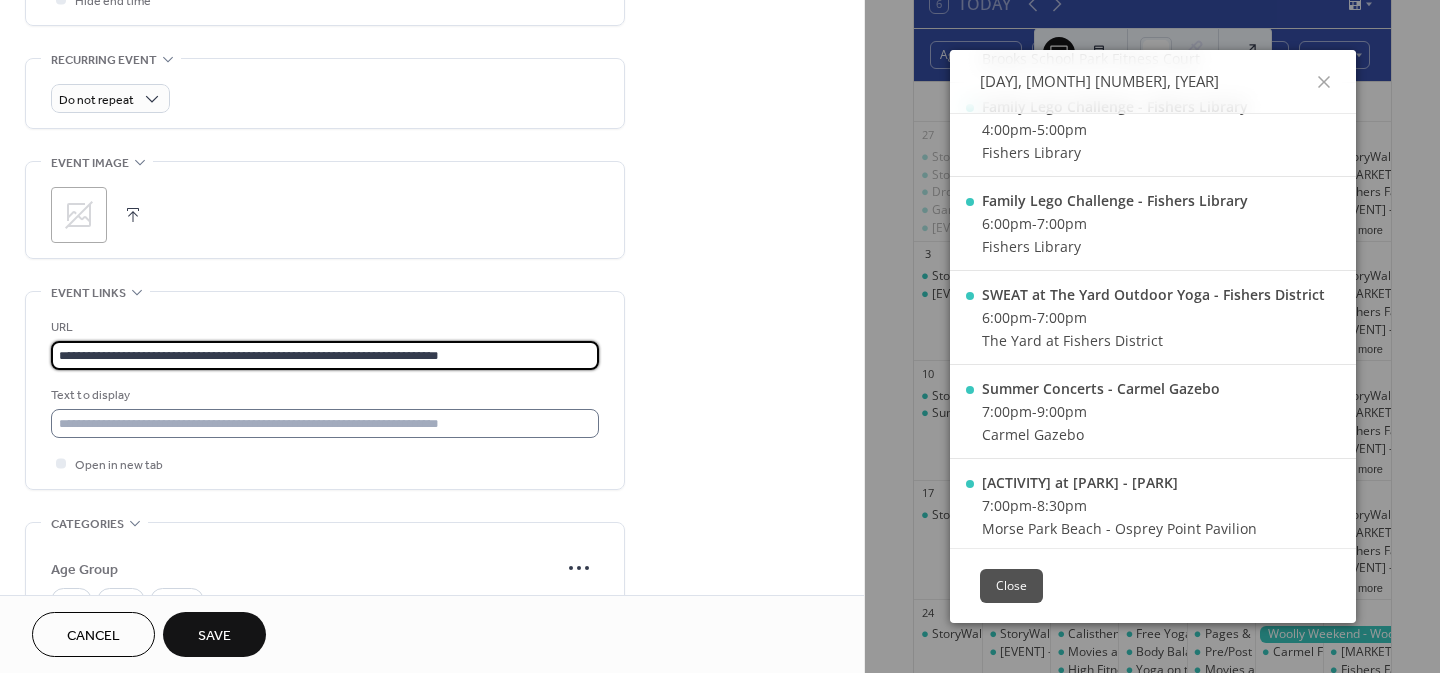 scroll, scrollTop: 829, scrollLeft: 0, axis: vertical 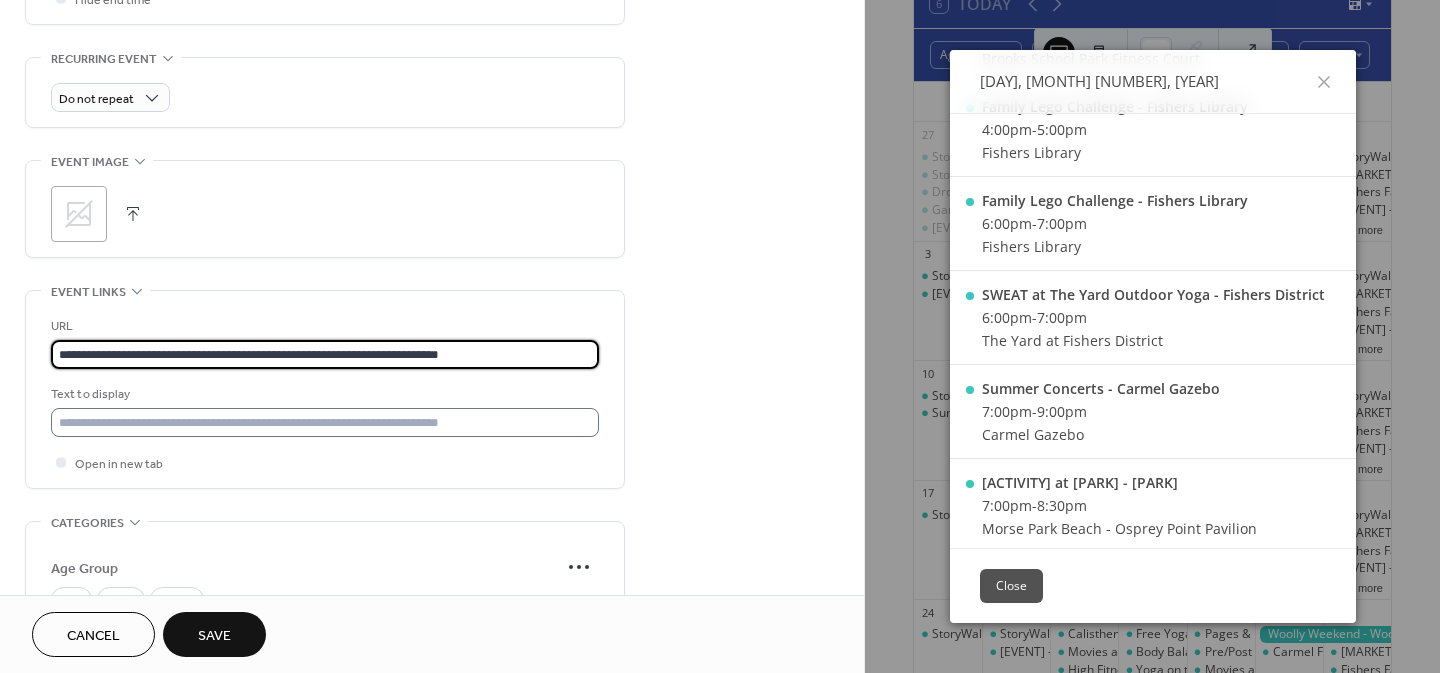 type on "**********" 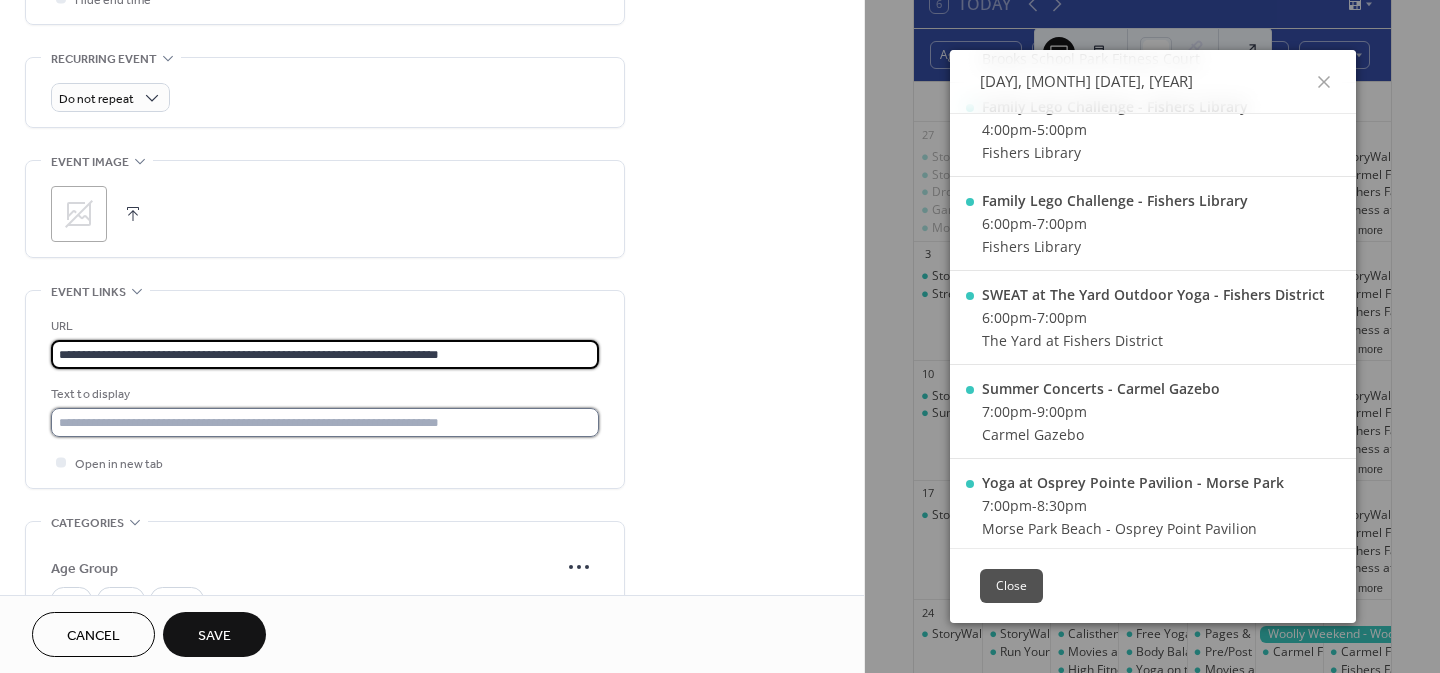scroll, scrollTop: 0, scrollLeft: 0, axis: both 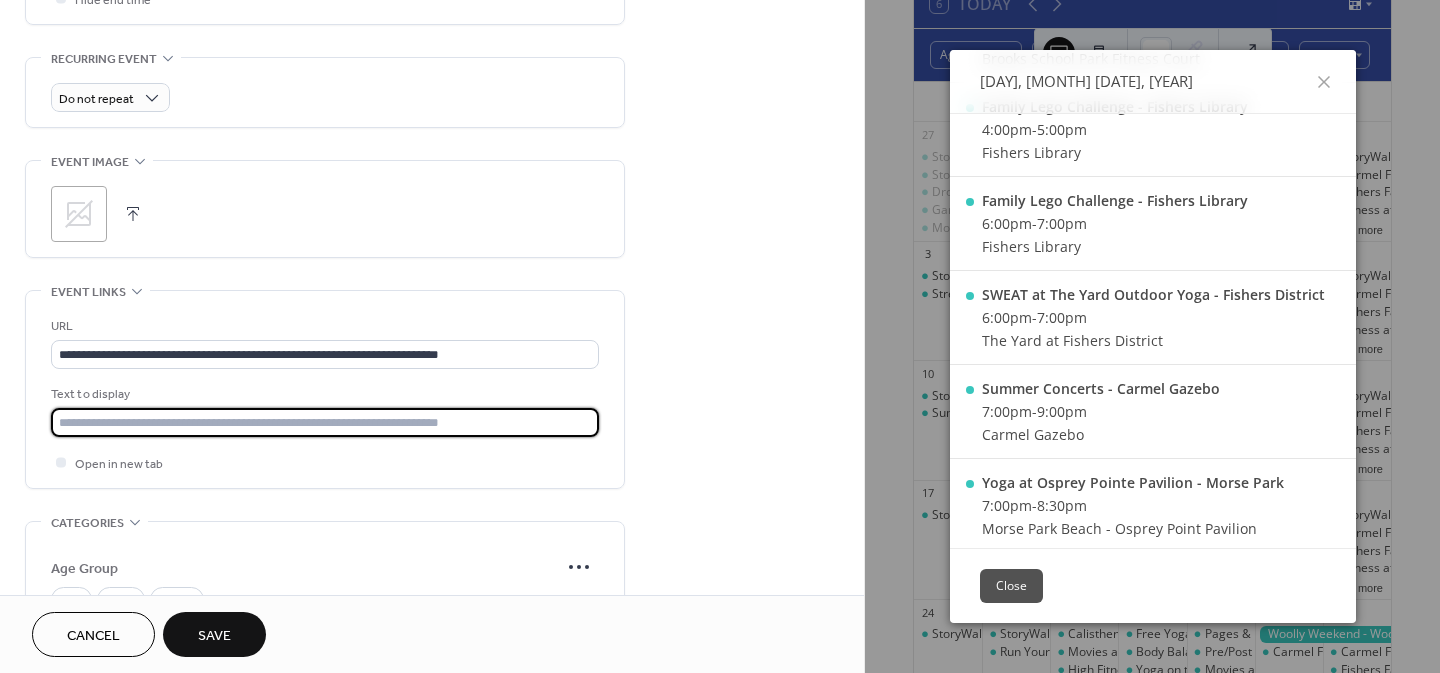 click at bounding box center (325, 422) 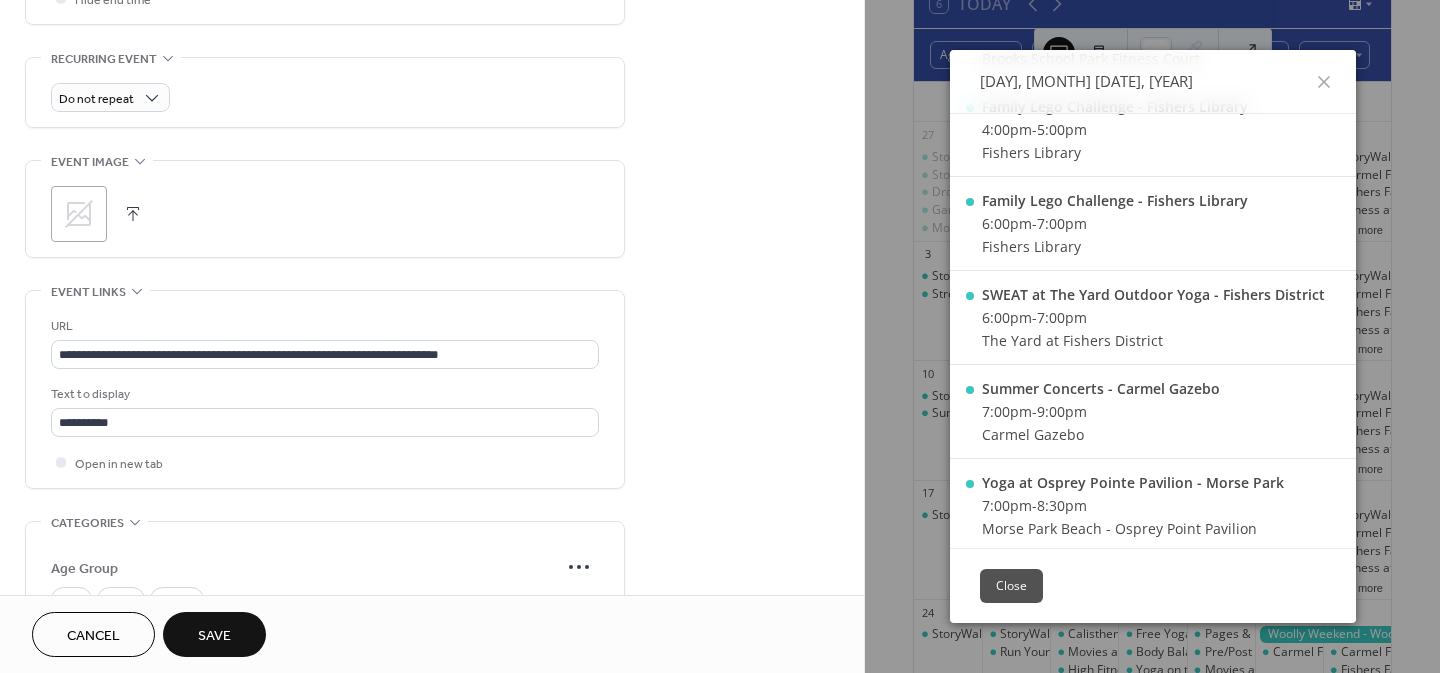 click on "**********" at bounding box center (432, 225) 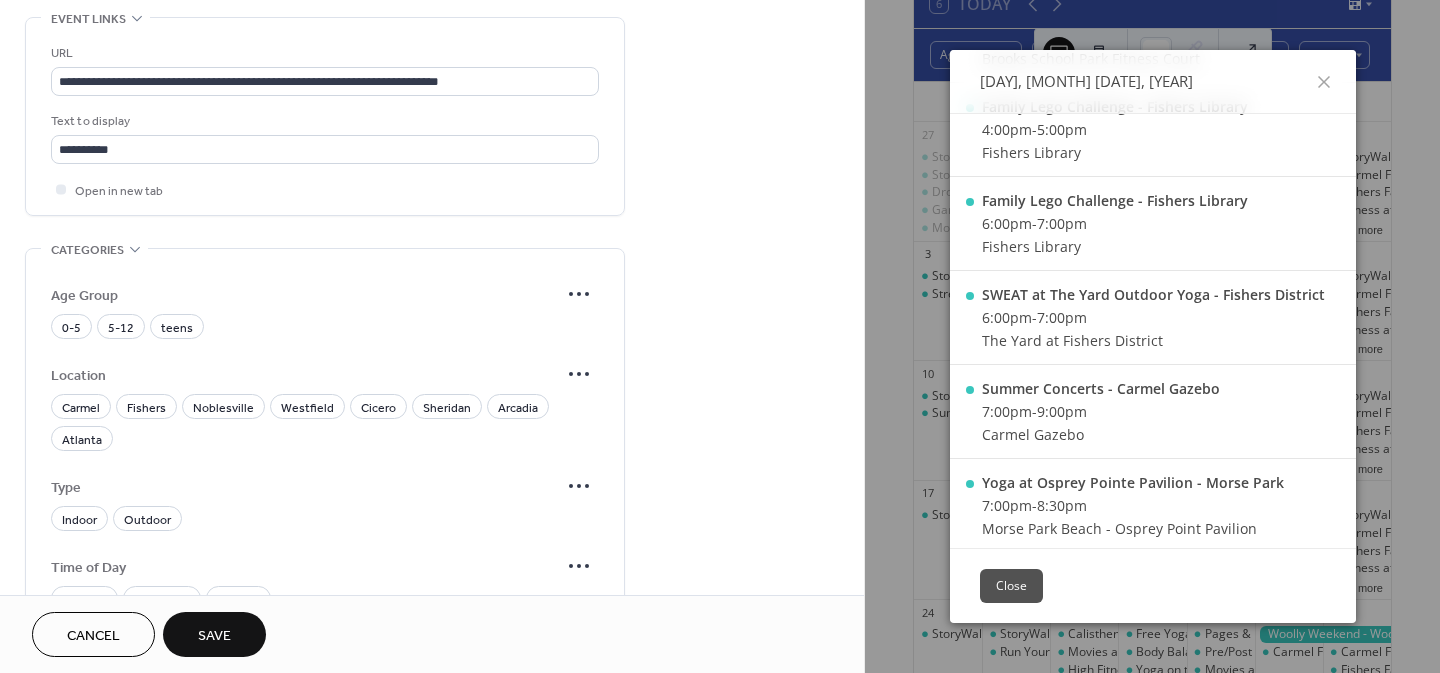 scroll, scrollTop: 1103, scrollLeft: 0, axis: vertical 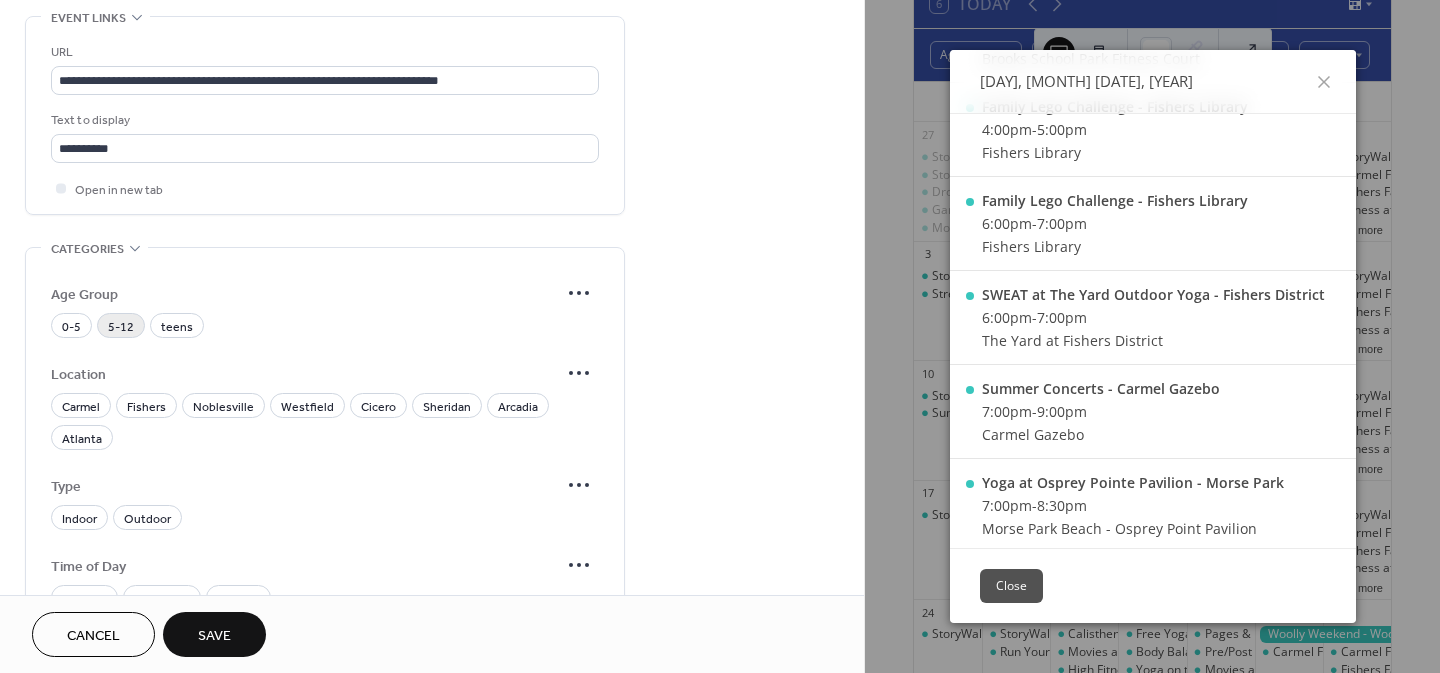 click on "5-12" at bounding box center [121, 327] 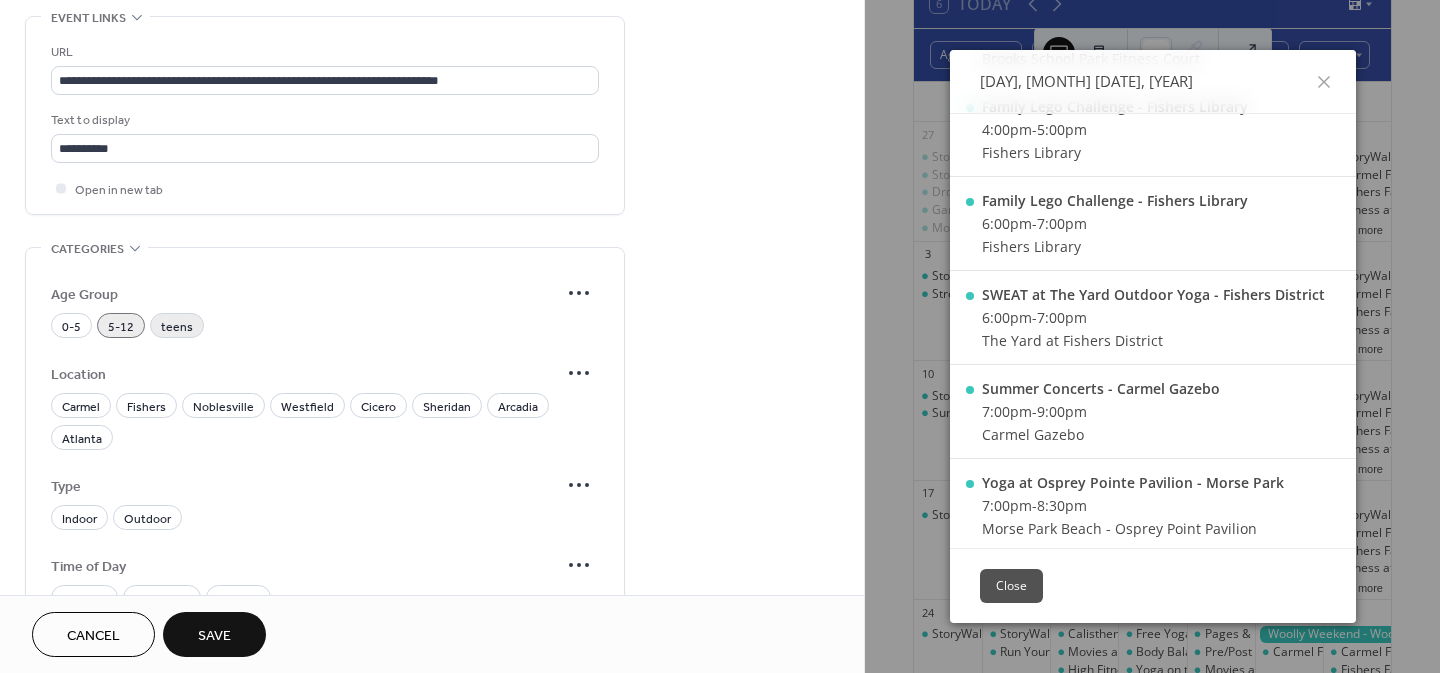 click on "teens" at bounding box center (177, 327) 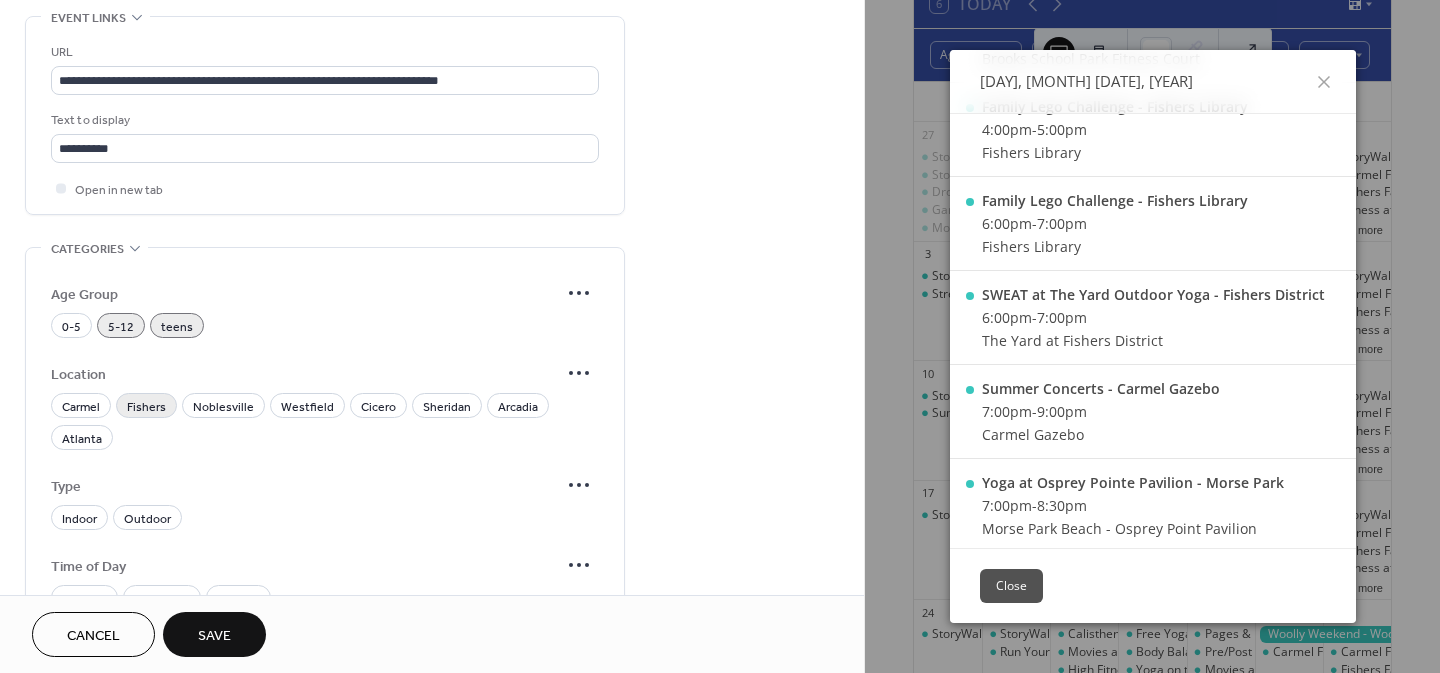 click on "Fishers" at bounding box center [146, 407] 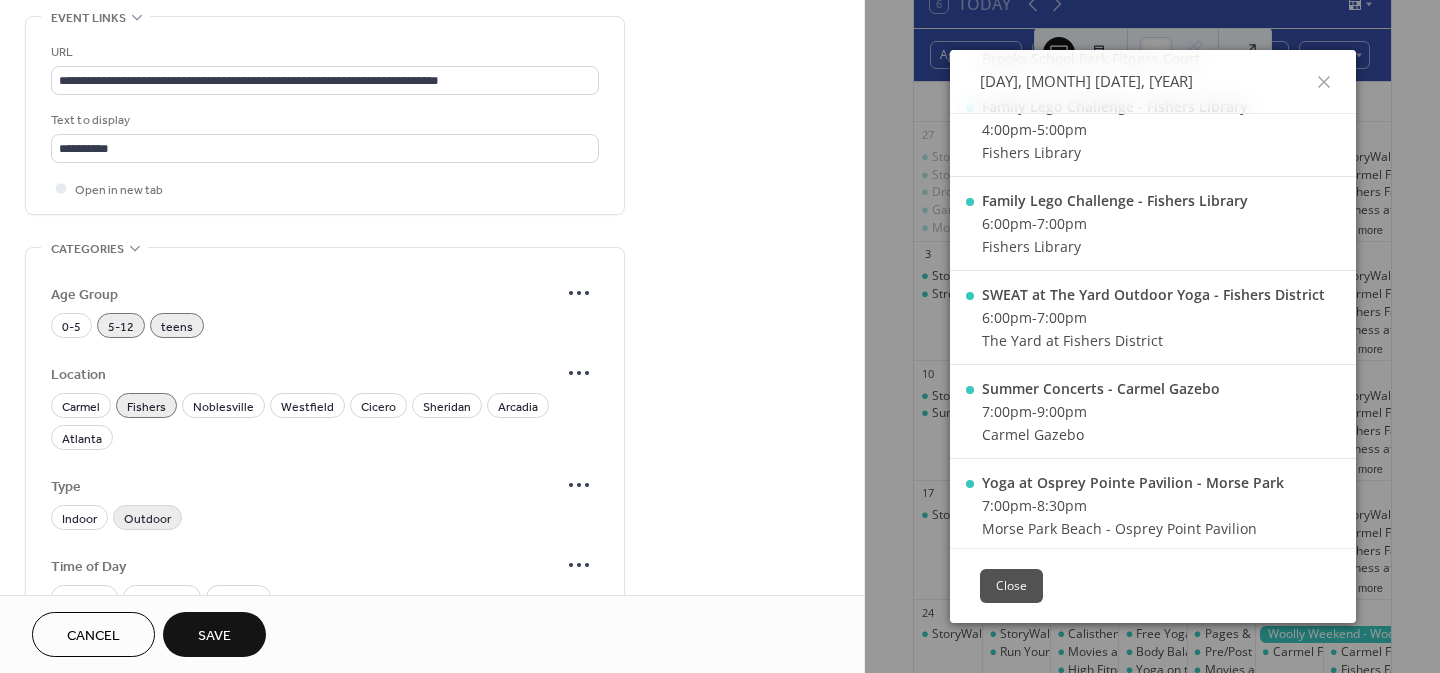click on "Outdoor" at bounding box center [147, 519] 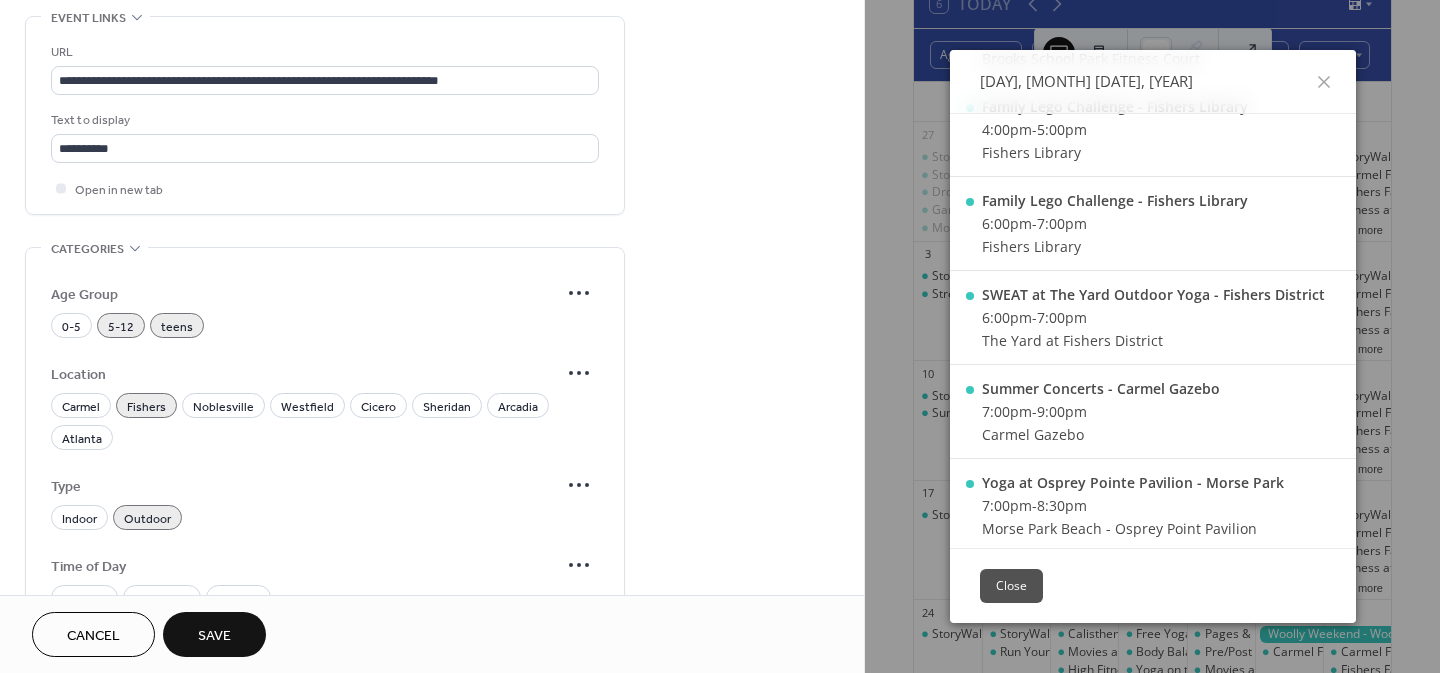 click on "**********" at bounding box center (432, -49) 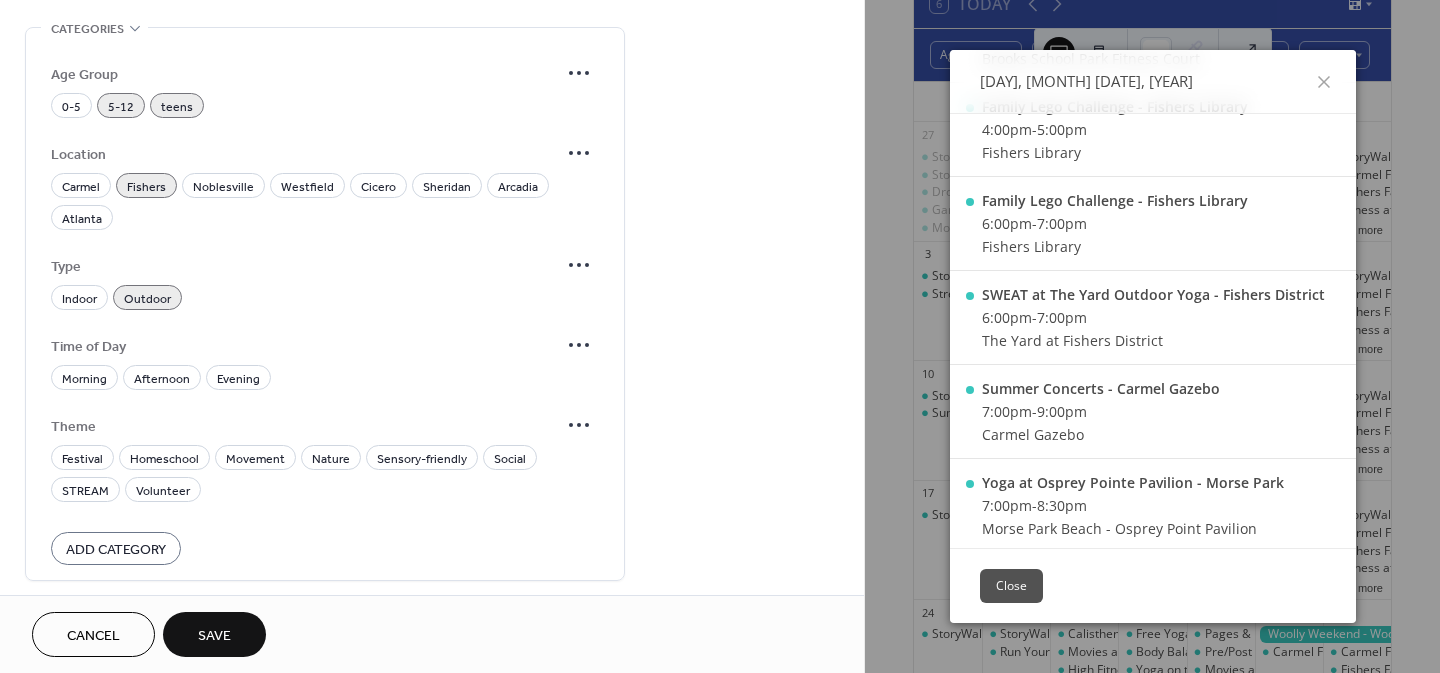 scroll, scrollTop: 1357, scrollLeft: 0, axis: vertical 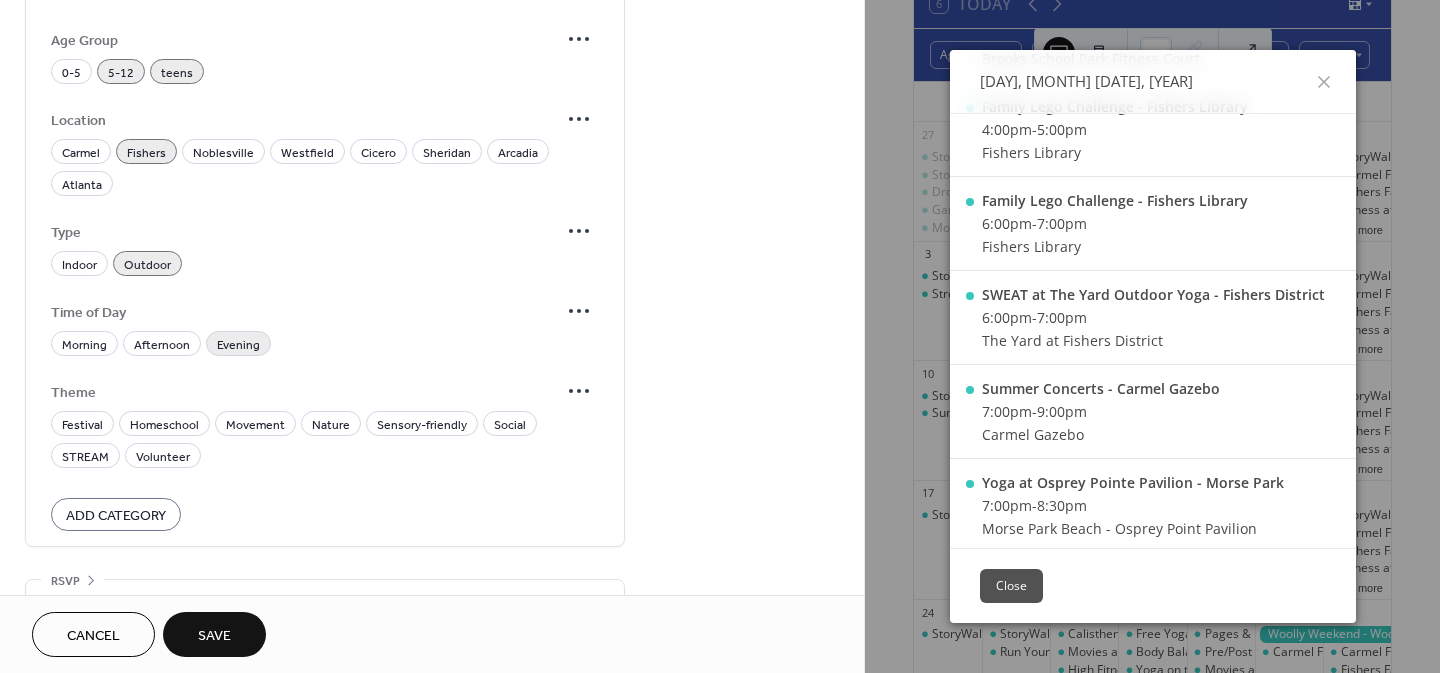 click on "Evening" at bounding box center [238, 343] 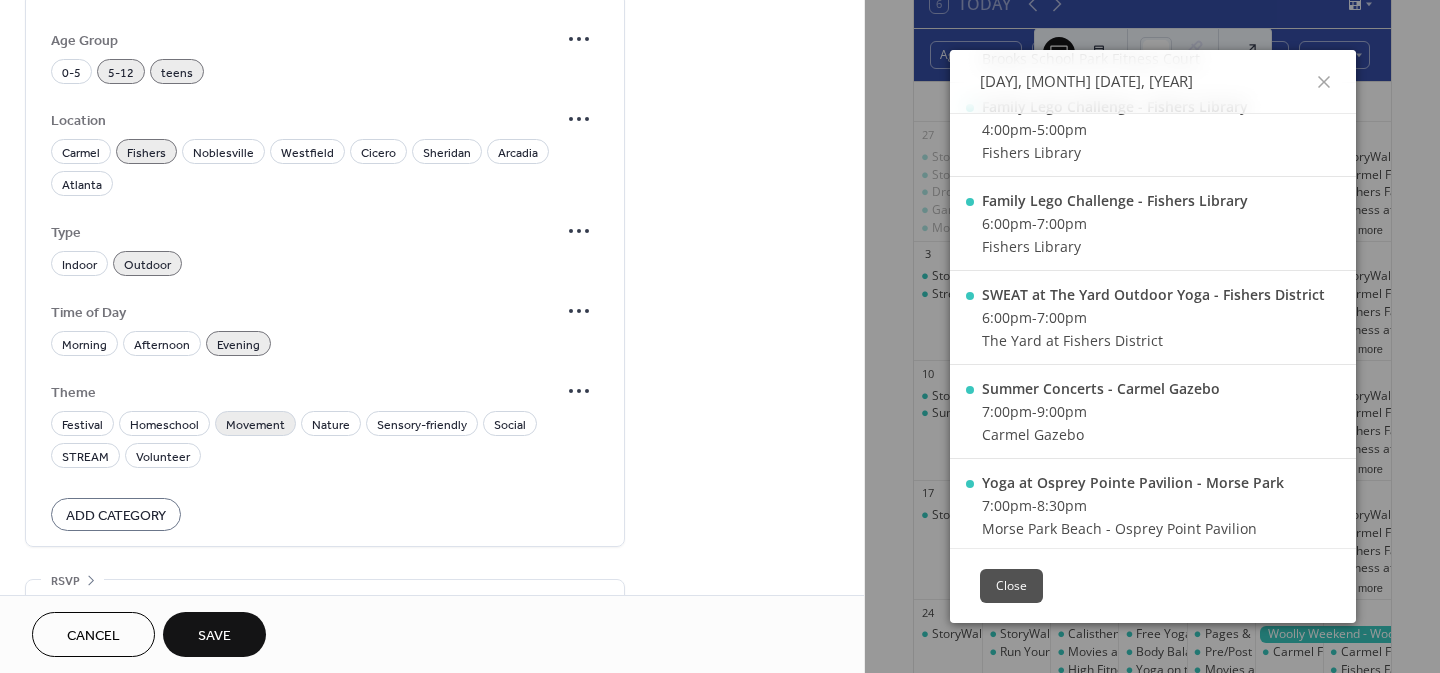 click on "Movement" at bounding box center (255, 425) 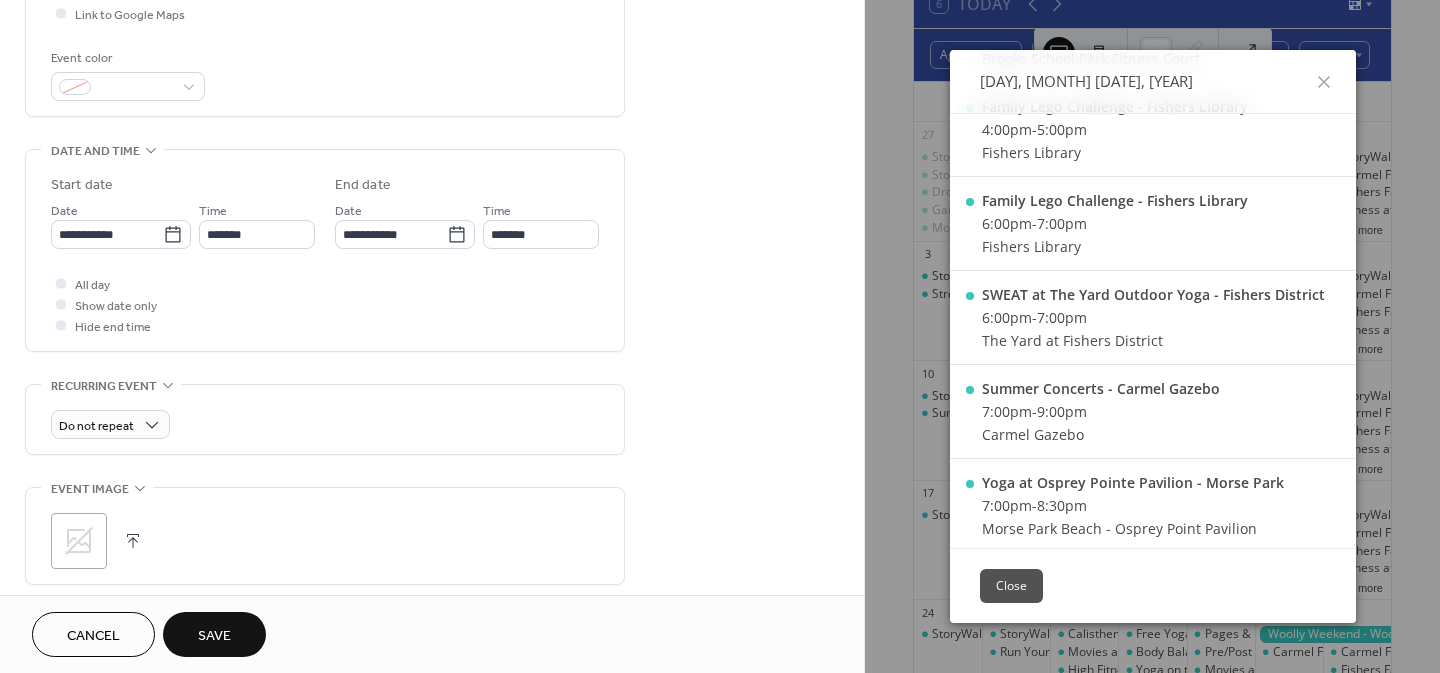scroll, scrollTop: 457, scrollLeft: 0, axis: vertical 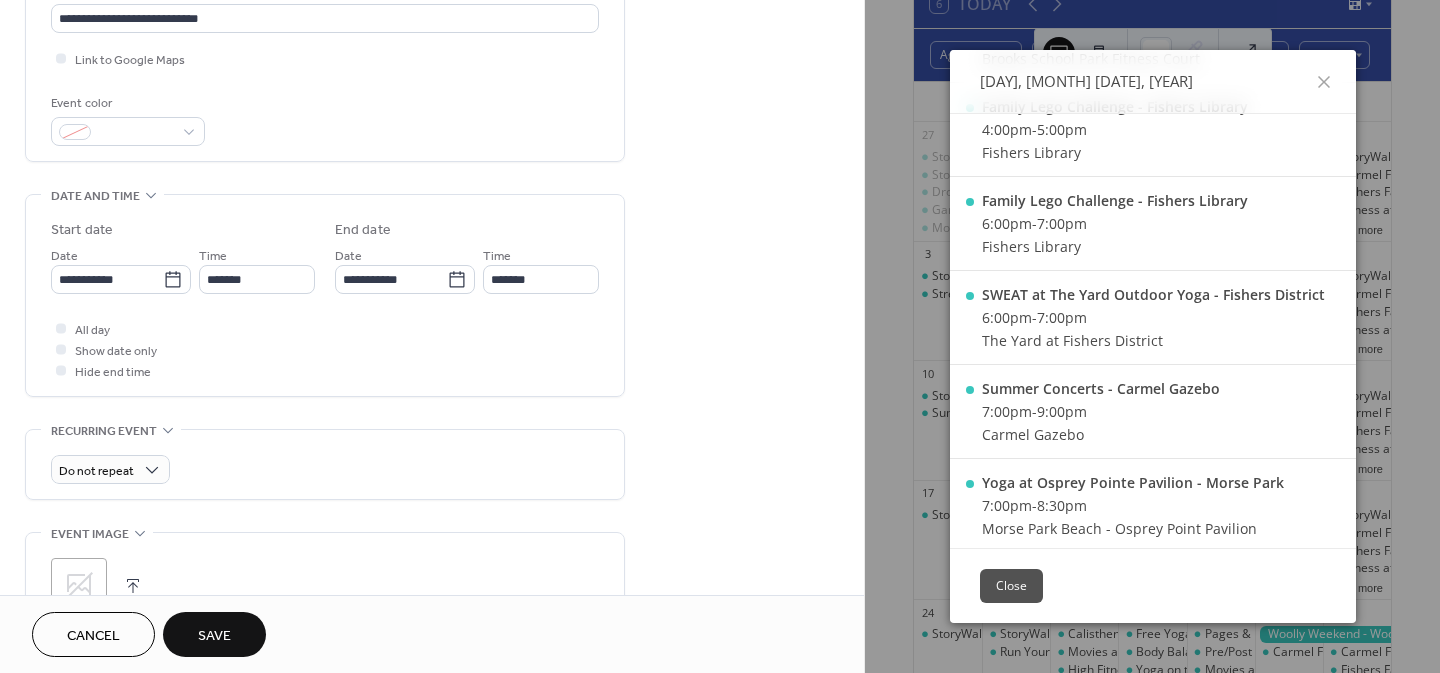 click on "Close" at bounding box center (1011, 586) 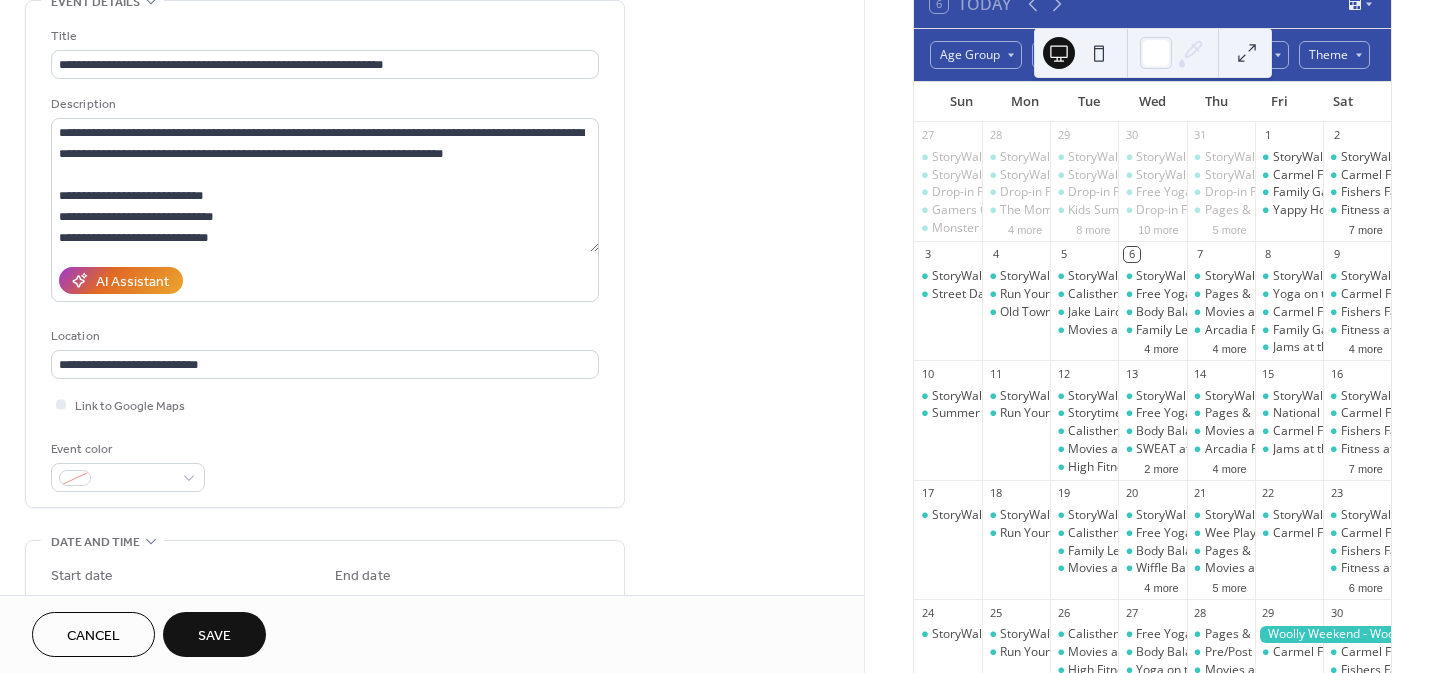 scroll, scrollTop: 0, scrollLeft: 0, axis: both 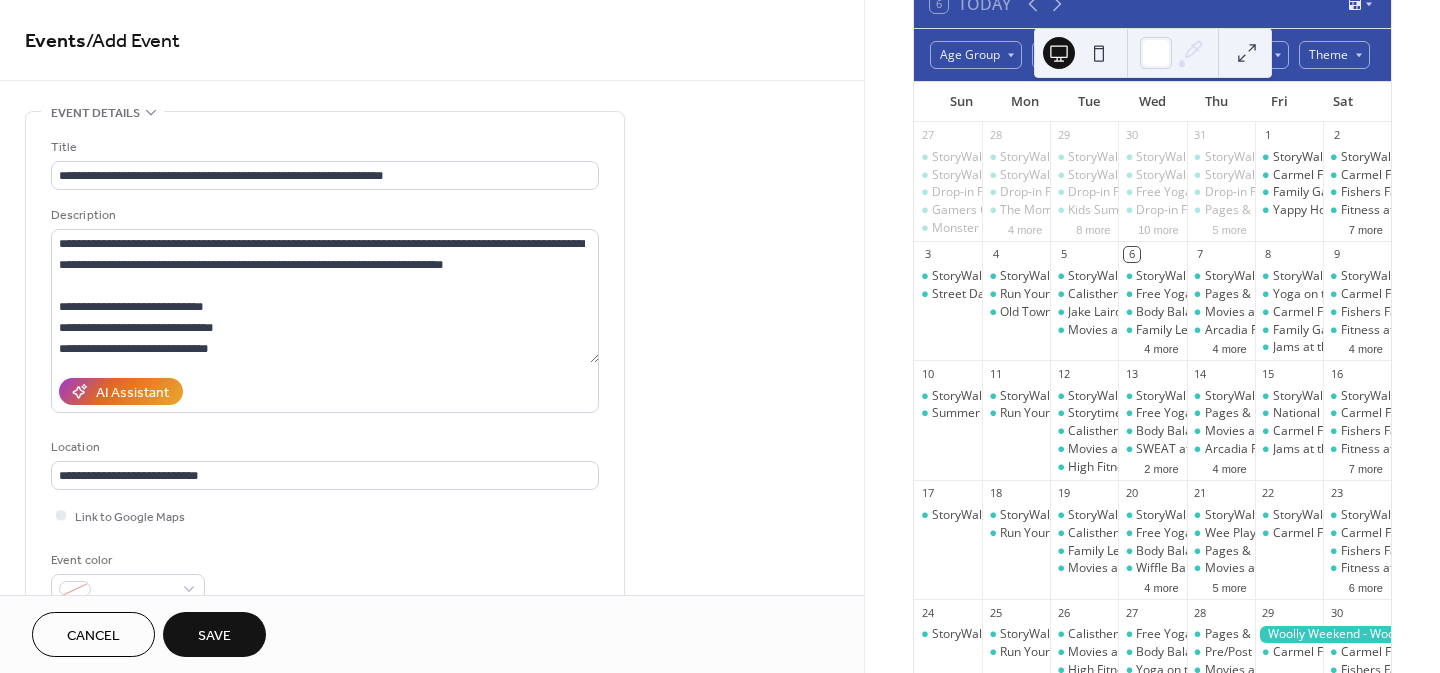 click on "Save" at bounding box center (214, 636) 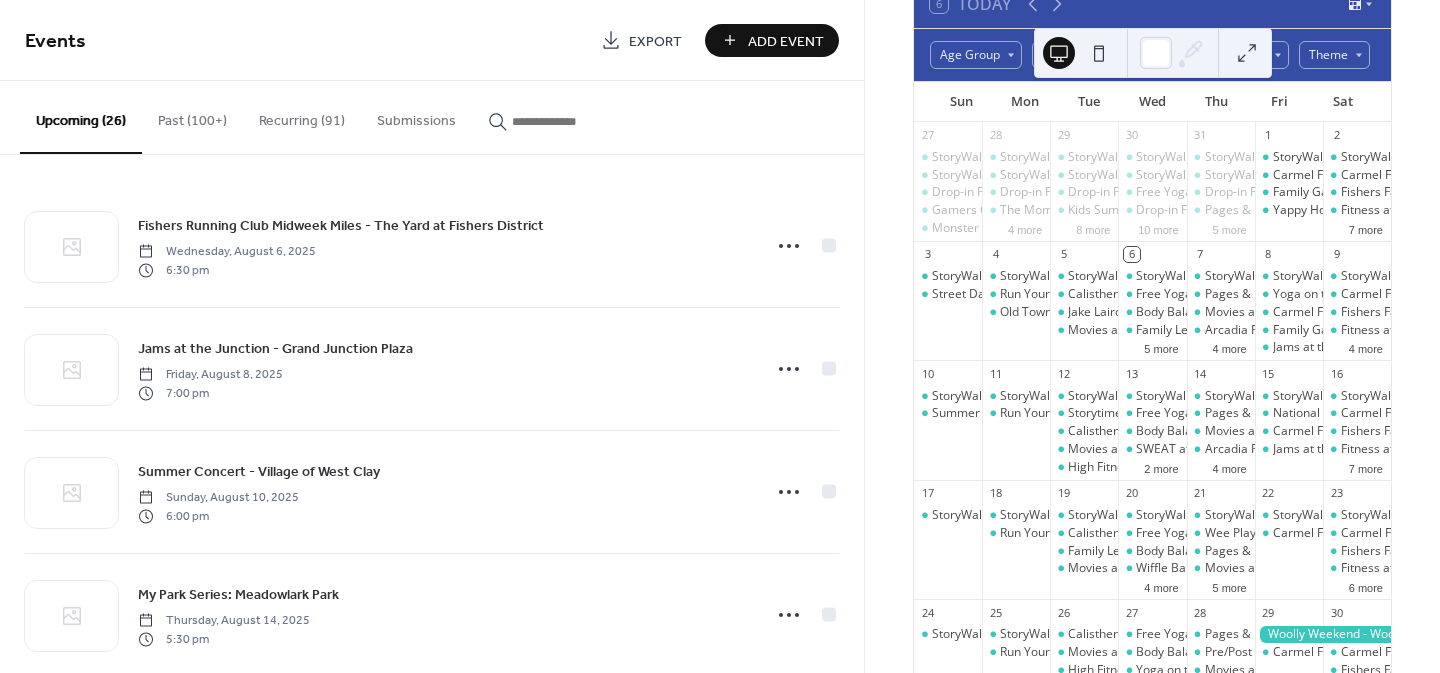 click at bounding box center [572, 121] 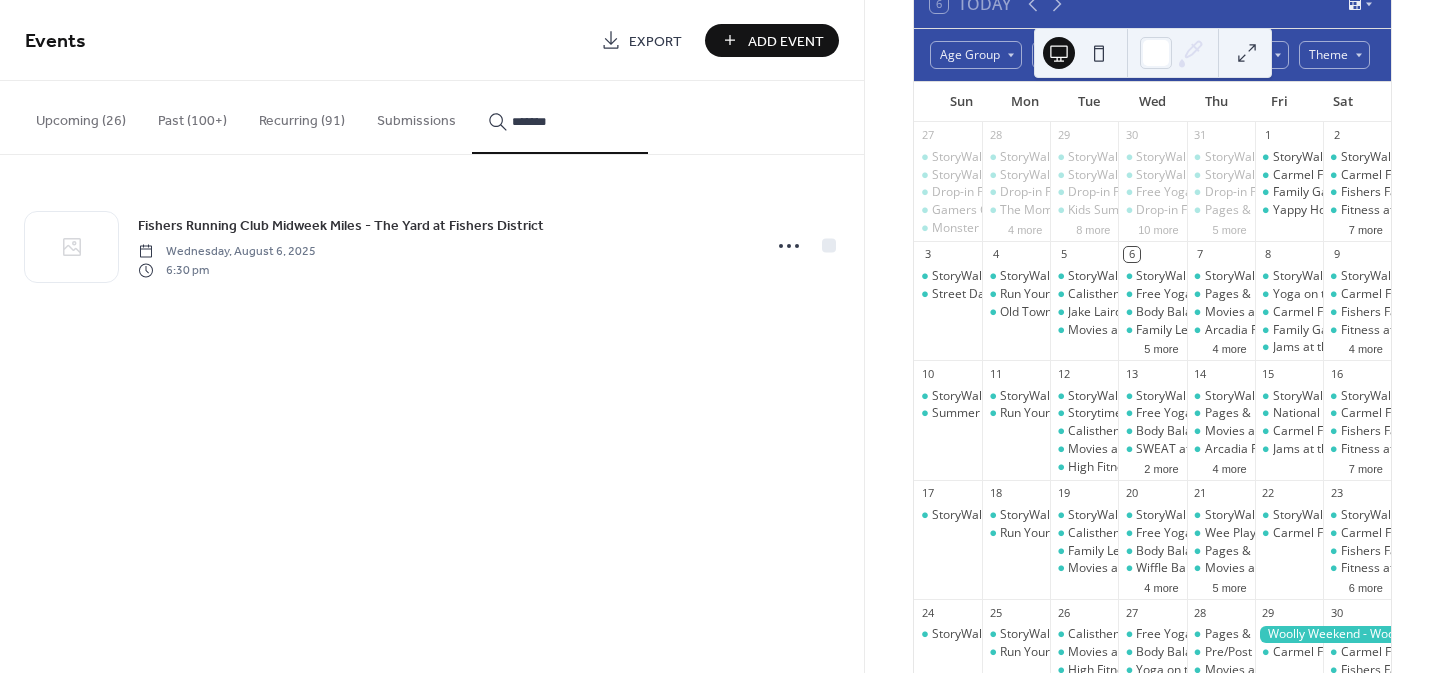 type on "*******" 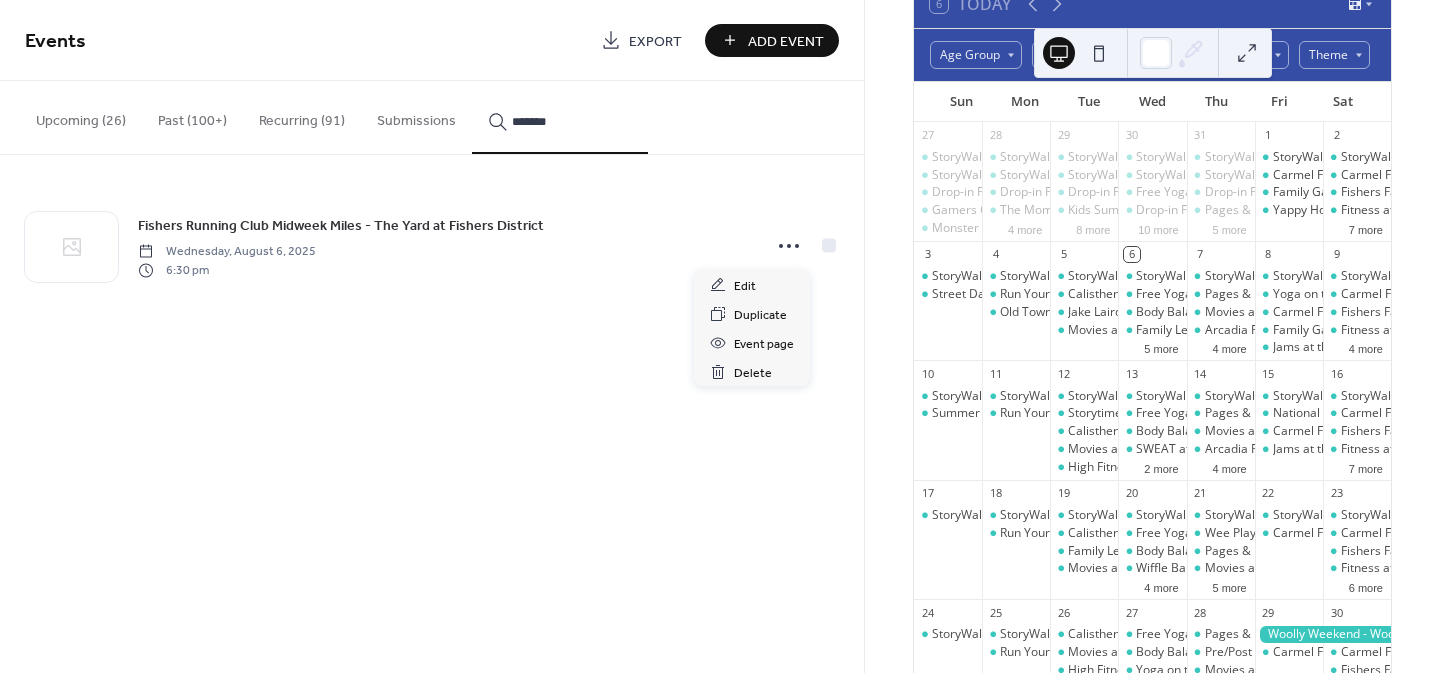 click 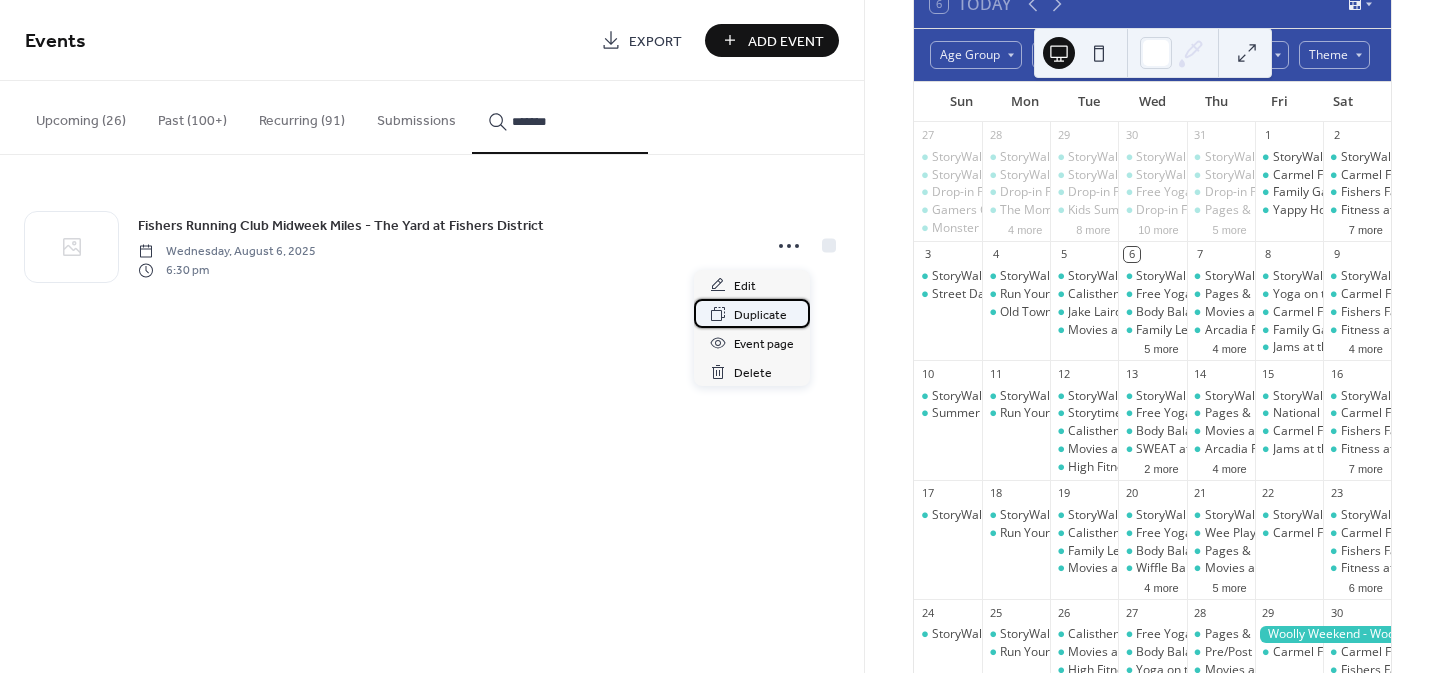 click on "Duplicate" at bounding box center (760, 315) 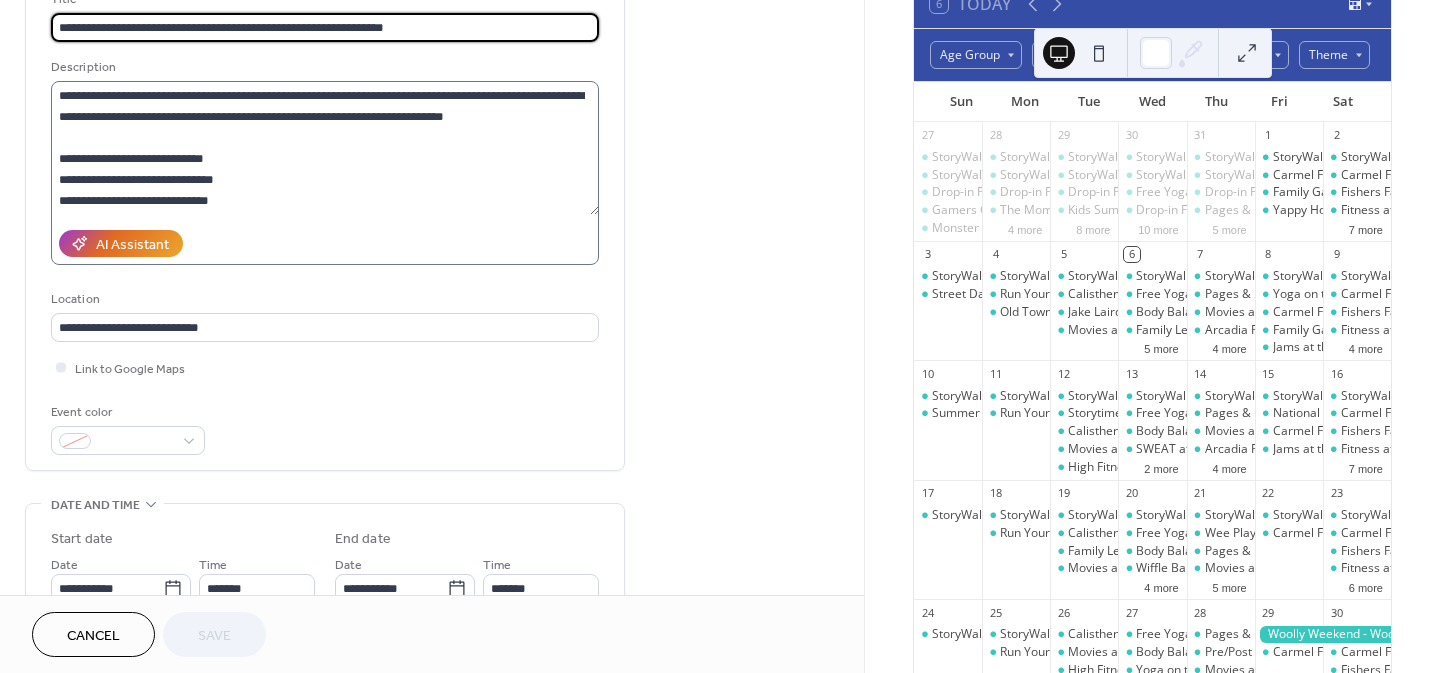 scroll, scrollTop: 151, scrollLeft: 0, axis: vertical 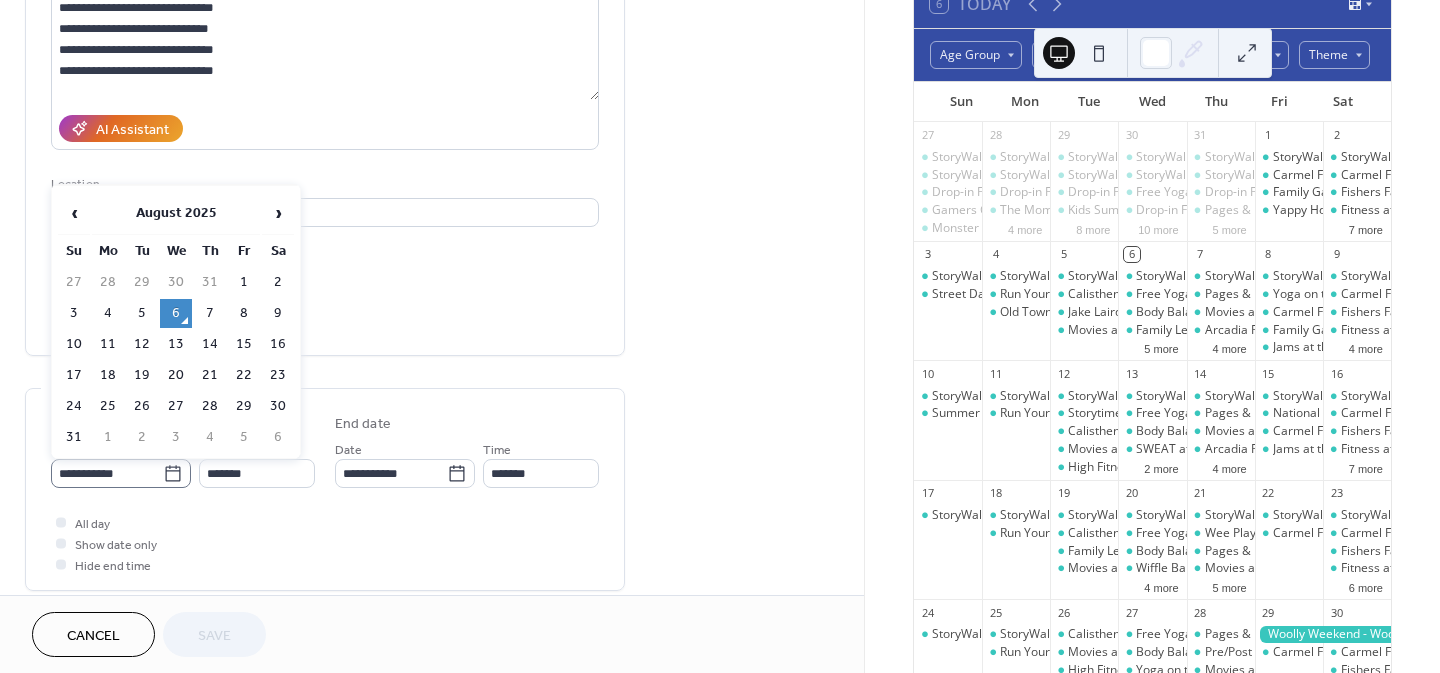 click 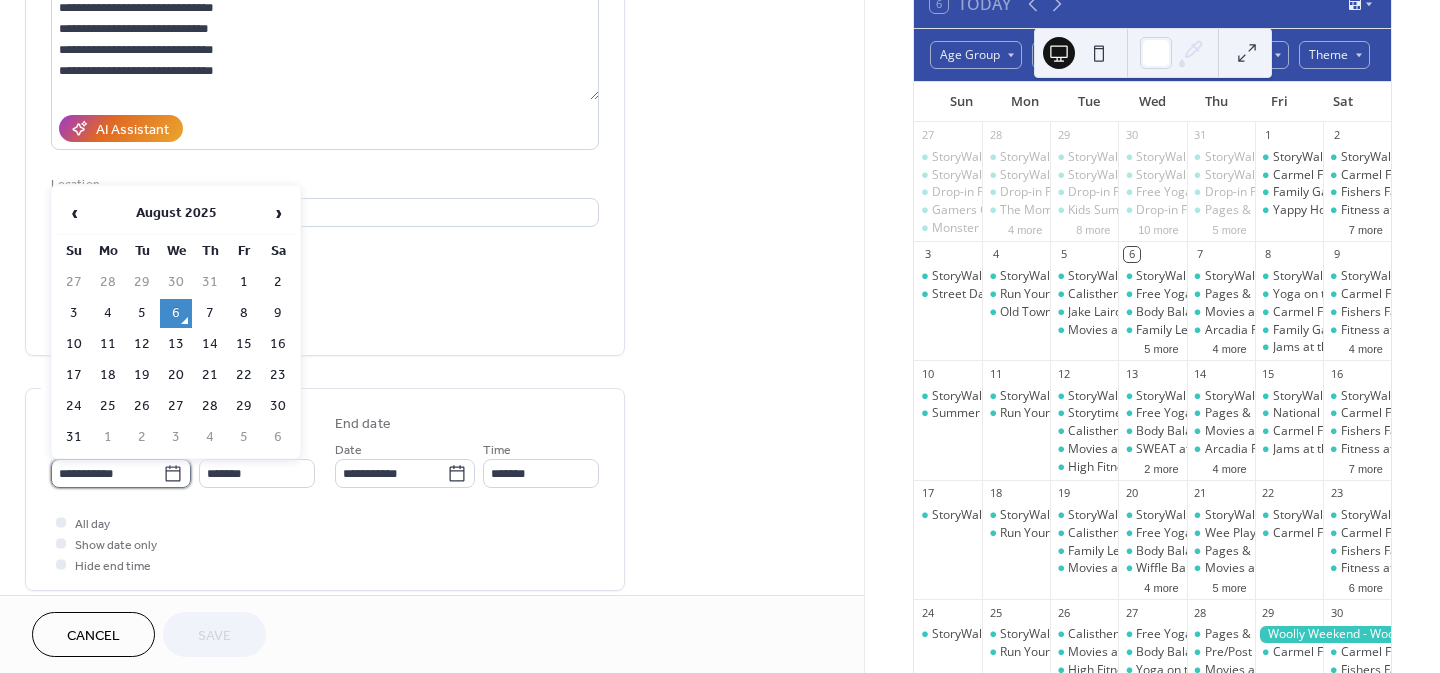 click on "**********" at bounding box center (107, 473) 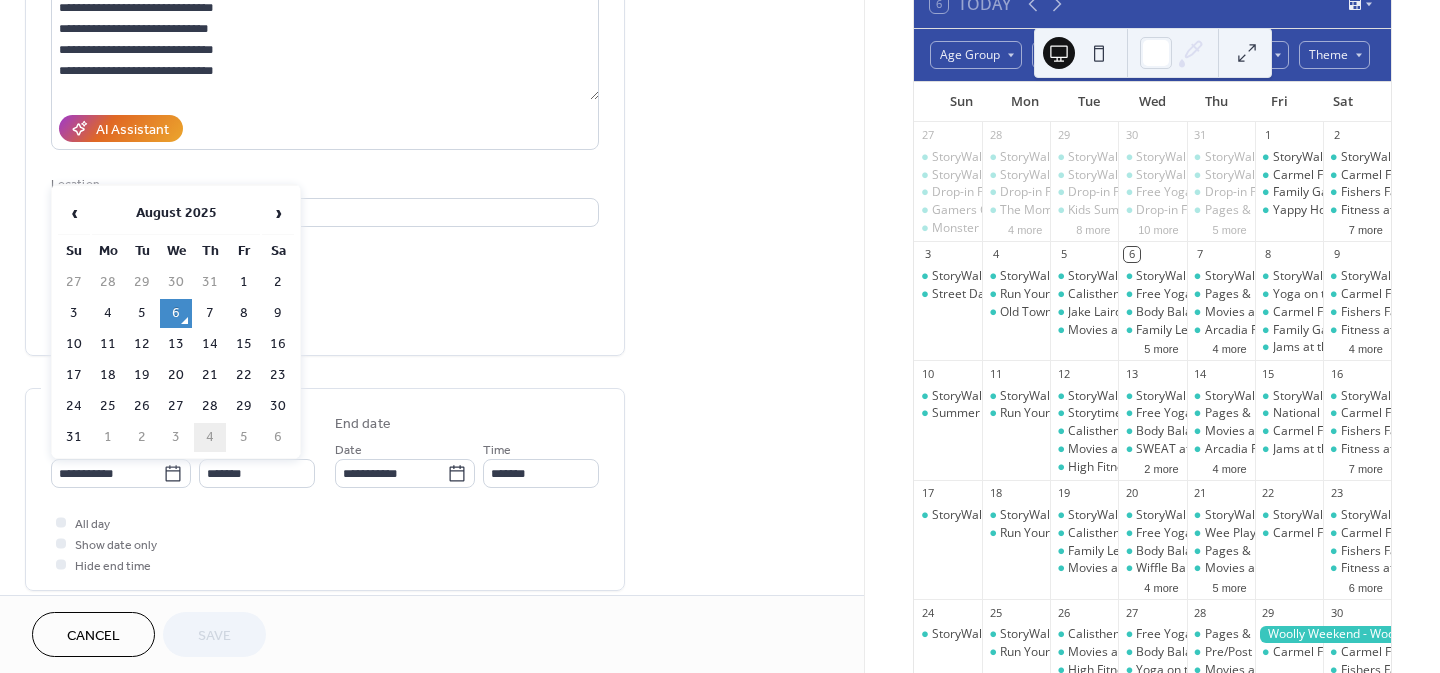 click on "4" at bounding box center (210, 437) 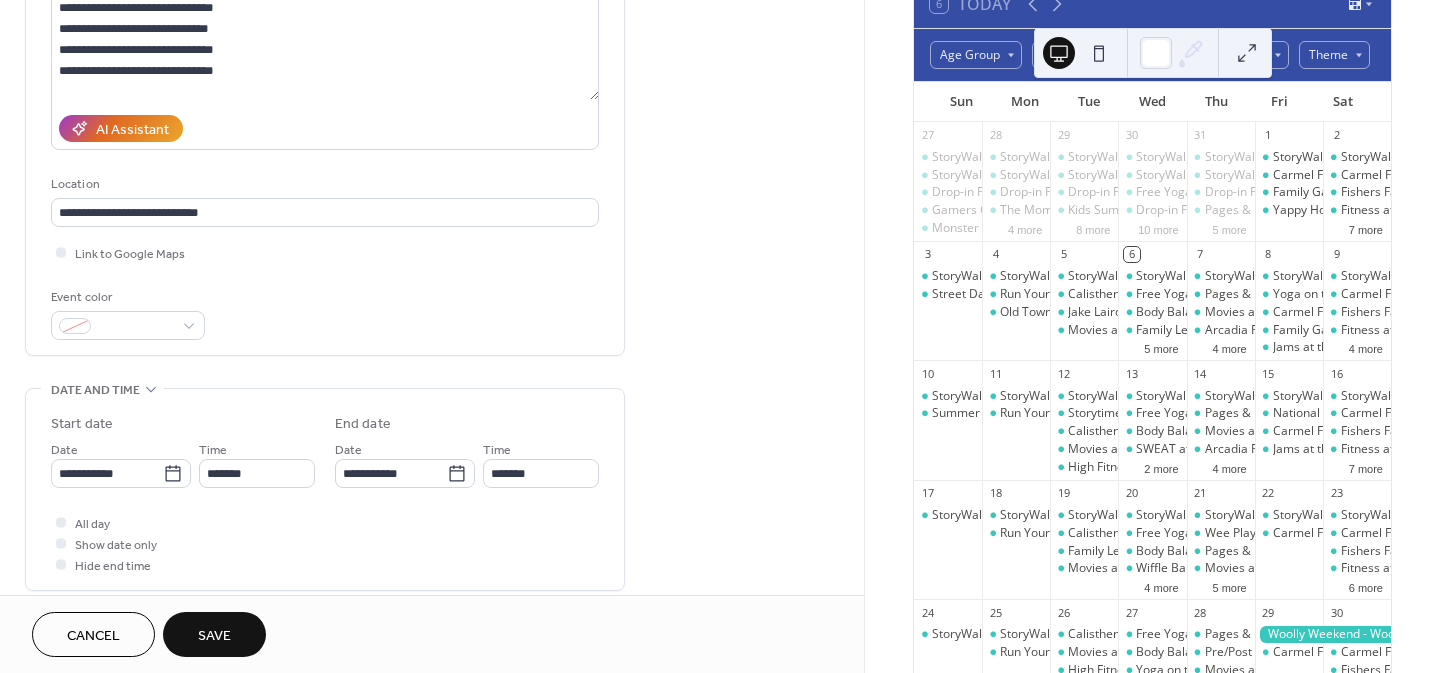 click on "**********" at bounding box center [432, 791] 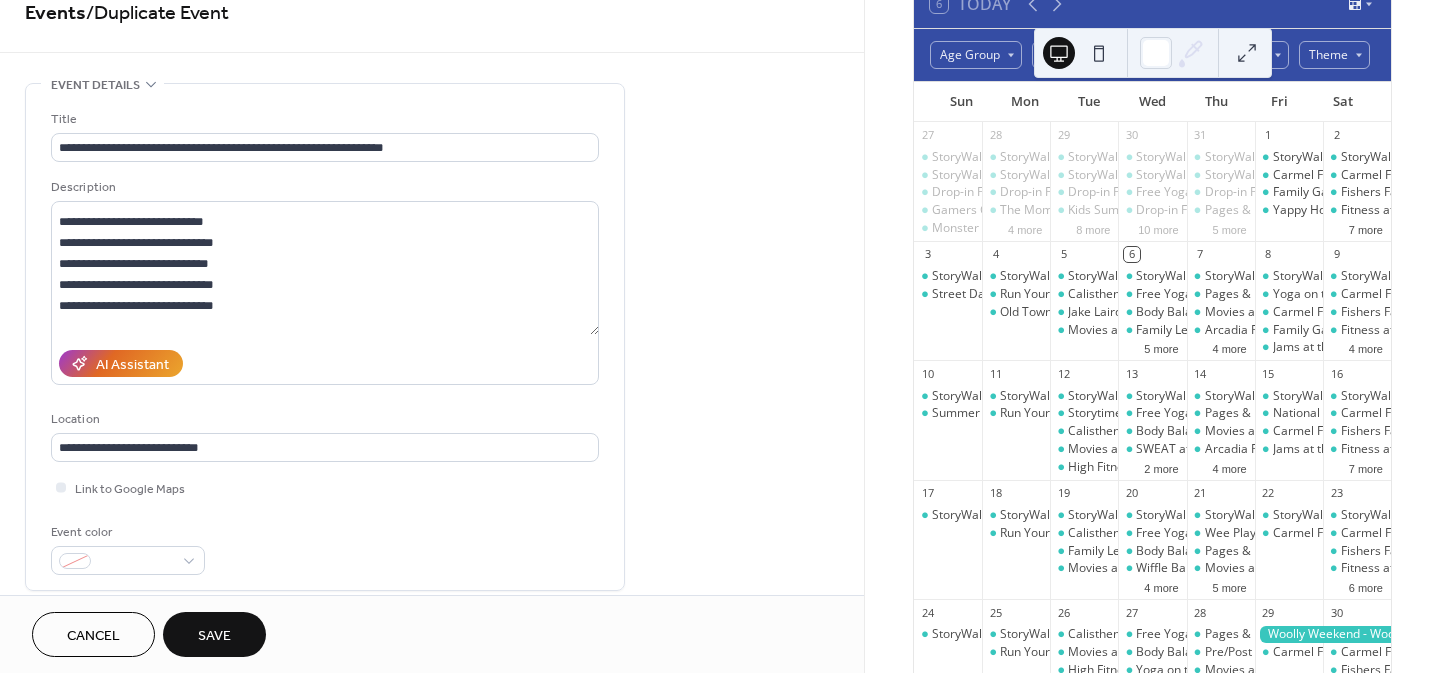 scroll, scrollTop: 0, scrollLeft: 0, axis: both 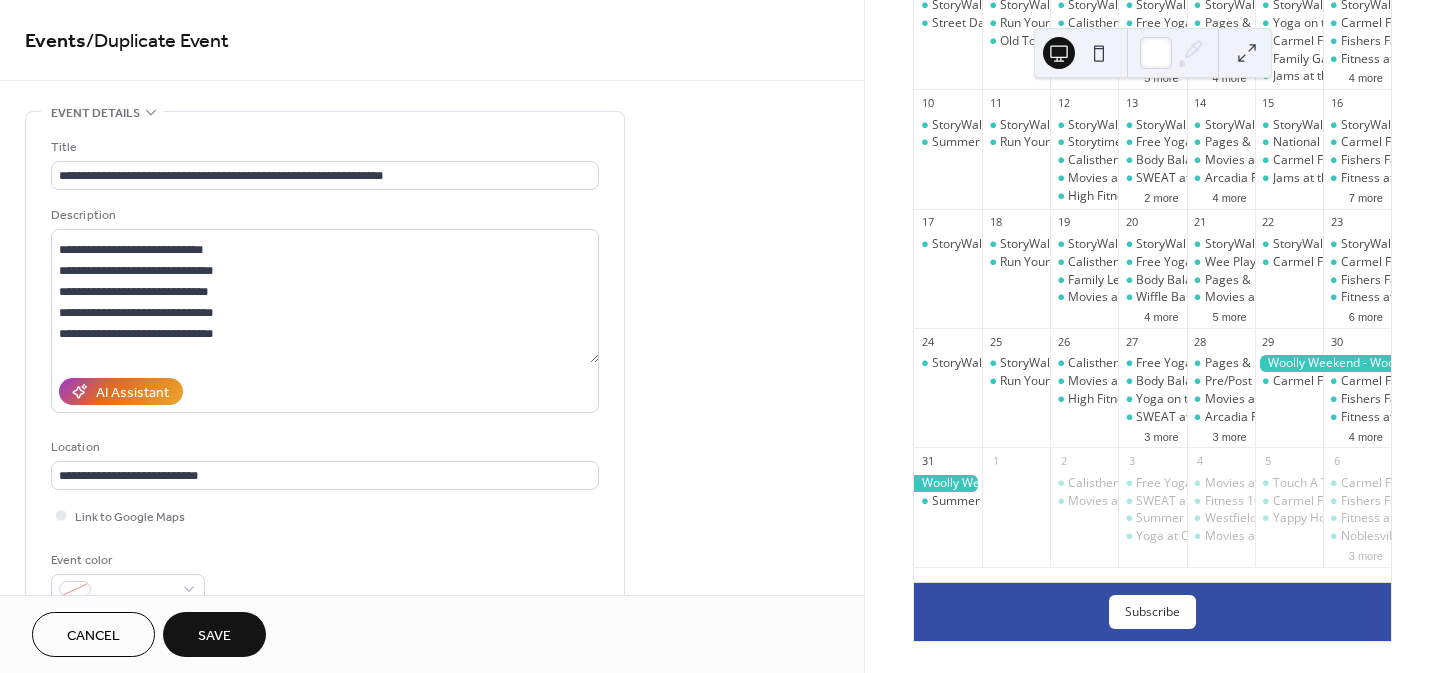 click on "Save" at bounding box center (214, 636) 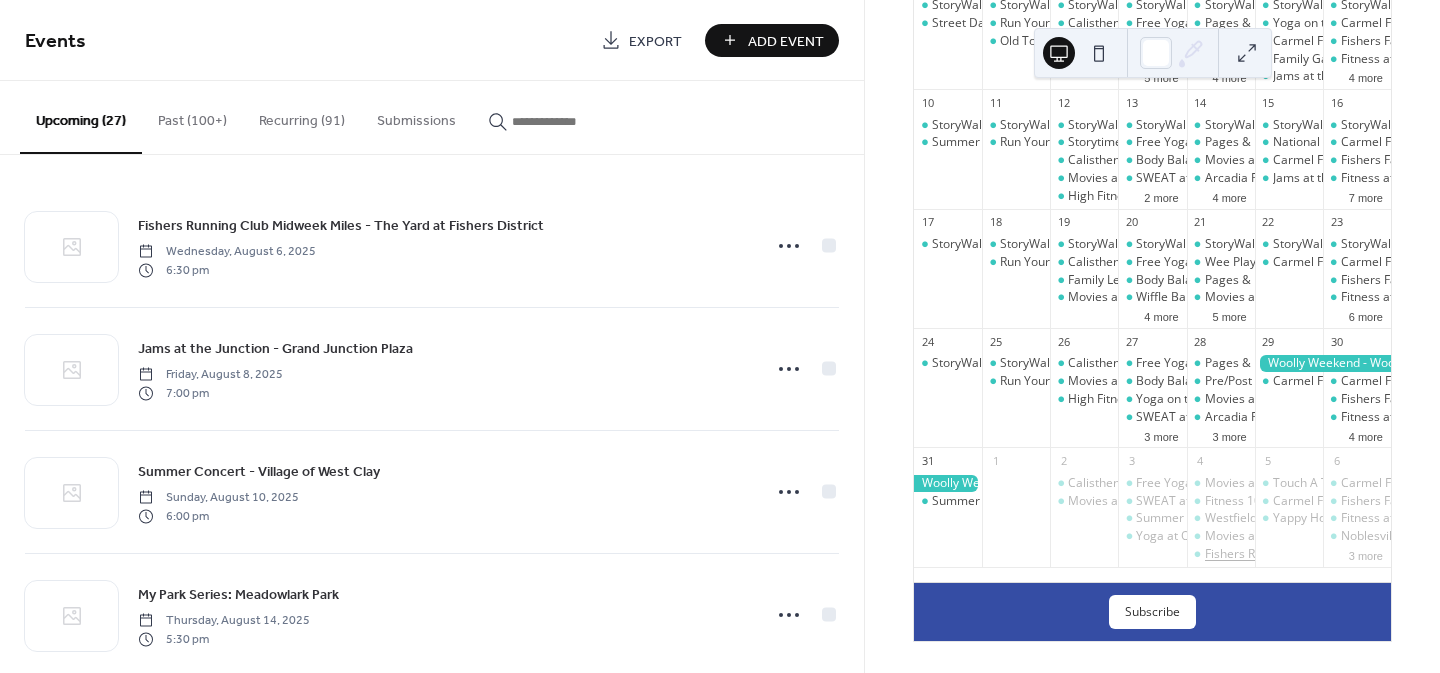 click on "Fishers Running Club Midweek Miles - The Yard at Fishers District" at bounding box center (1386, 554) 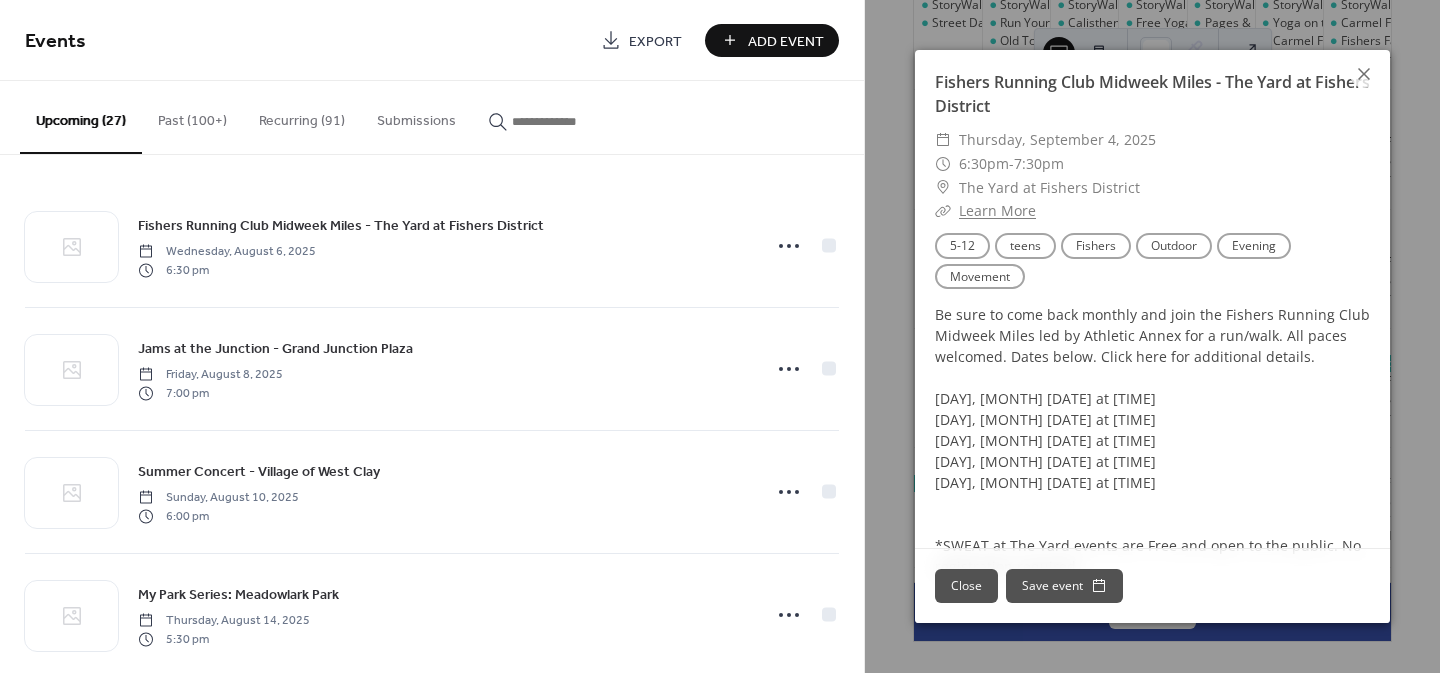 click on "Close" at bounding box center (966, 586) 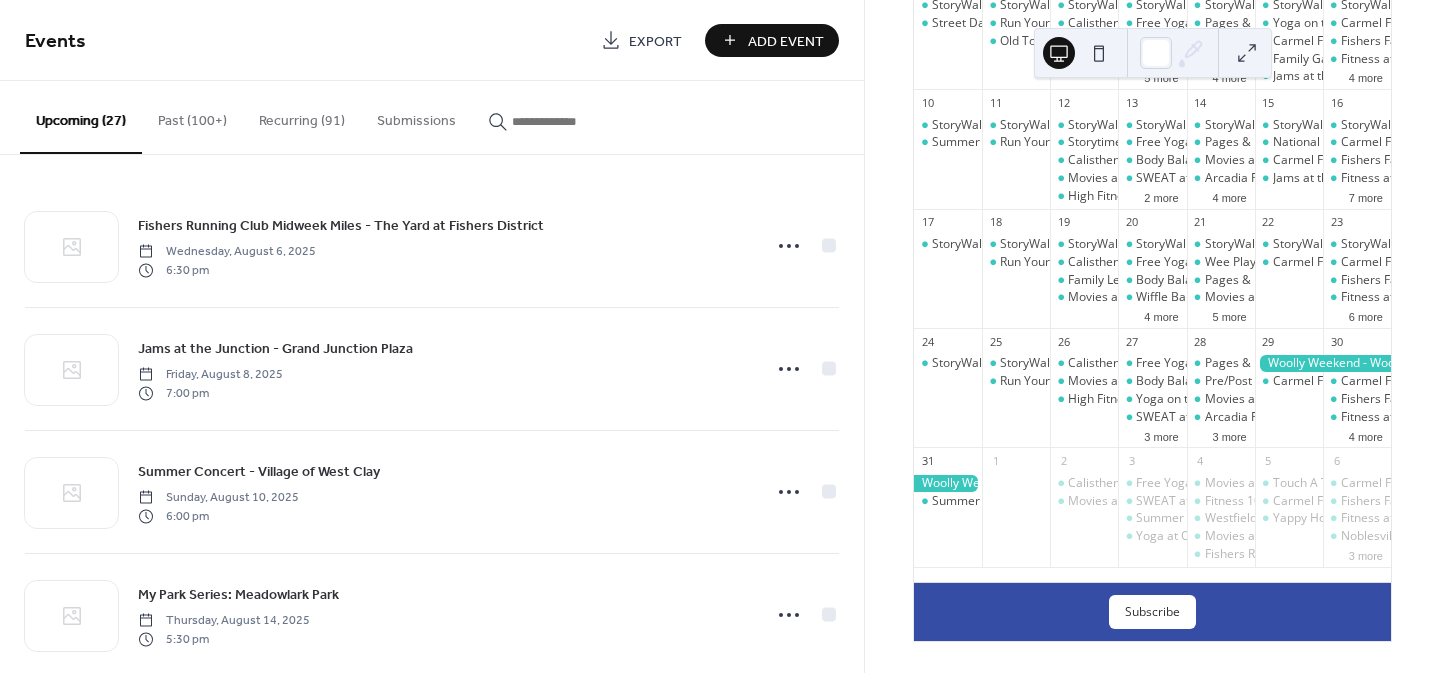 click at bounding box center (572, 121) 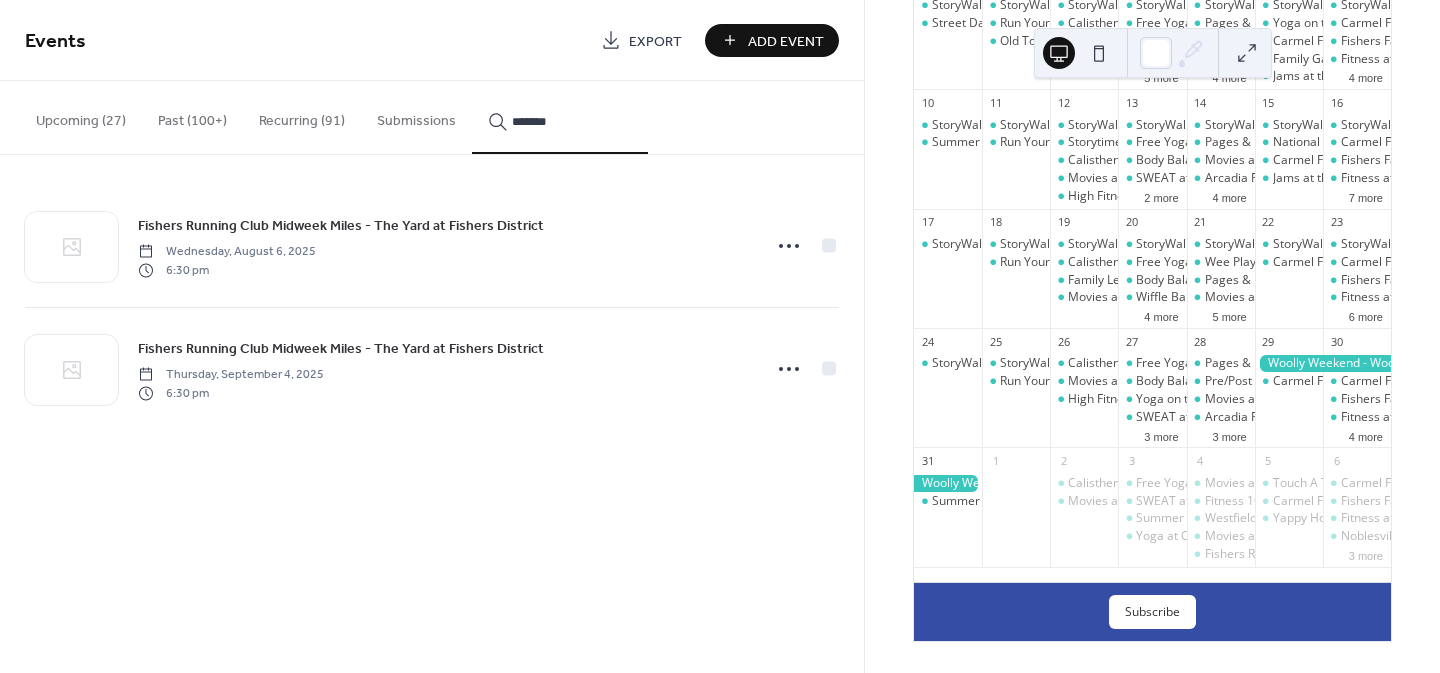 type on "*******" 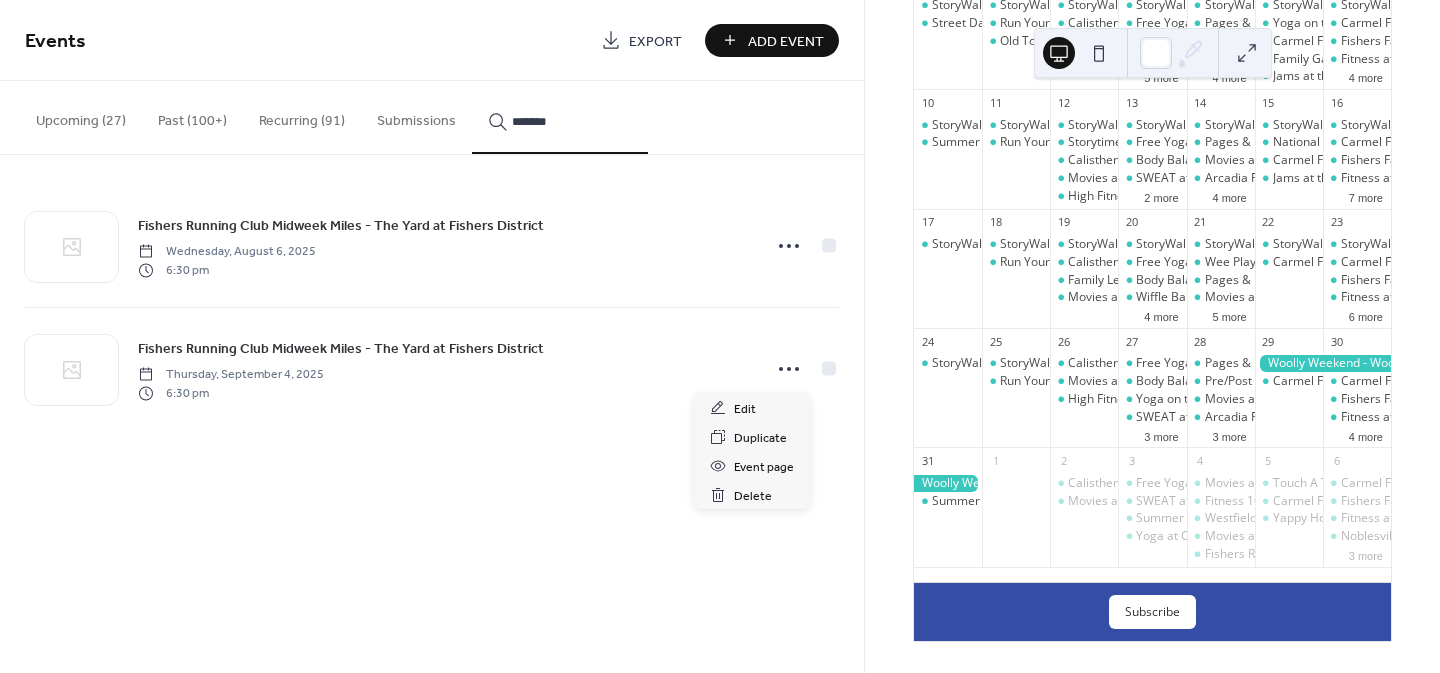 click 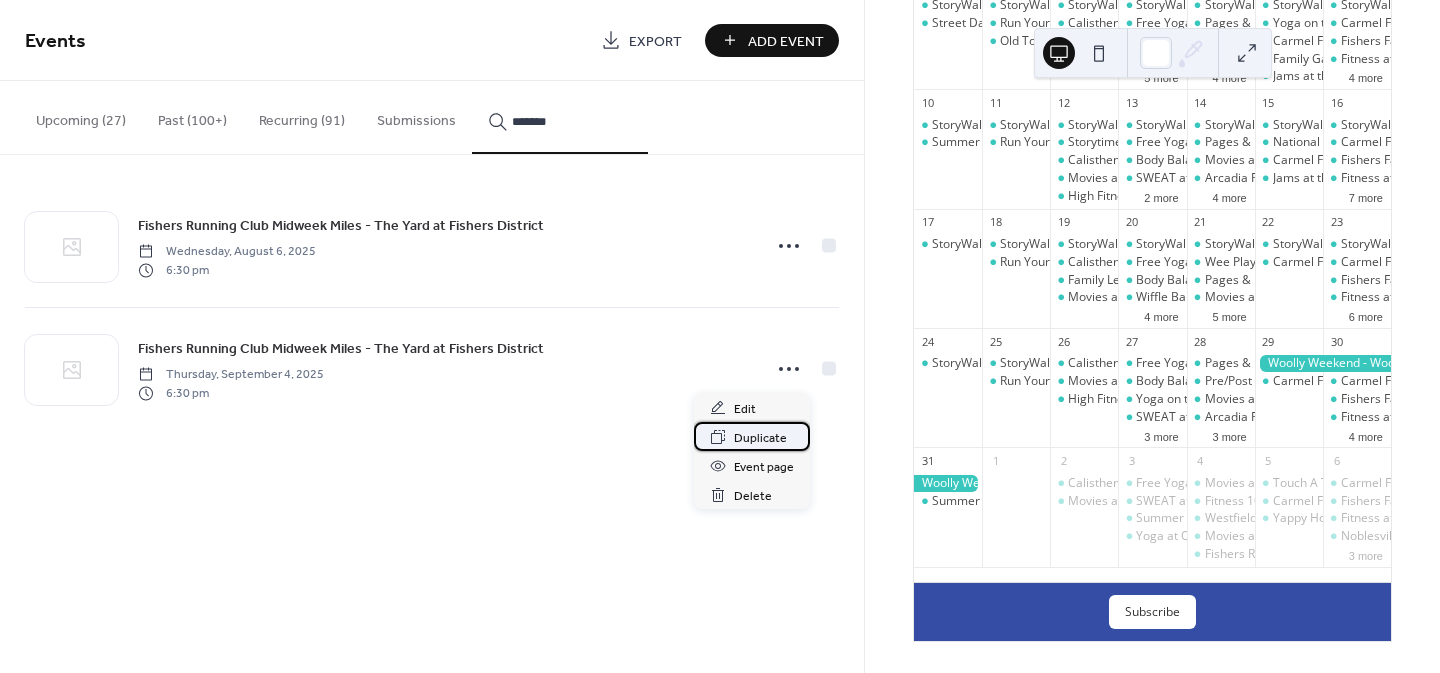 click on "Duplicate" at bounding box center [760, 438] 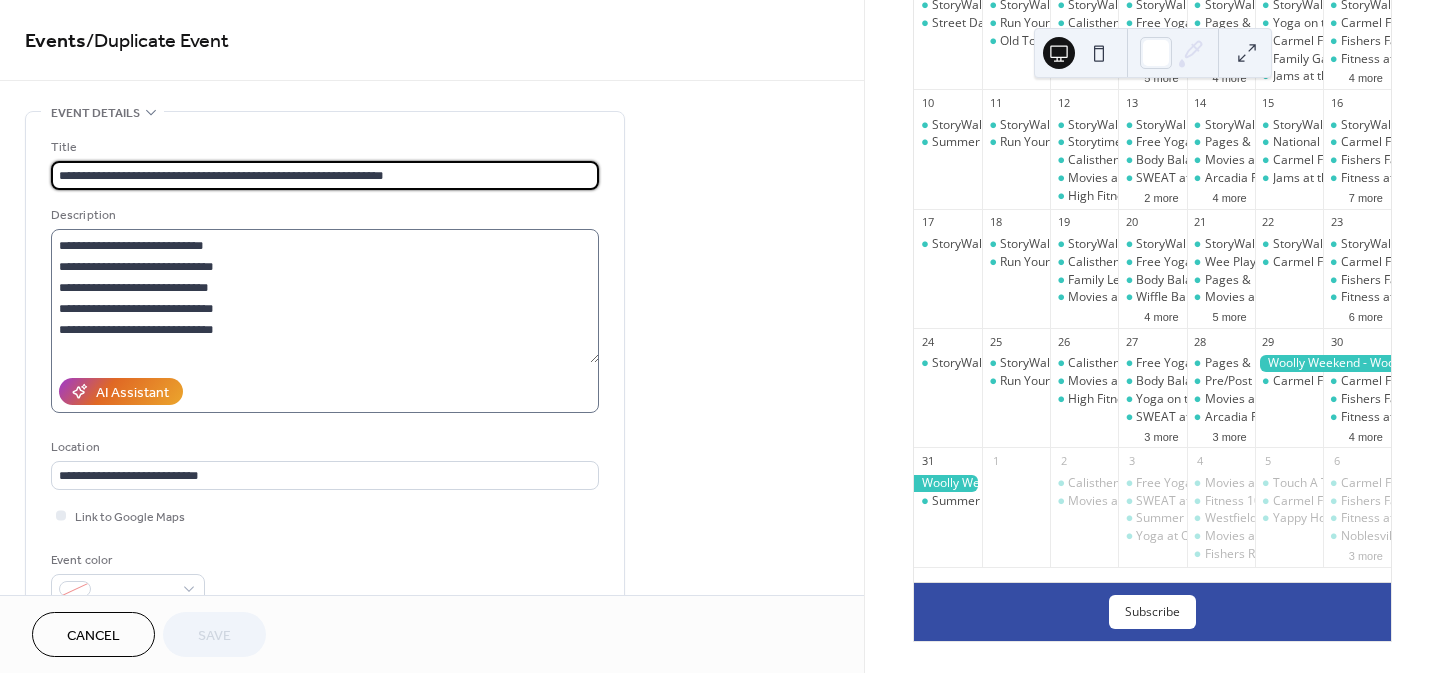 scroll, scrollTop: 62, scrollLeft: 0, axis: vertical 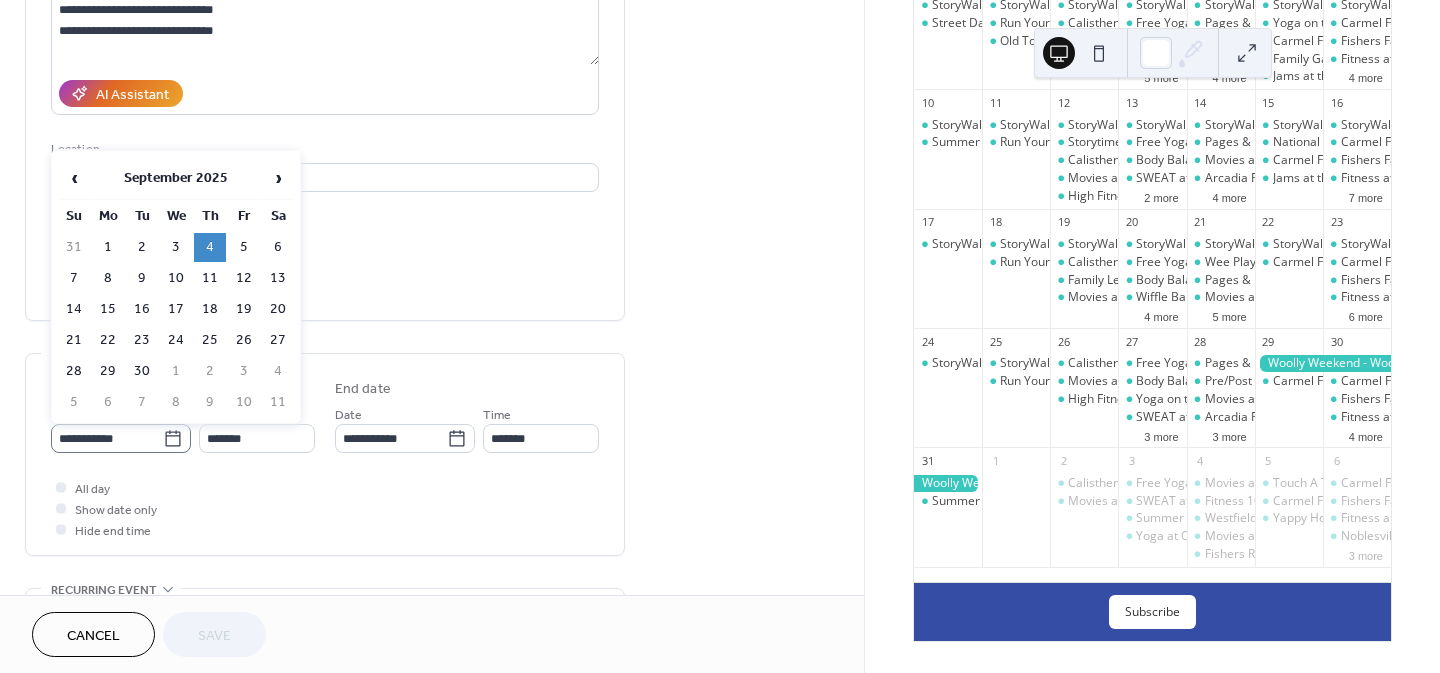 click 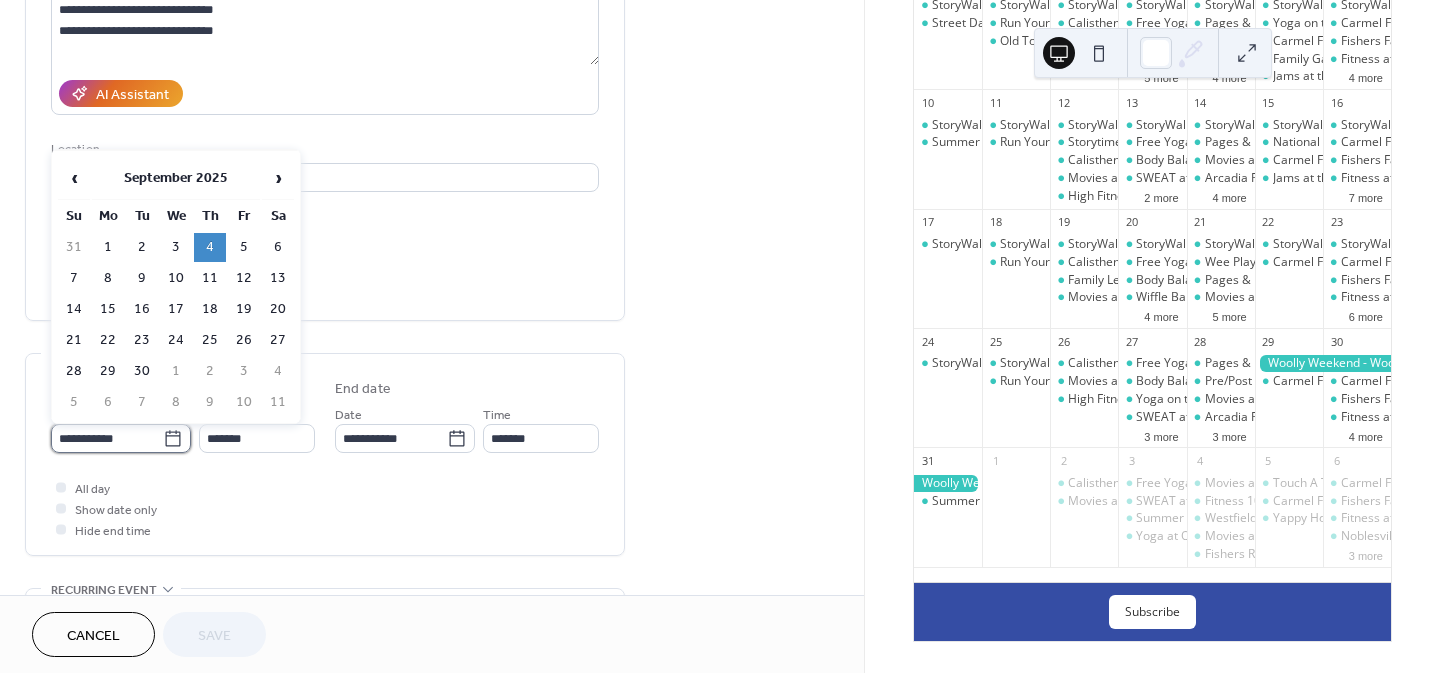 click on "**********" at bounding box center [107, 438] 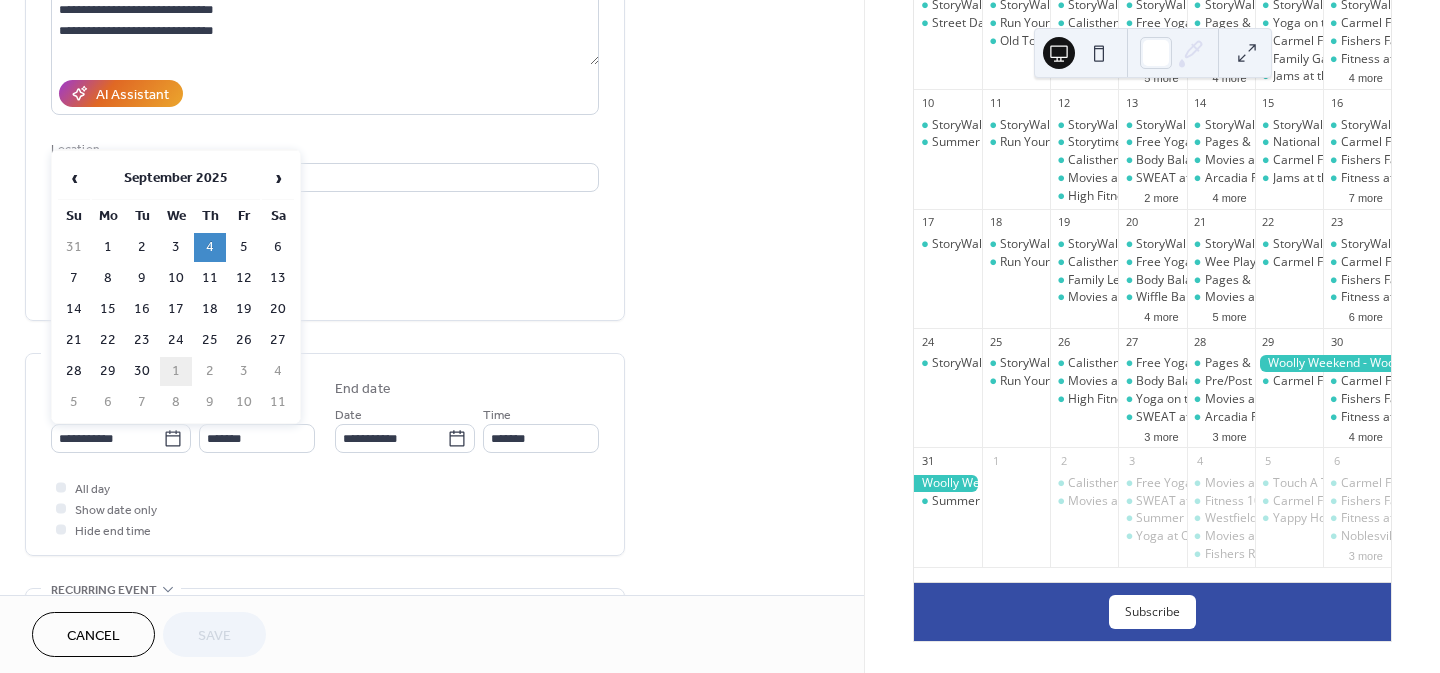 click on "1" at bounding box center [176, 371] 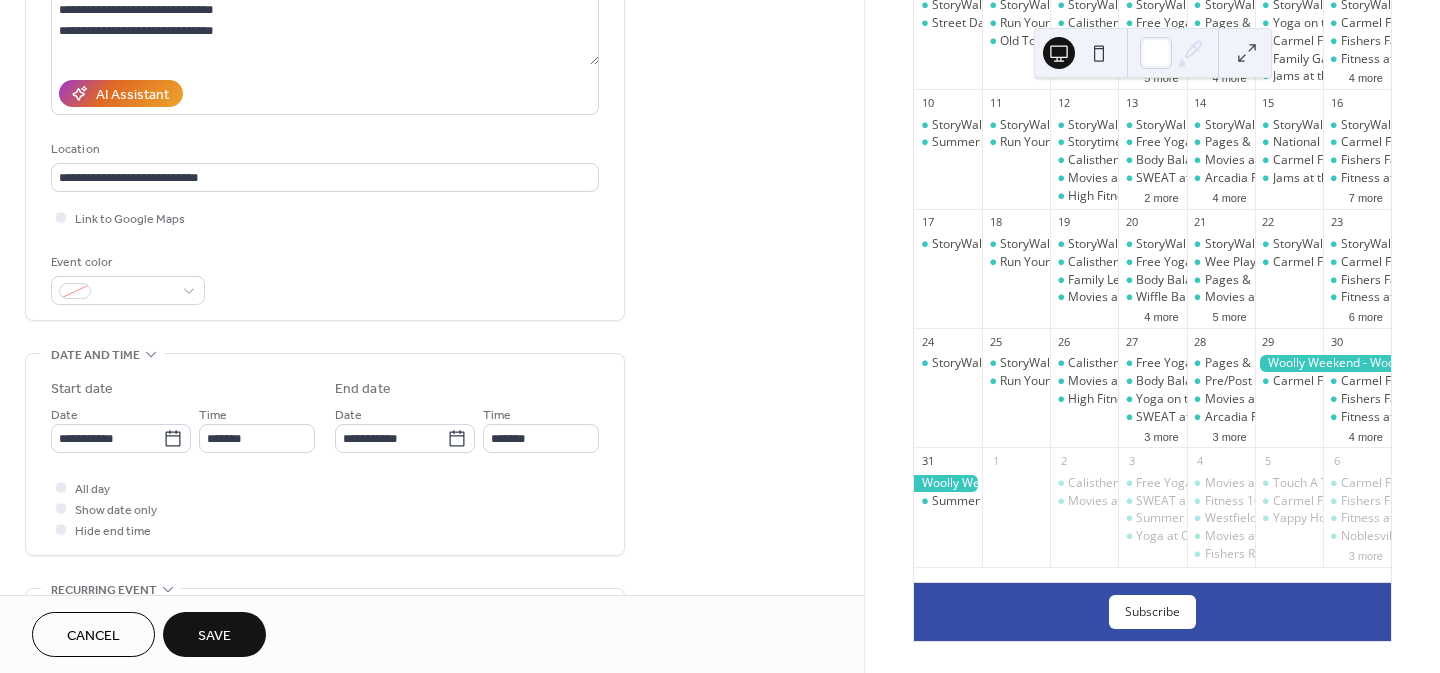 click on "Save" at bounding box center (214, 636) 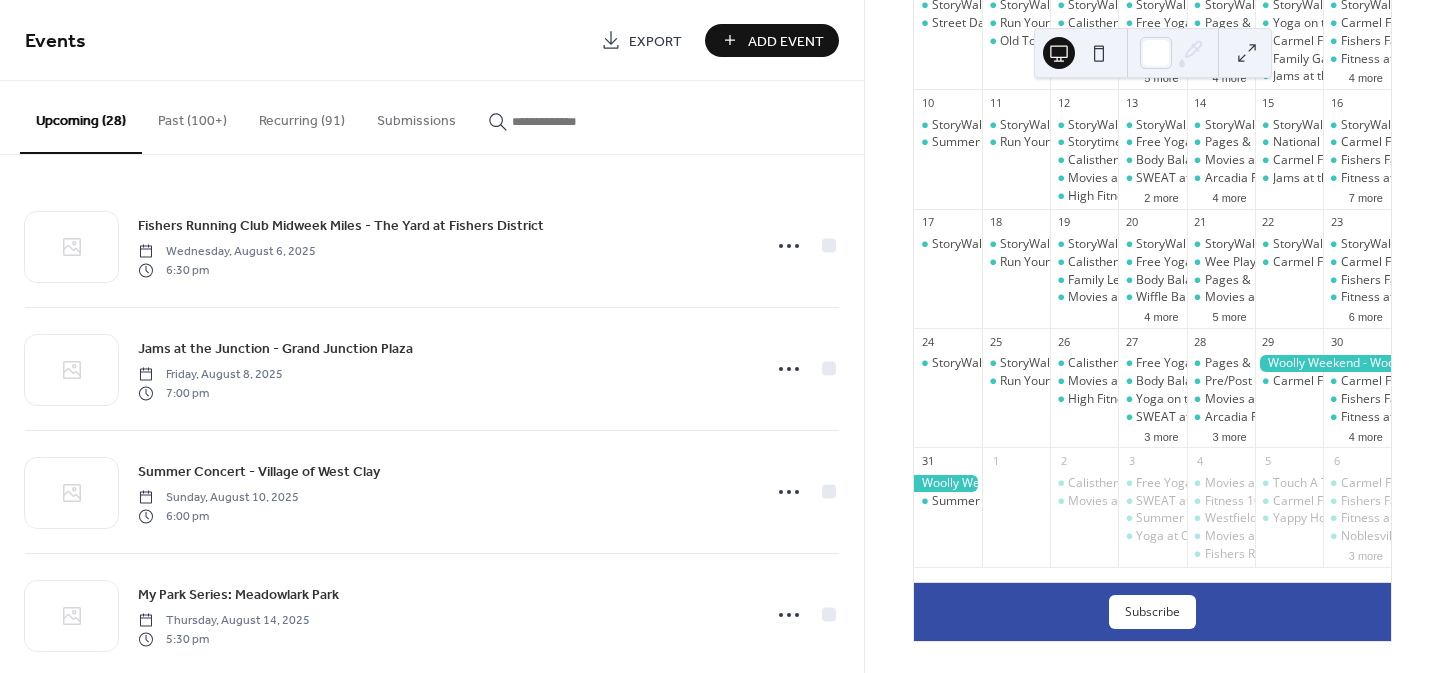 click at bounding box center (572, 121) 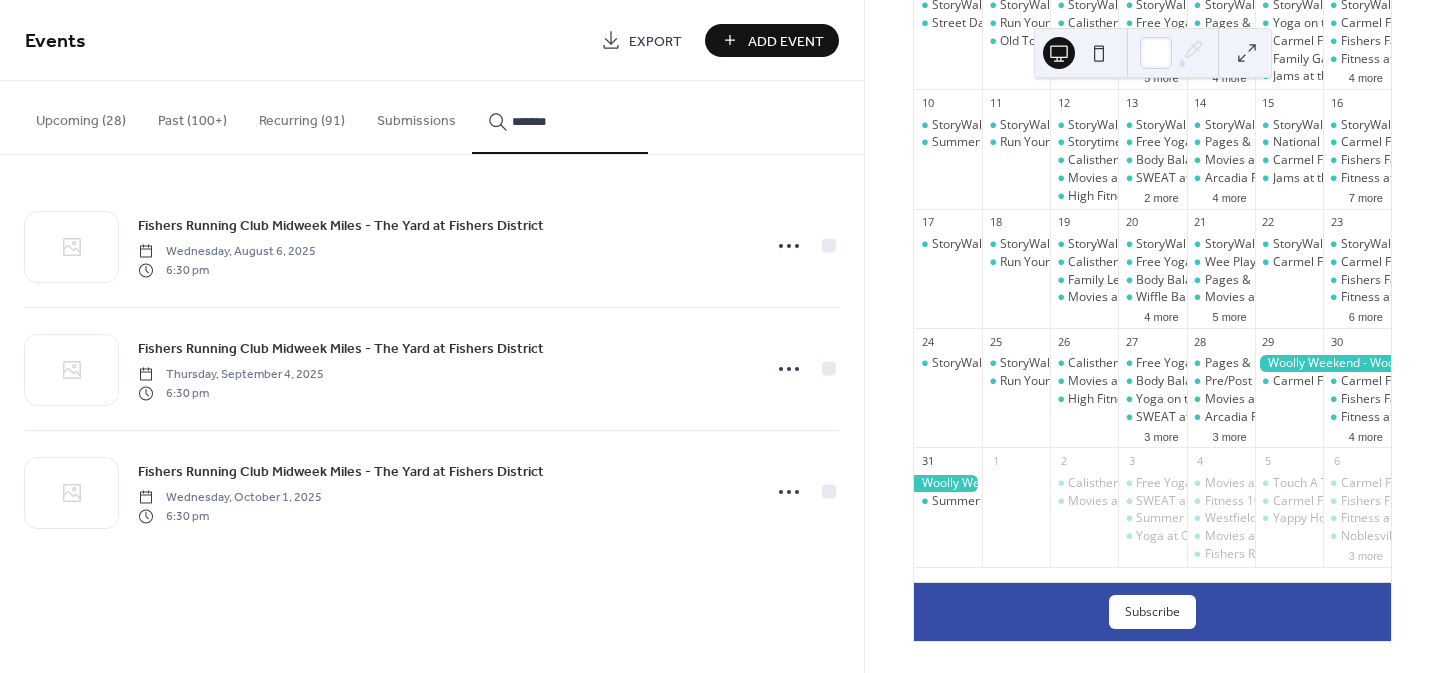 type on "*******" 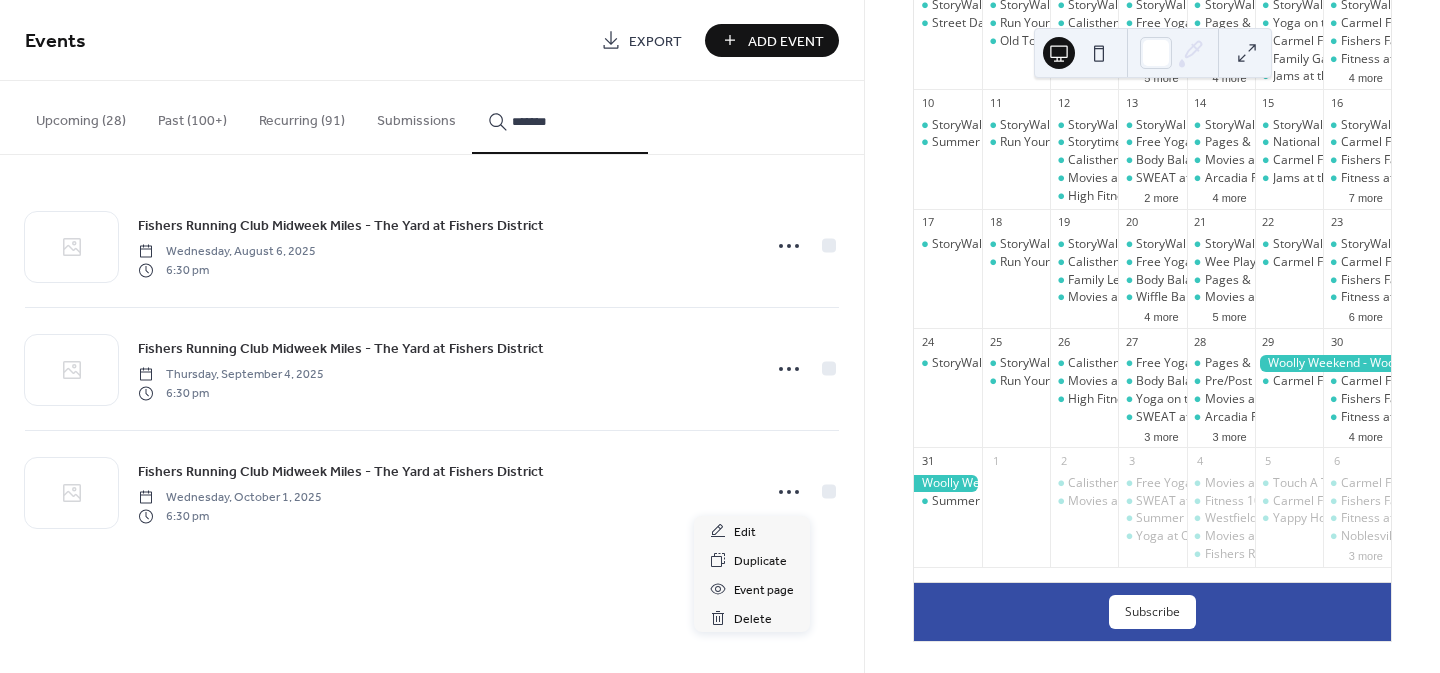 click 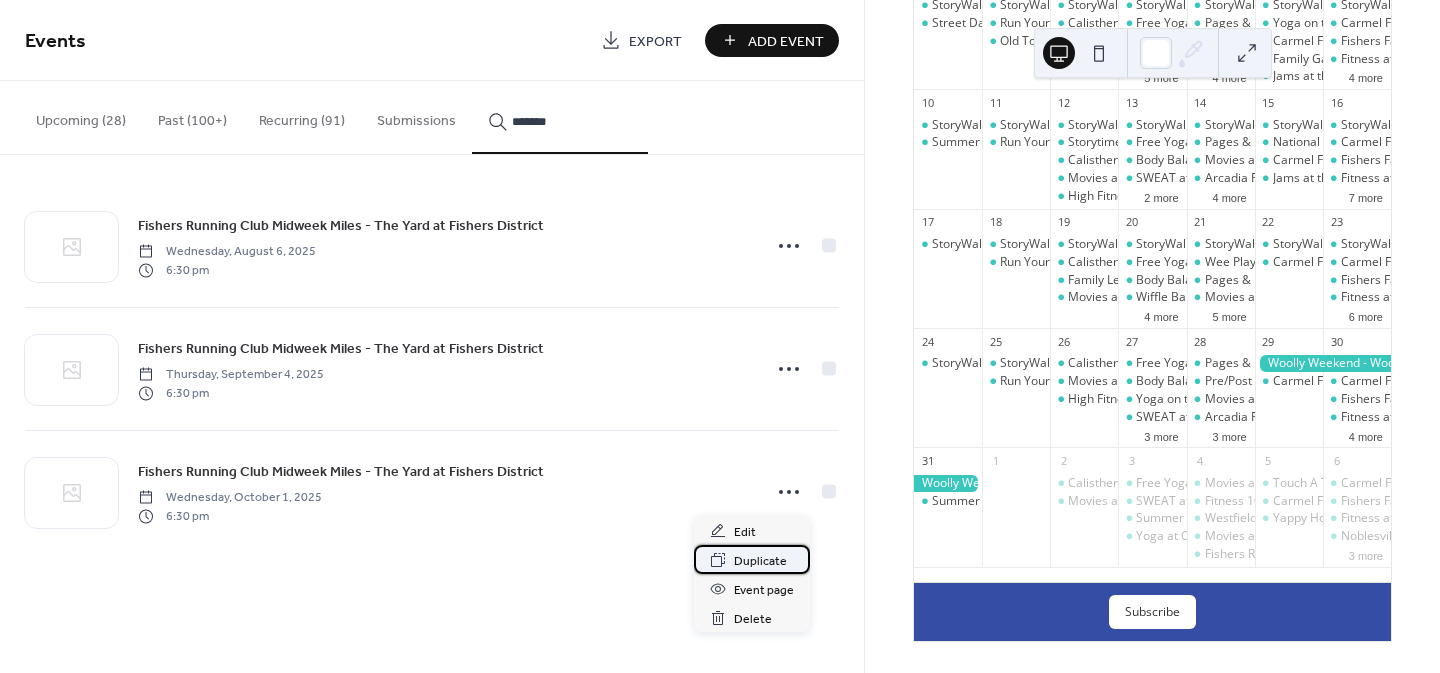 click on "Duplicate" at bounding box center [760, 561] 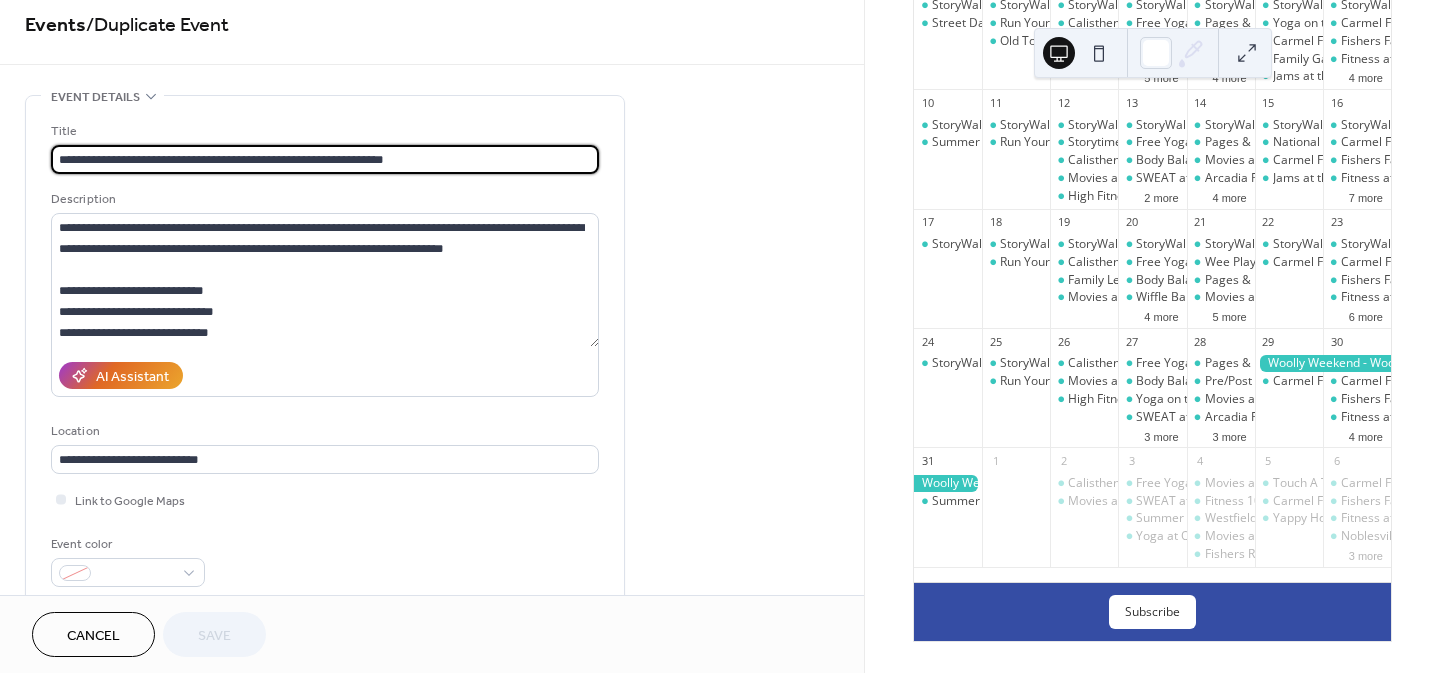 scroll, scrollTop: 22, scrollLeft: 0, axis: vertical 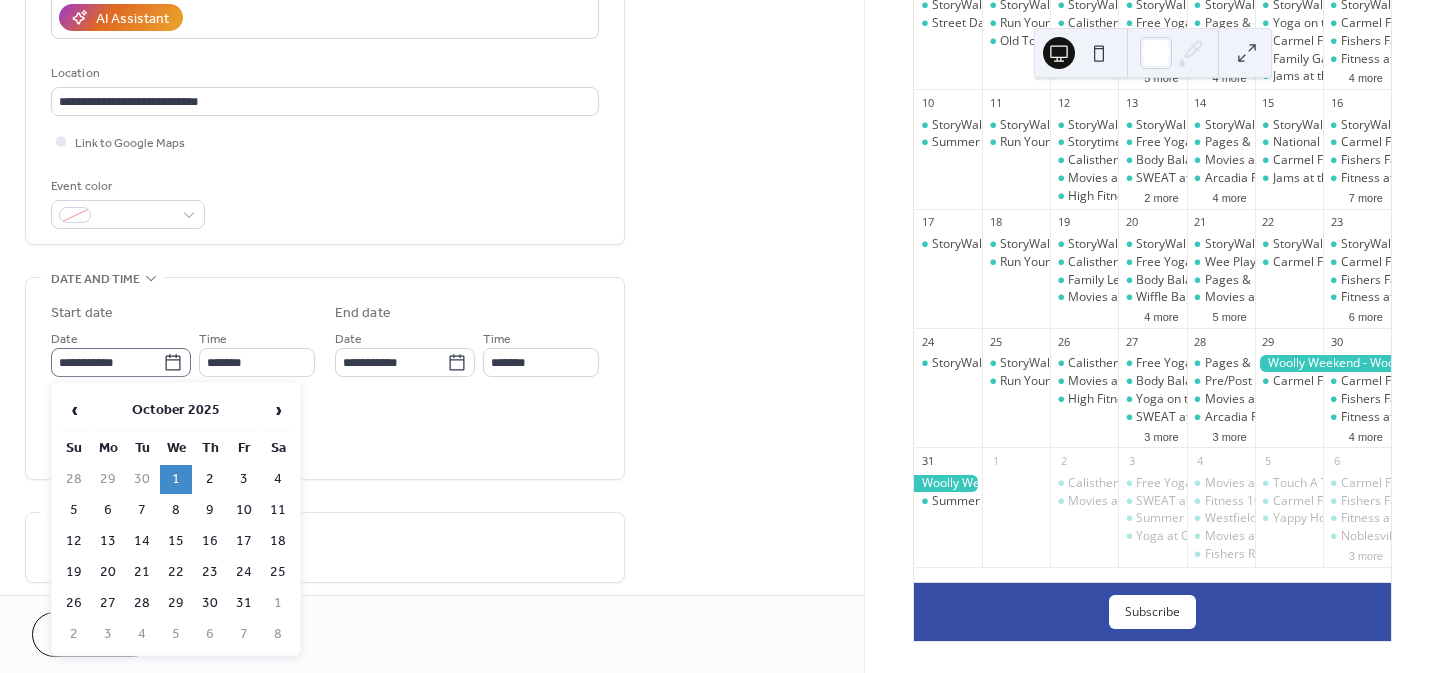 click 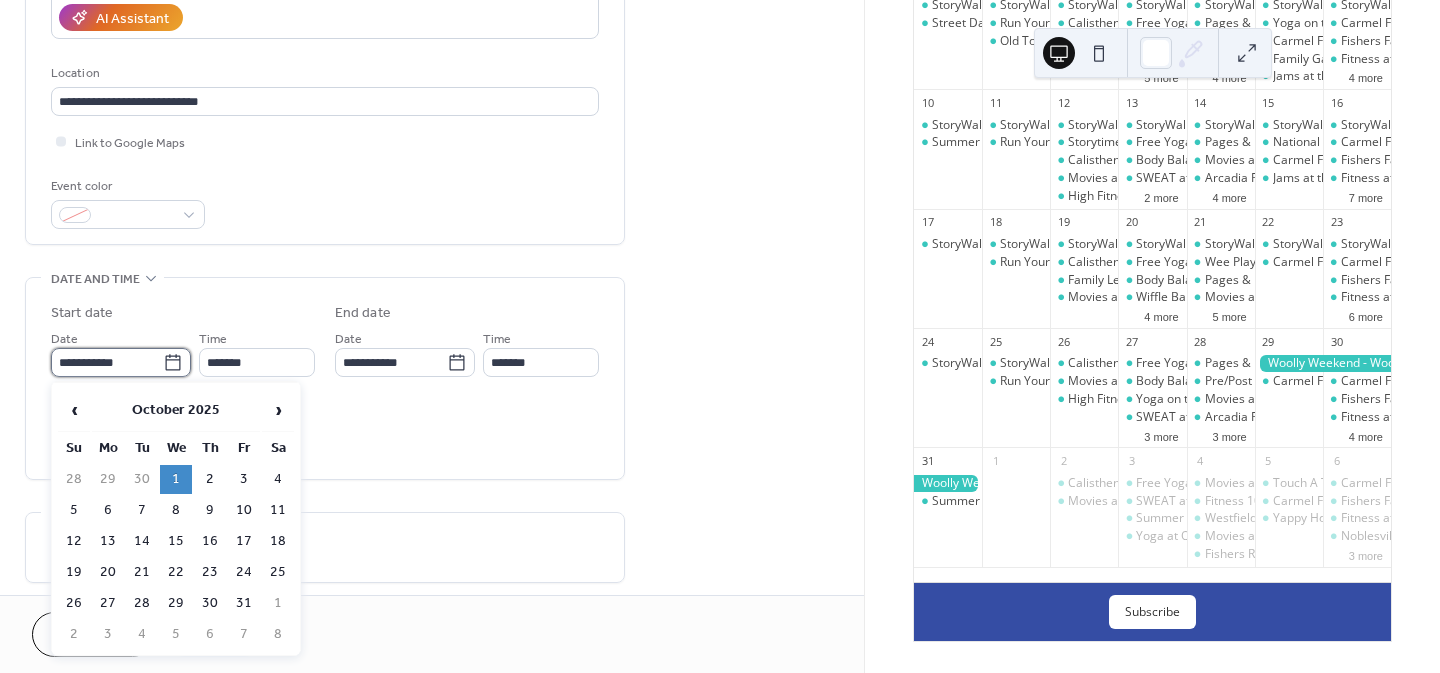click on "**********" at bounding box center [107, 362] 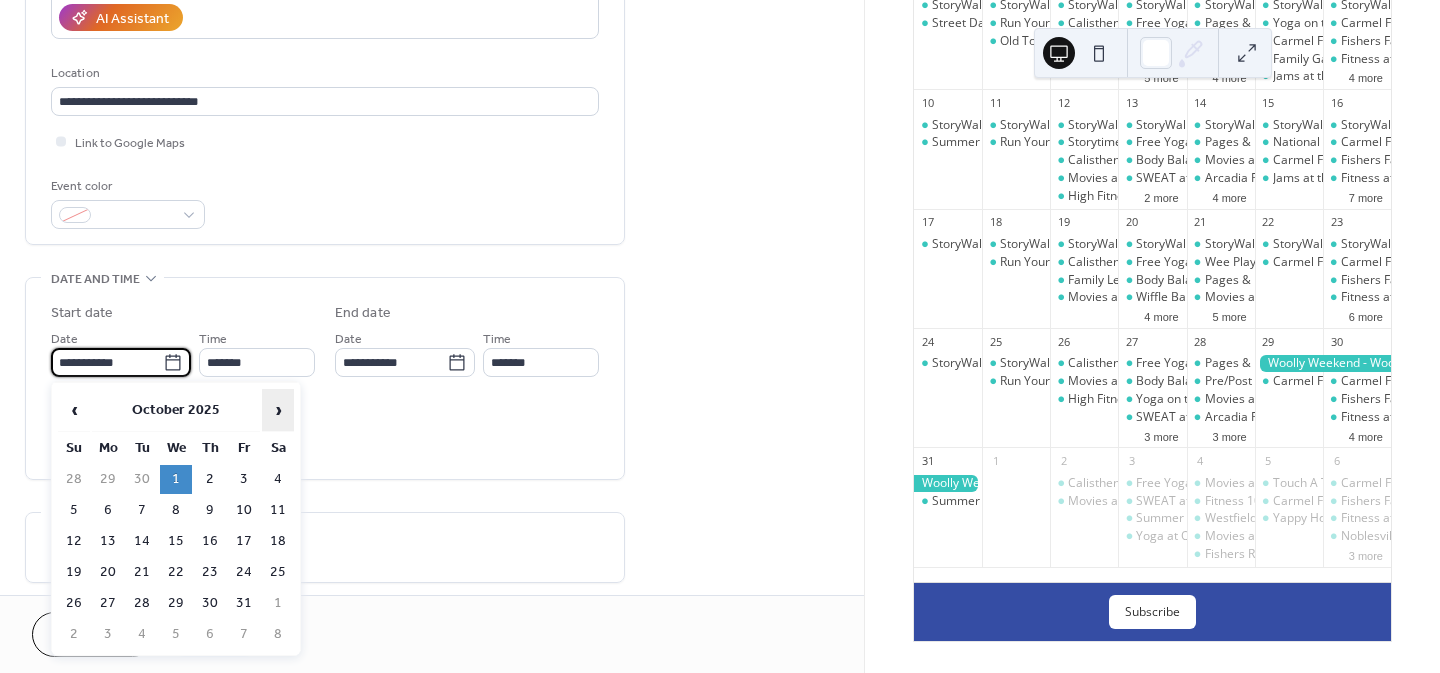 click on "›" at bounding box center [278, 410] 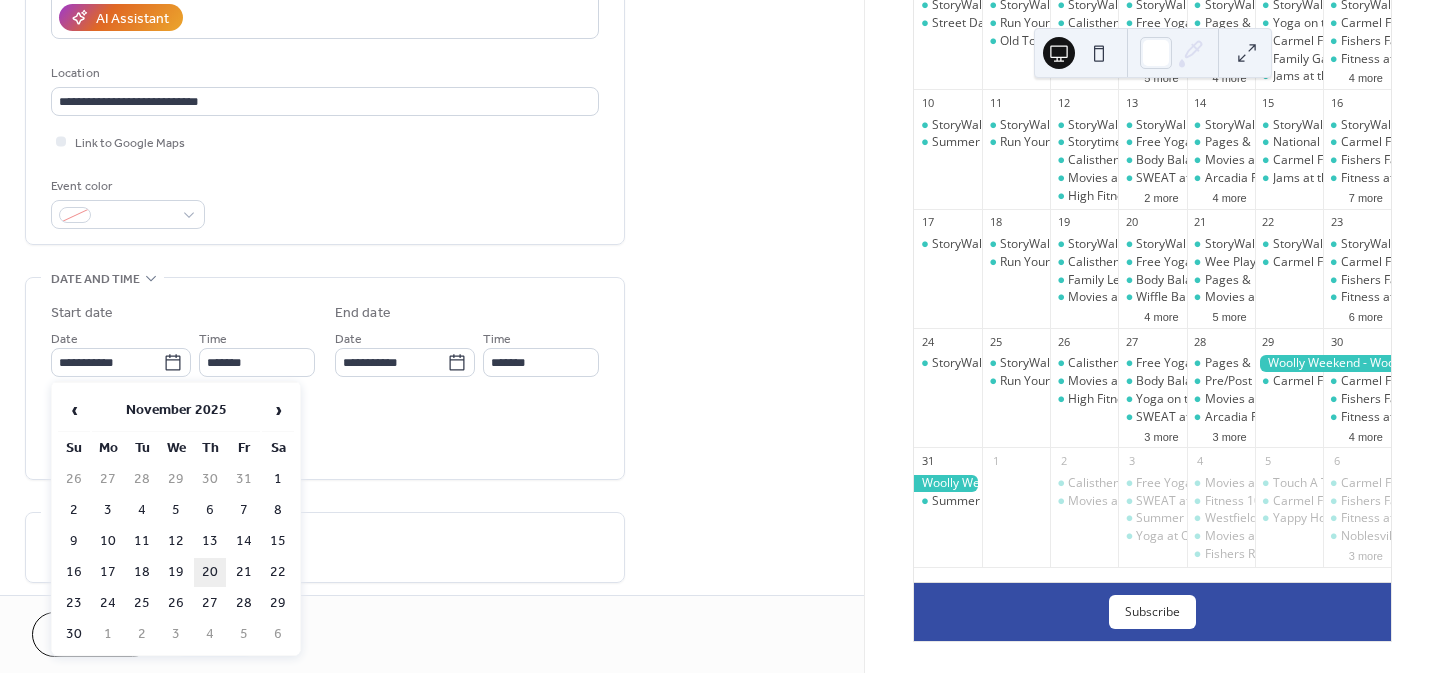 click on "20" at bounding box center (210, 572) 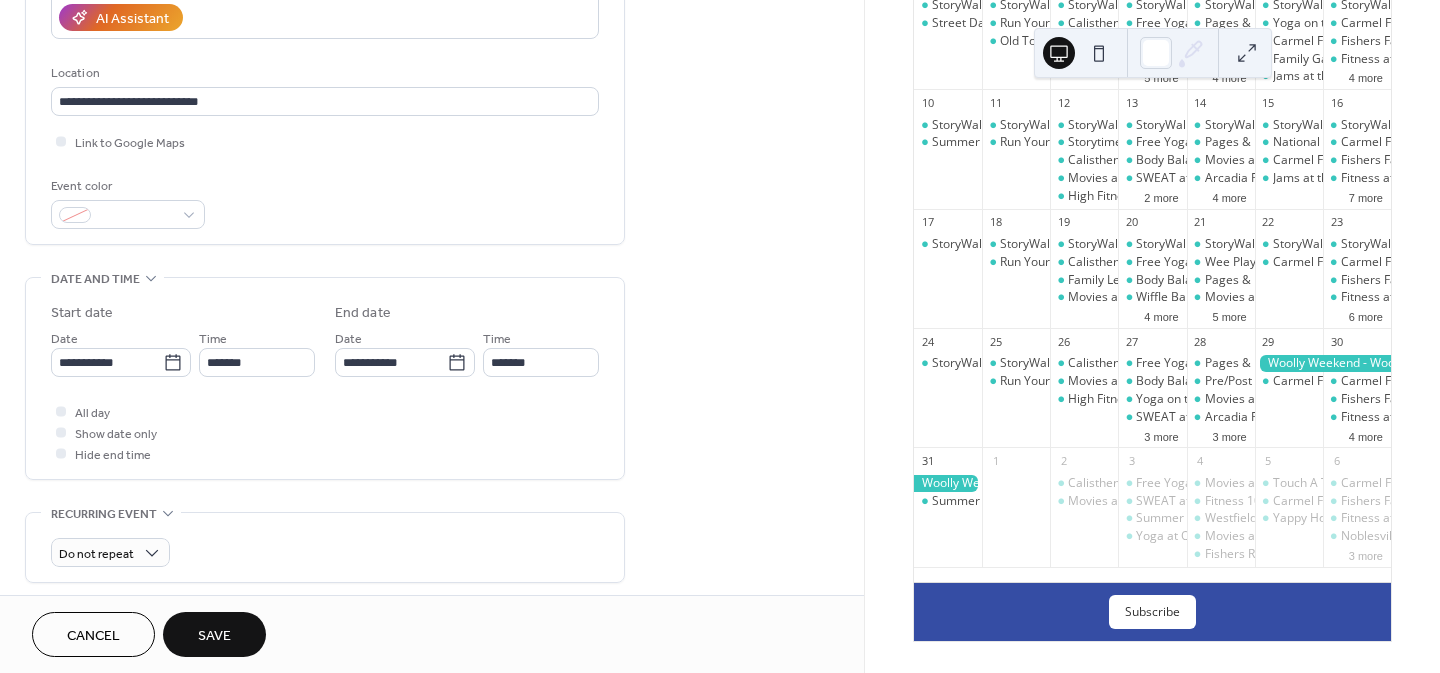 click on "**********" at bounding box center [432, 680] 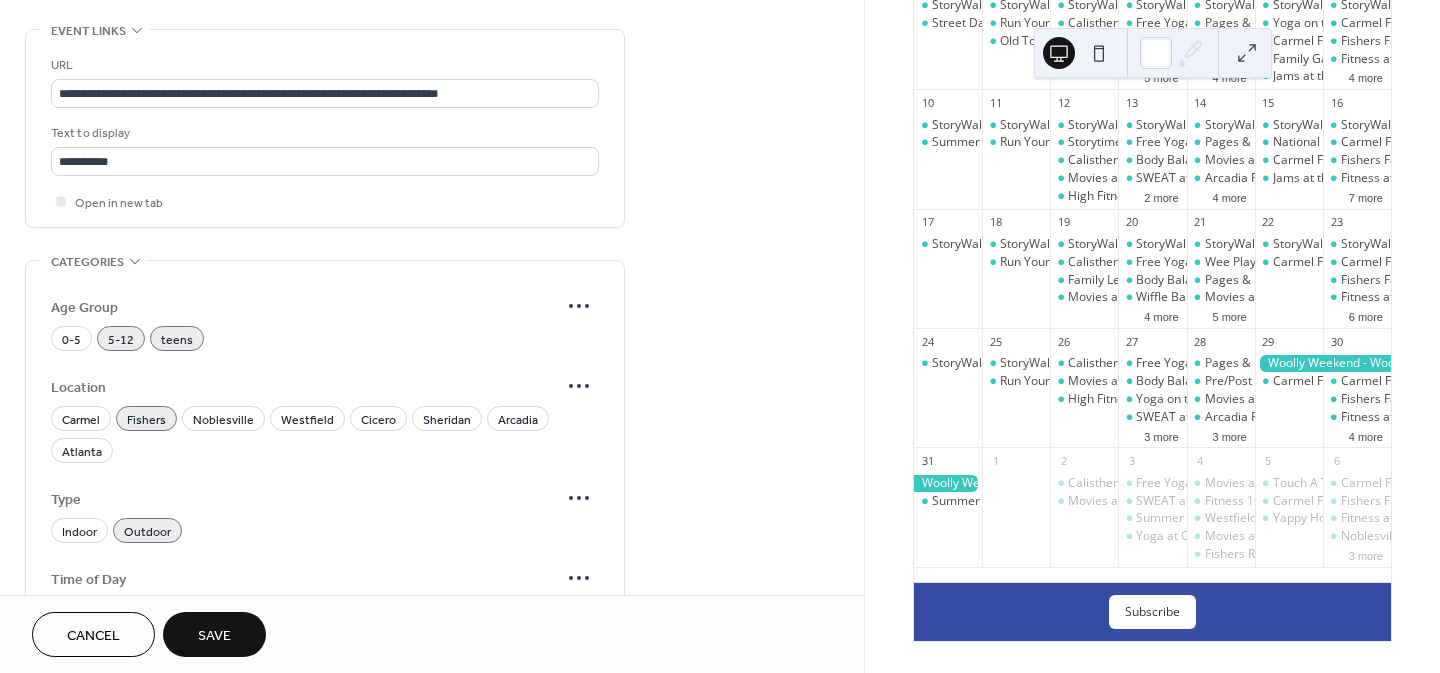 scroll, scrollTop: 1103, scrollLeft: 0, axis: vertical 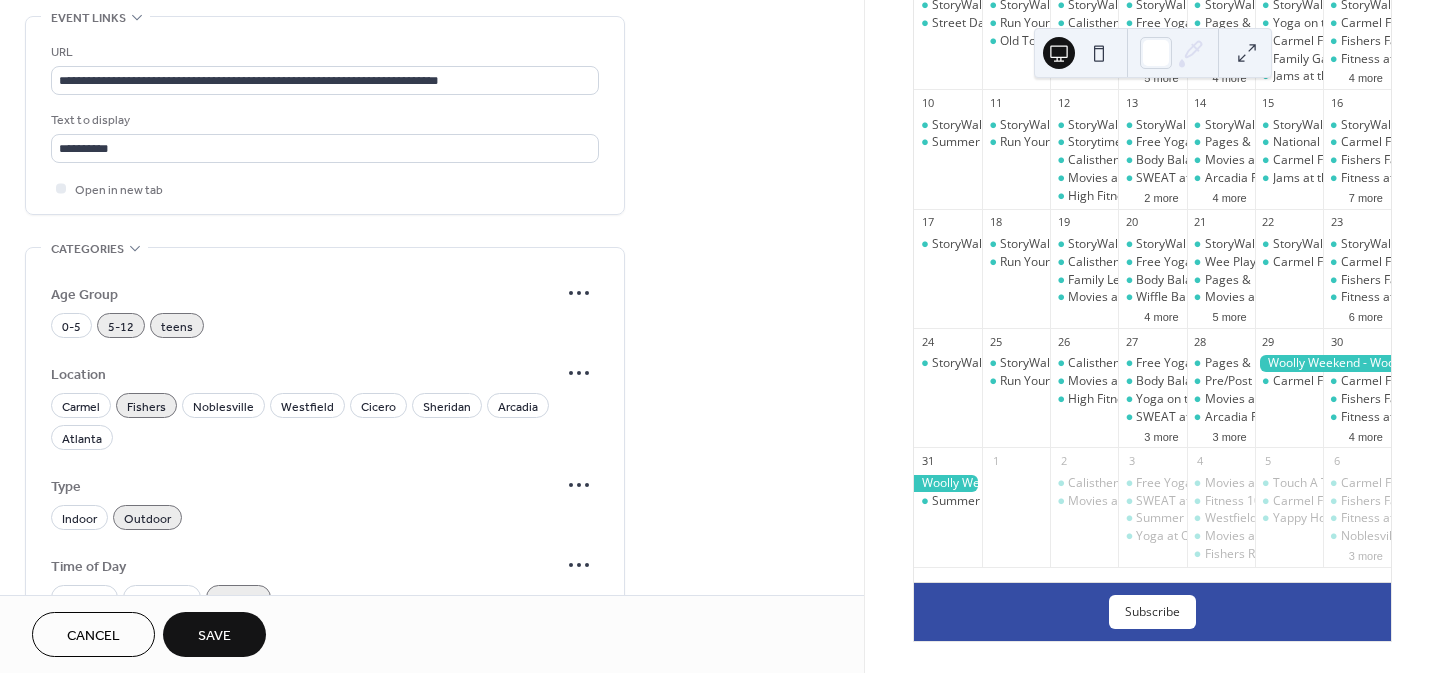 click on "Save" at bounding box center [214, 636] 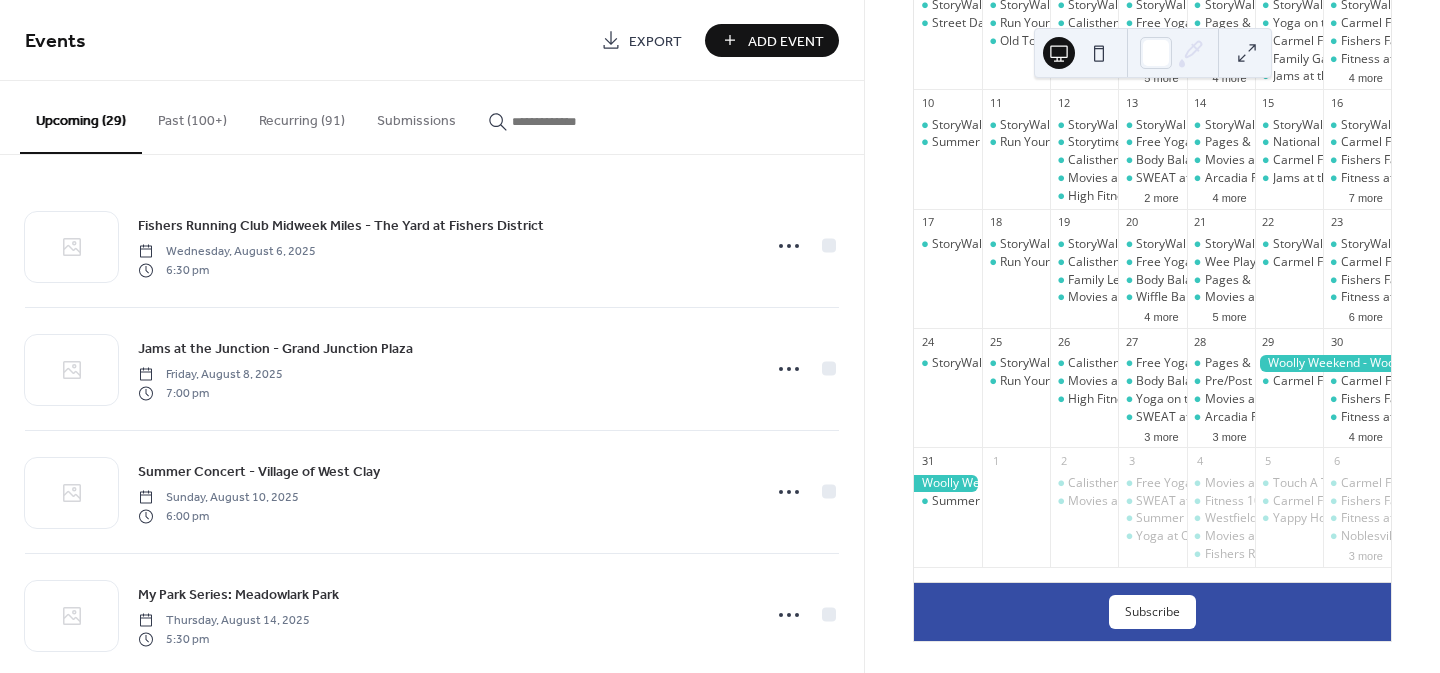 click at bounding box center (572, 121) 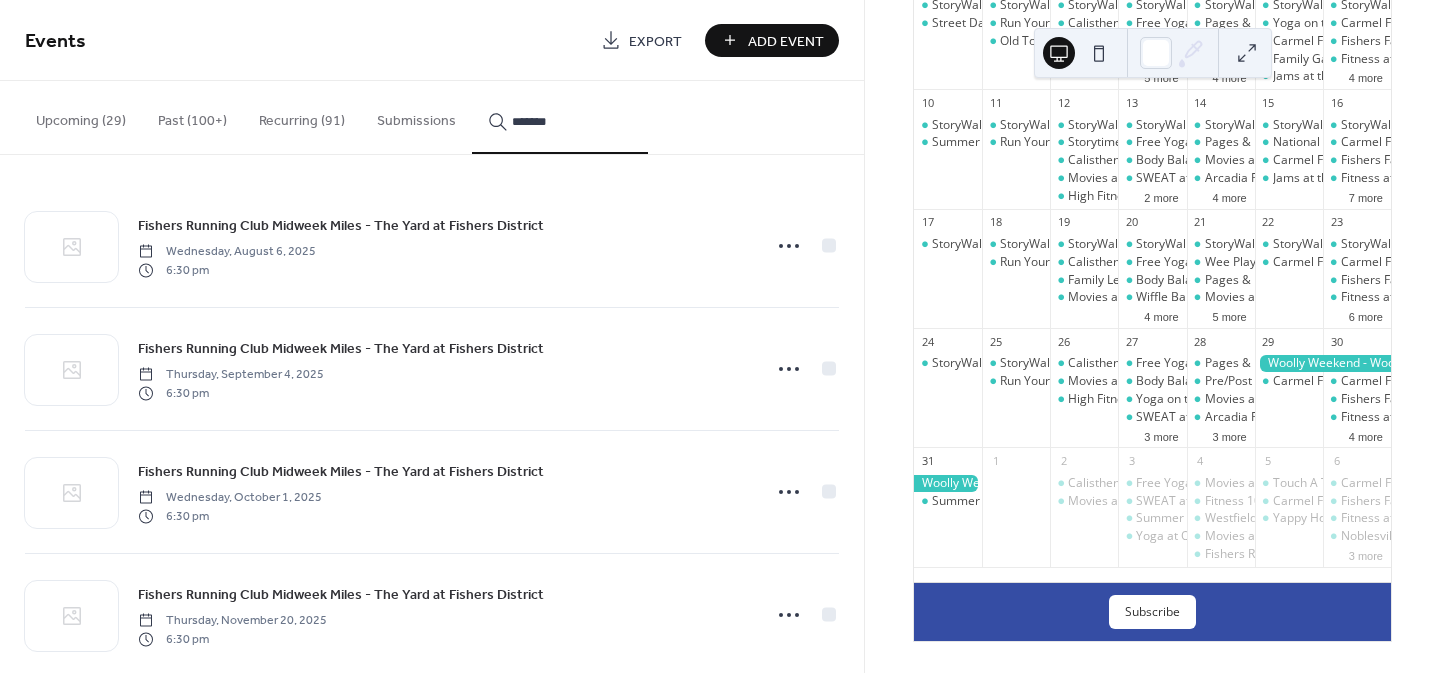 scroll, scrollTop: 33, scrollLeft: 0, axis: vertical 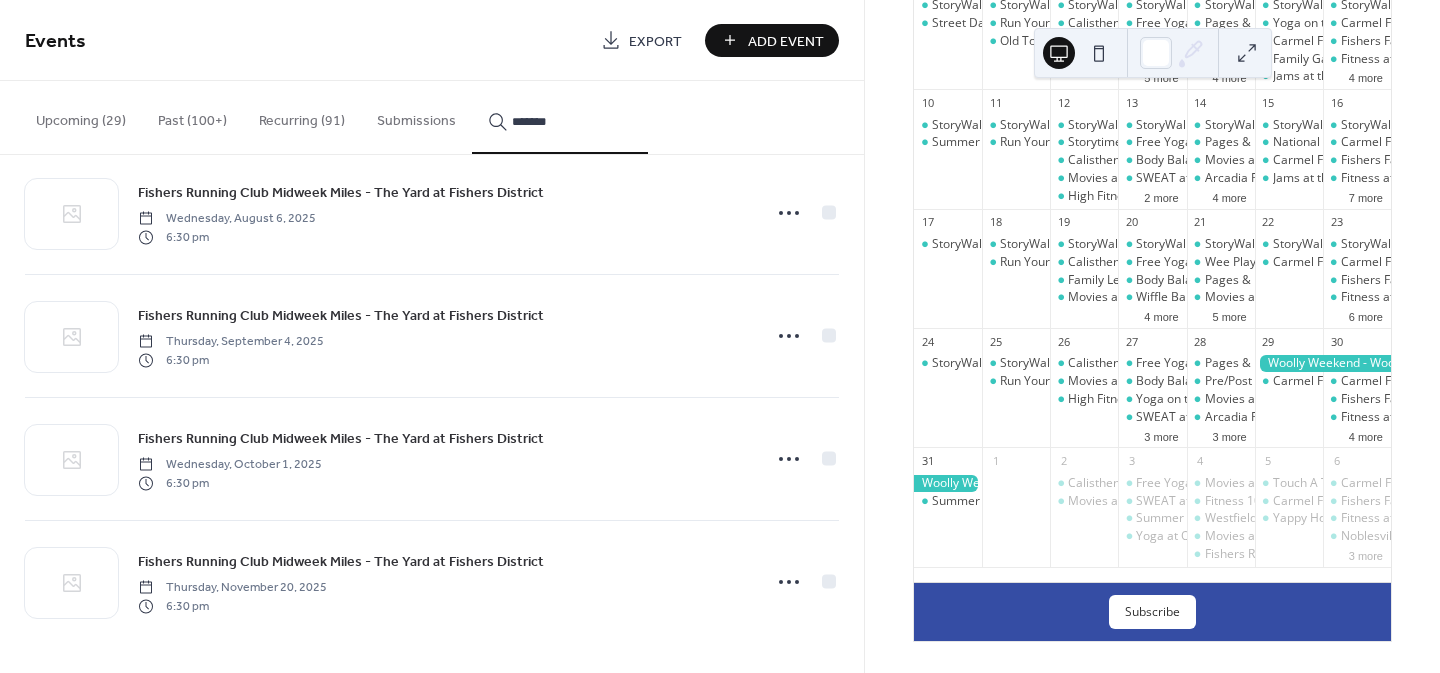 type on "*******" 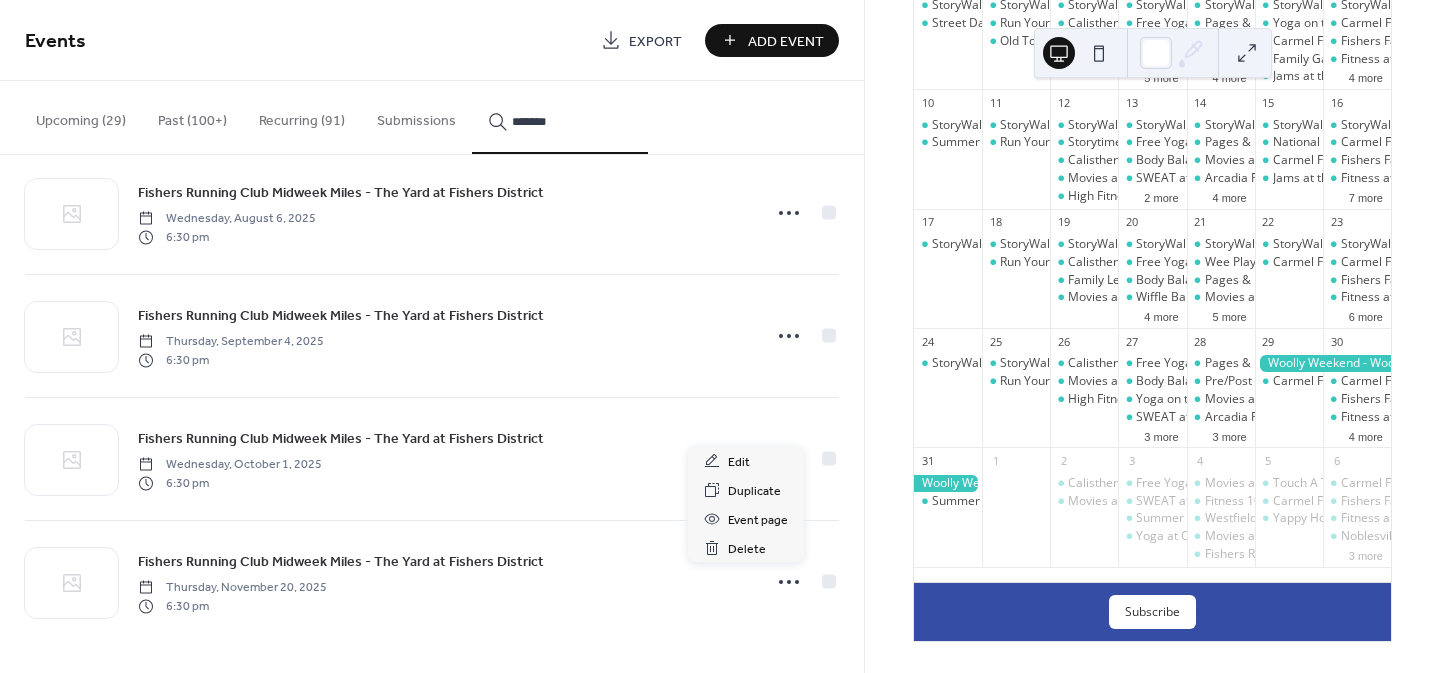 click 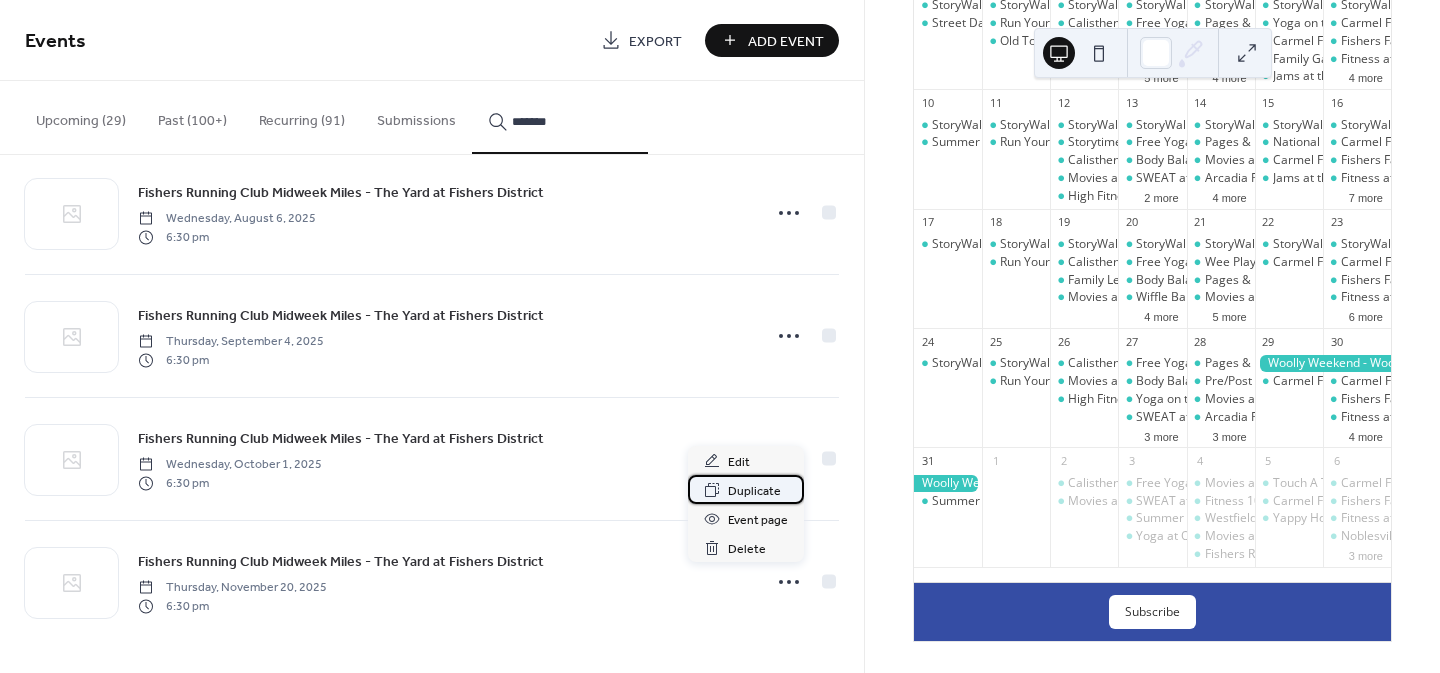 click on "Duplicate" at bounding box center (754, 491) 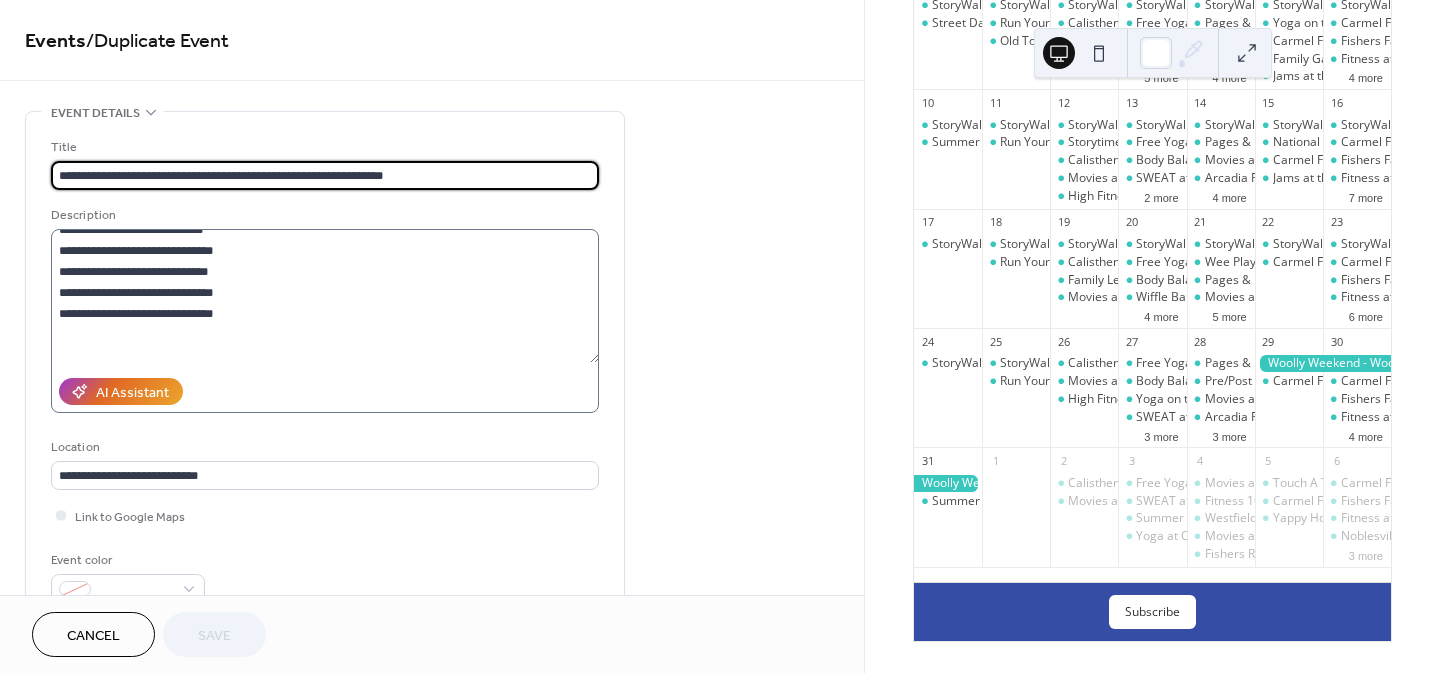 scroll, scrollTop: 79, scrollLeft: 0, axis: vertical 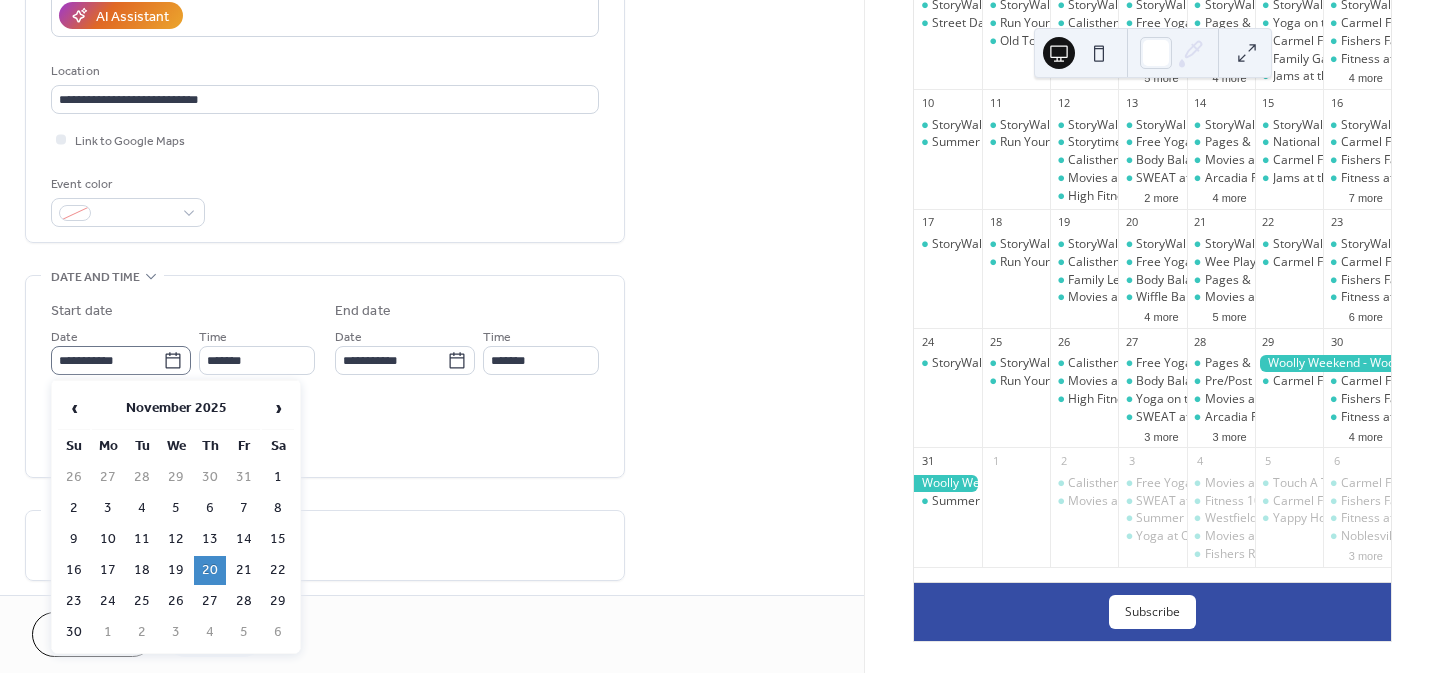 click 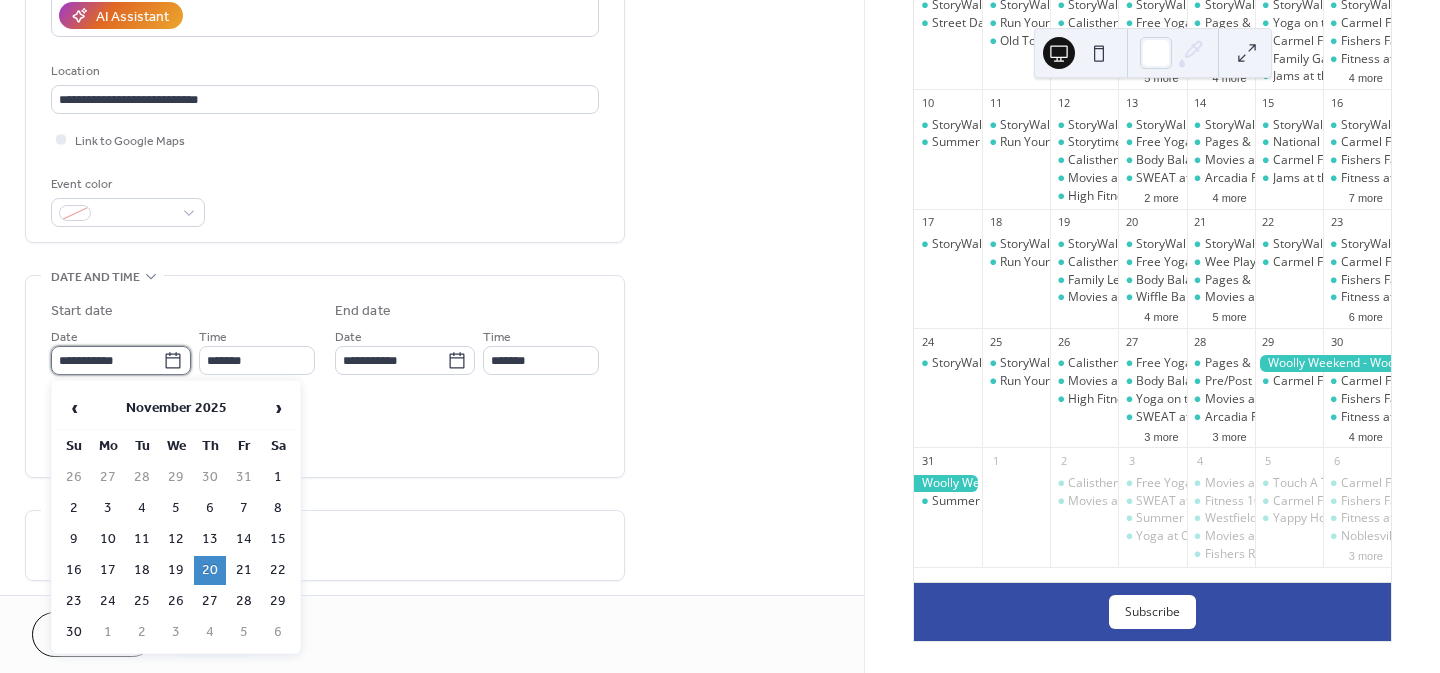 click on "**********" at bounding box center (107, 360) 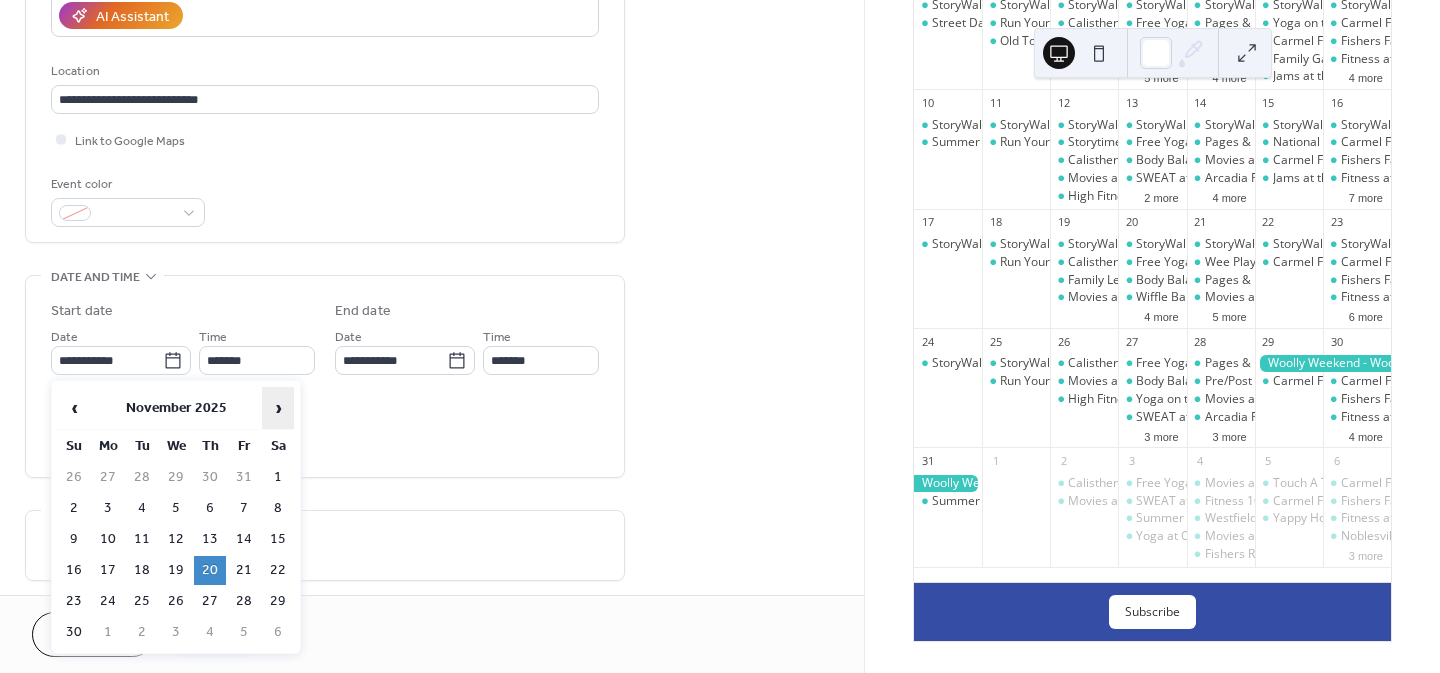 click on "›" at bounding box center [278, 408] 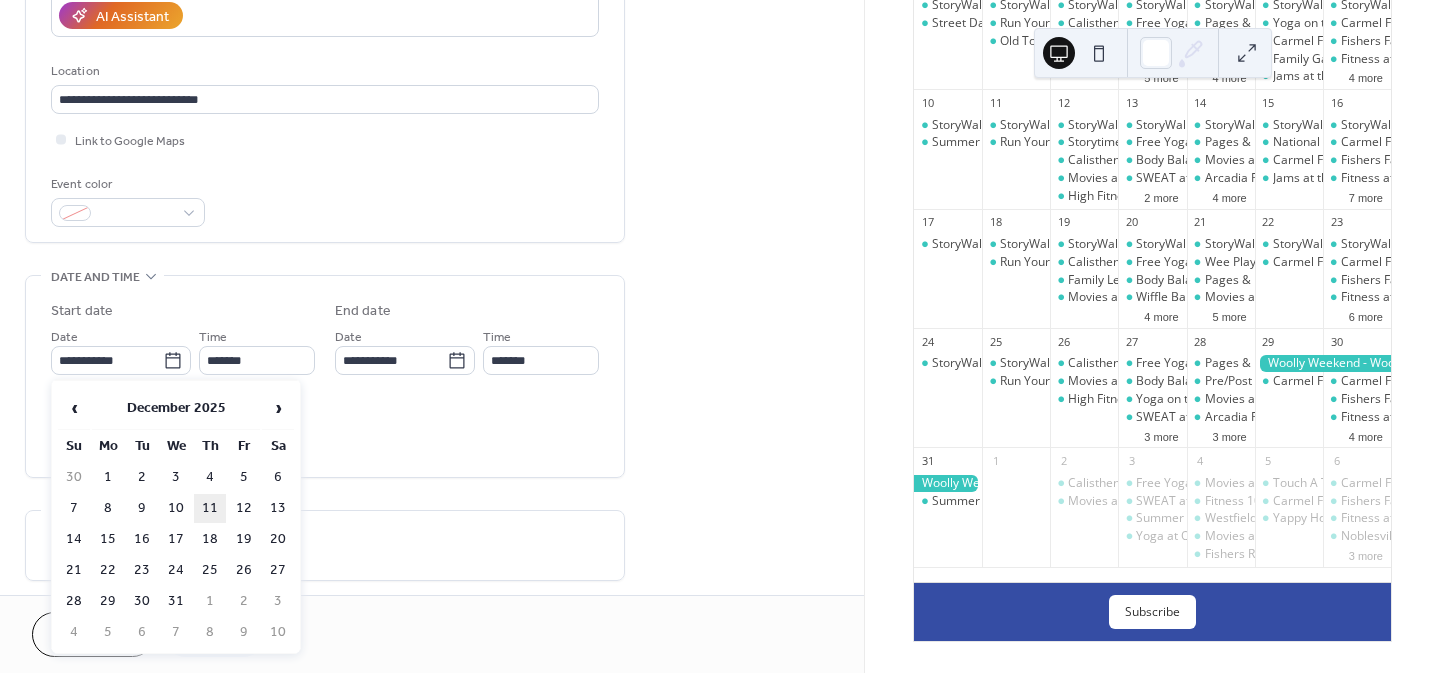 click on "11" at bounding box center [210, 508] 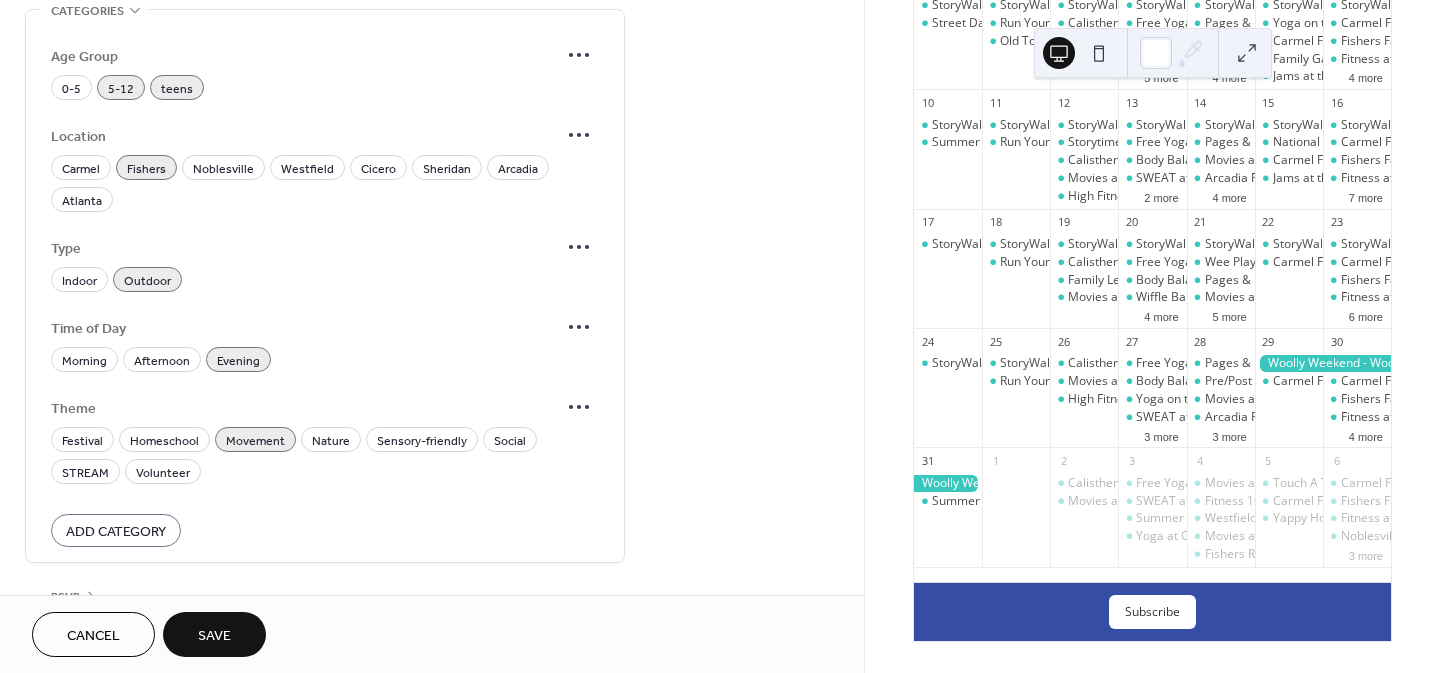 scroll, scrollTop: 1403, scrollLeft: 0, axis: vertical 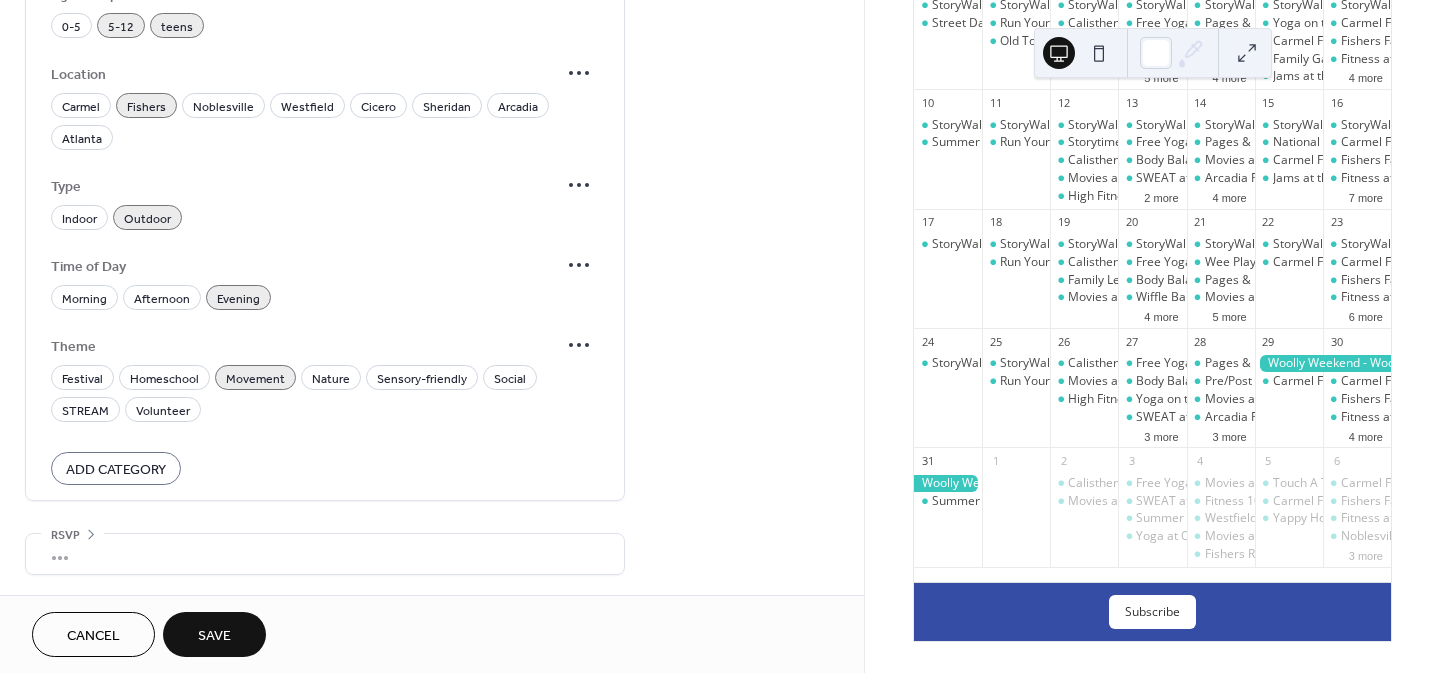 click on "Save" at bounding box center (214, 636) 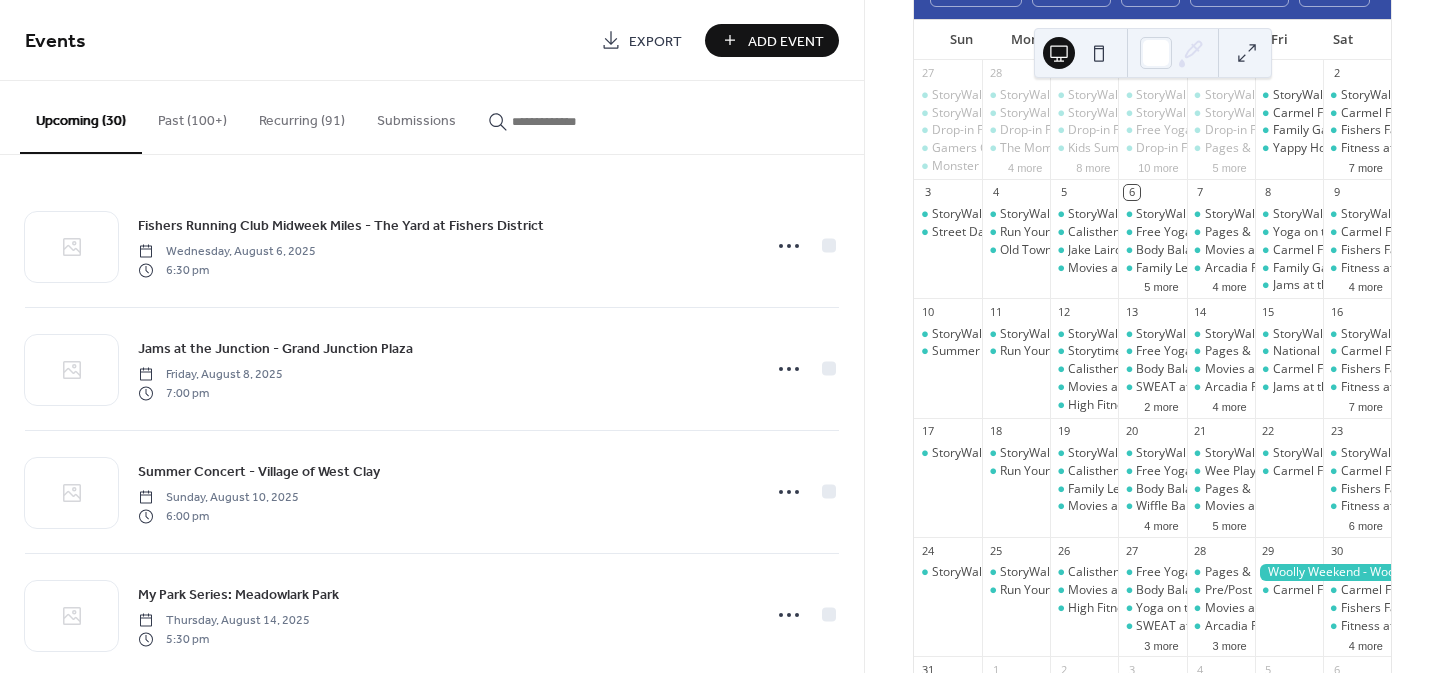 scroll, scrollTop: 212, scrollLeft: 0, axis: vertical 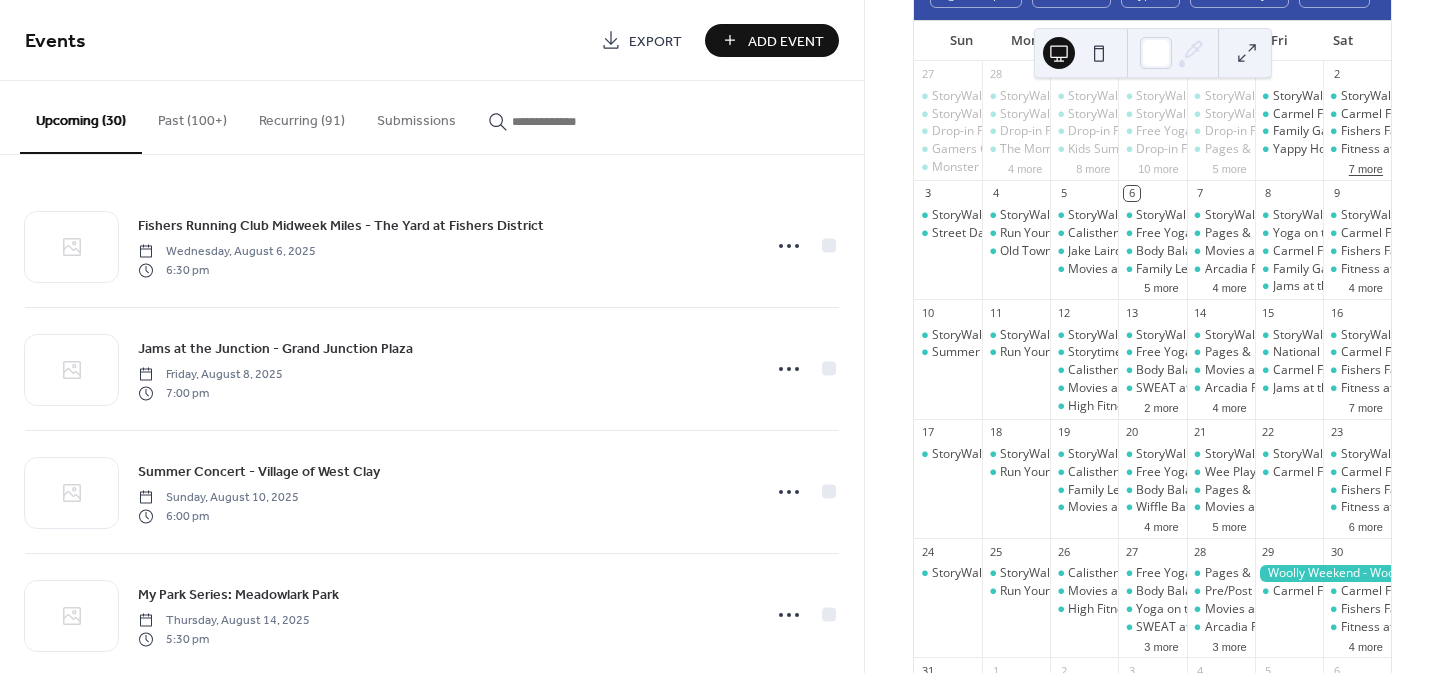 click on "7 more" at bounding box center [1366, 167] 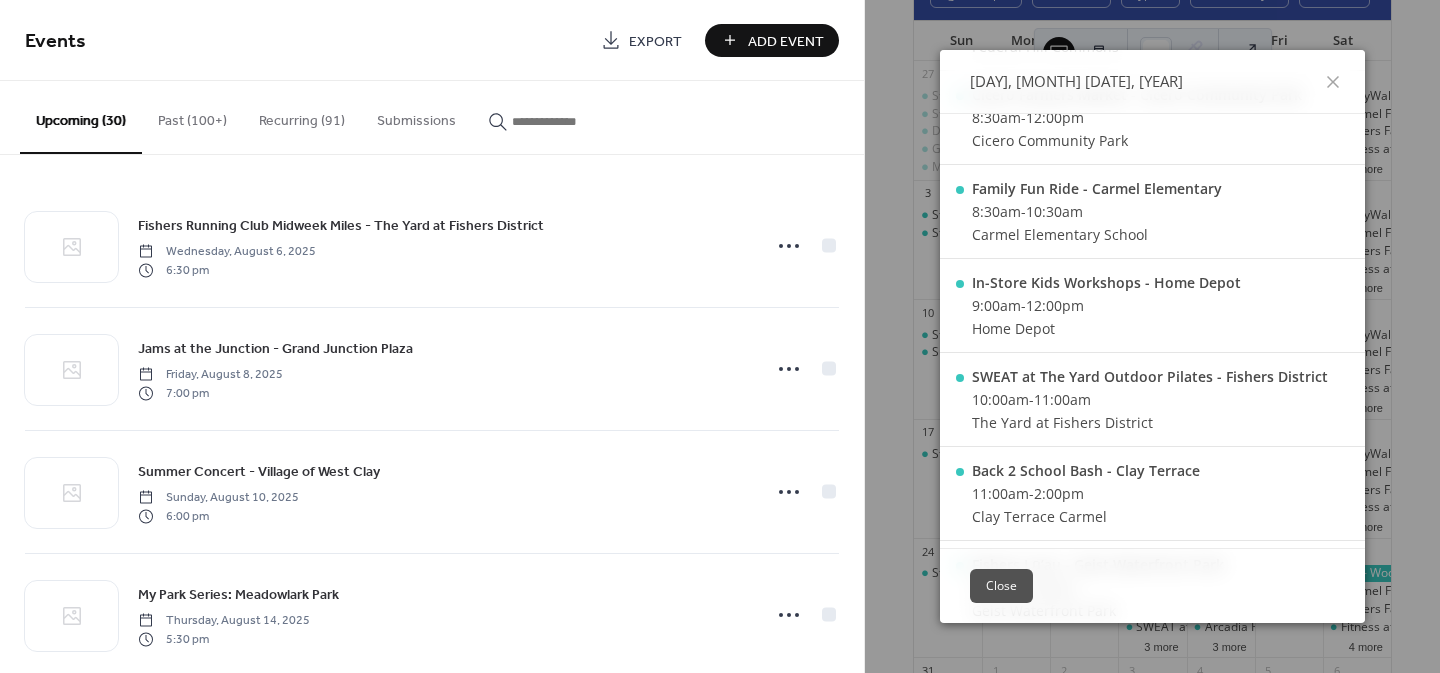 scroll, scrollTop: 514, scrollLeft: 0, axis: vertical 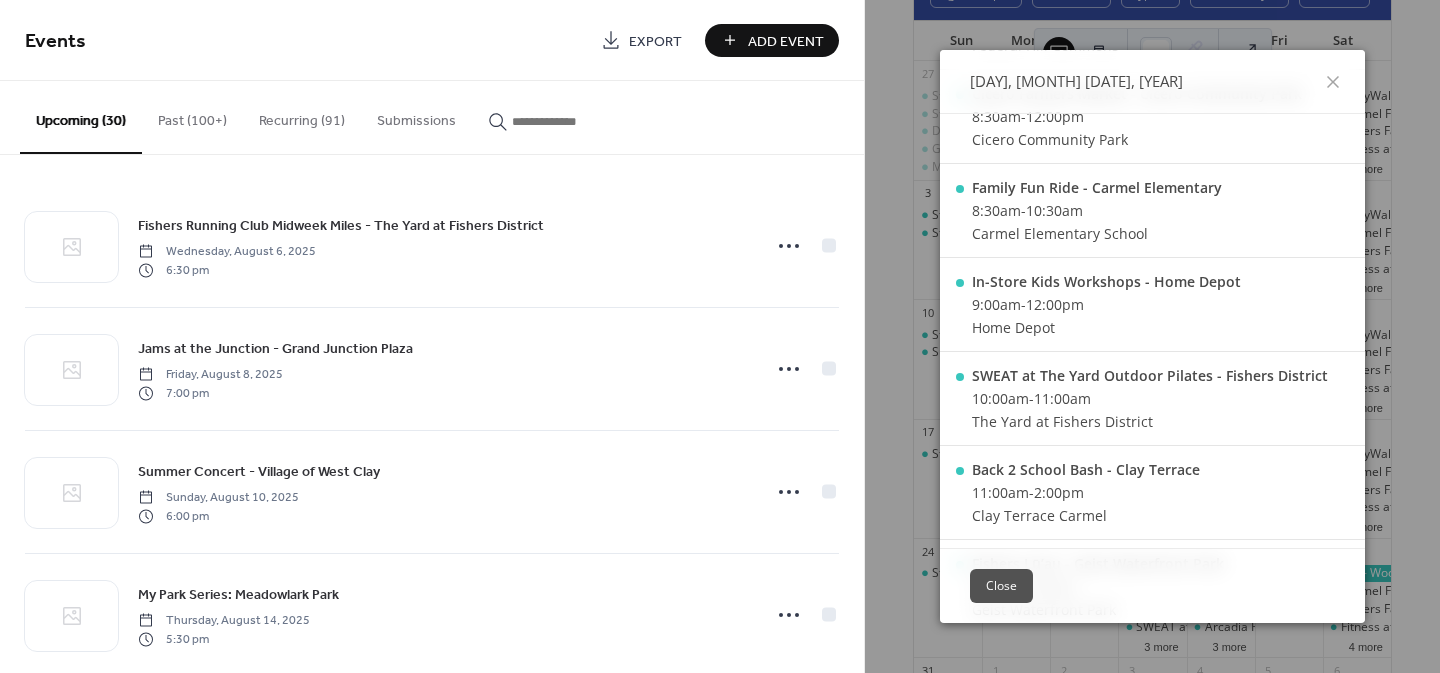 click on "Add Event" at bounding box center [786, 41] 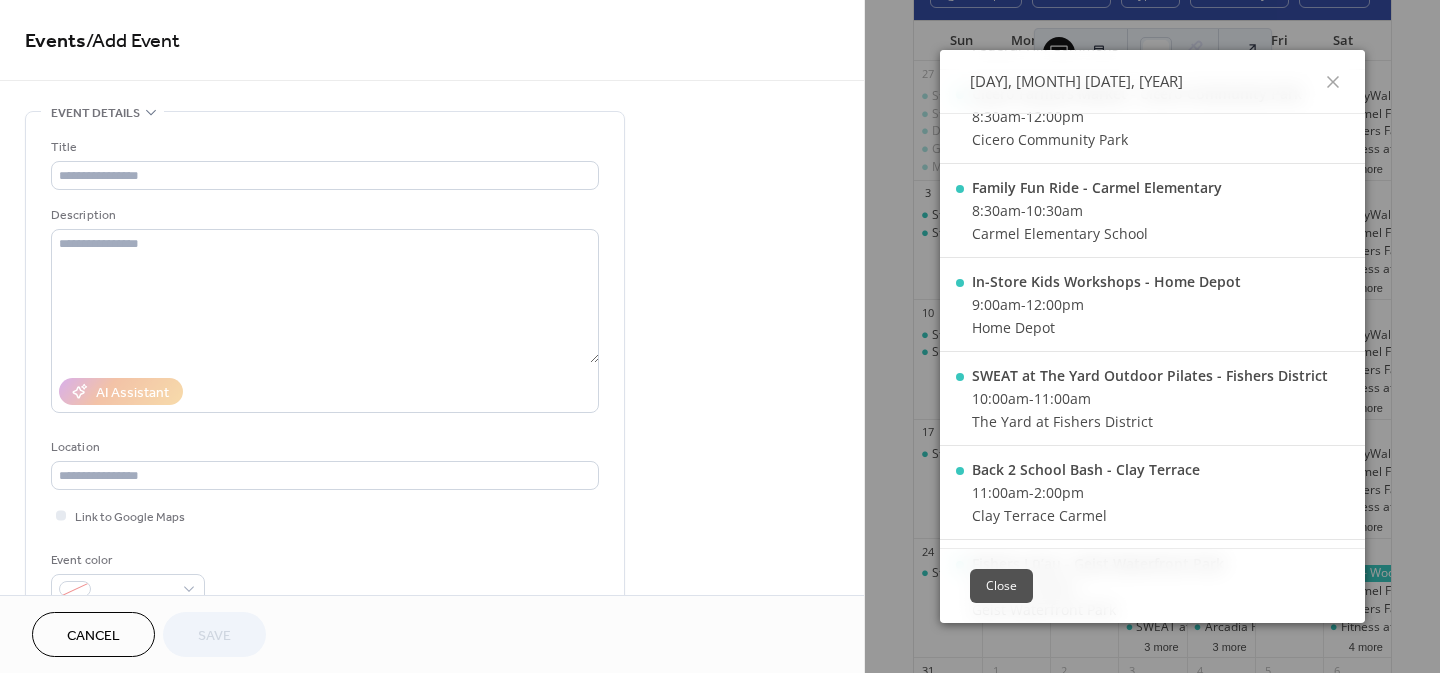click on "Close" at bounding box center (1001, 586) 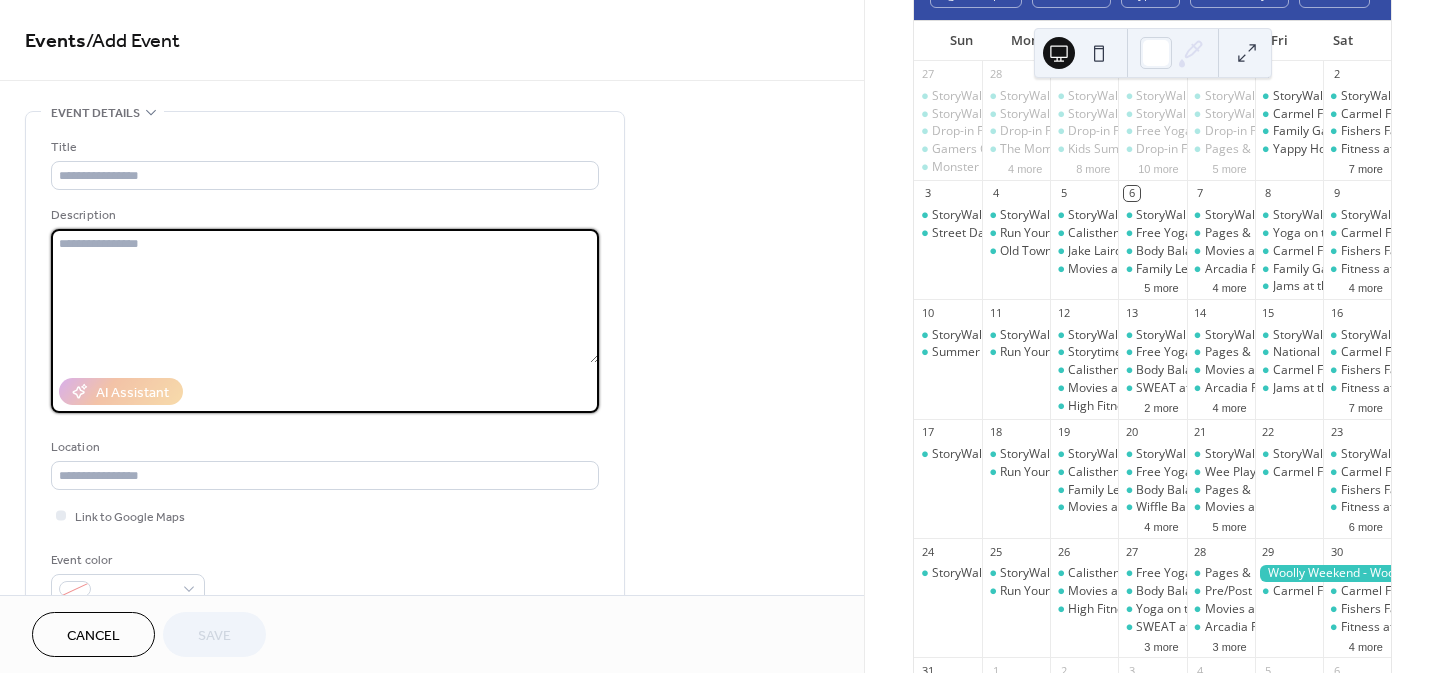 click at bounding box center (325, 296) 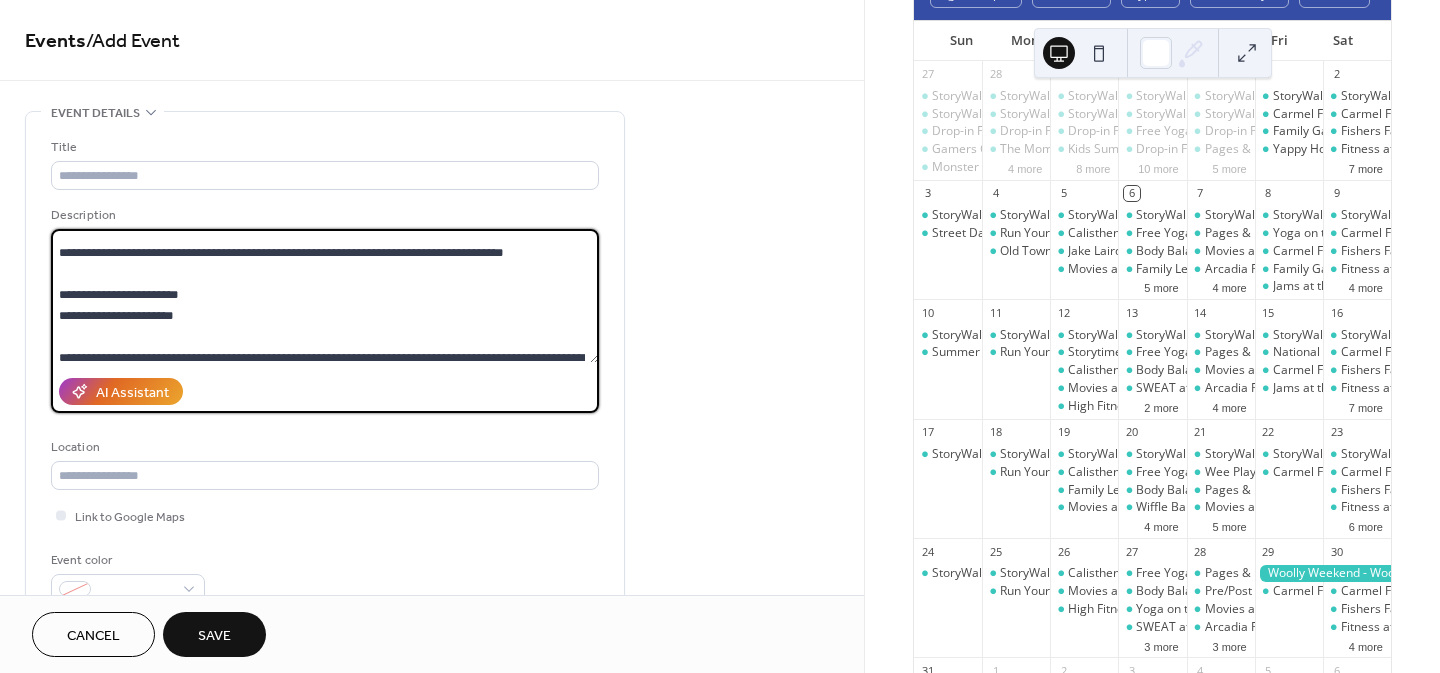scroll, scrollTop: 34, scrollLeft: 0, axis: vertical 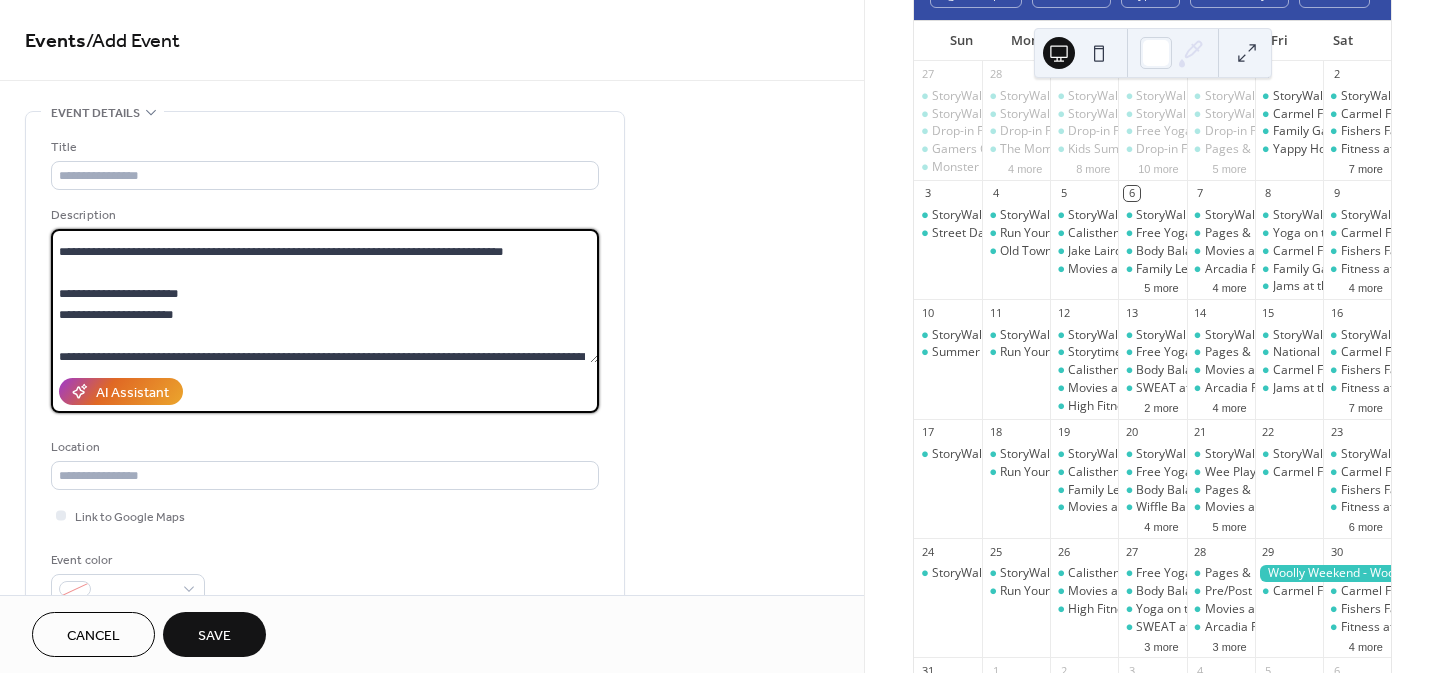 type on "**********" 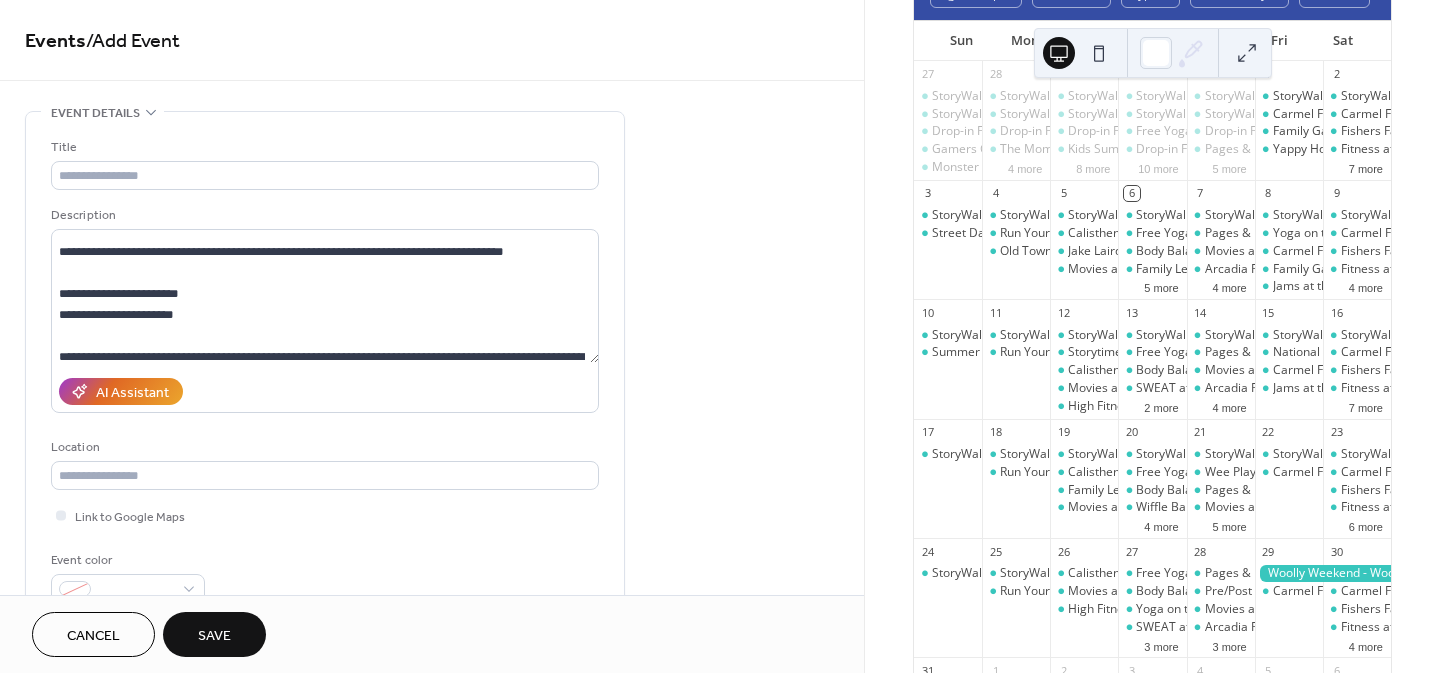 click on "**********" at bounding box center (432, 1054) 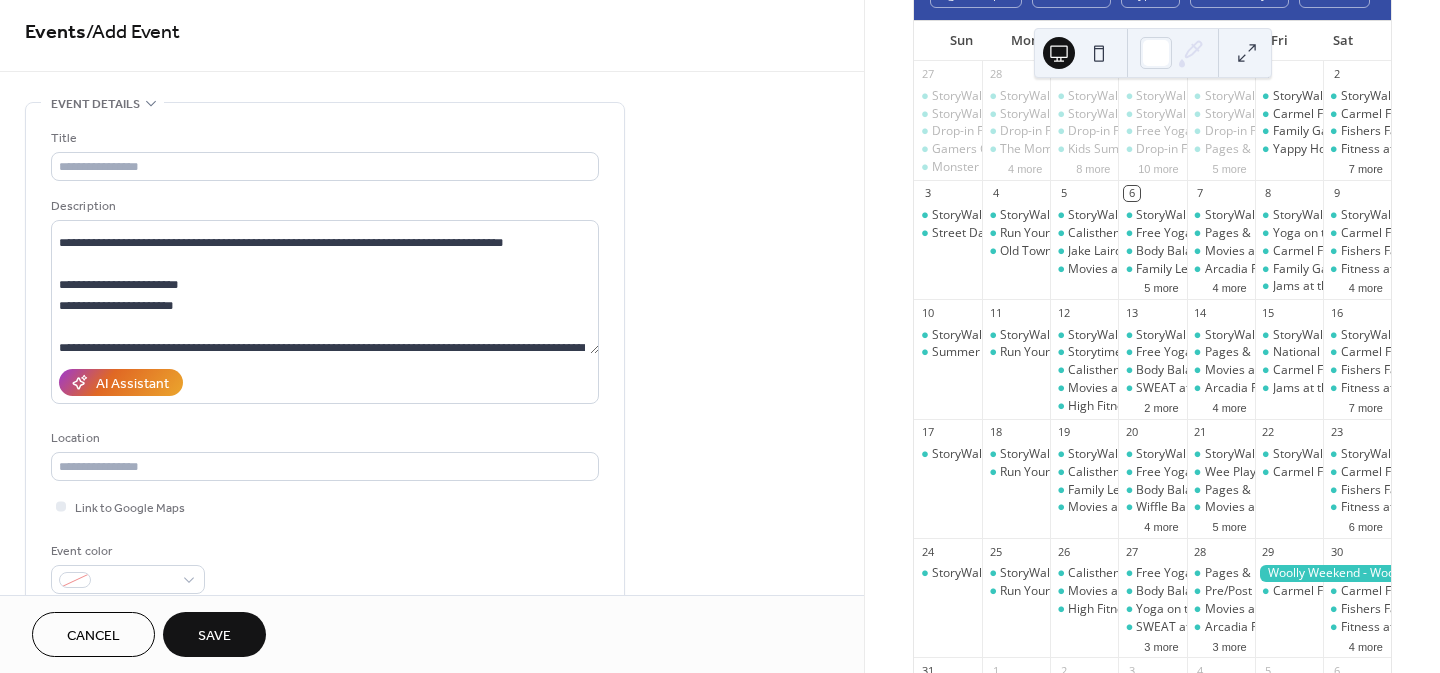 scroll, scrollTop: 0, scrollLeft: 0, axis: both 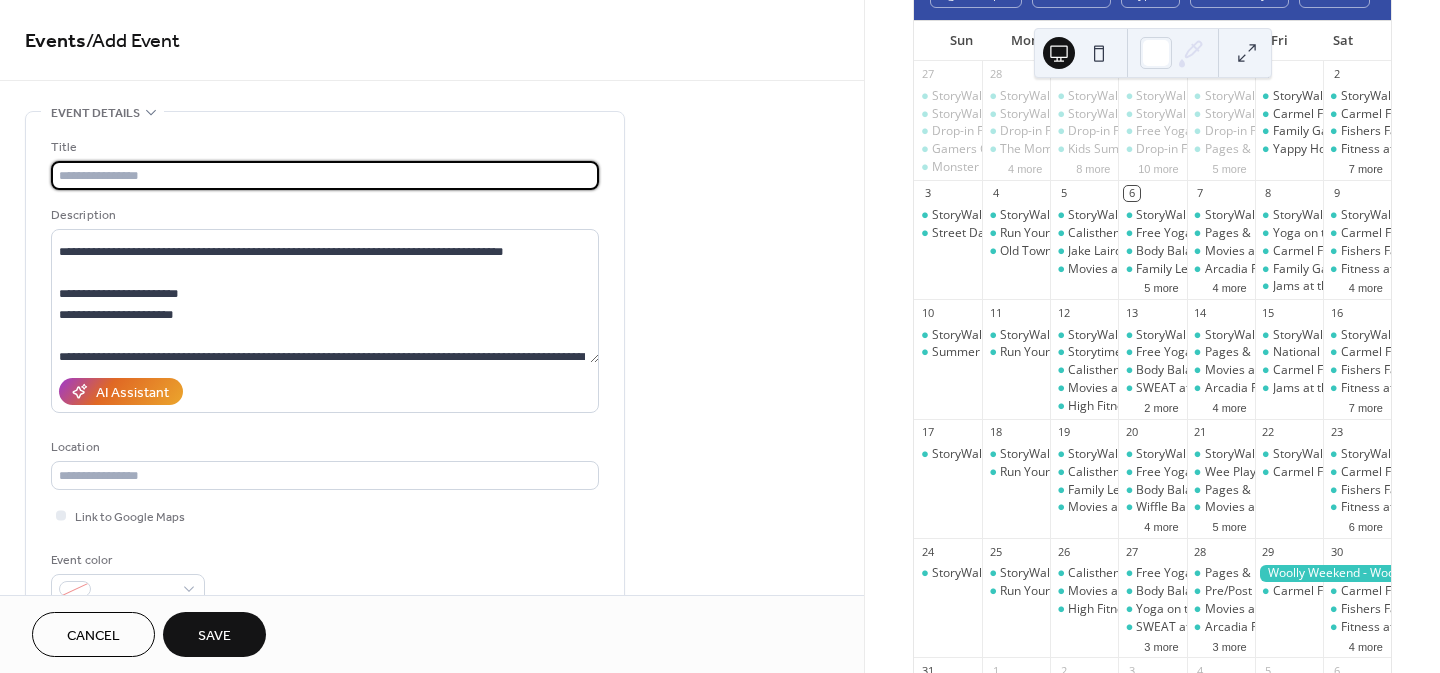 click at bounding box center (325, 175) 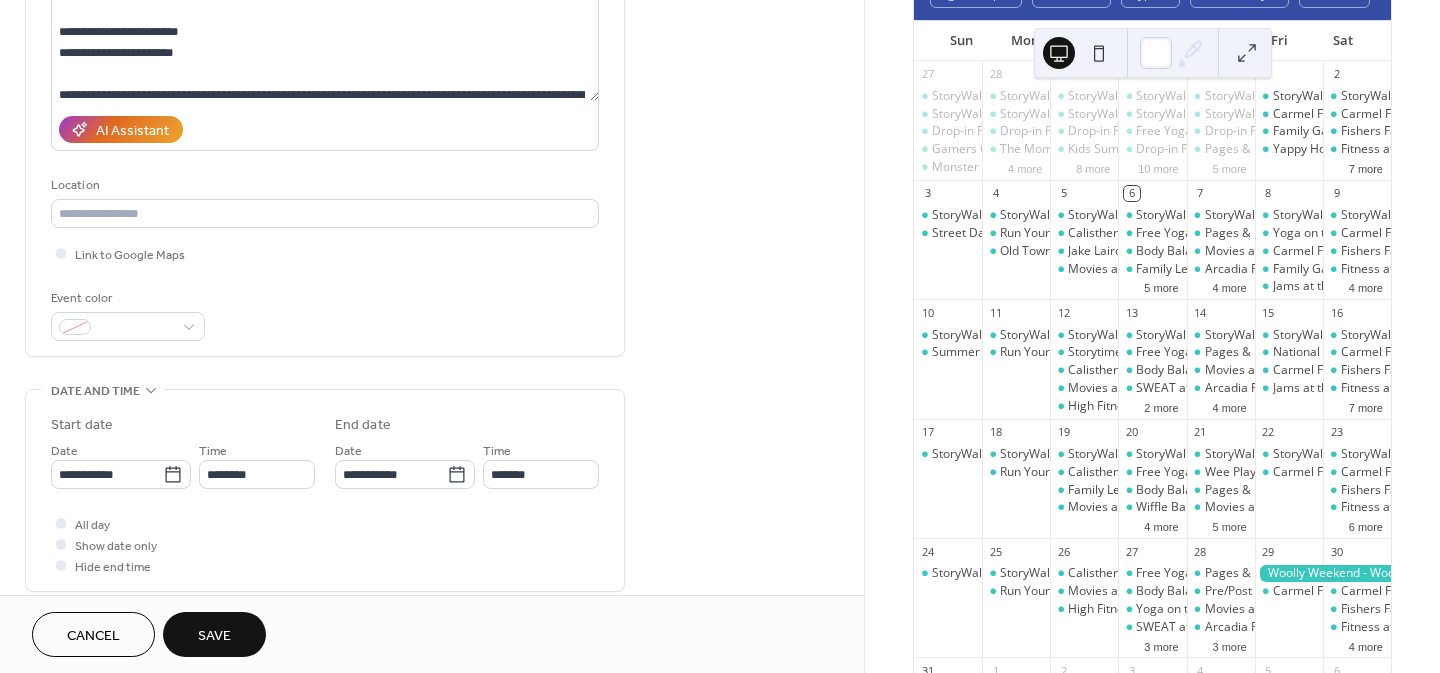 scroll, scrollTop: 263, scrollLeft: 0, axis: vertical 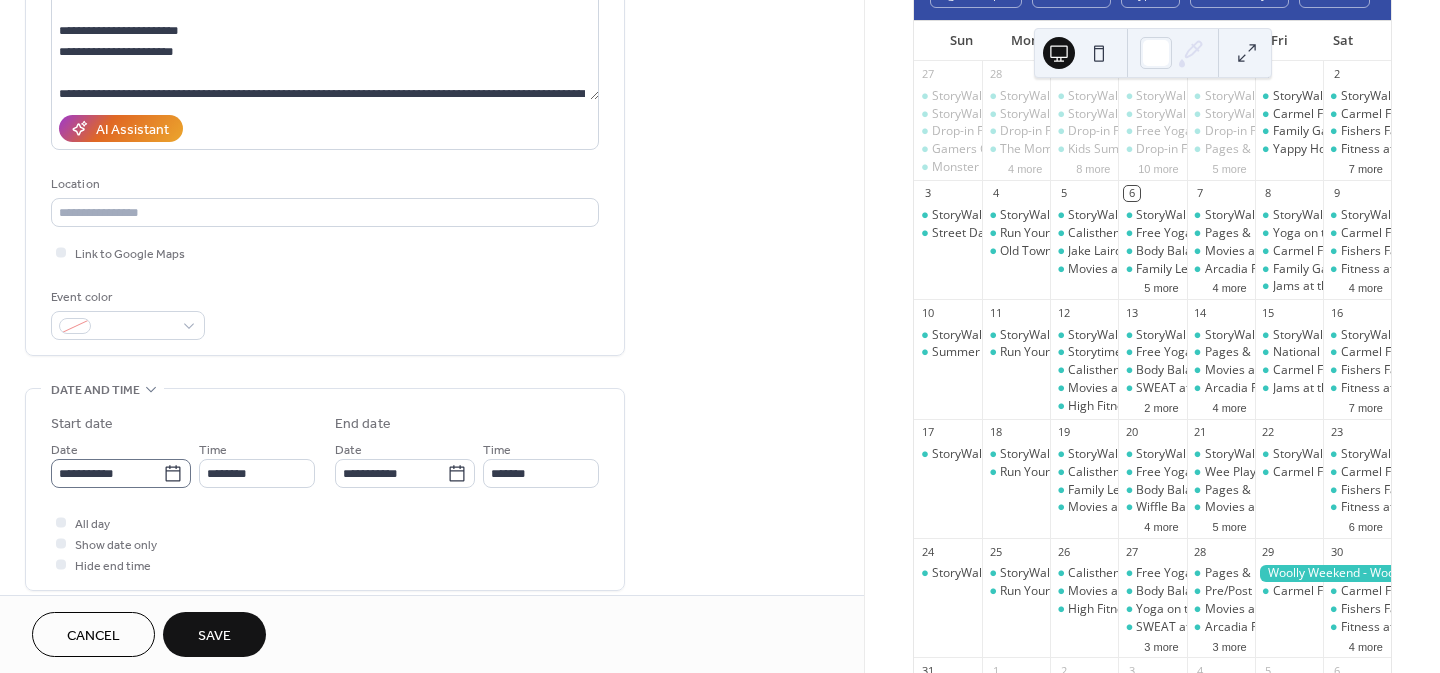 type on "**********" 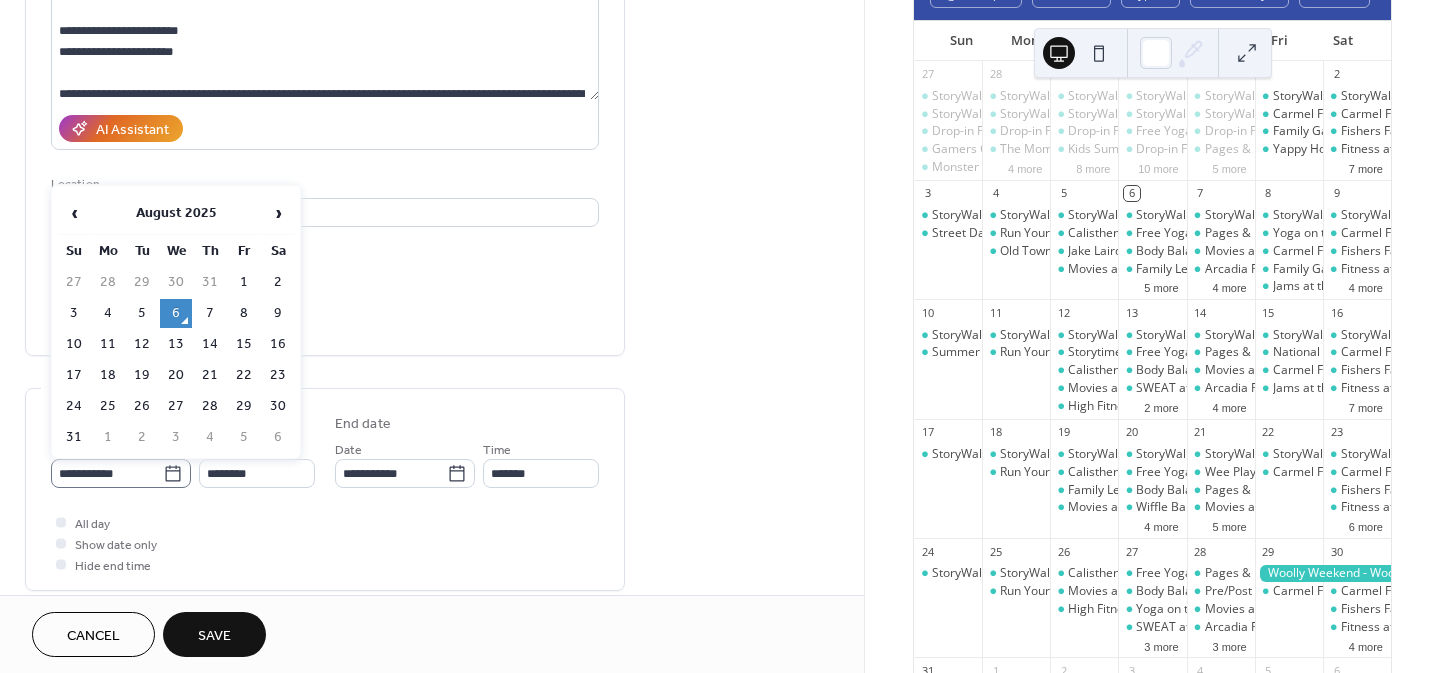 click 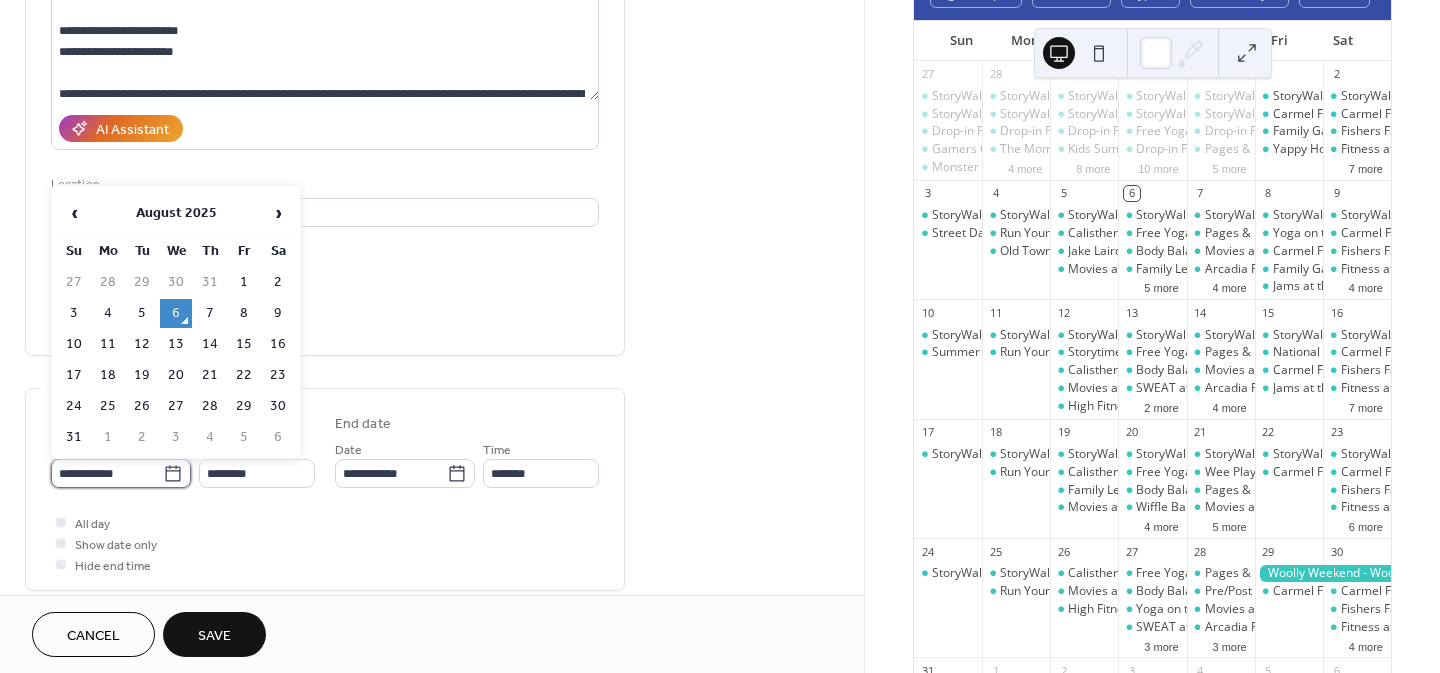 click on "**********" at bounding box center [107, 473] 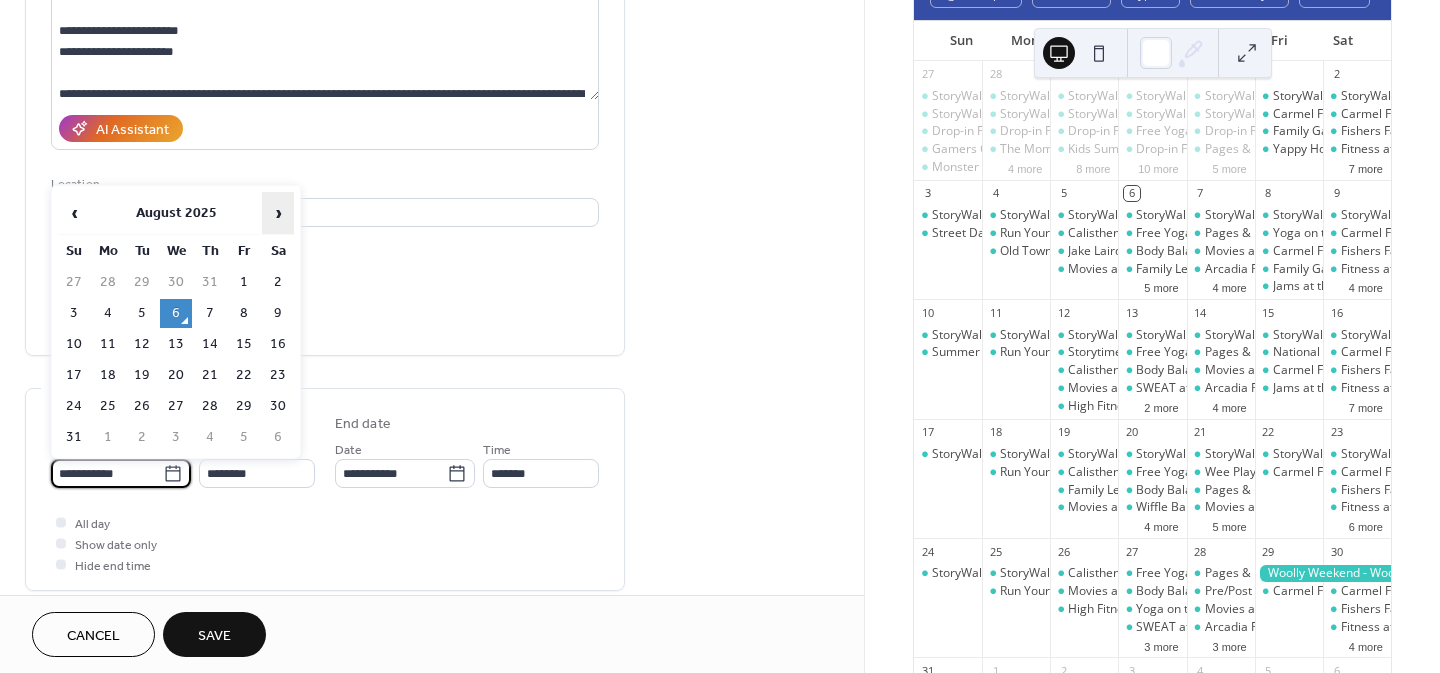 click on "›" at bounding box center [278, 213] 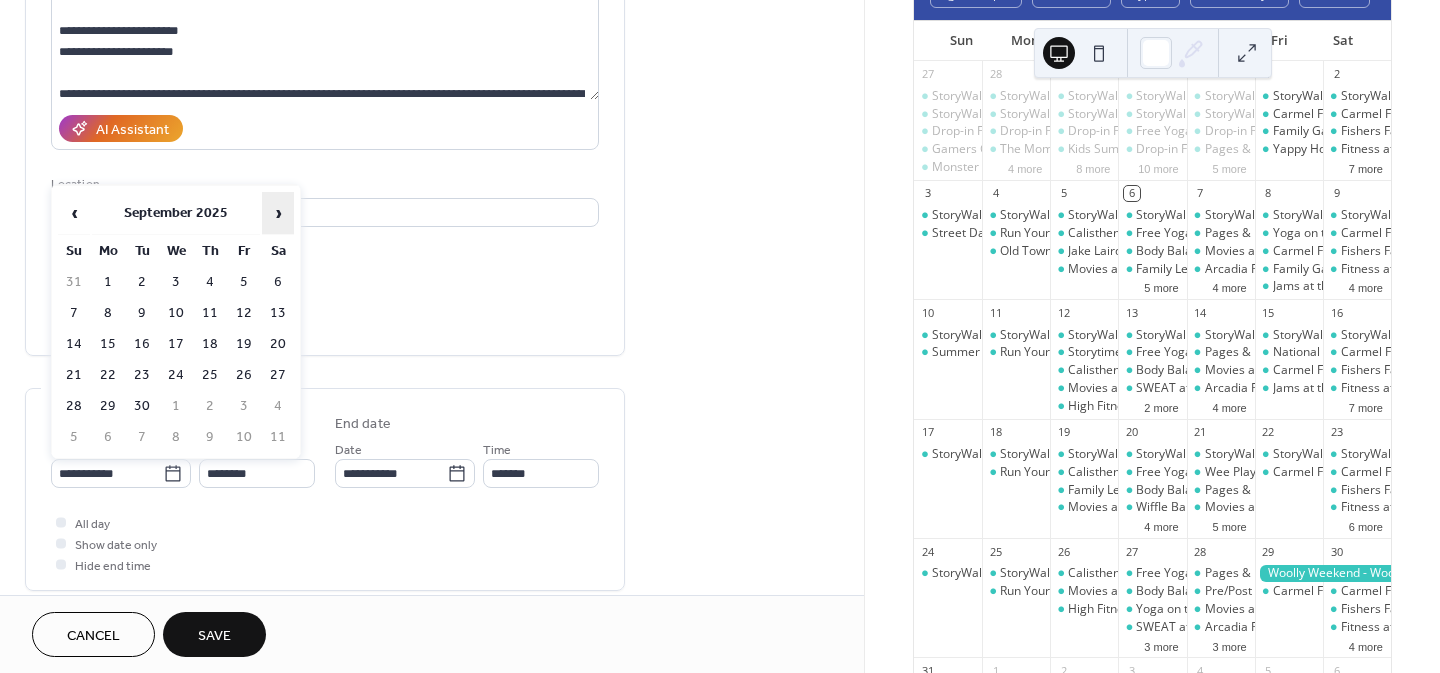 click on "›" at bounding box center (278, 213) 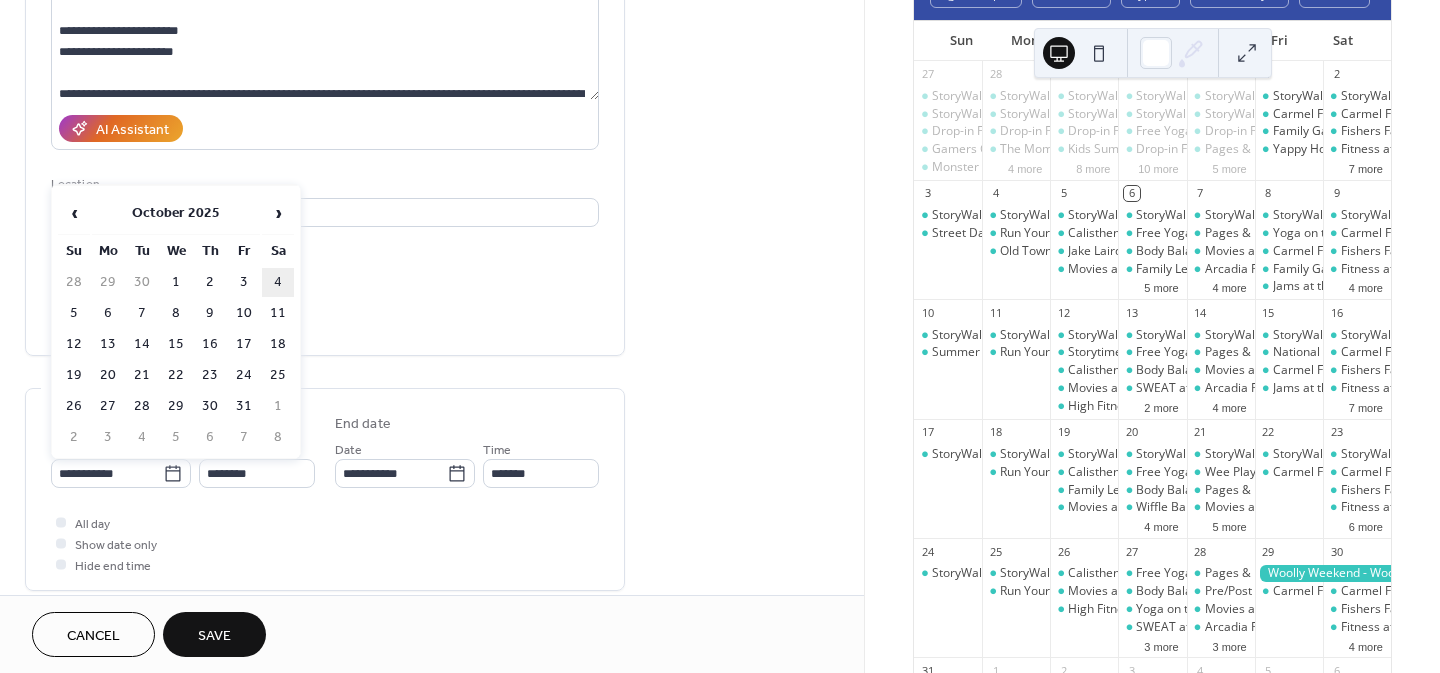 click on "4" at bounding box center (278, 282) 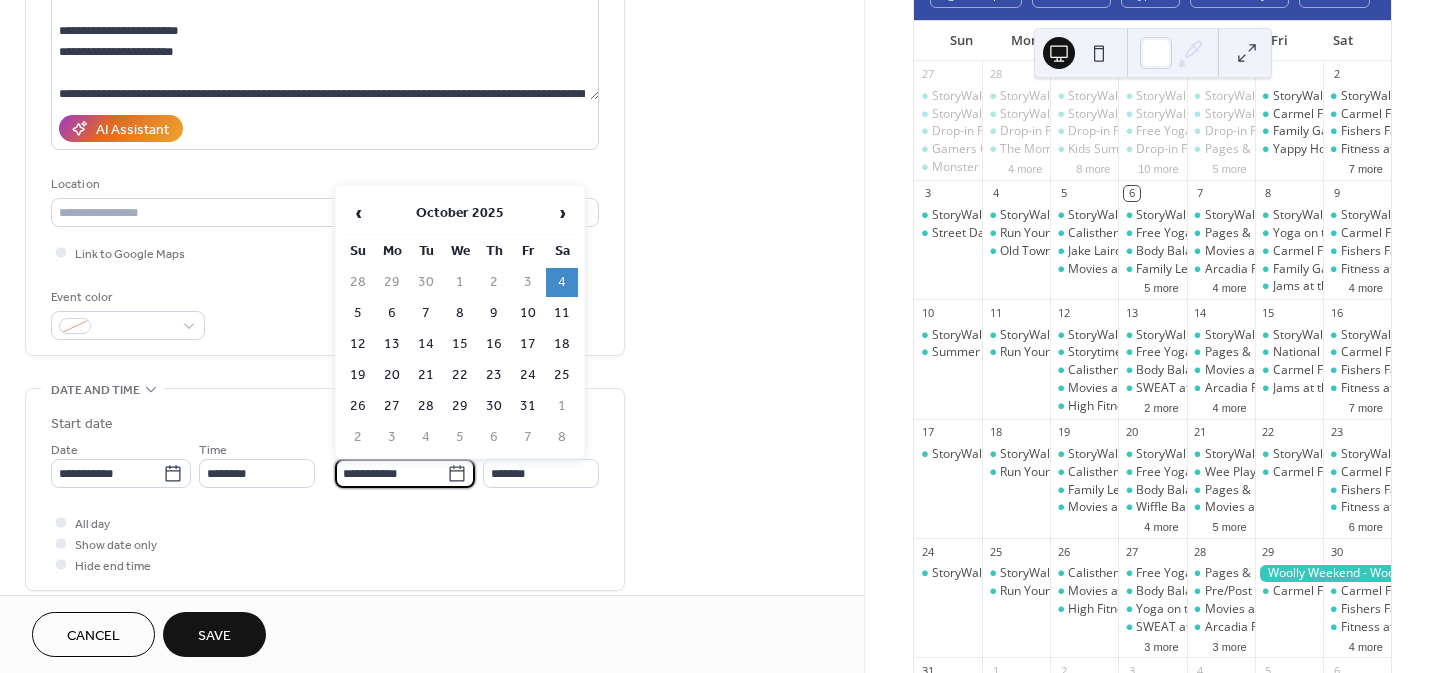 click on "**********" at bounding box center (391, 473) 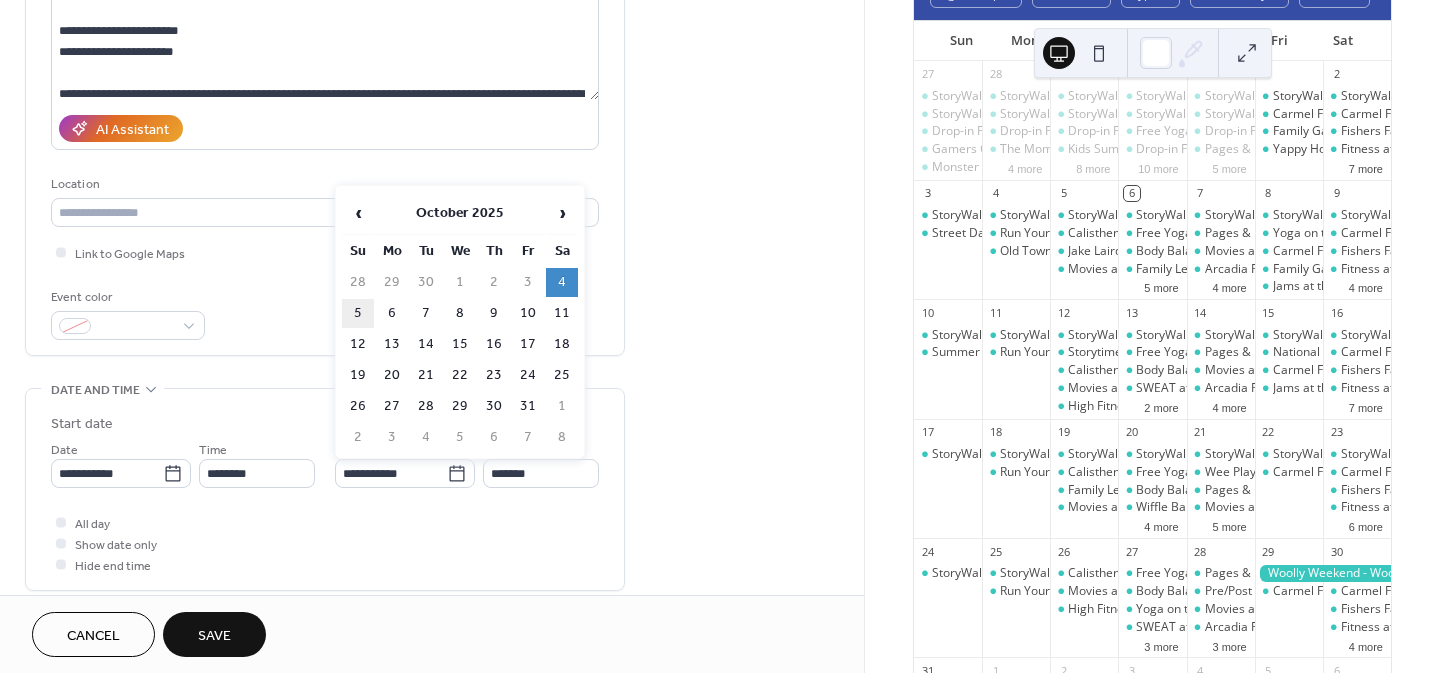 click on "5" at bounding box center (358, 313) 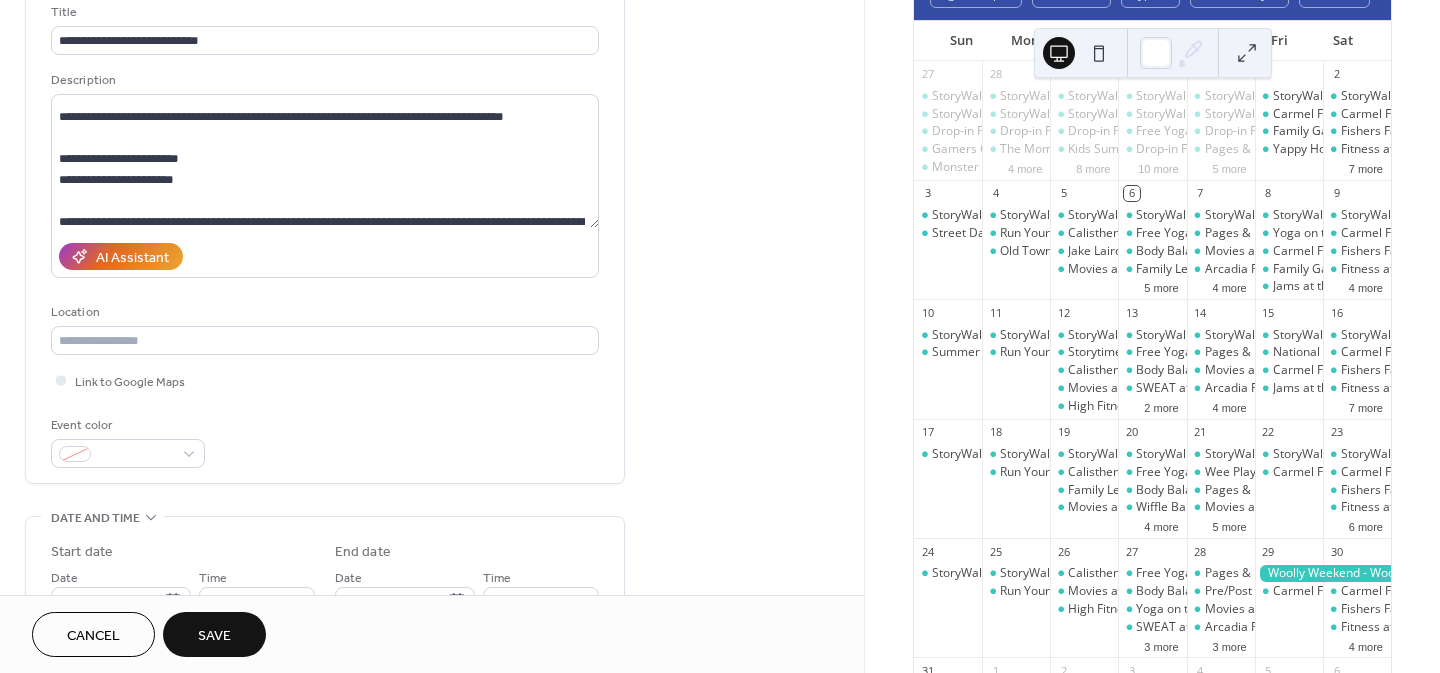 scroll, scrollTop: 134, scrollLeft: 0, axis: vertical 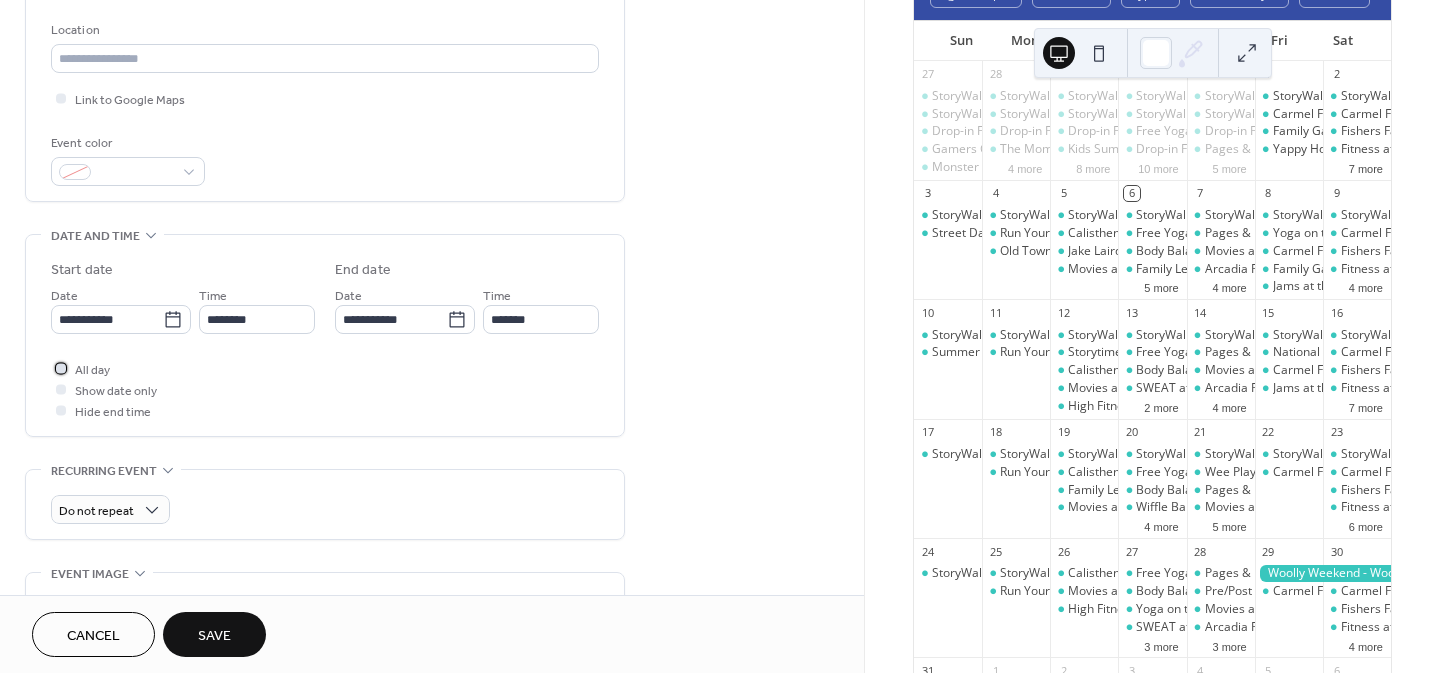 click at bounding box center [61, 368] 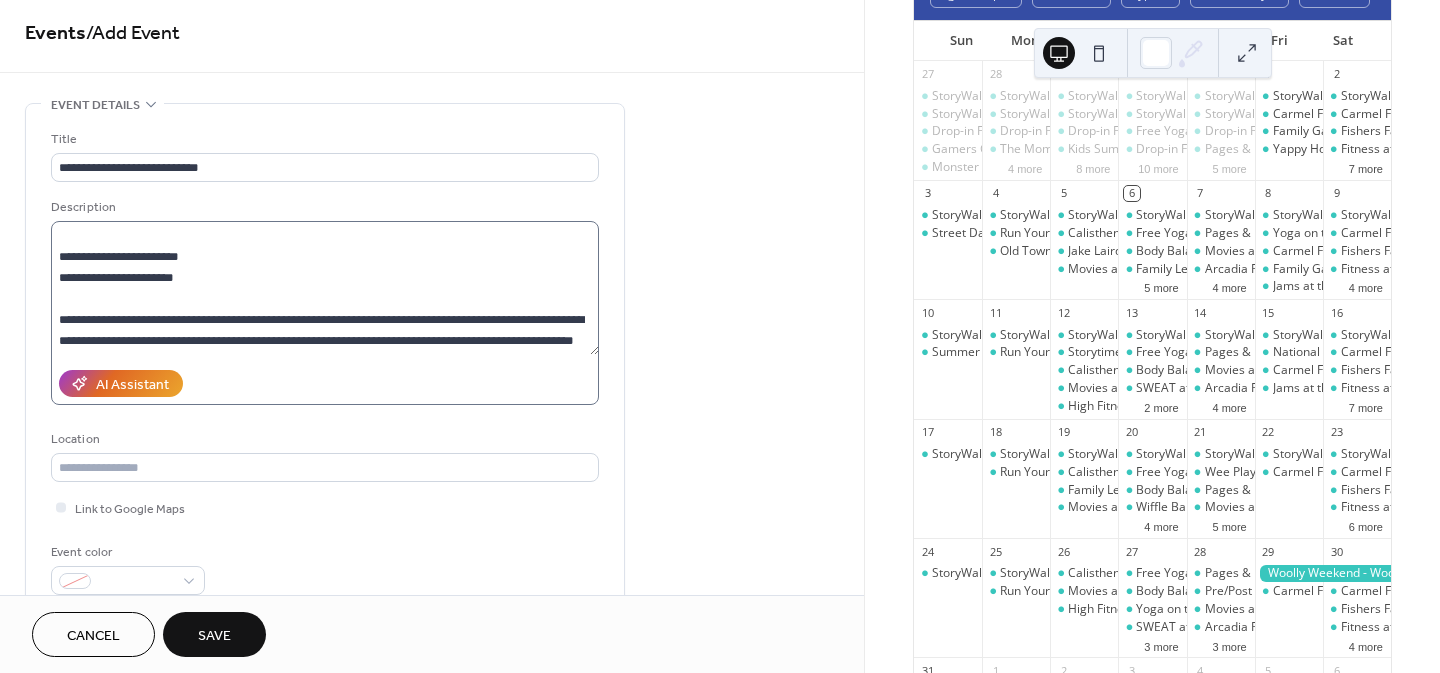 scroll, scrollTop: 0, scrollLeft: 0, axis: both 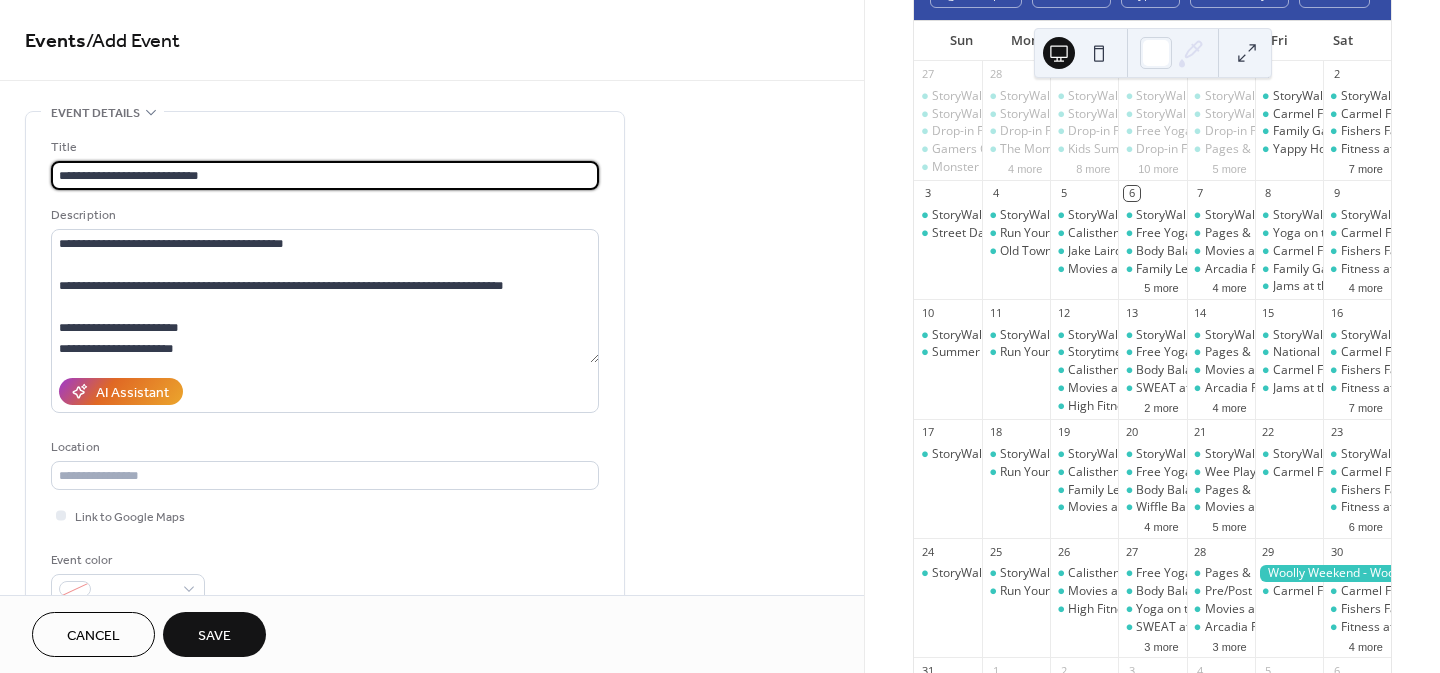 click on "**********" at bounding box center (325, 175) 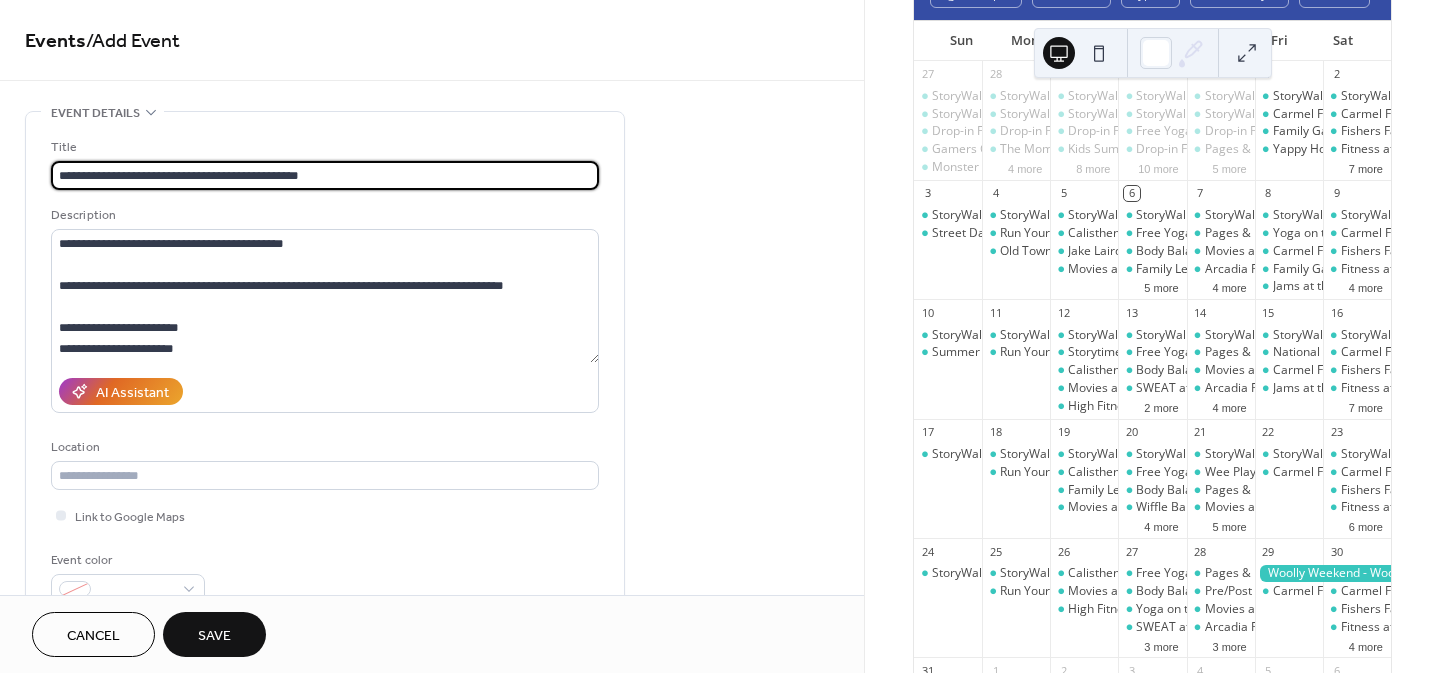 drag, startPoint x: 330, startPoint y: 181, endPoint x: 211, endPoint y: 180, distance: 119.0042 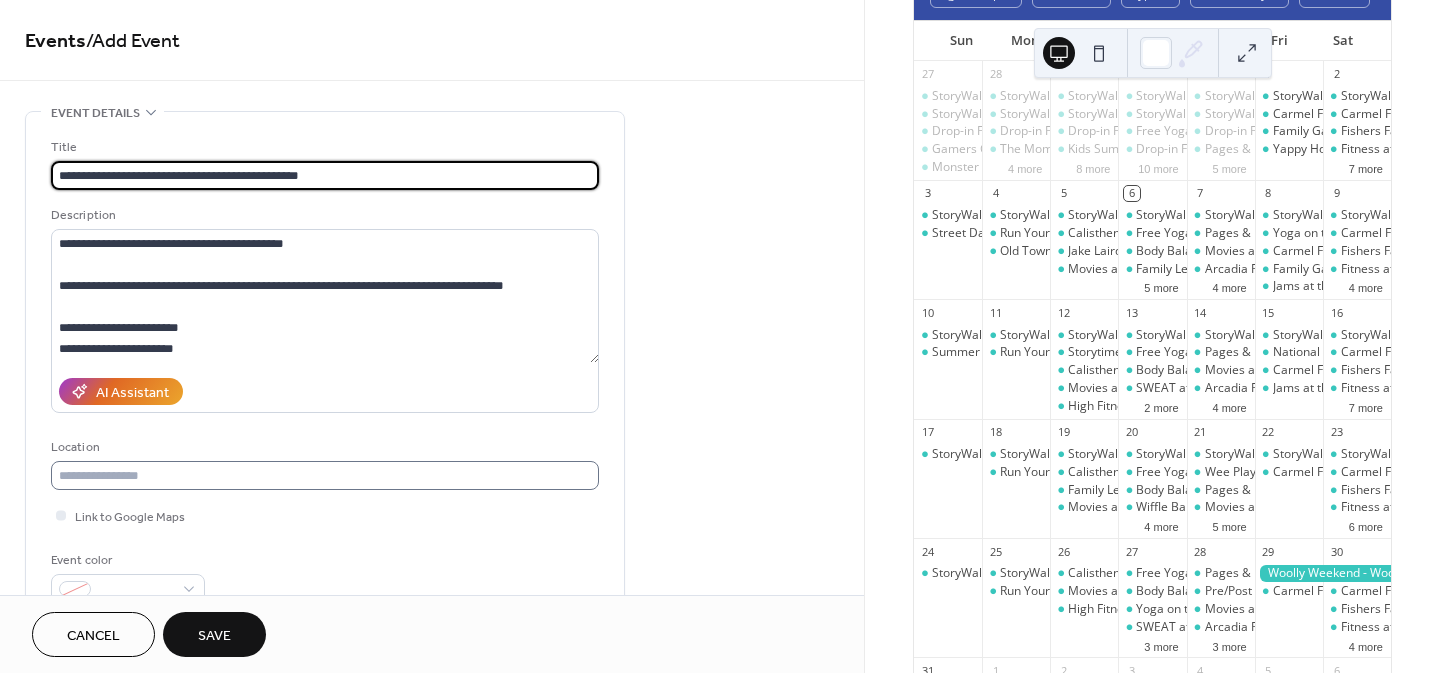 type on "**********" 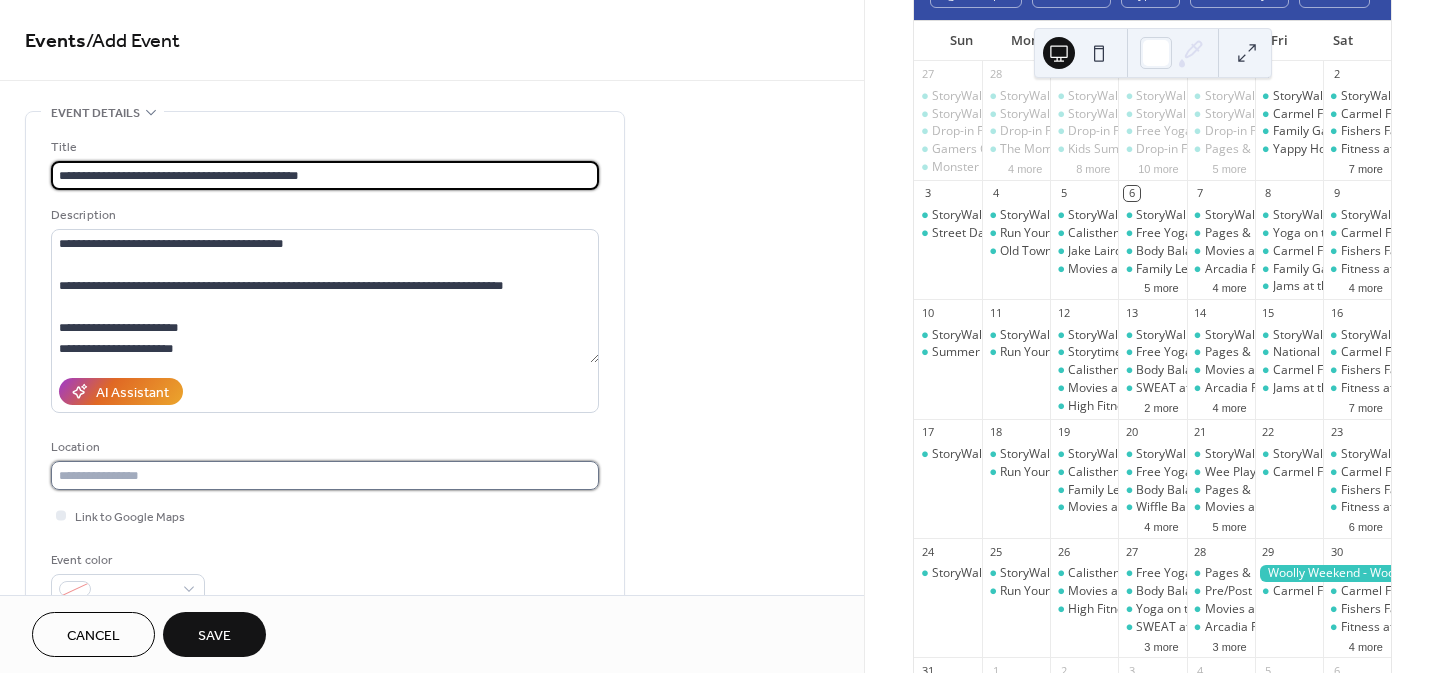 click at bounding box center (325, 475) 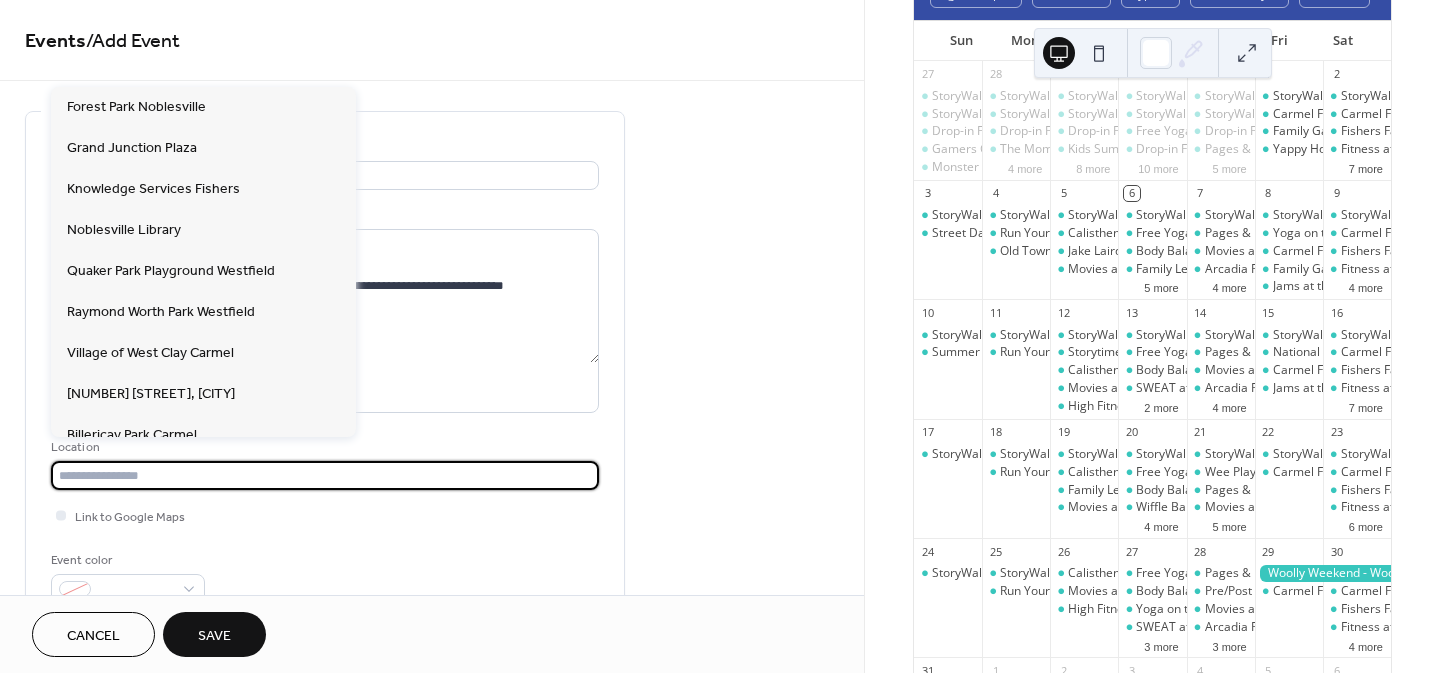 paste on "**********" 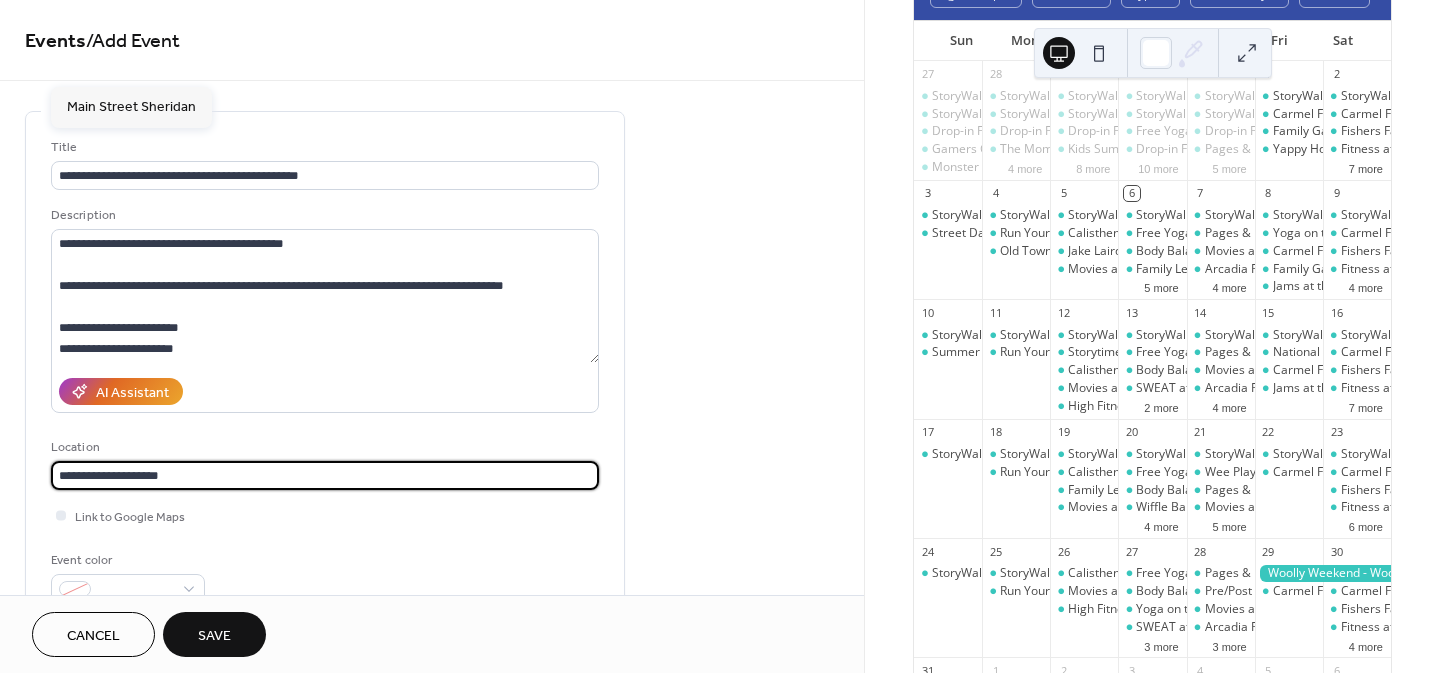 type on "**********" 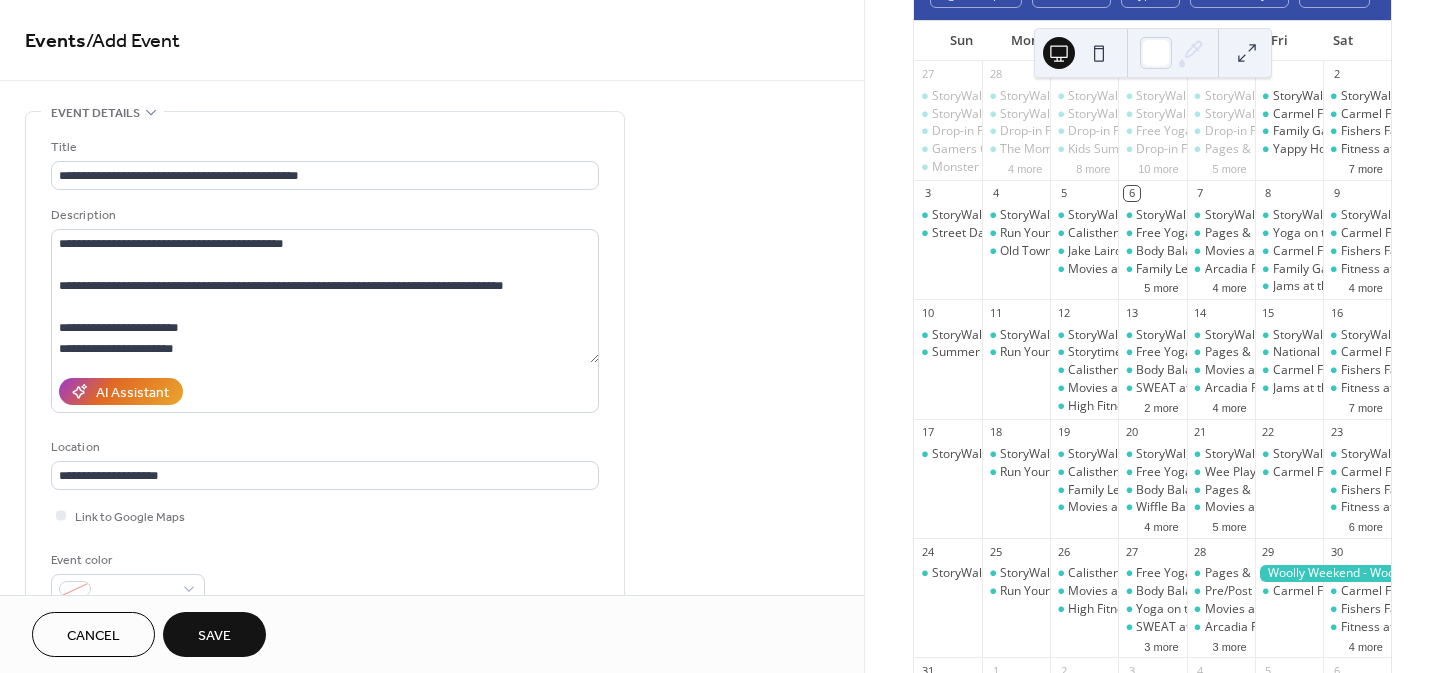 click on "**********" at bounding box center [432, 1054] 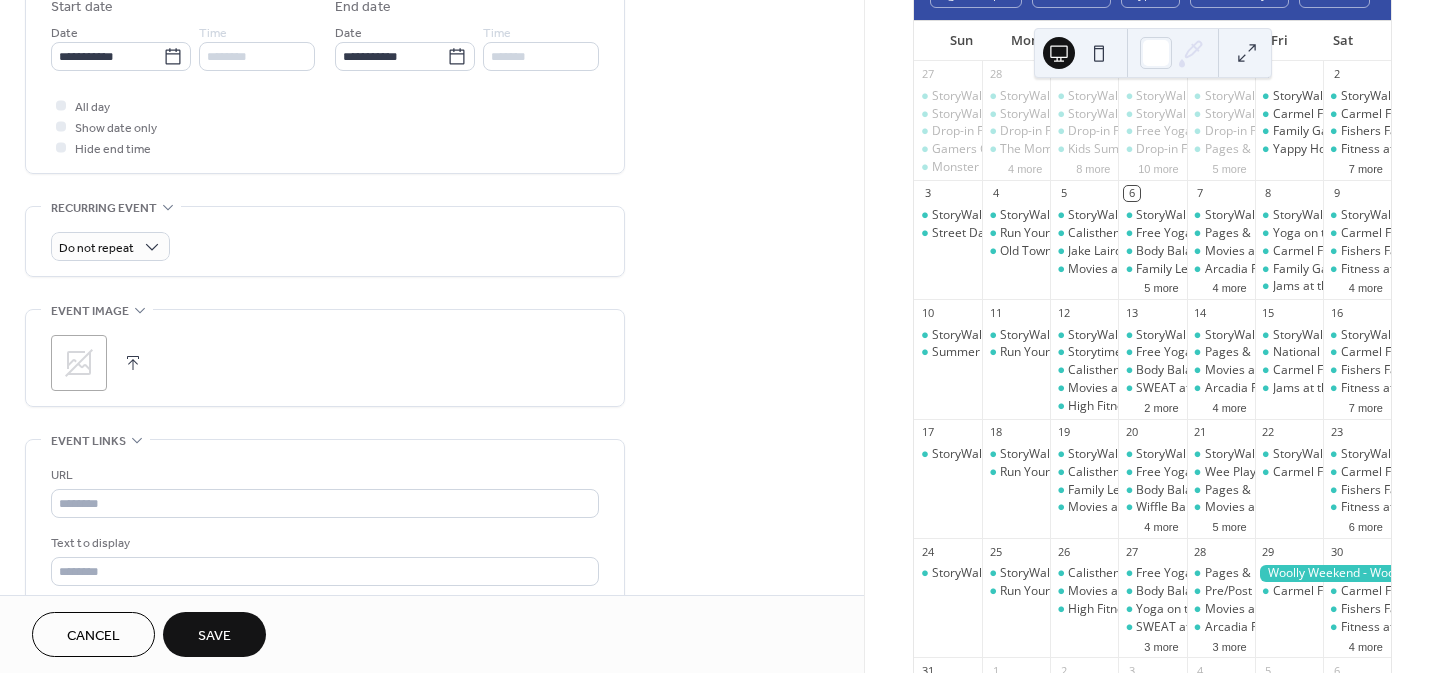 scroll, scrollTop: 688, scrollLeft: 0, axis: vertical 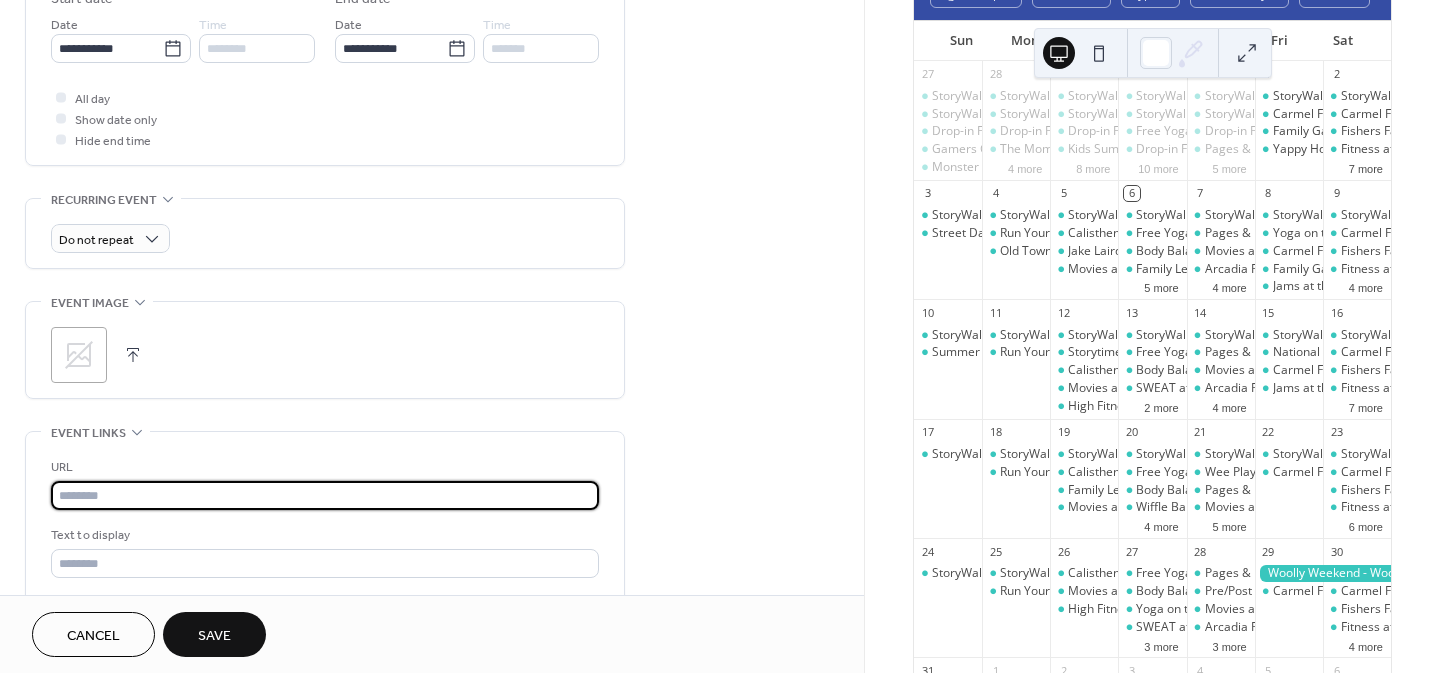 click at bounding box center [325, 495] 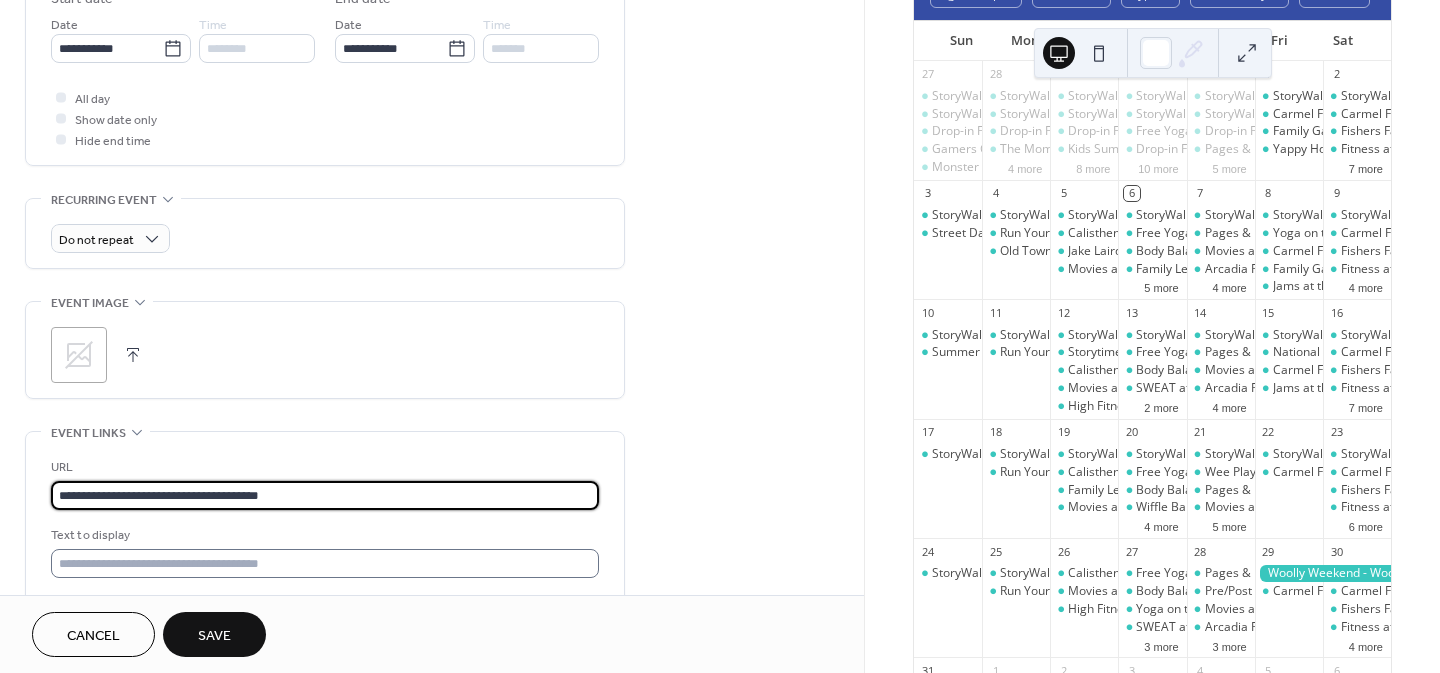 type on "**********" 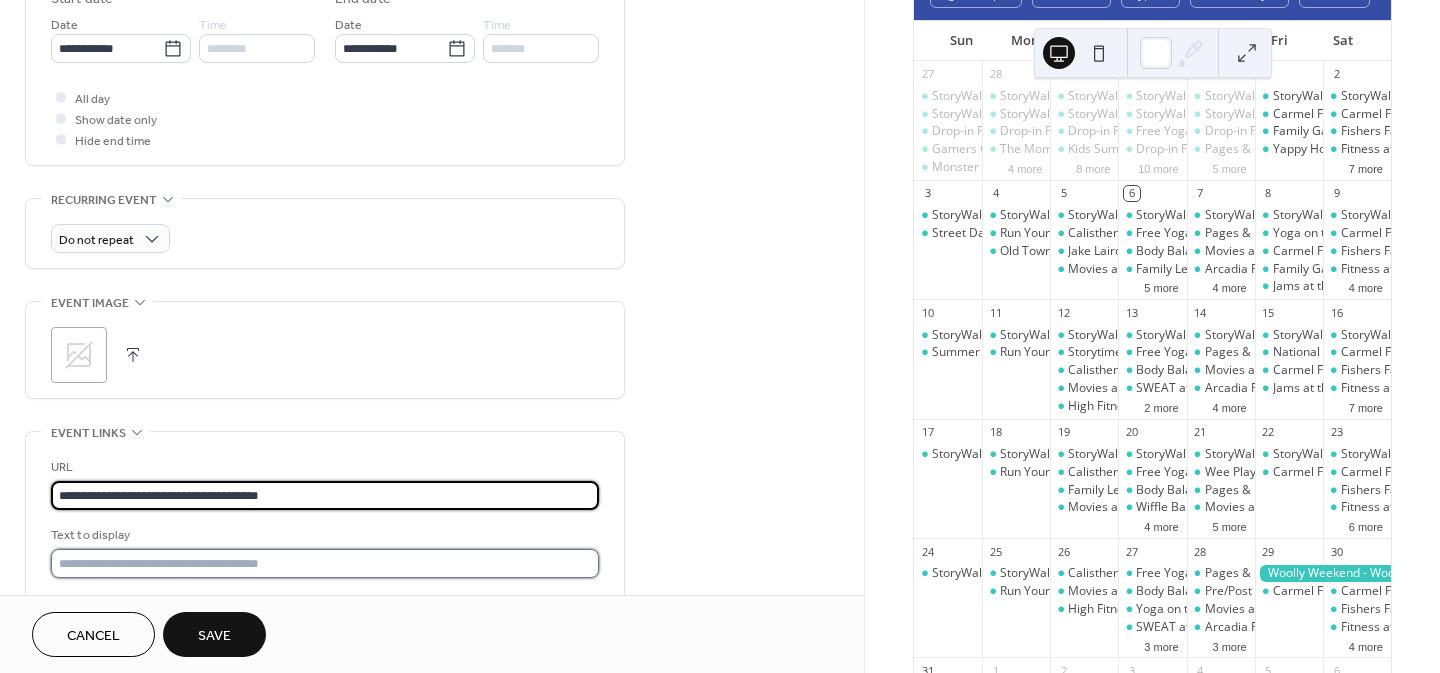 click at bounding box center (325, 563) 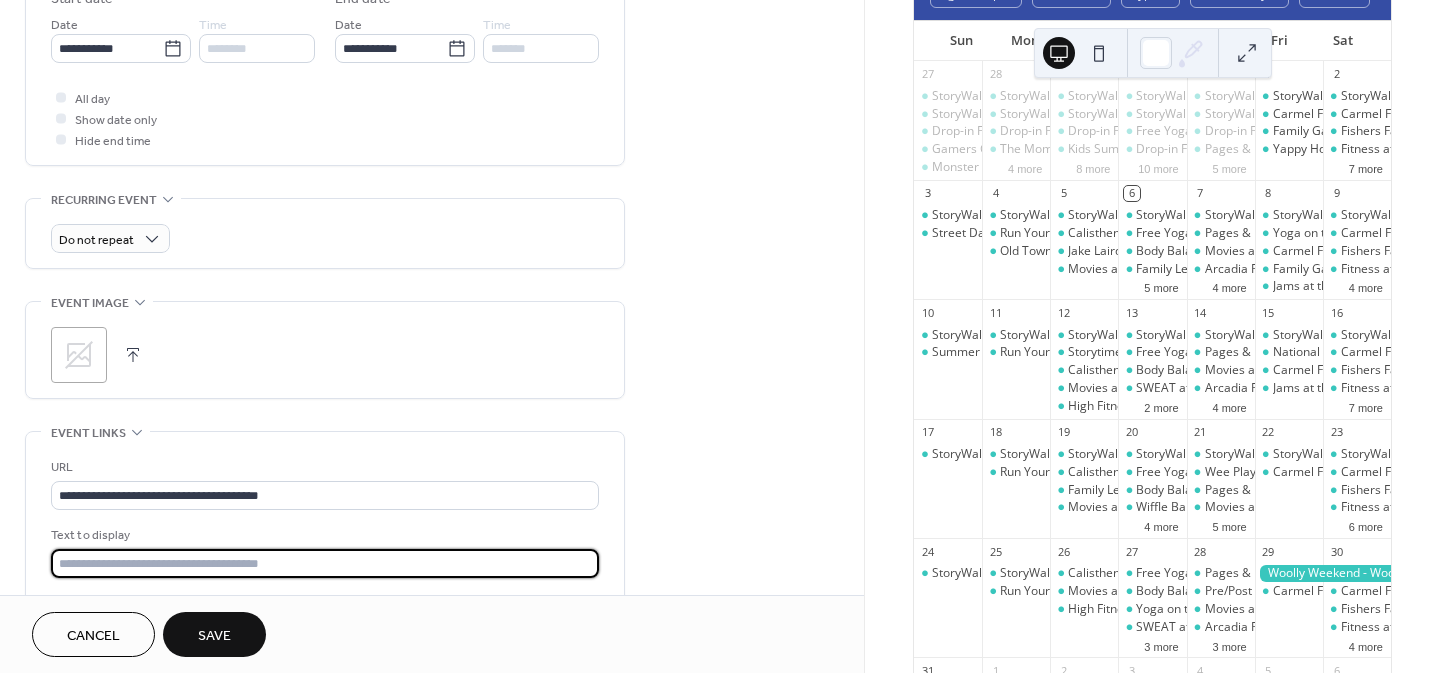 type on "**********" 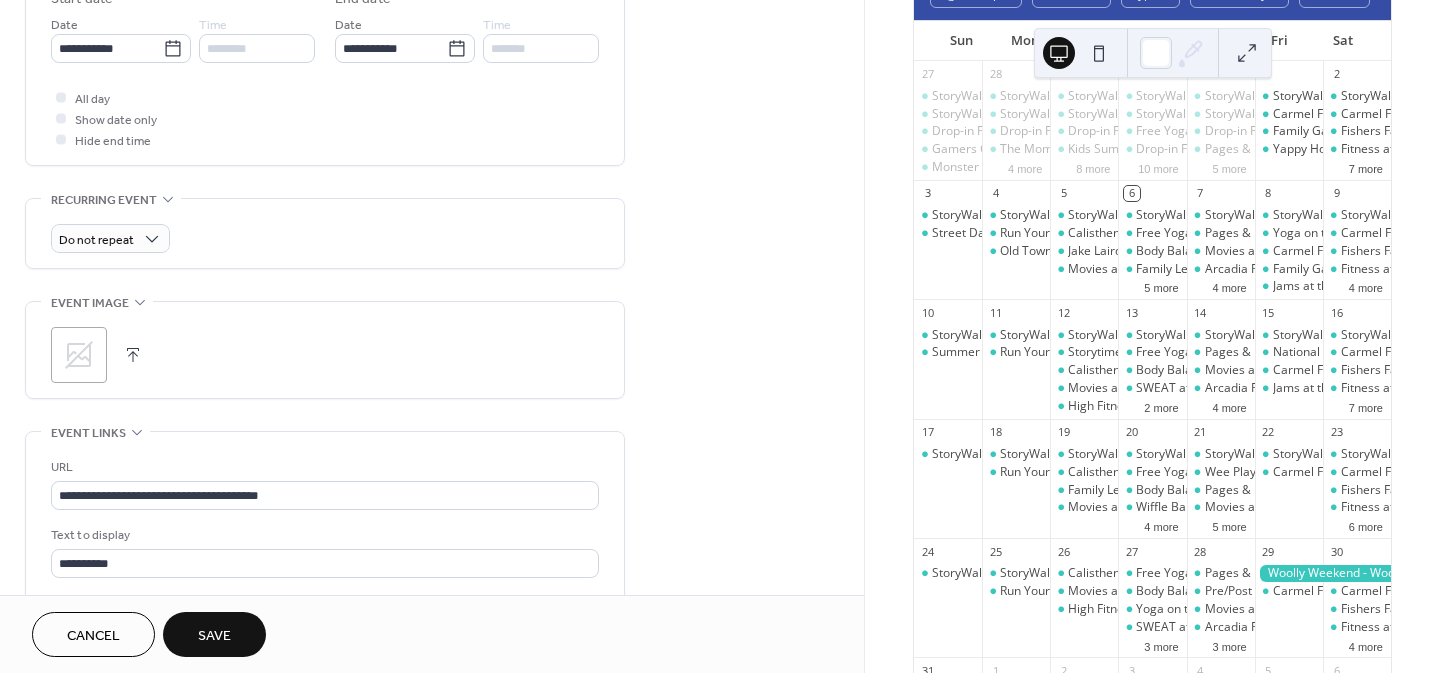 click on "**********" at bounding box center [432, 366] 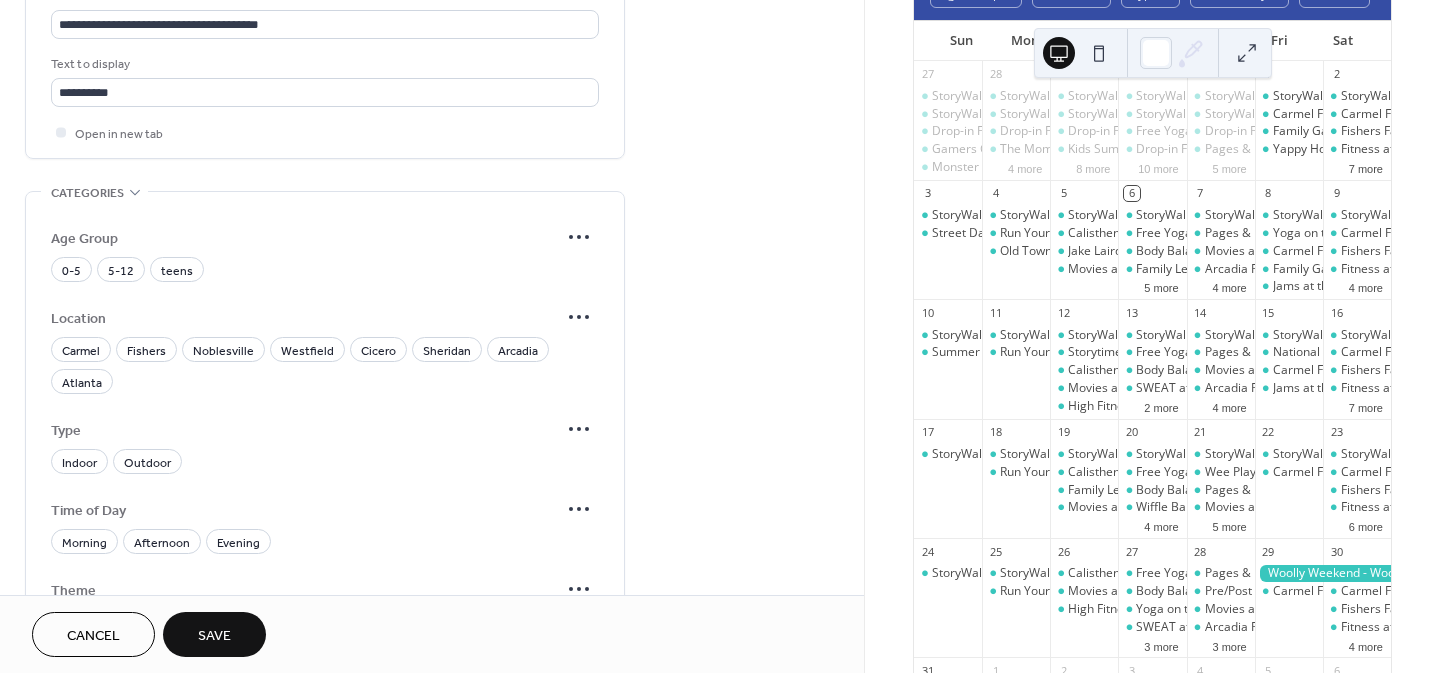 scroll, scrollTop: 1164, scrollLeft: 0, axis: vertical 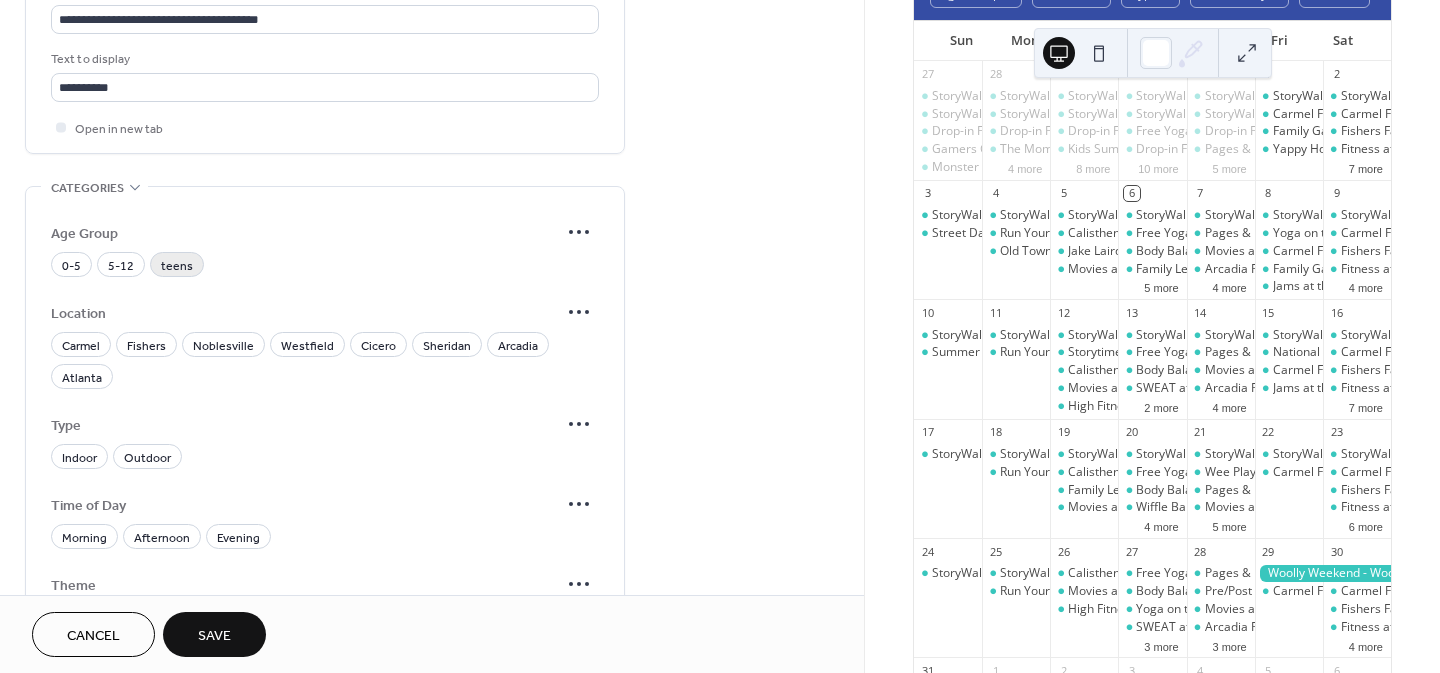 click on "teens" at bounding box center [177, 266] 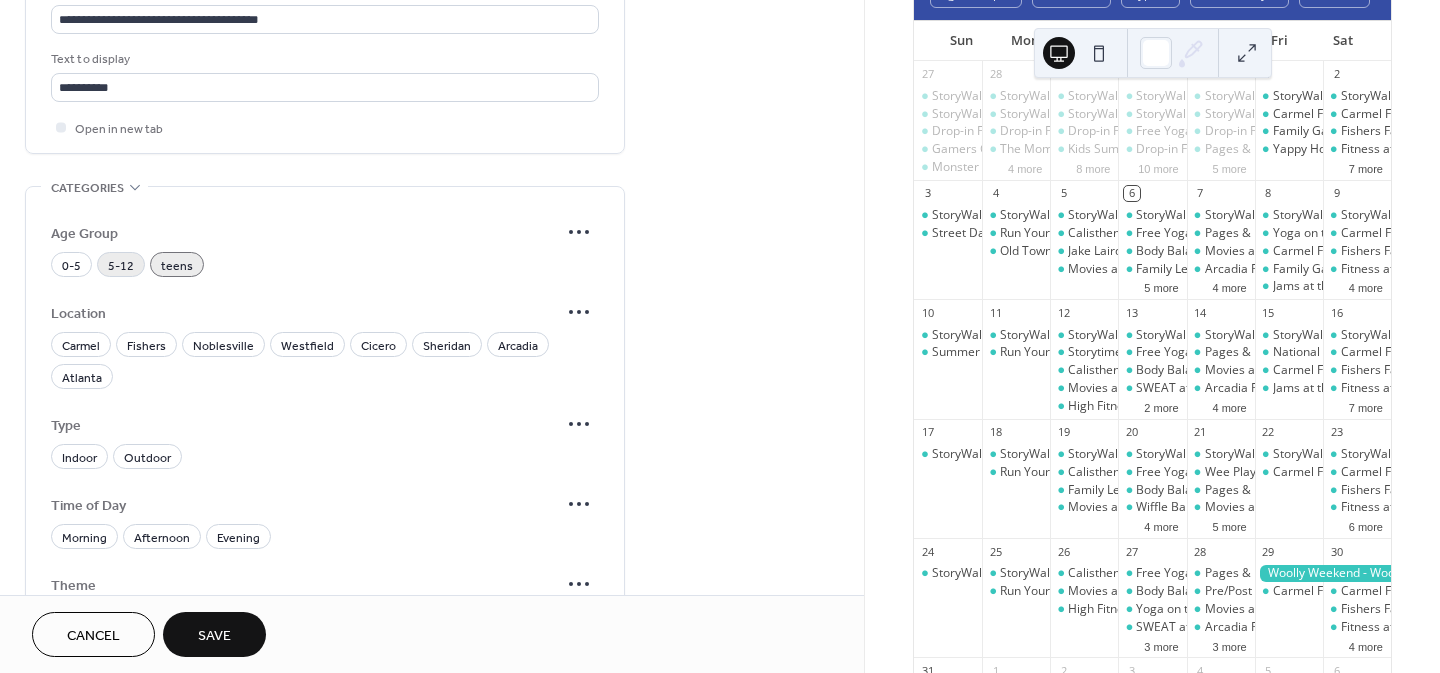 click on "5-12" at bounding box center [121, 264] 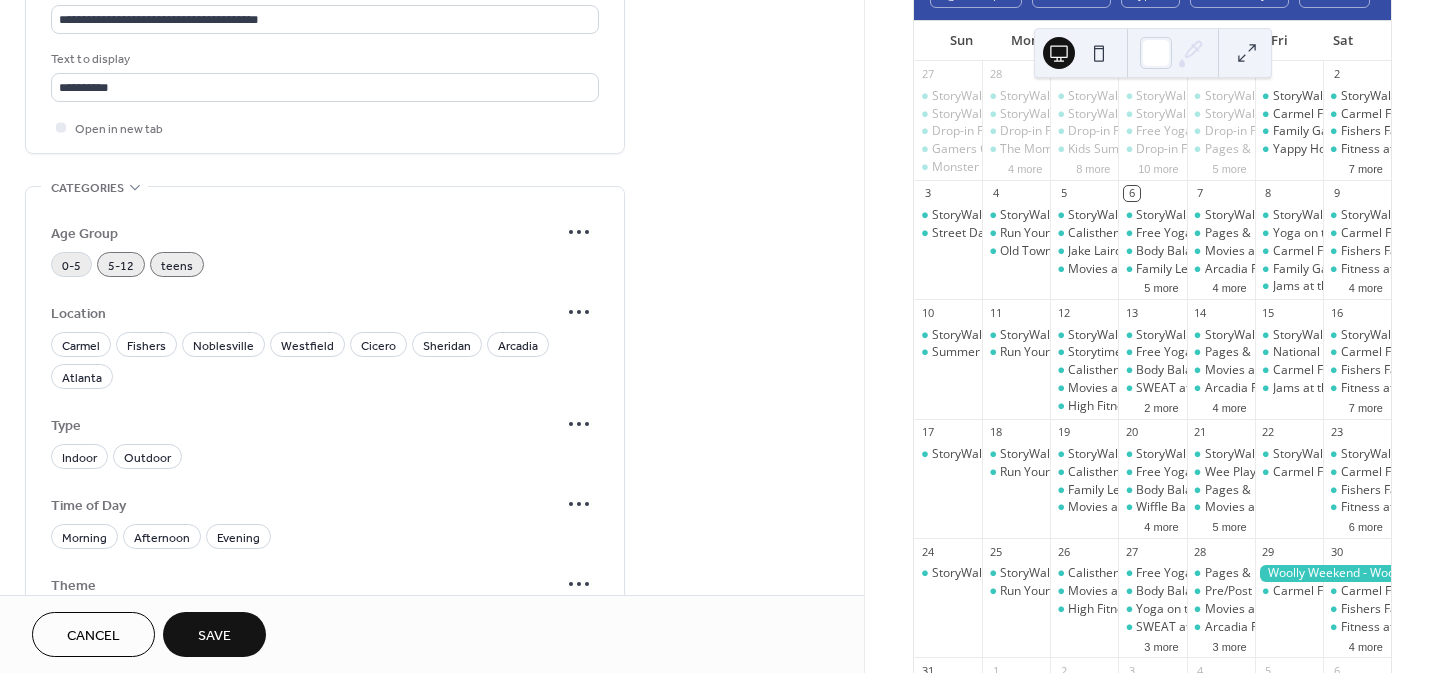 click on "0-5" at bounding box center (71, 266) 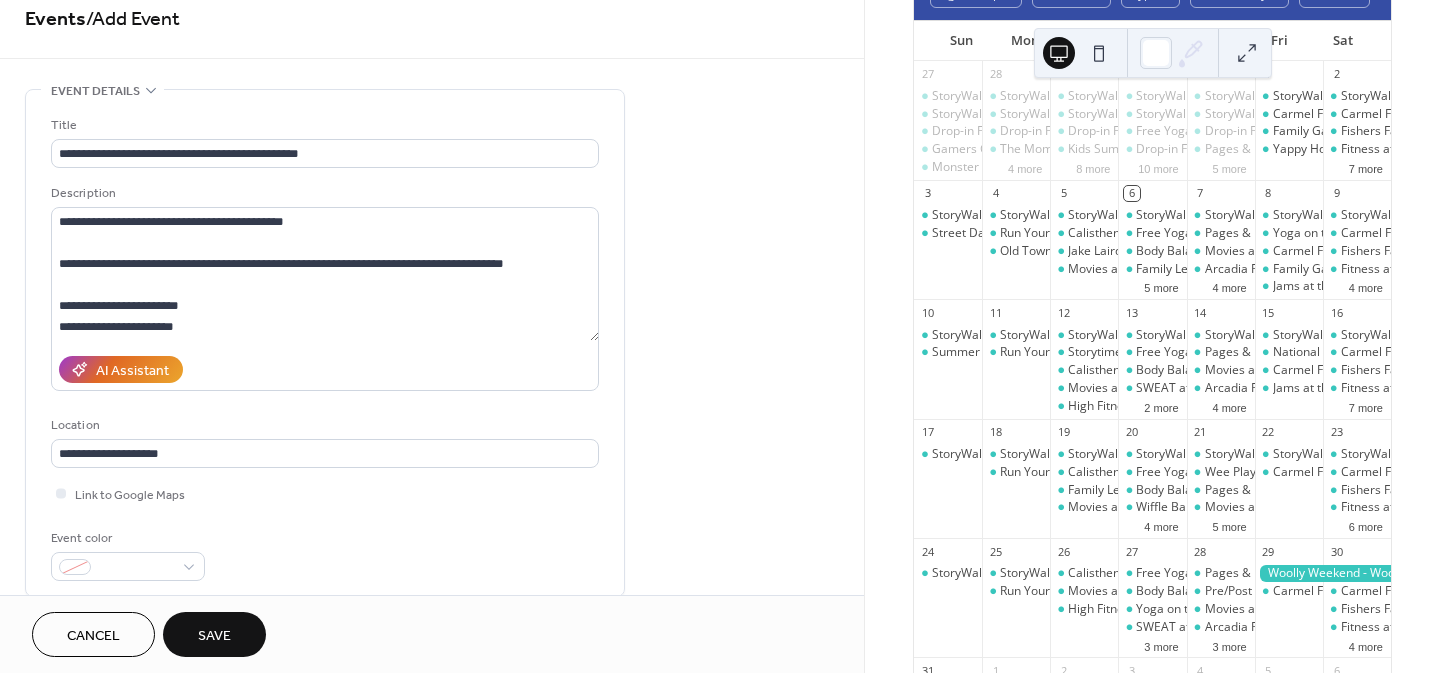 scroll, scrollTop: 21, scrollLeft: 0, axis: vertical 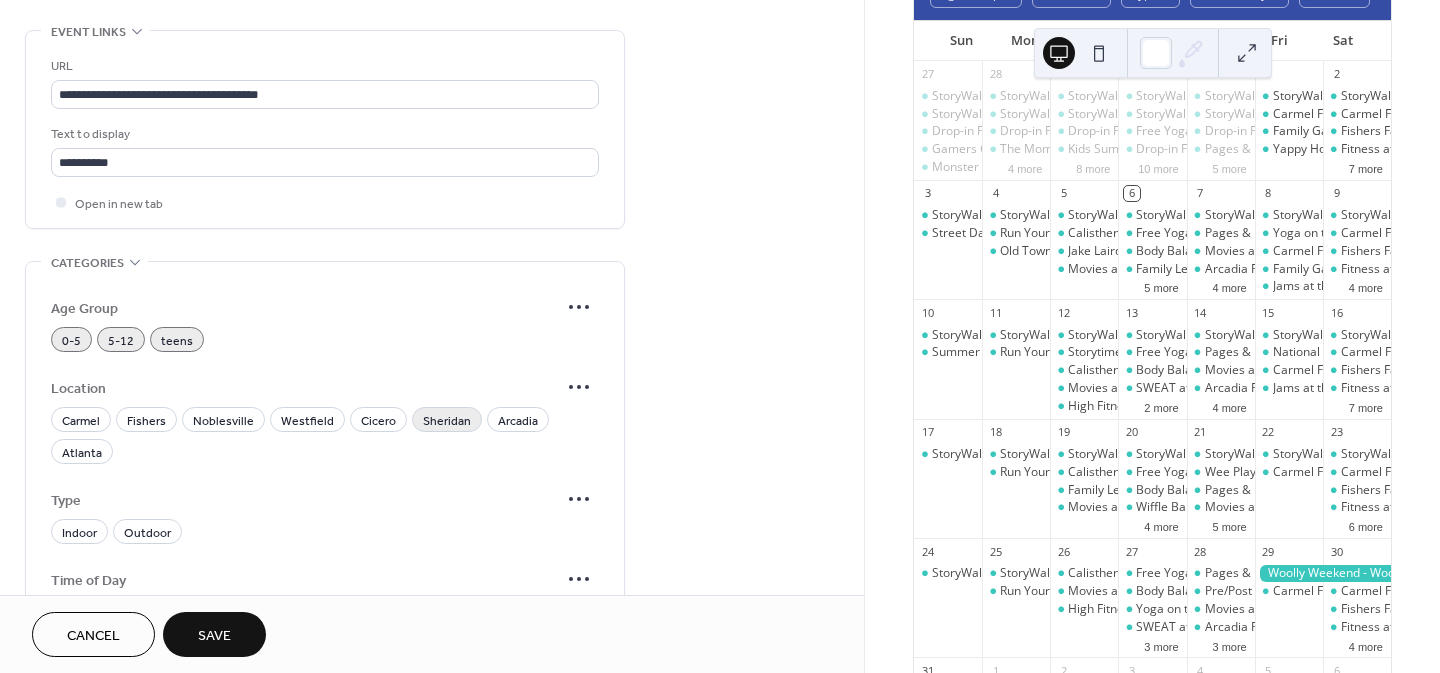 click on "Sheridan" at bounding box center (447, 421) 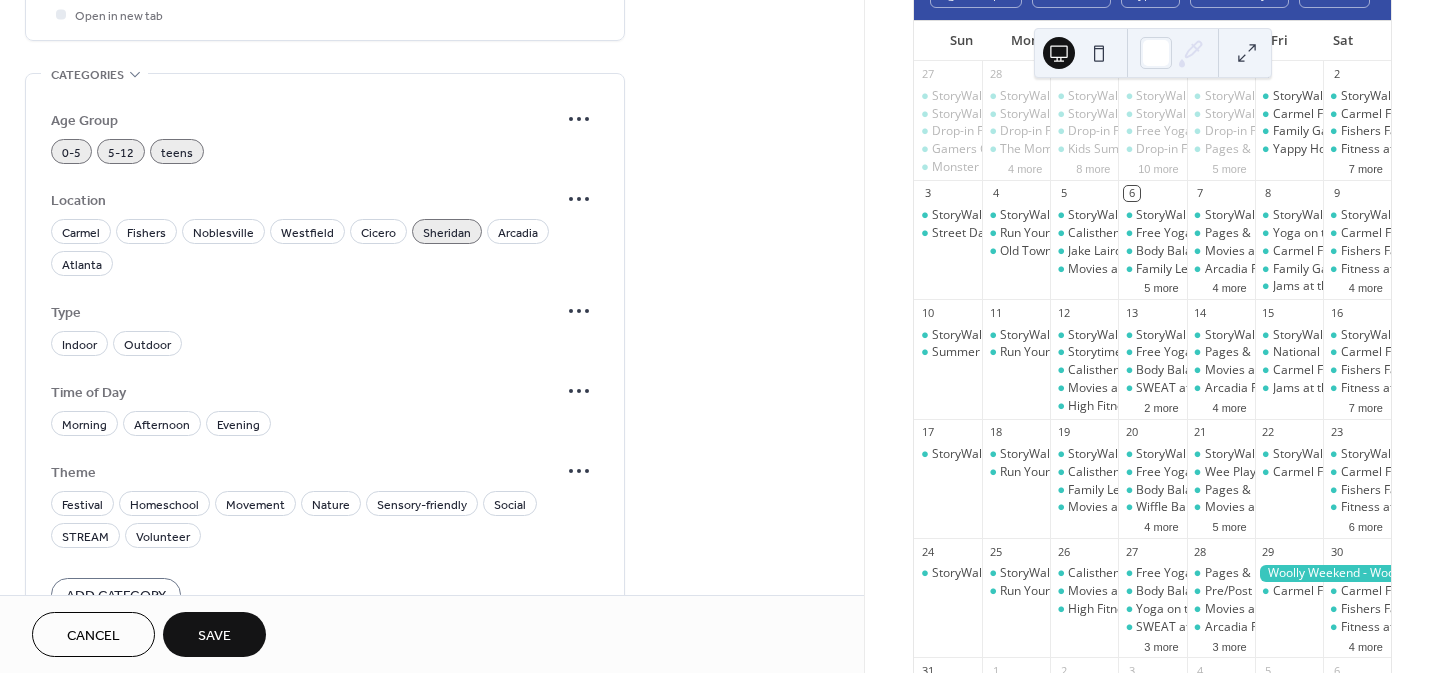 scroll, scrollTop: 1278, scrollLeft: 0, axis: vertical 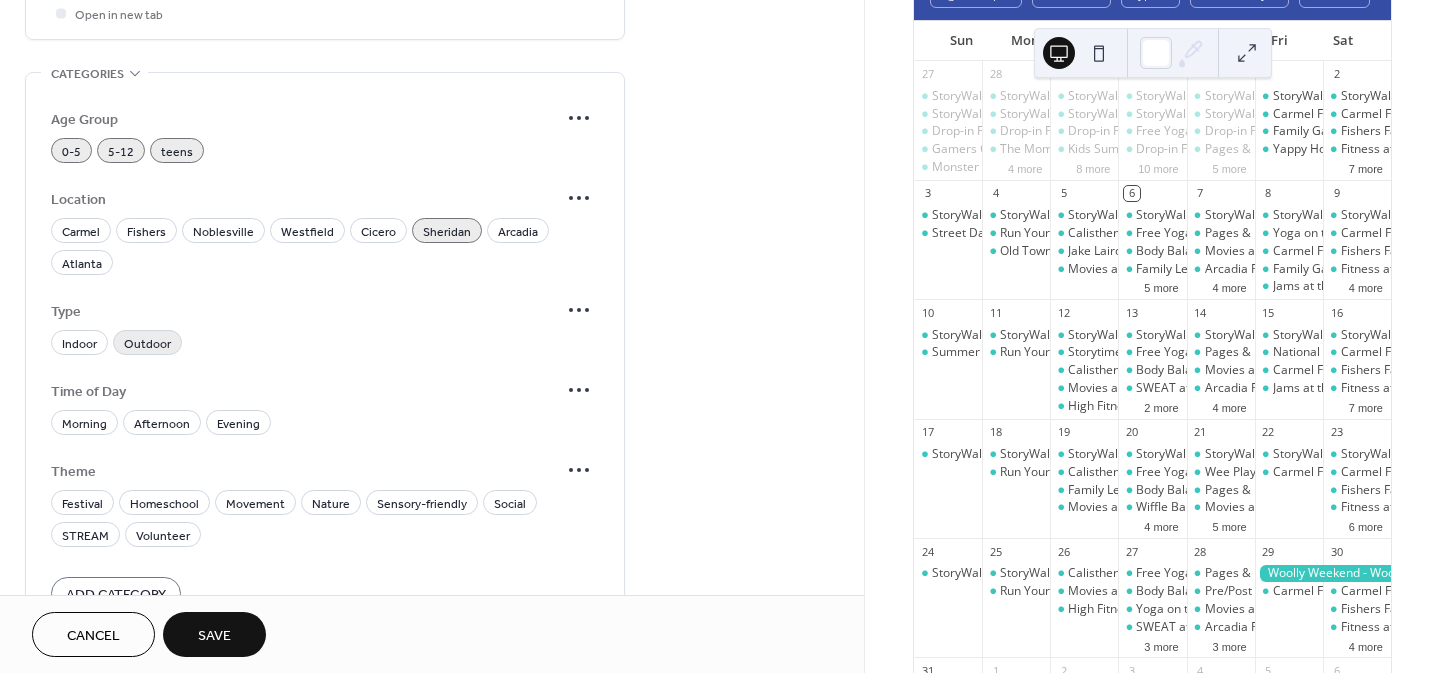 click on "Outdoor" at bounding box center [147, 344] 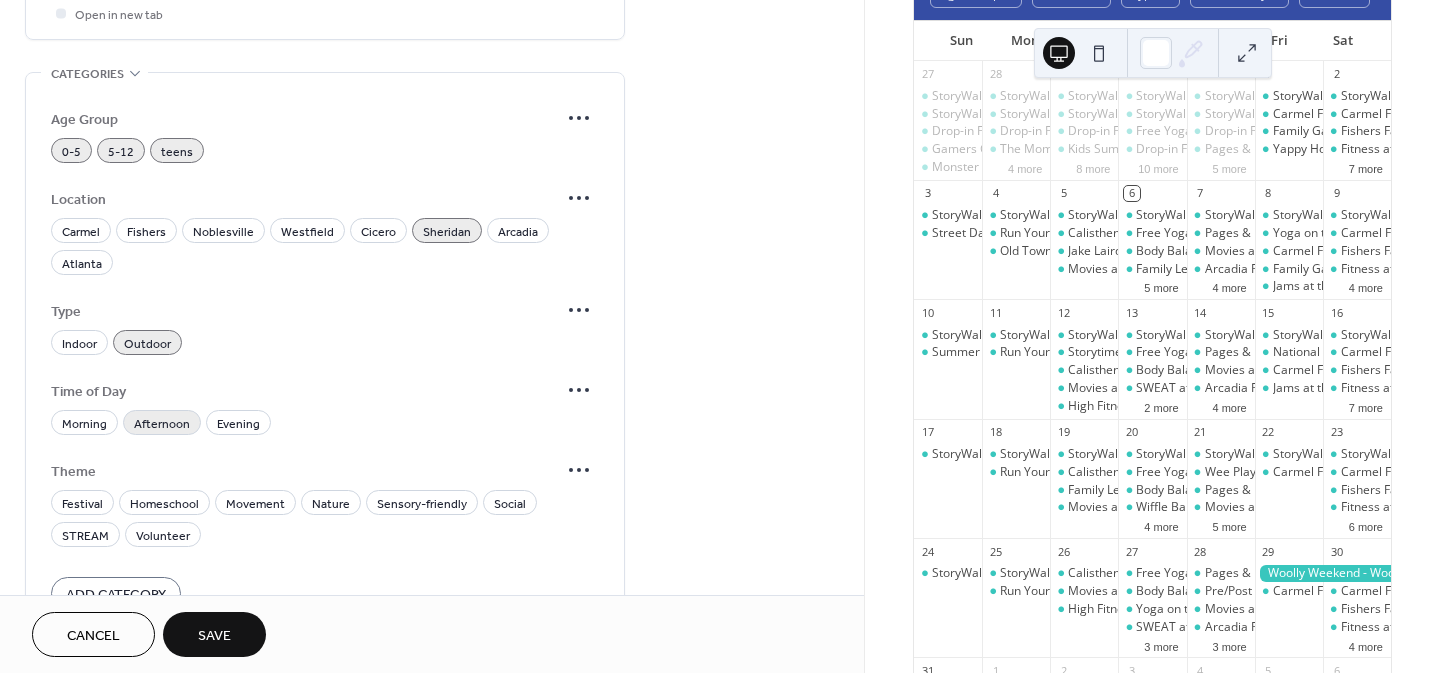 click on "Afternoon" at bounding box center (162, 424) 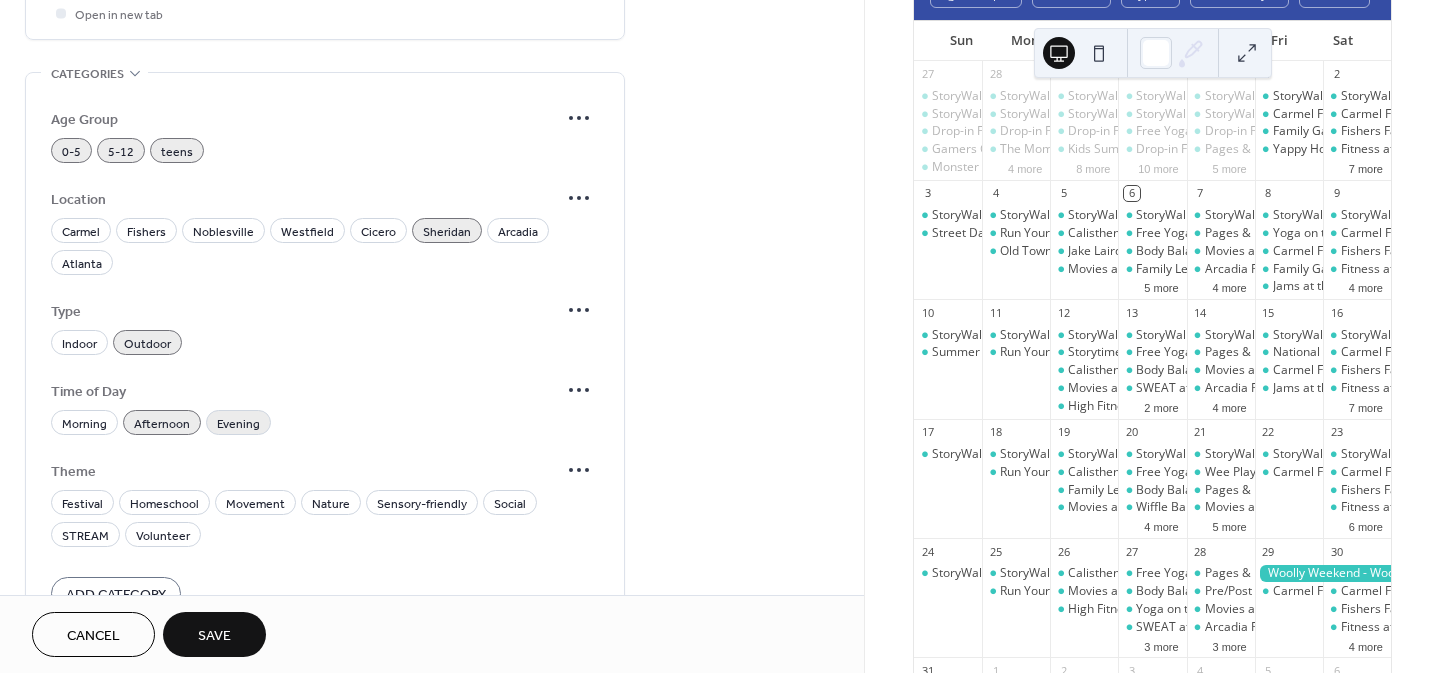 click on "Evening" at bounding box center (238, 424) 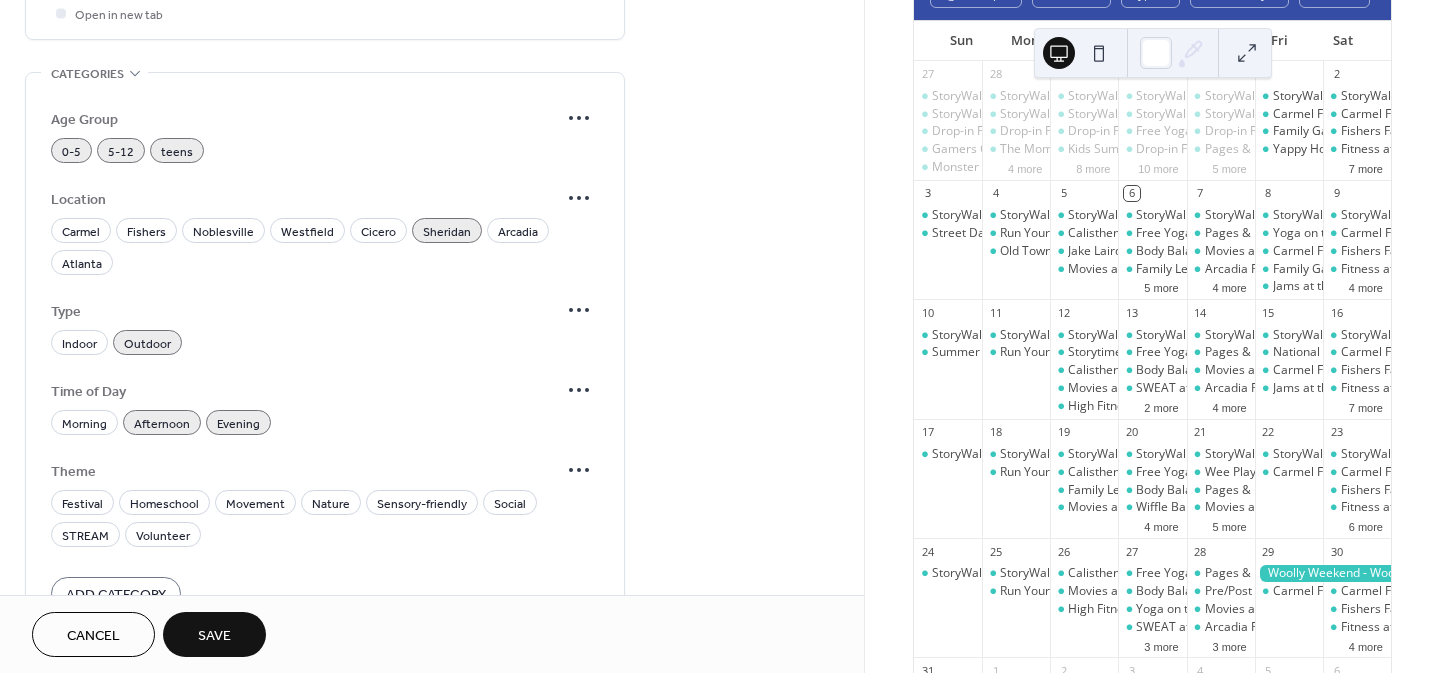scroll, scrollTop: 1403, scrollLeft: 0, axis: vertical 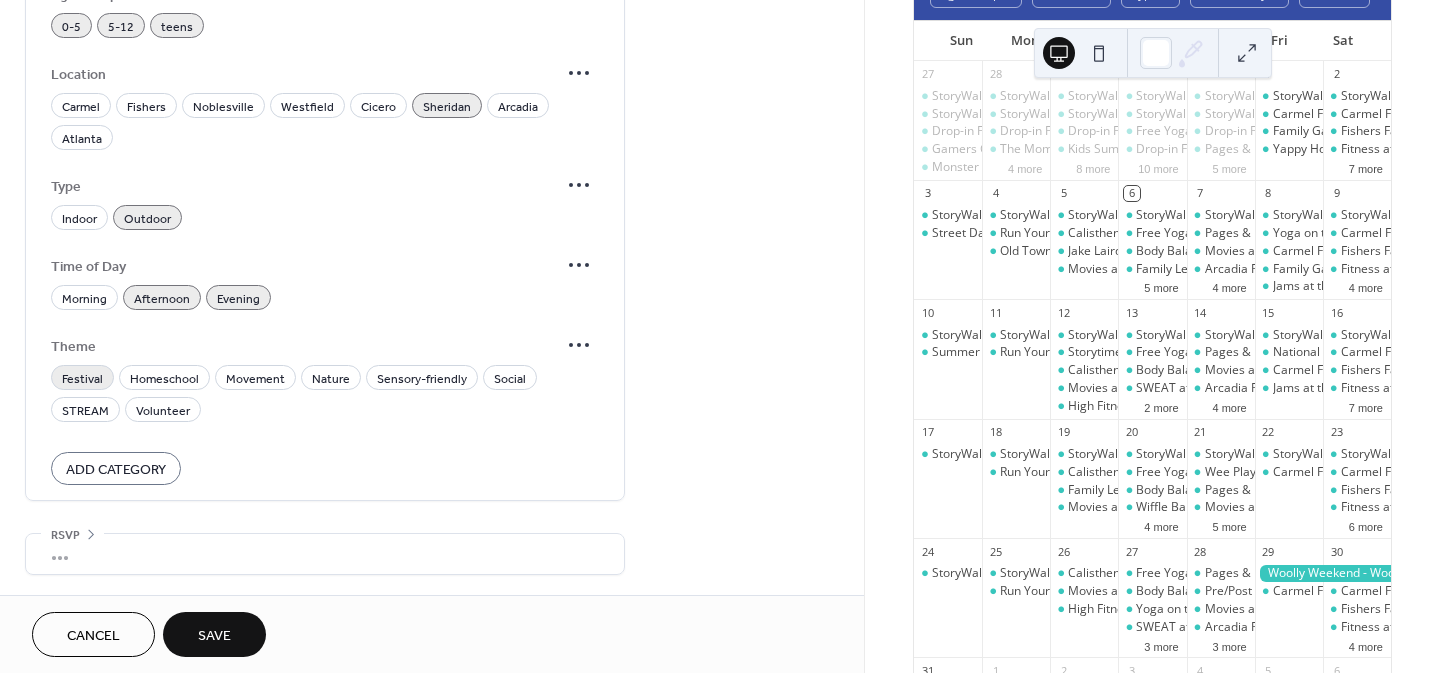 click on "Festival" at bounding box center [82, 379] 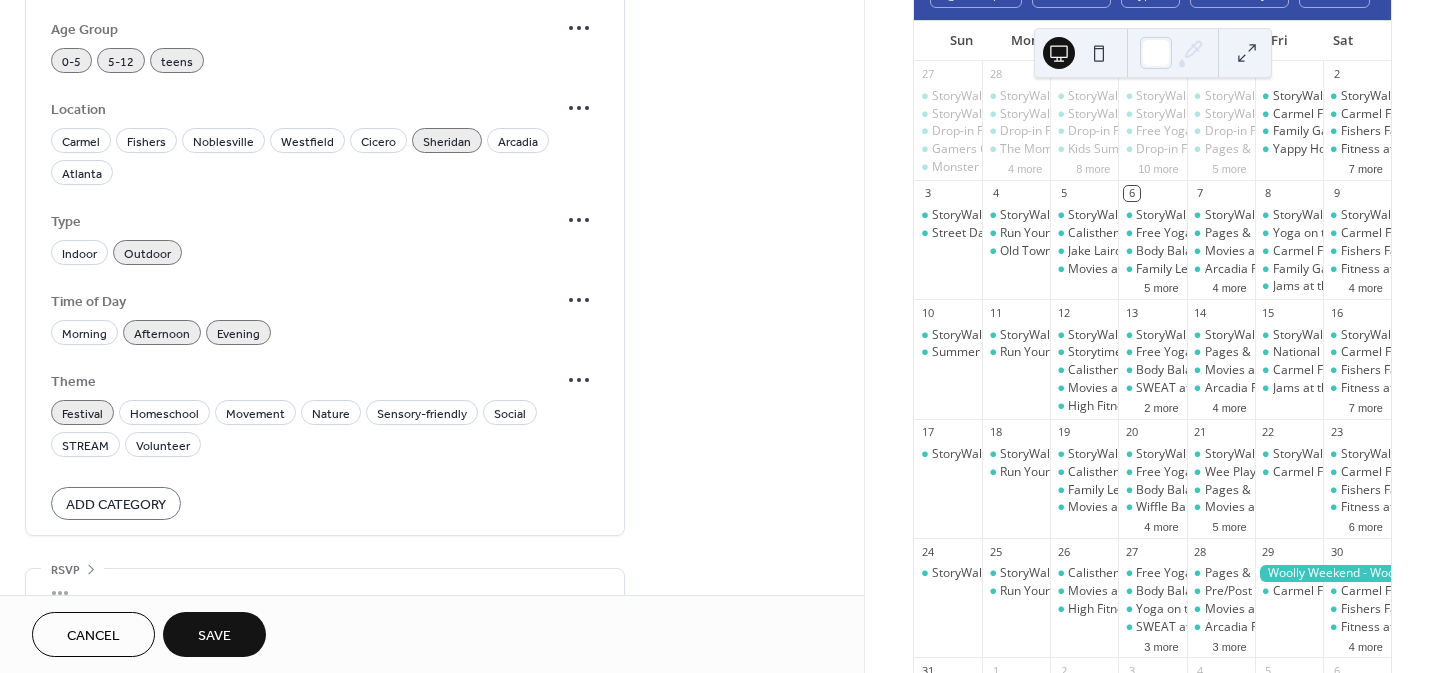 scroll, scrollTop: 1403, scrollLeft: 0, axis: vertical 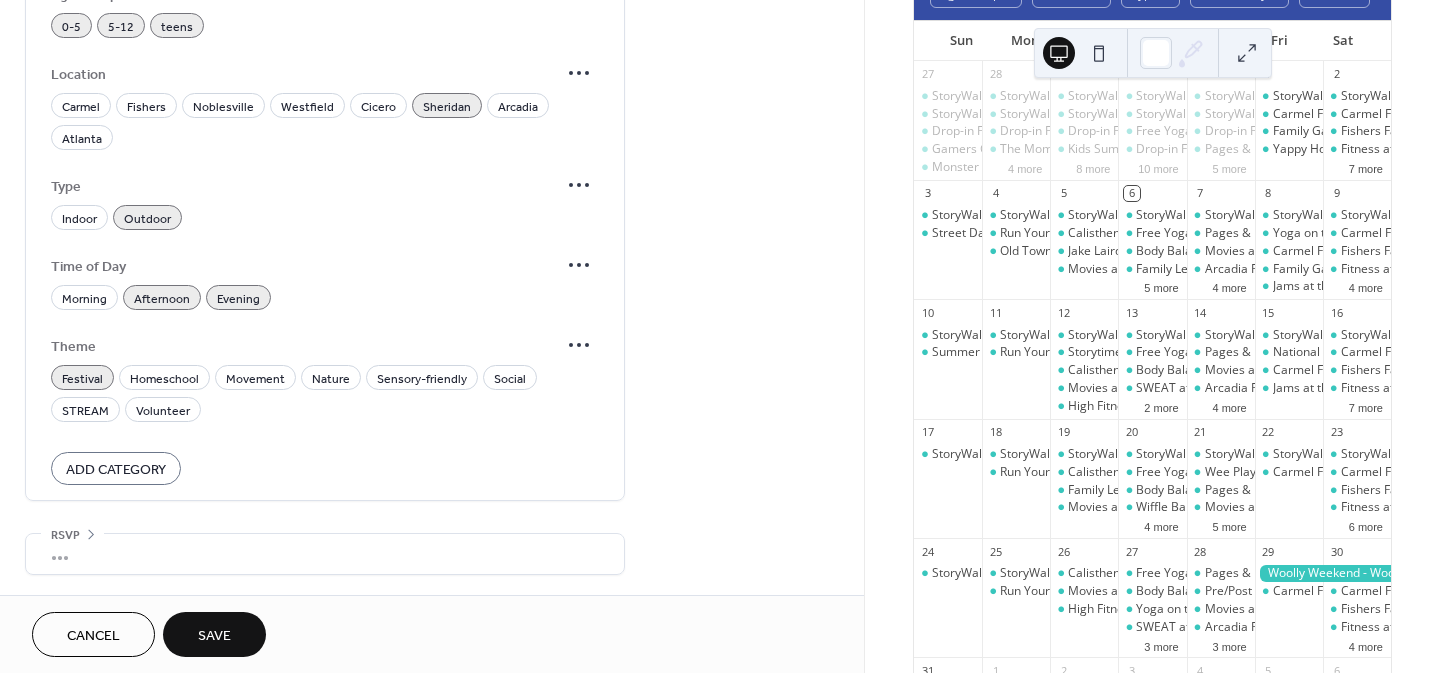 click on "Save" at bounding box center (214, 636) 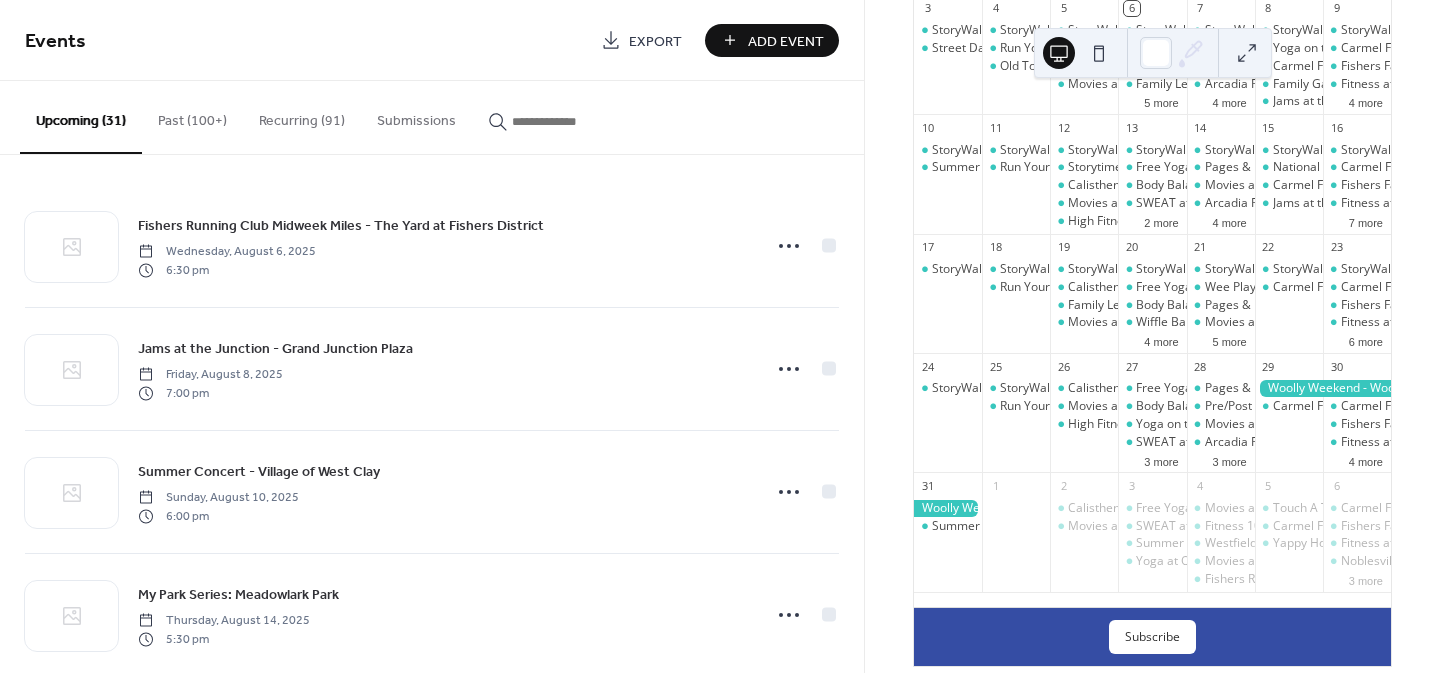 scroll, scrollTop: 398, scrollLeft: 0, axis: vertical 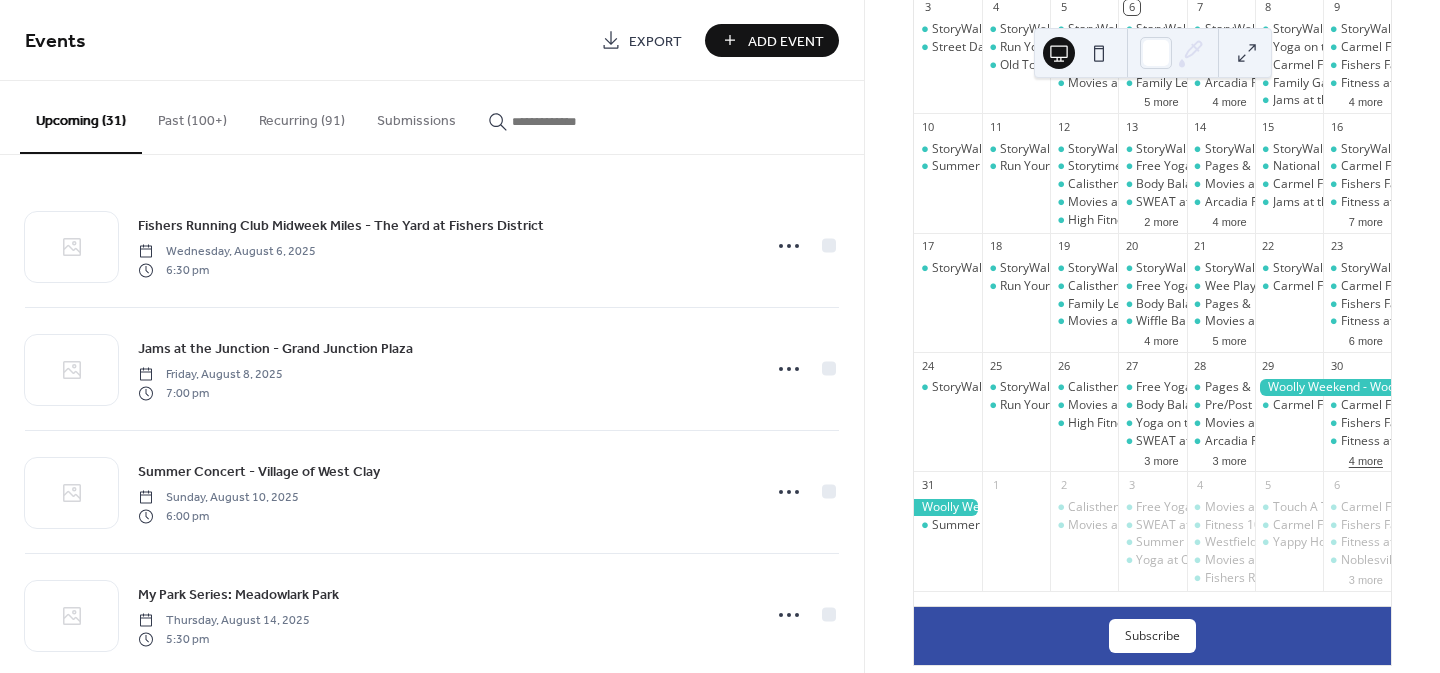 click on "4 more" at bounding box center (1366, 459) 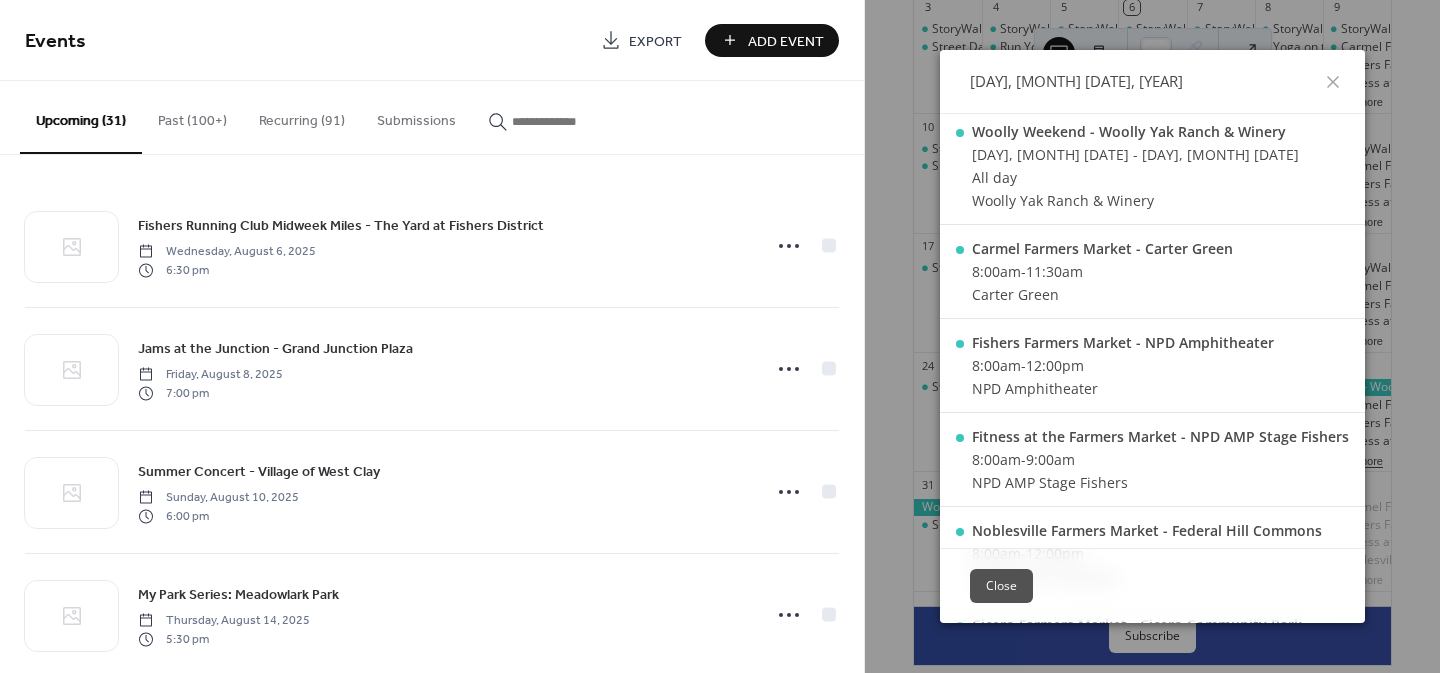 scroll, scrollTop: 0, scrollLeft: 0, axis: both 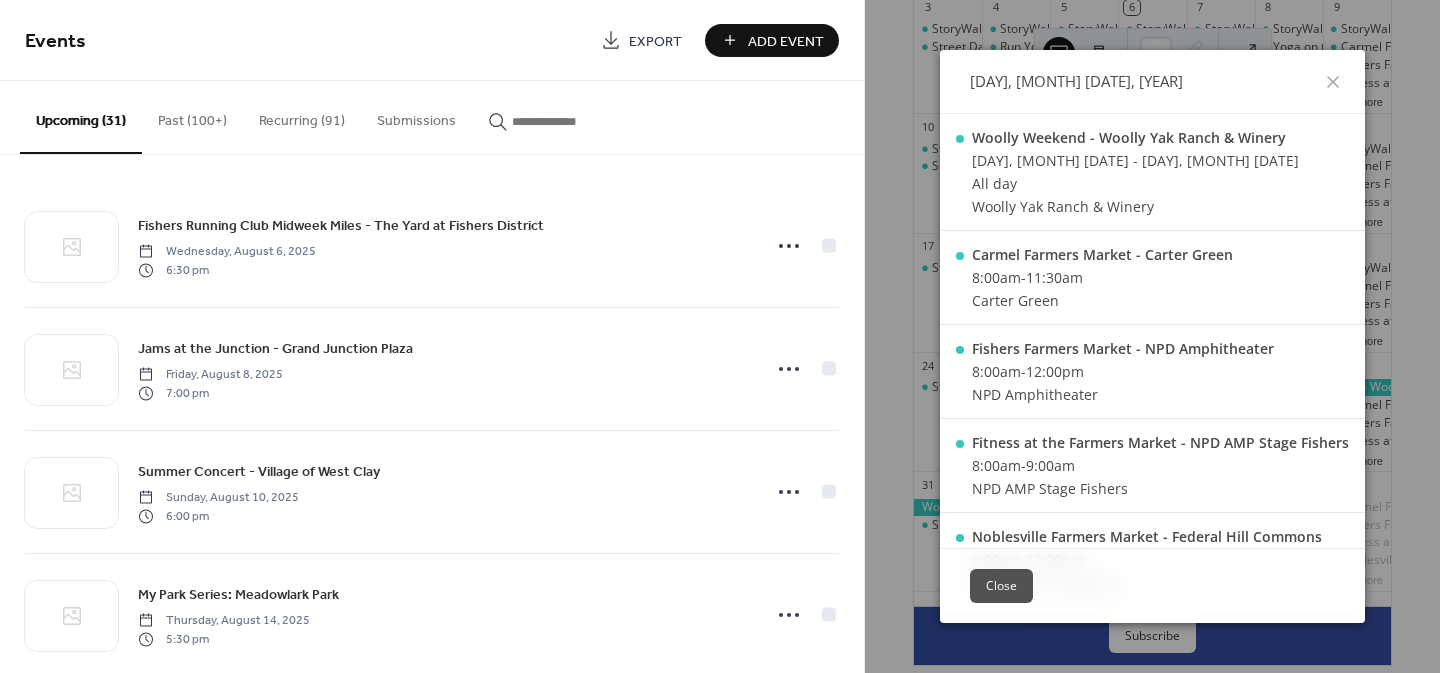 click on "Close" at bounding box center (1001, 586) 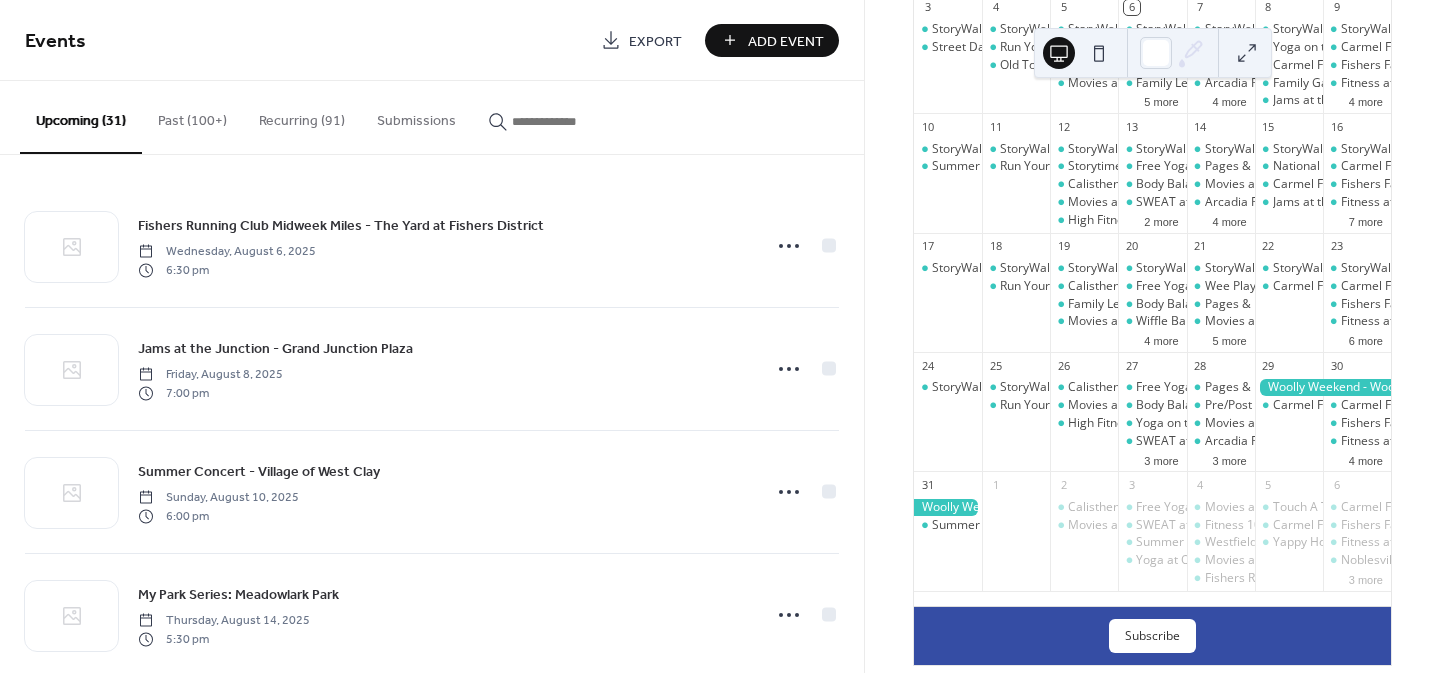 click at bounding box center [572, 121] 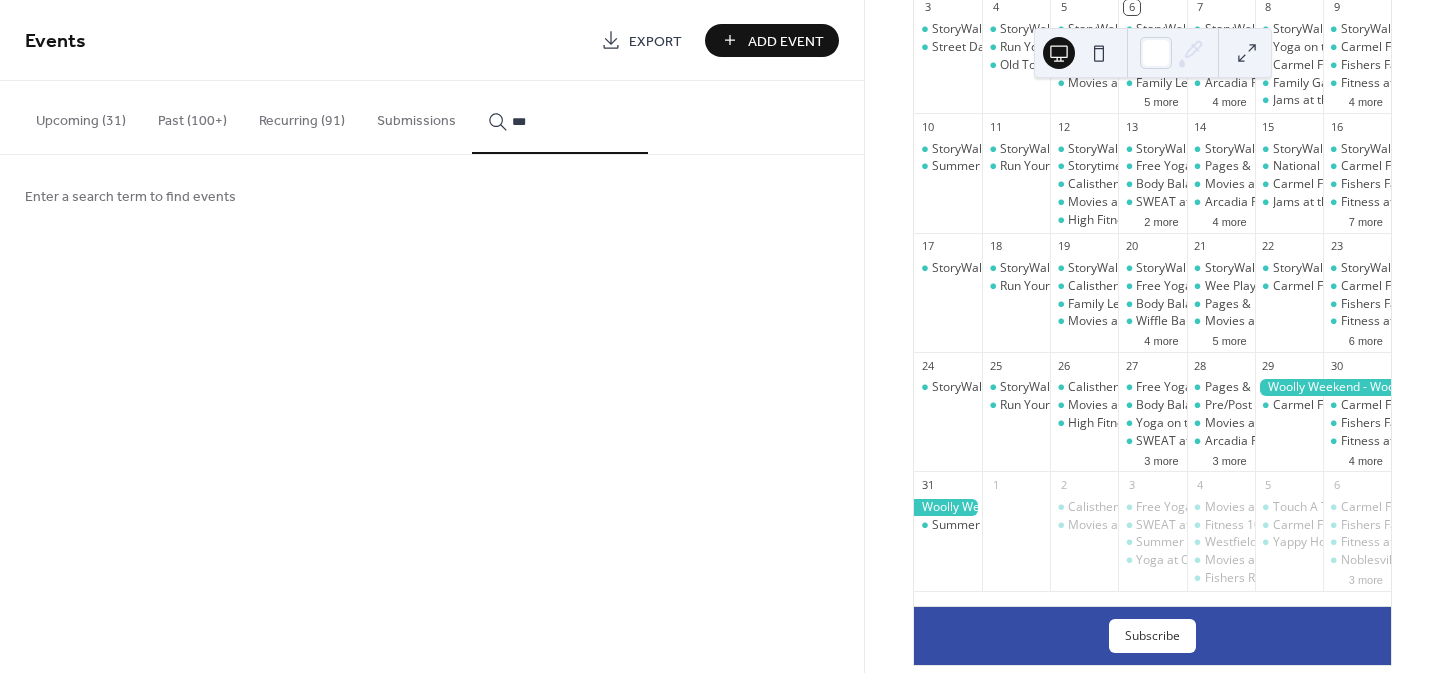 click on "**" at bounding box center (560, 117) 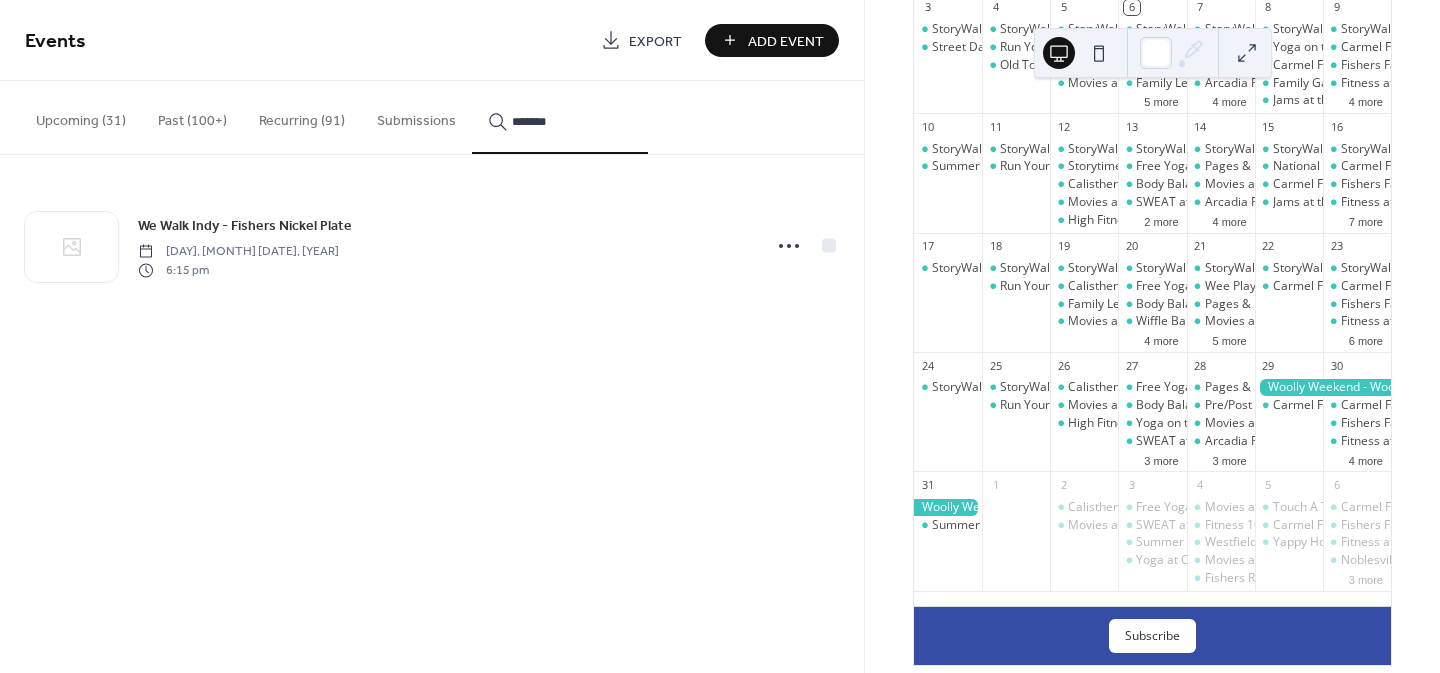 type on "*******" 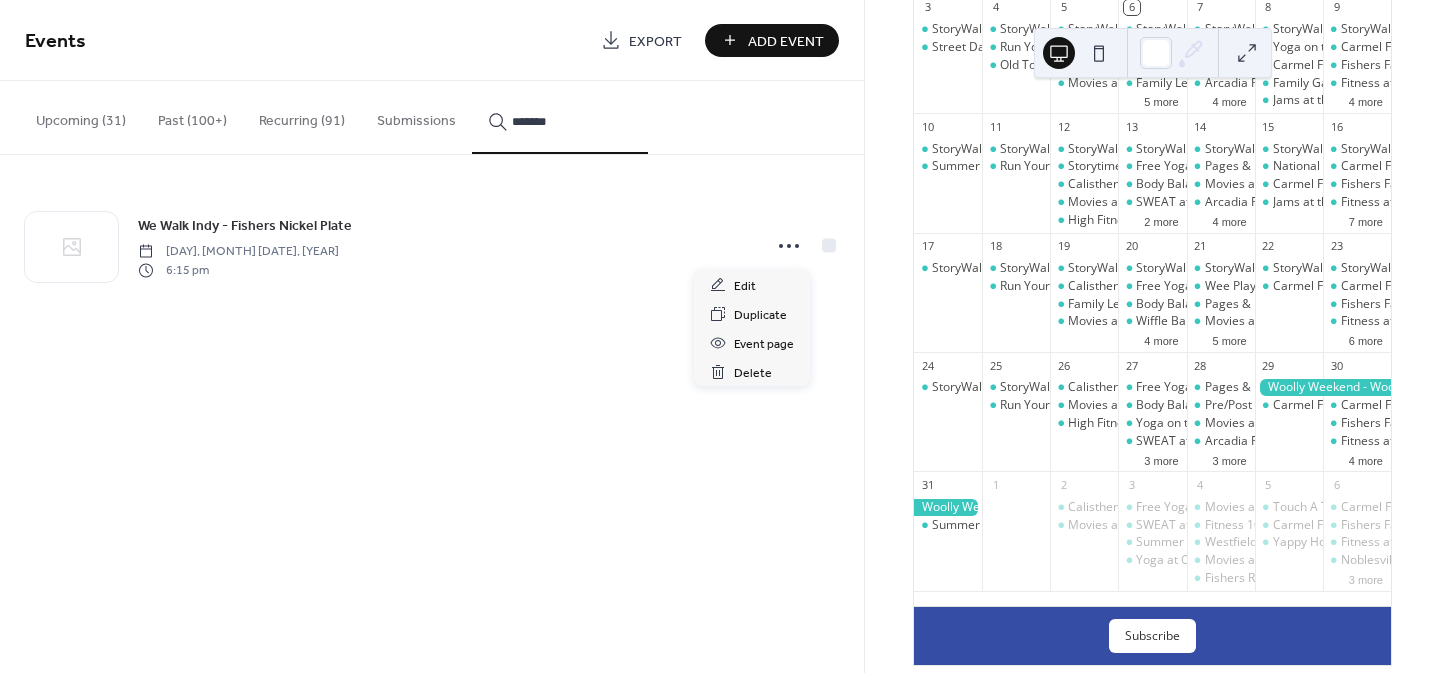 click 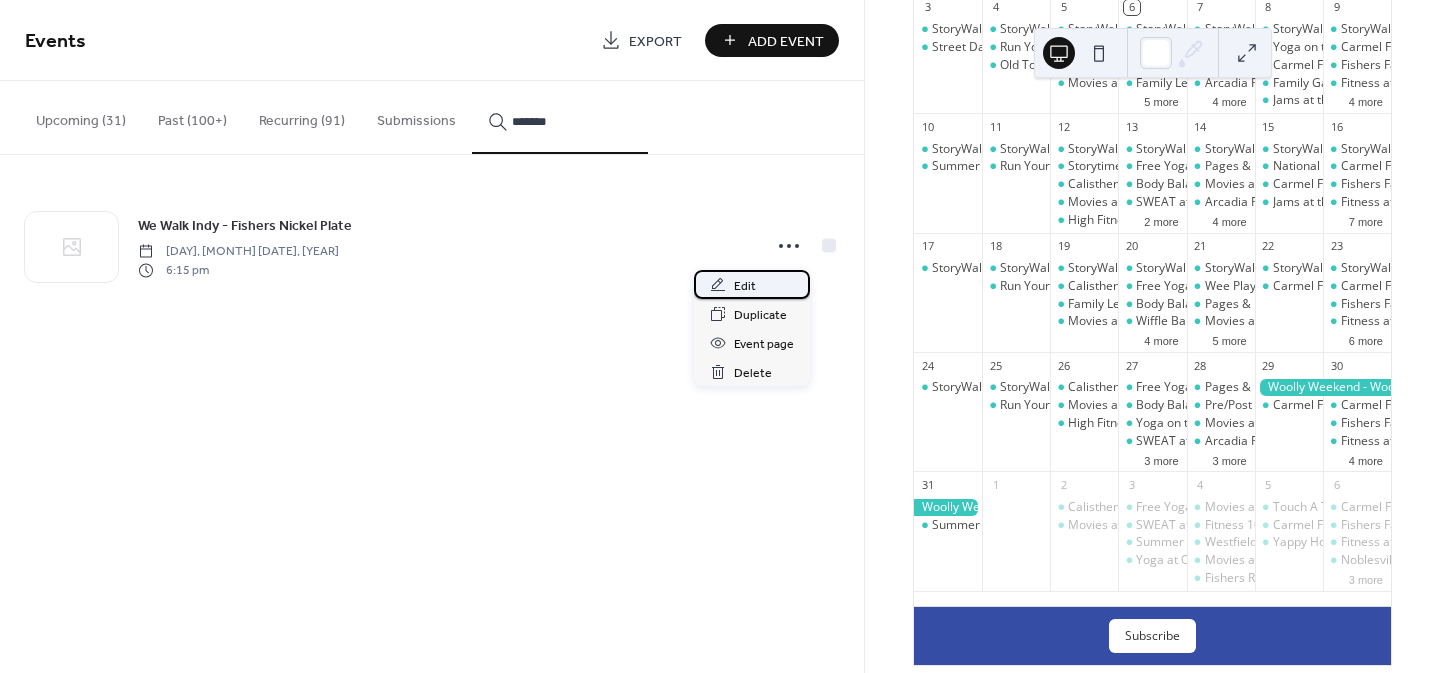 click on "Edit" at bounding box center (752, 284) 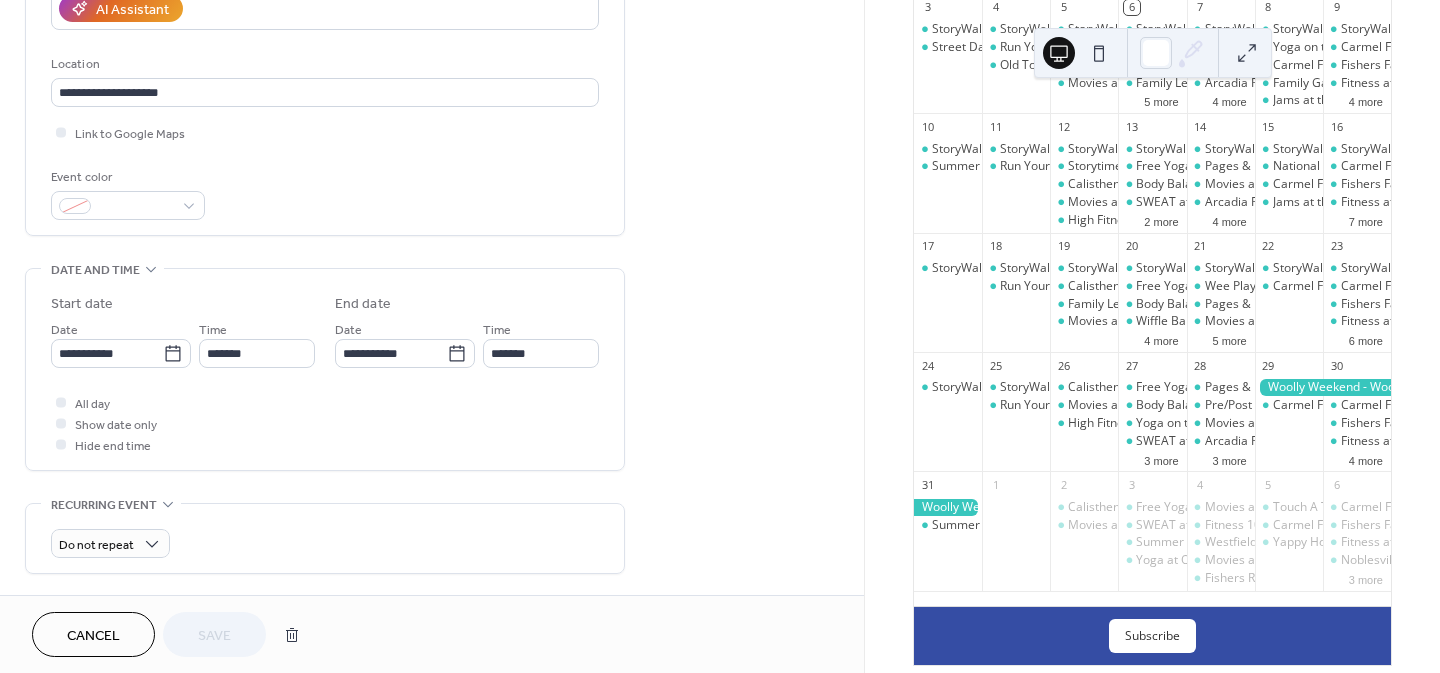 scroll, scrollTop: 384, scrollLeft: 0, axis: vertical 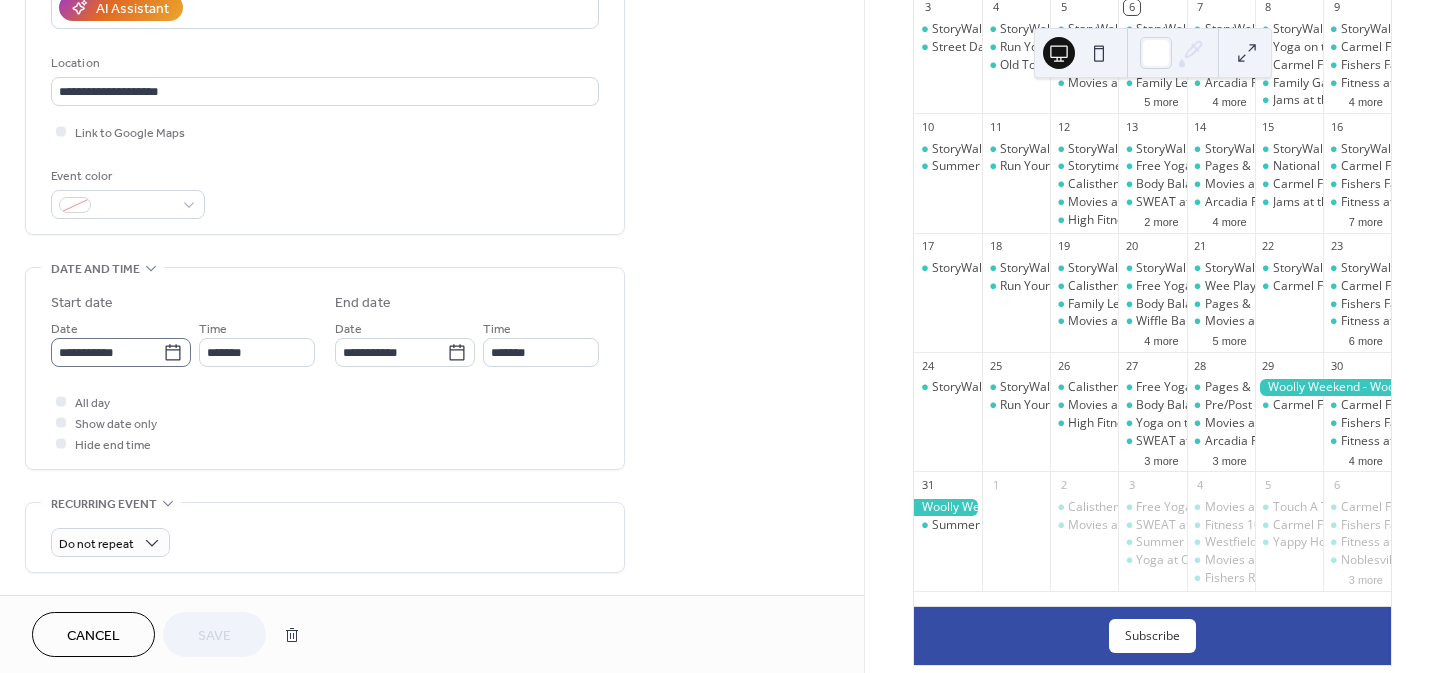 click 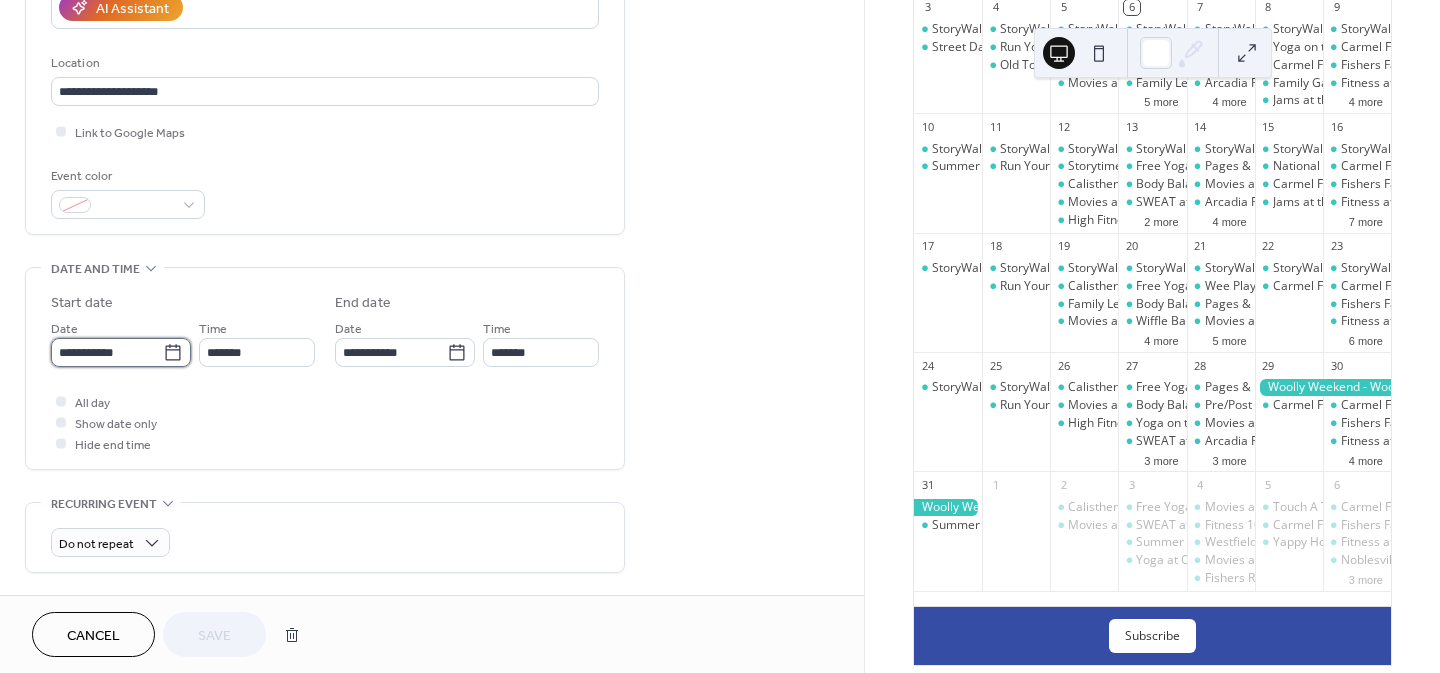 click on "**********" at bounding box center [107, 352] 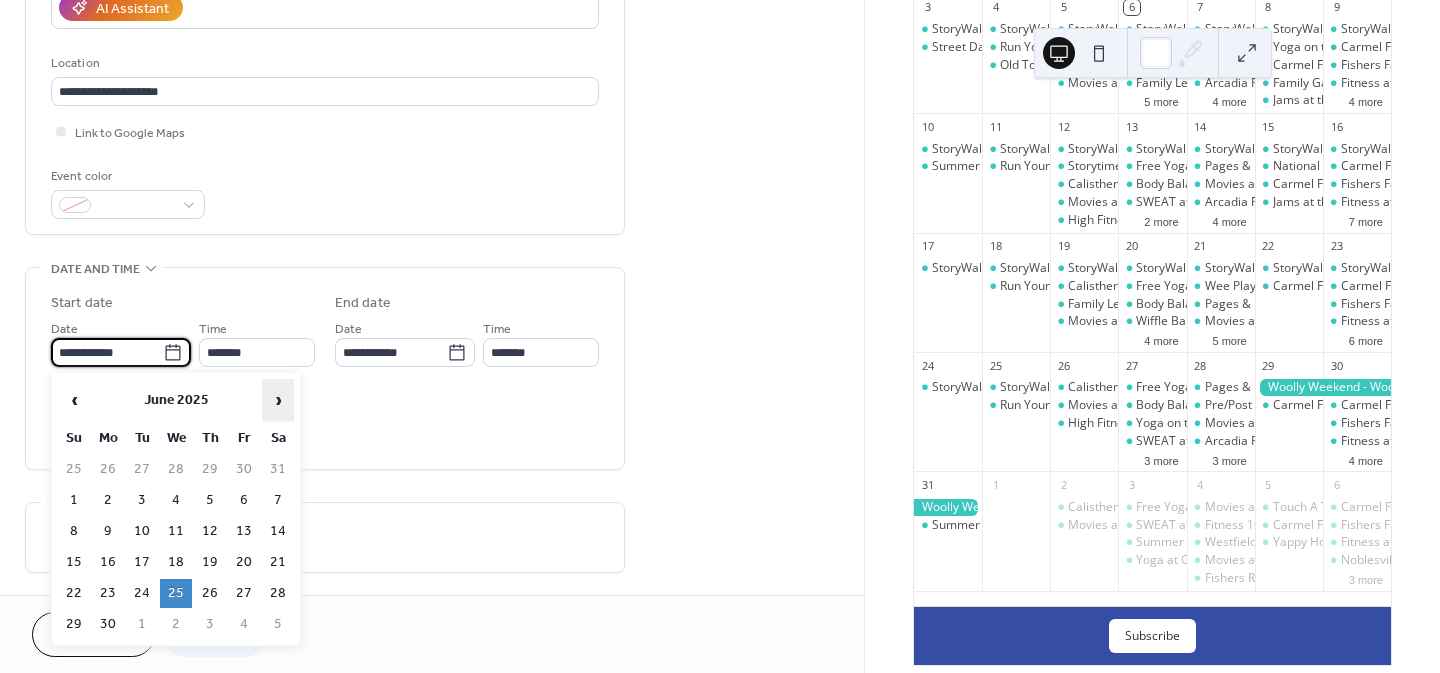 click on "›" at bounding box center [278, 400] 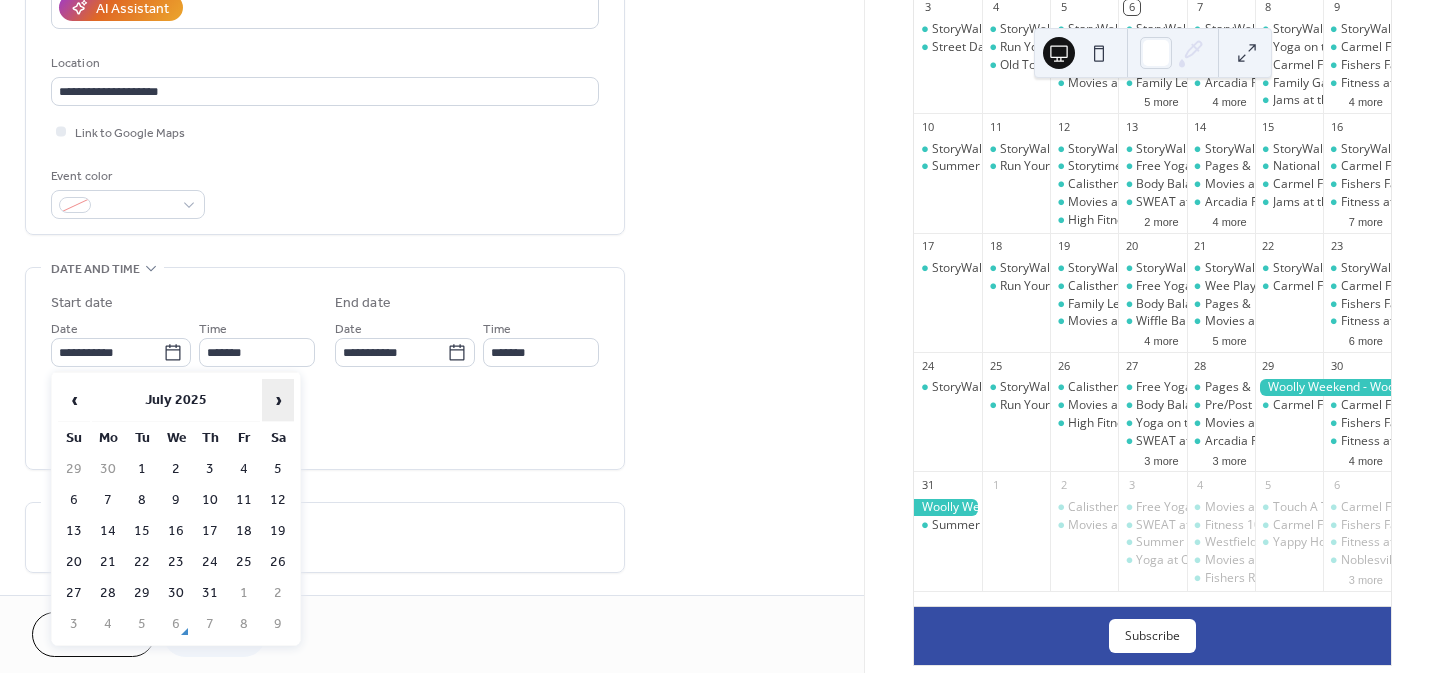 click on "›" at bounding box center [278, 400] 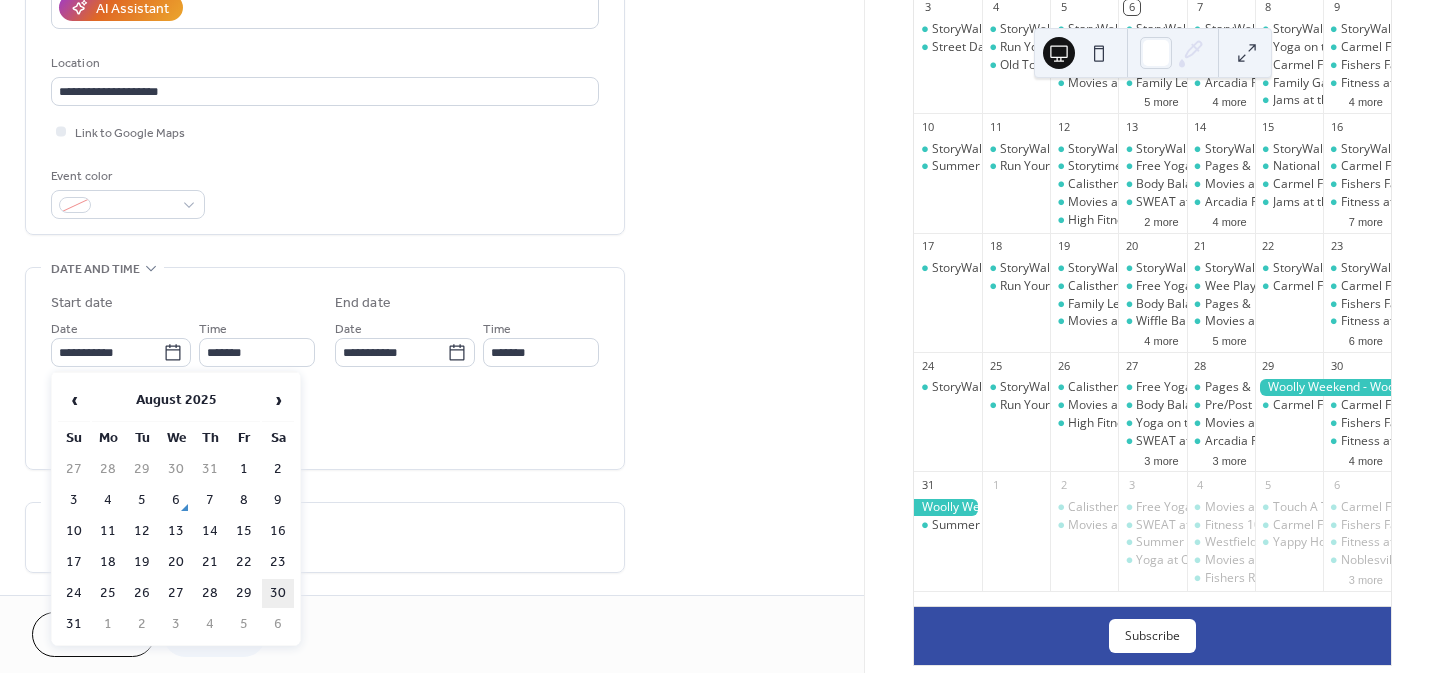 click on "30" at bounding box center [278, 593] 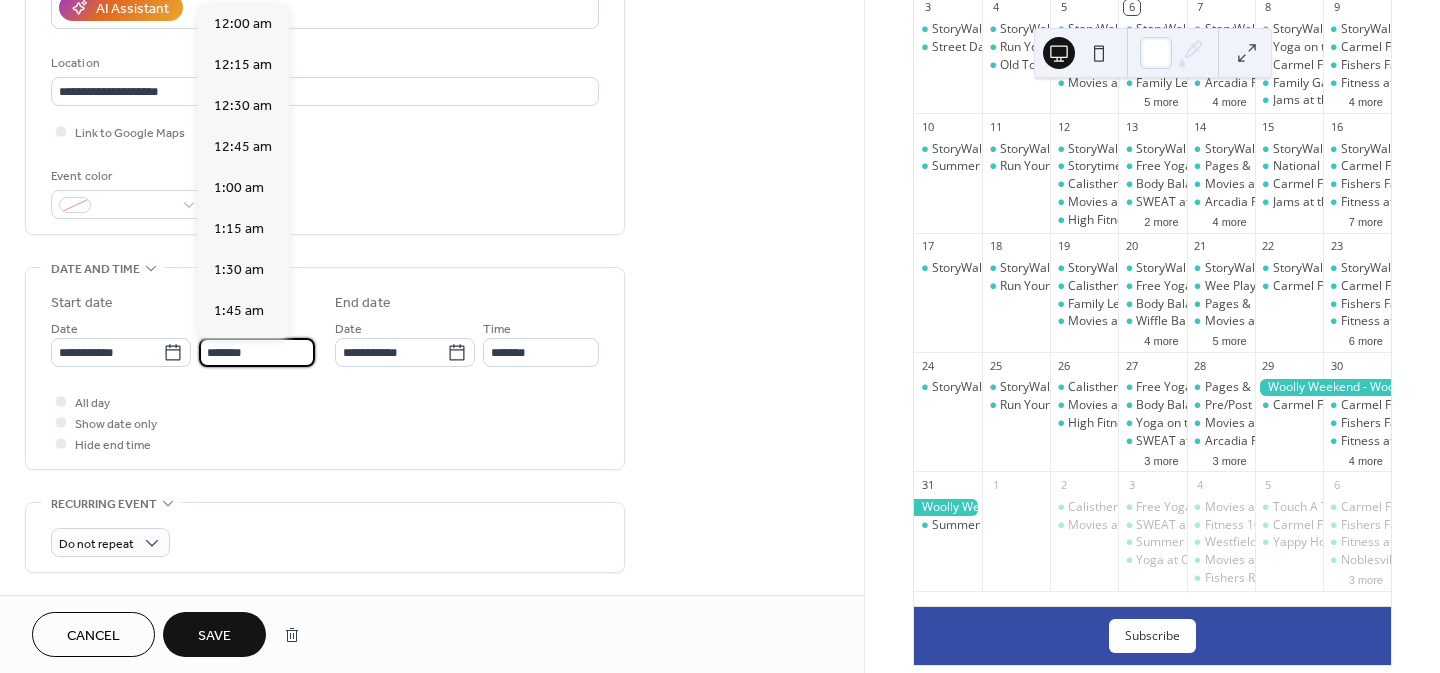 click on "*******" at bounding box center [257, 352] 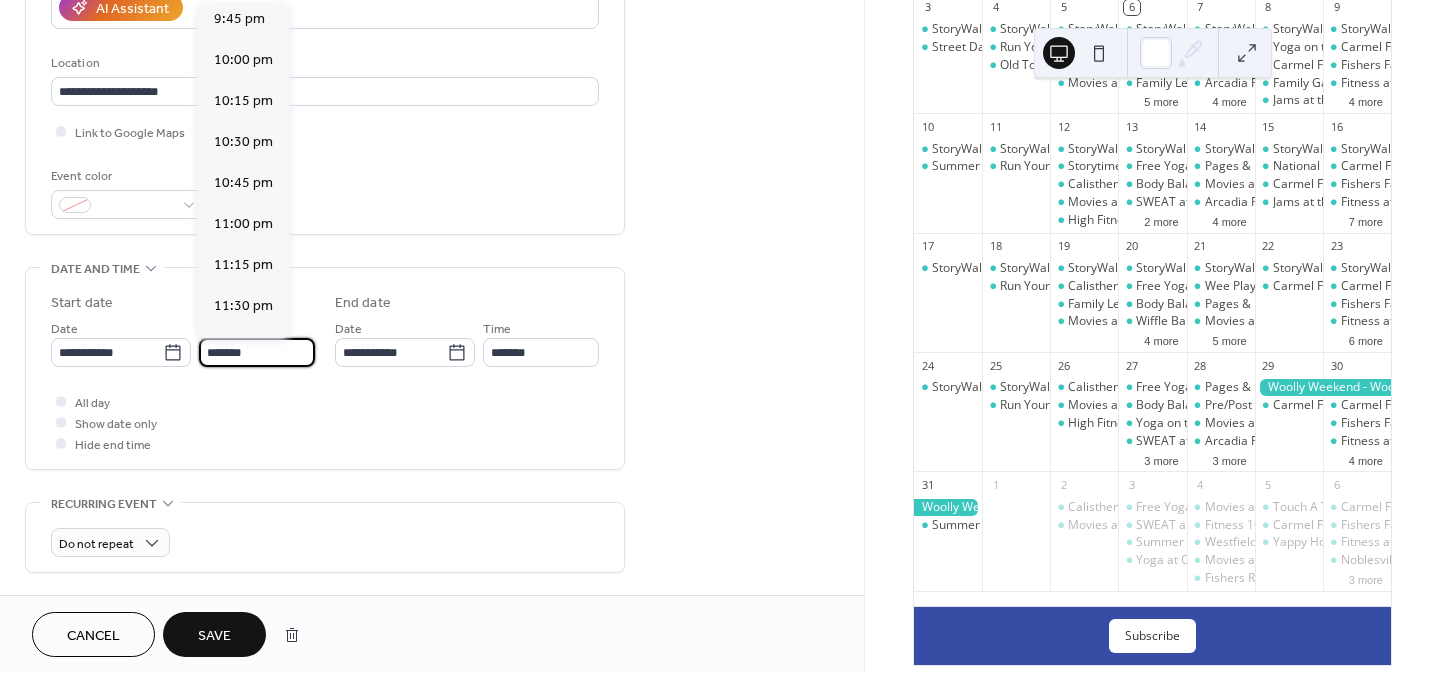 scroll, scrollTop: 3571, scrollLeft: 0, axis: vertical 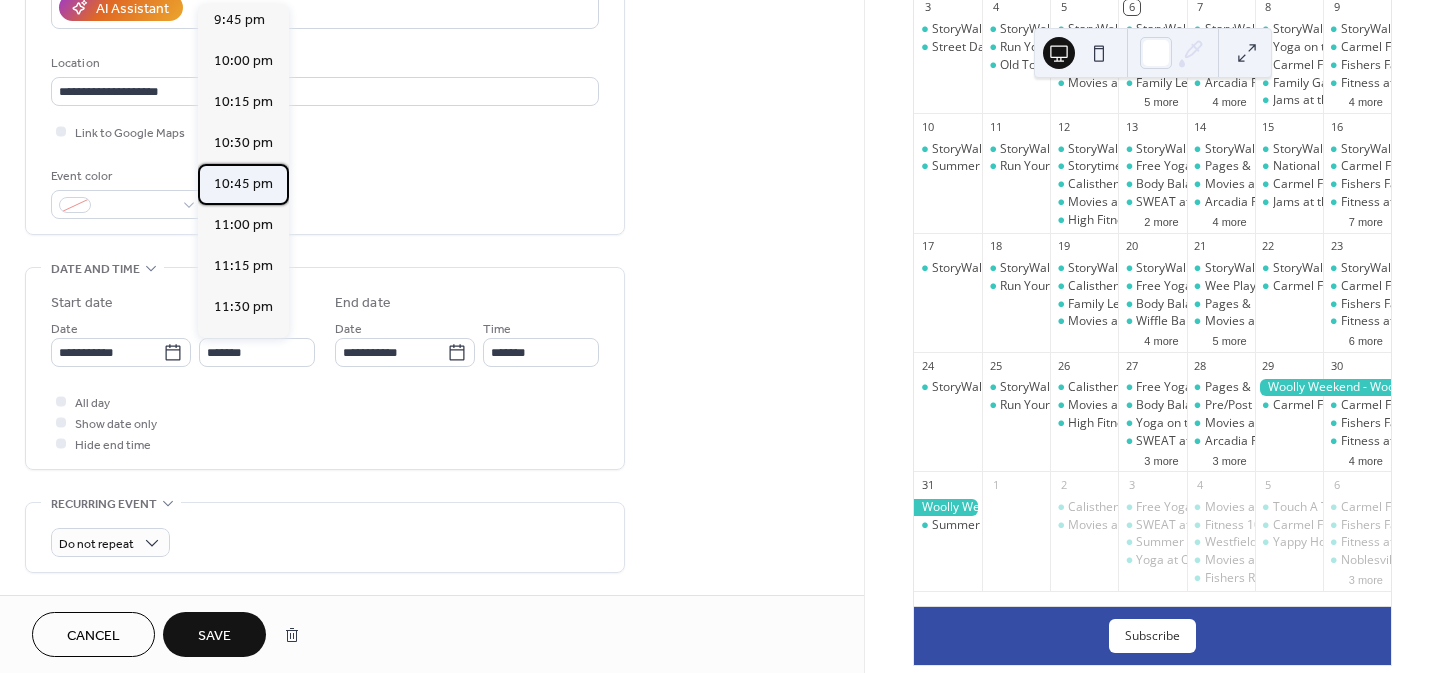 click on "10:45 pm" at bounding box center [243, 184] 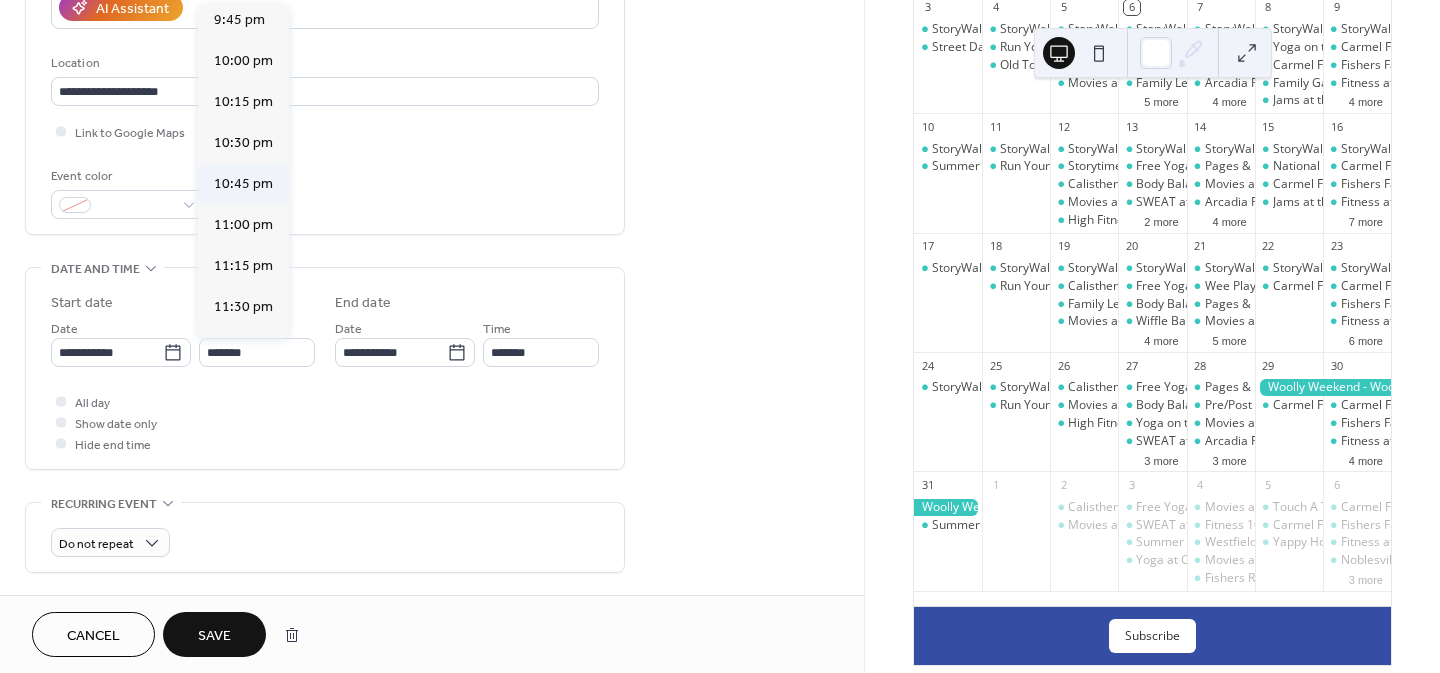 type on "********" 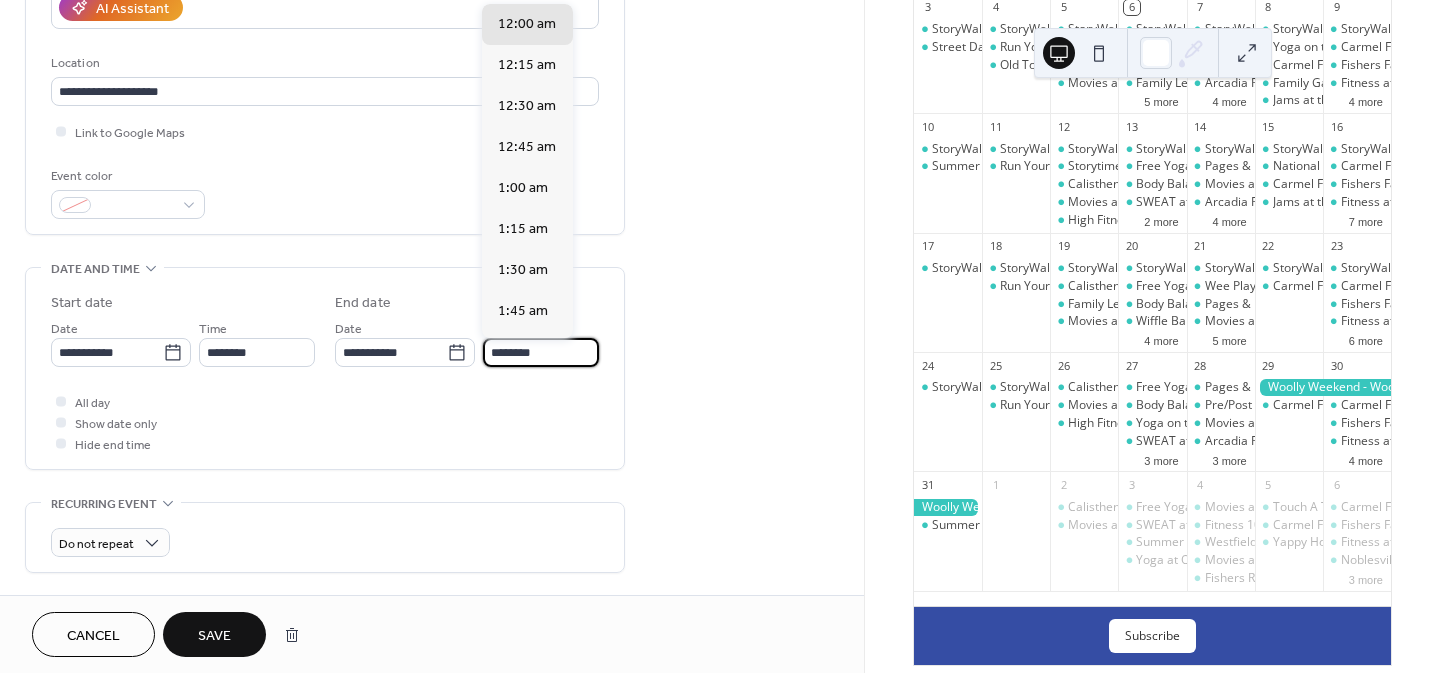 click on "********" at bounding box center [541, 352] 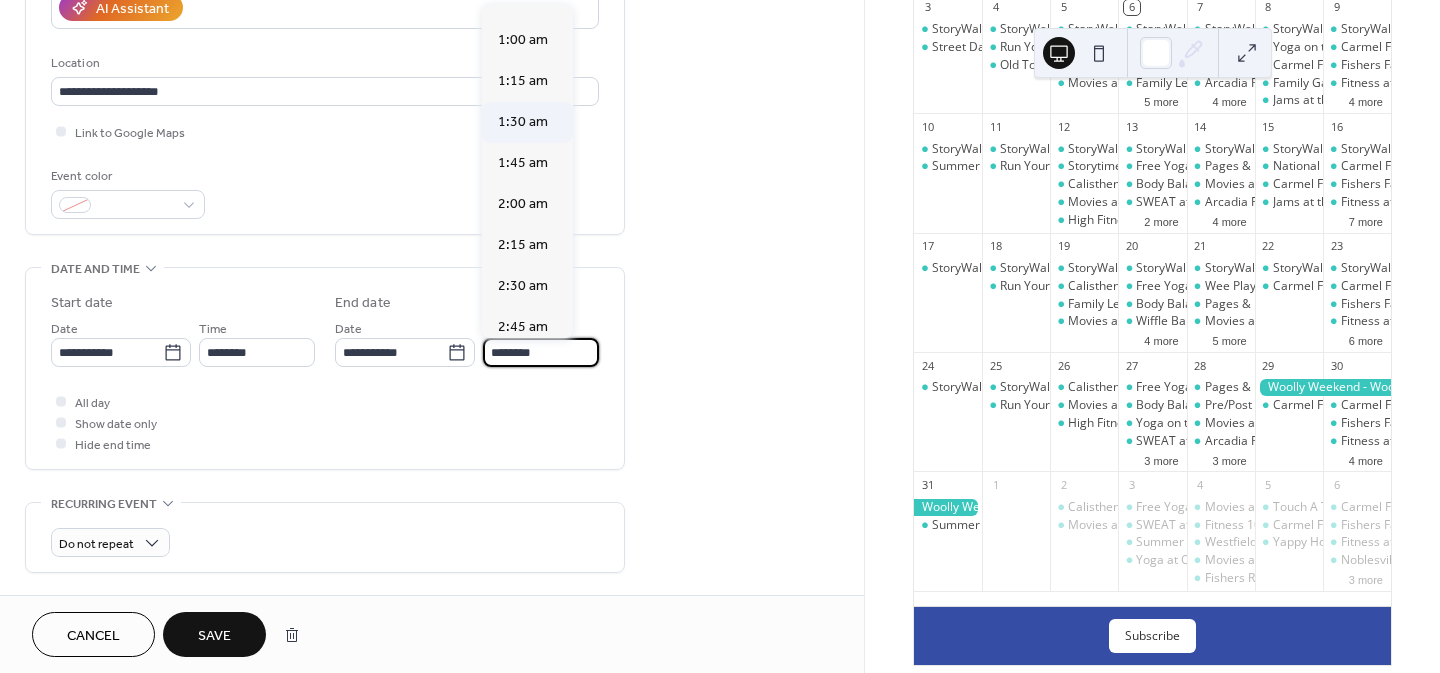 scroll, scrollTop: 152, scrollLeft: 0, axis: vertical 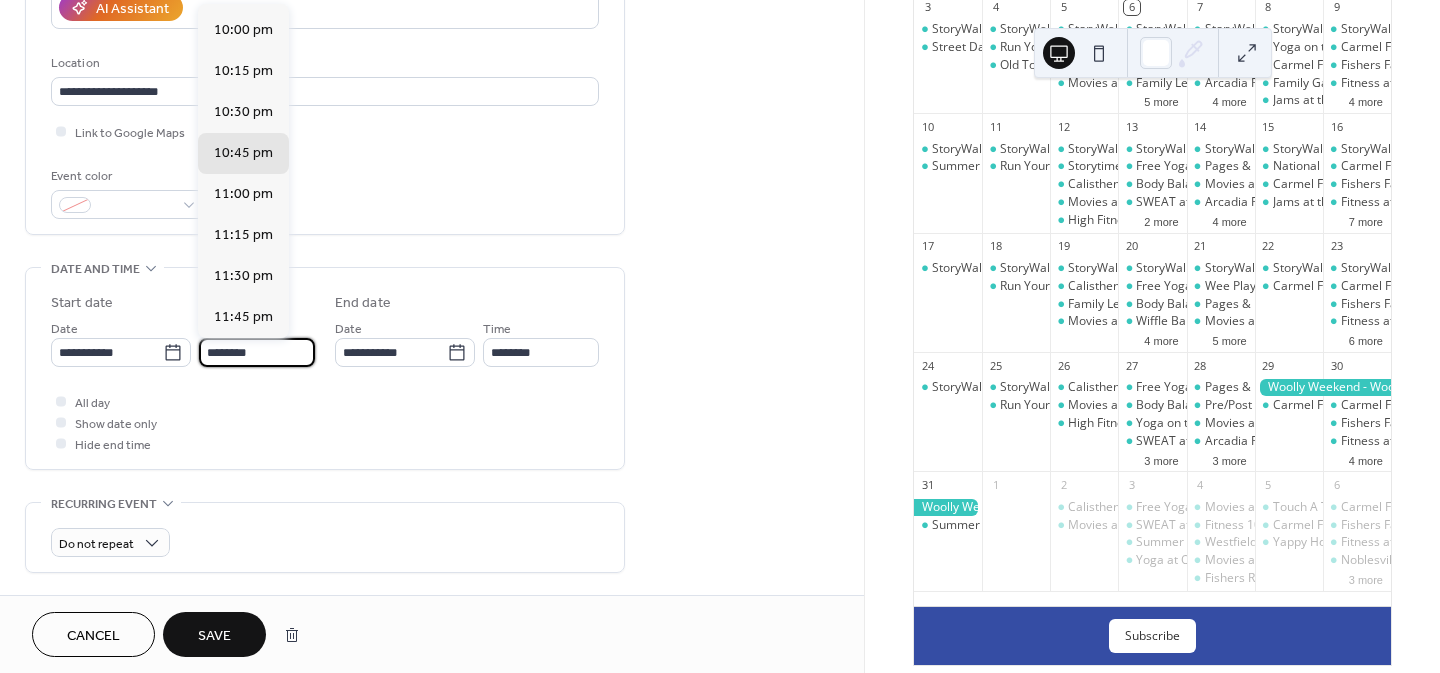 click on "********" at bounding box center (257, 352) 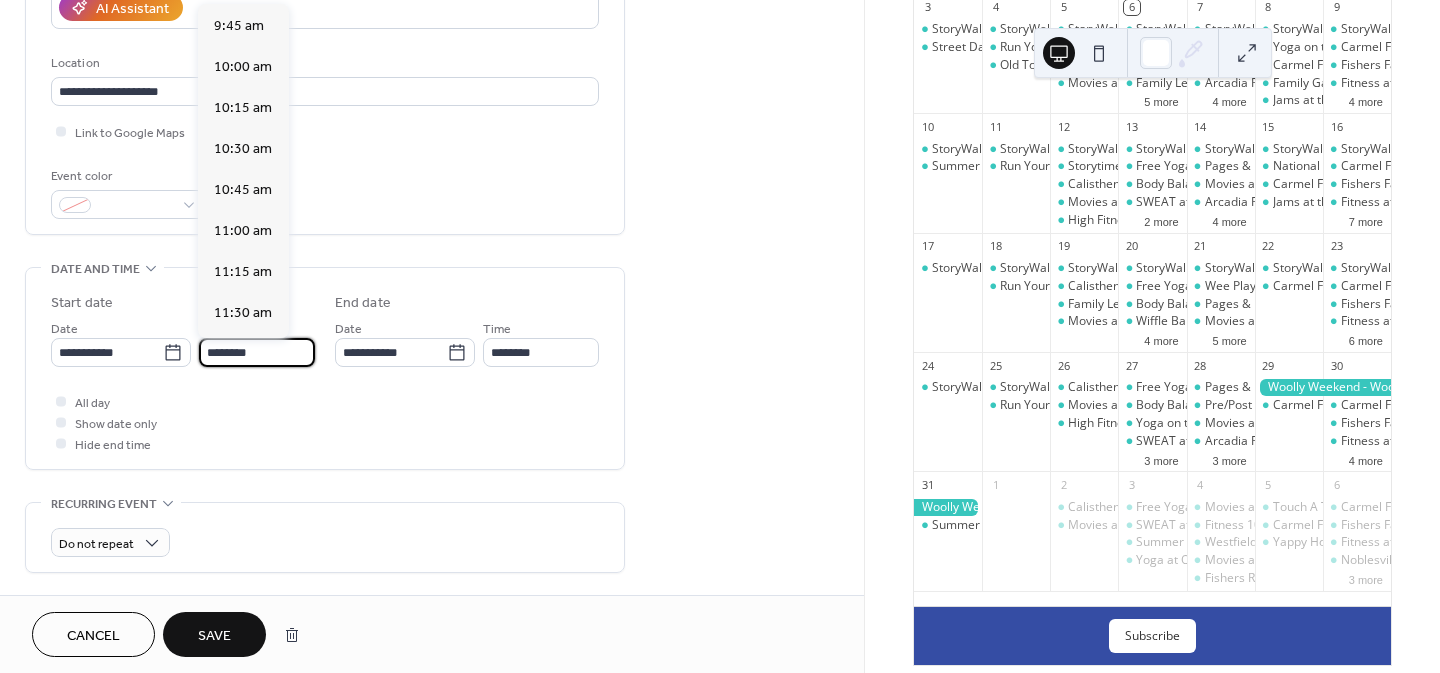 scroll, scrollTop: 1596, scrollLeft: 0, axis: vertical 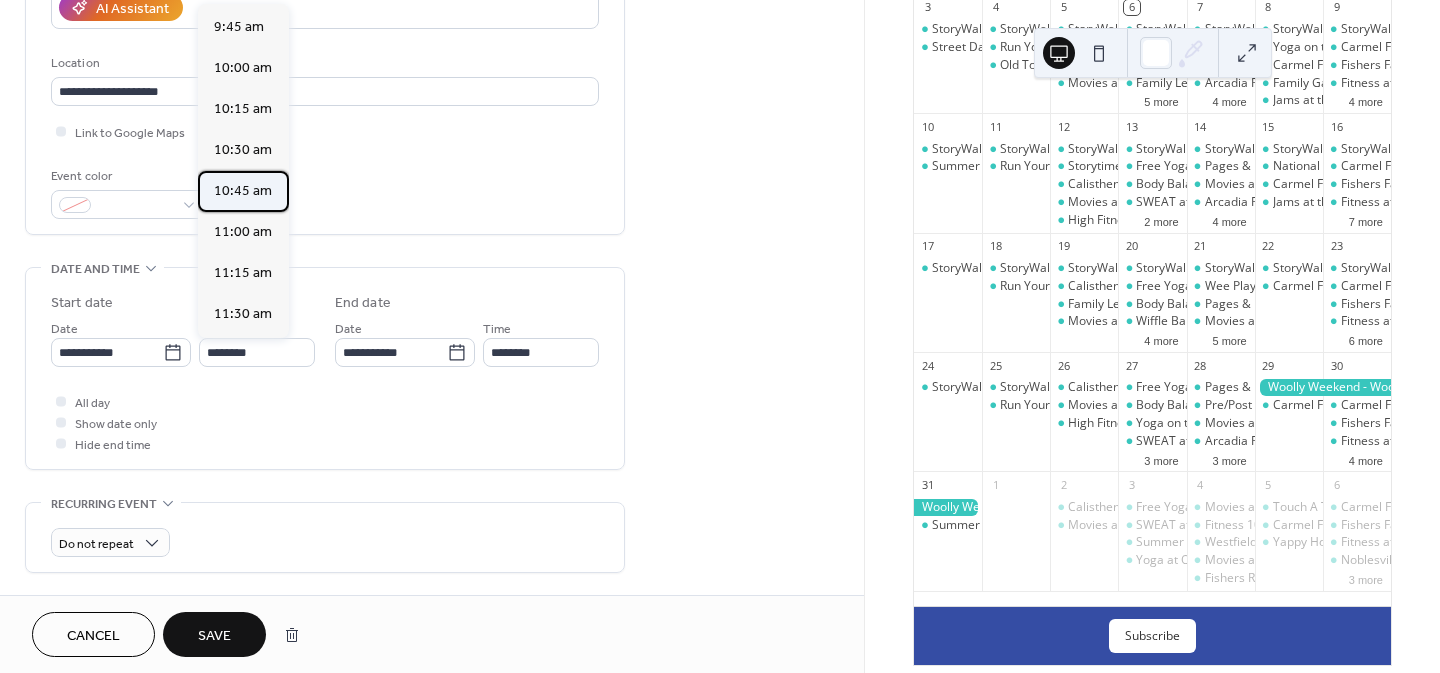 click on "10:45 am" at bounding box center (243, 191) 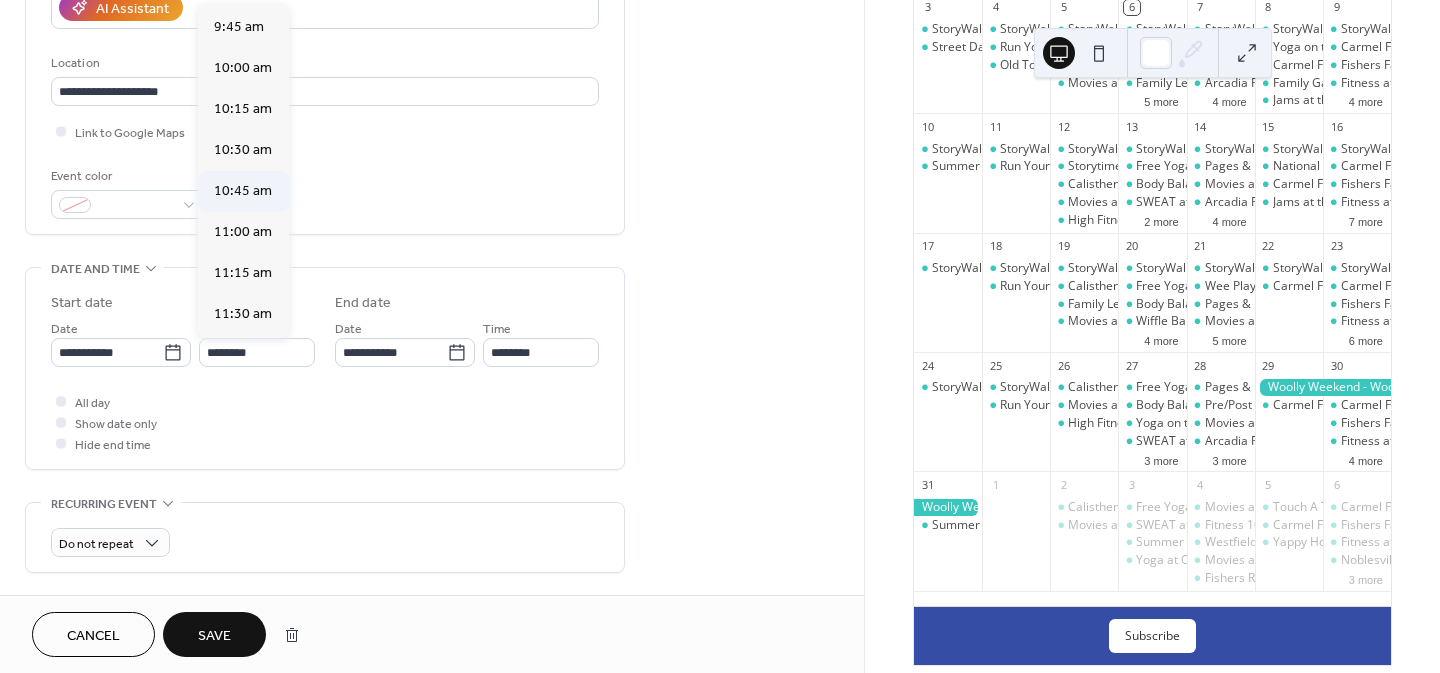 type on "********" 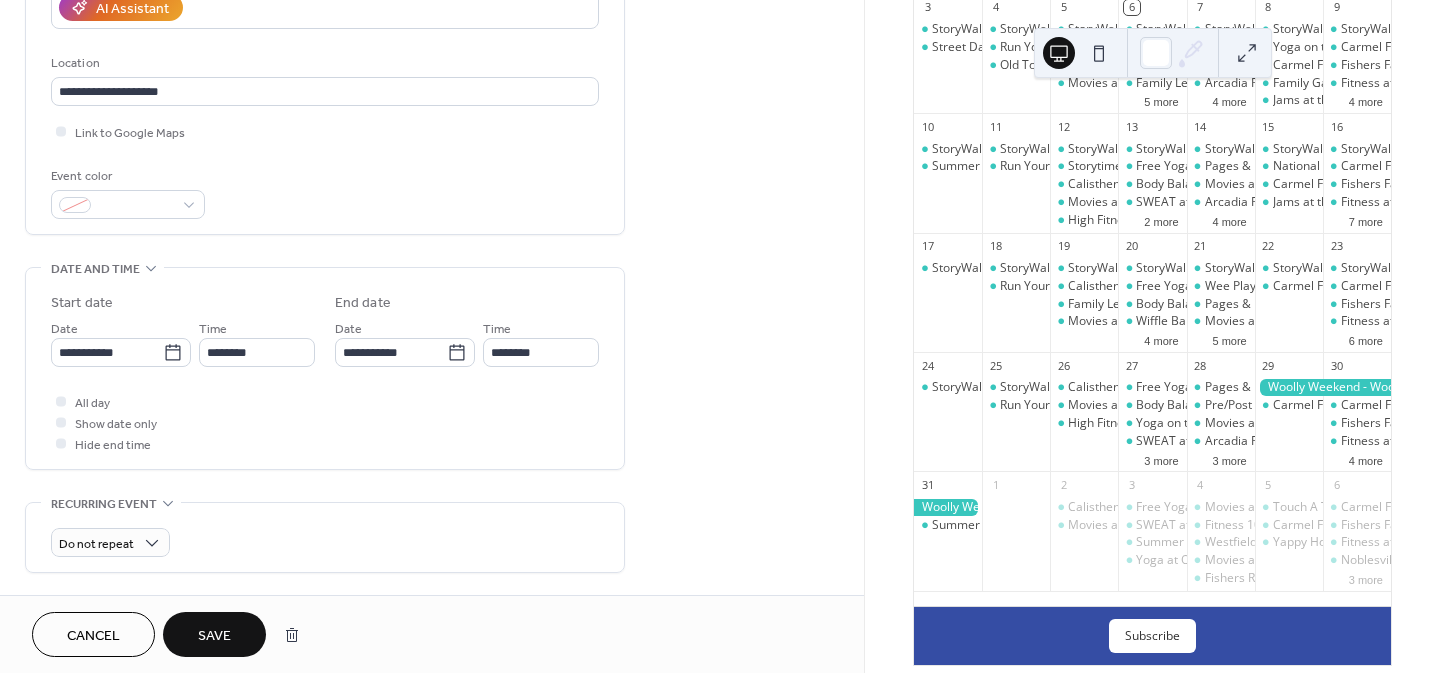 click on "**********" at bounding box center (325, 373) 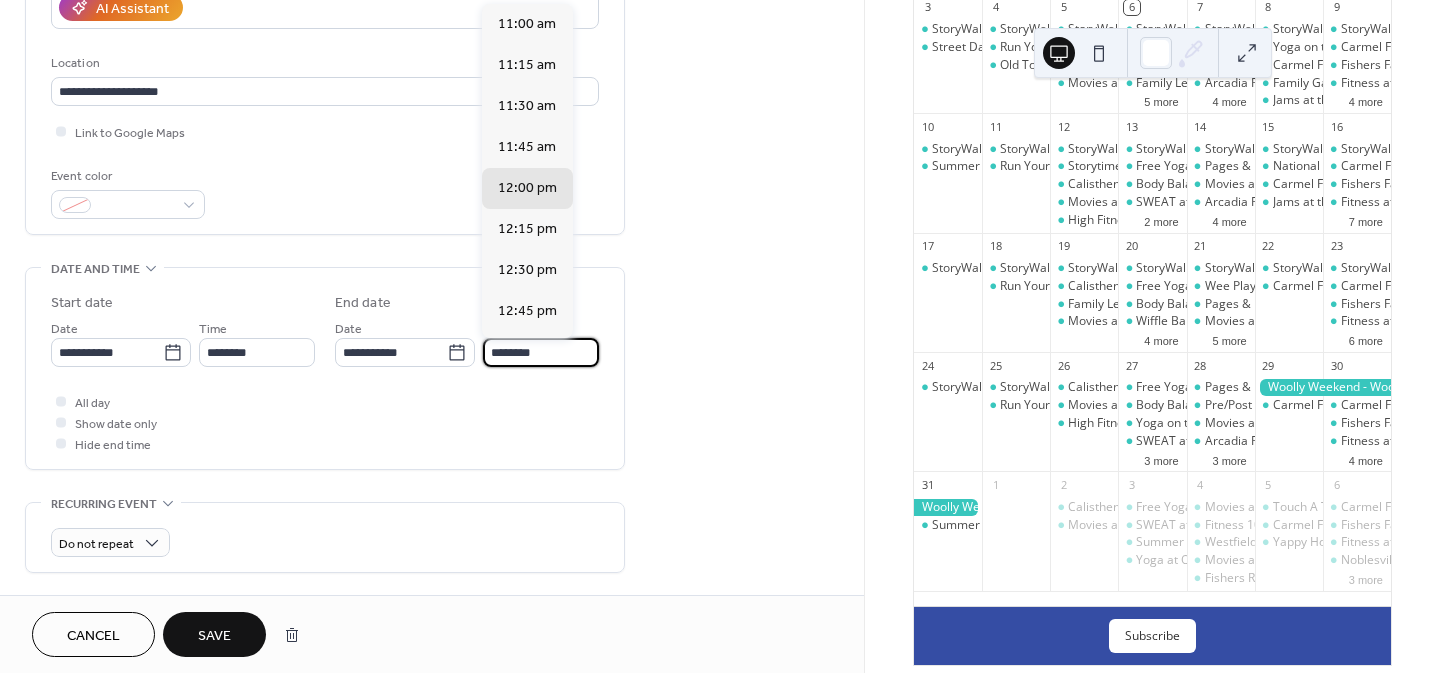 click on "********" at bounding box center [541, 352] 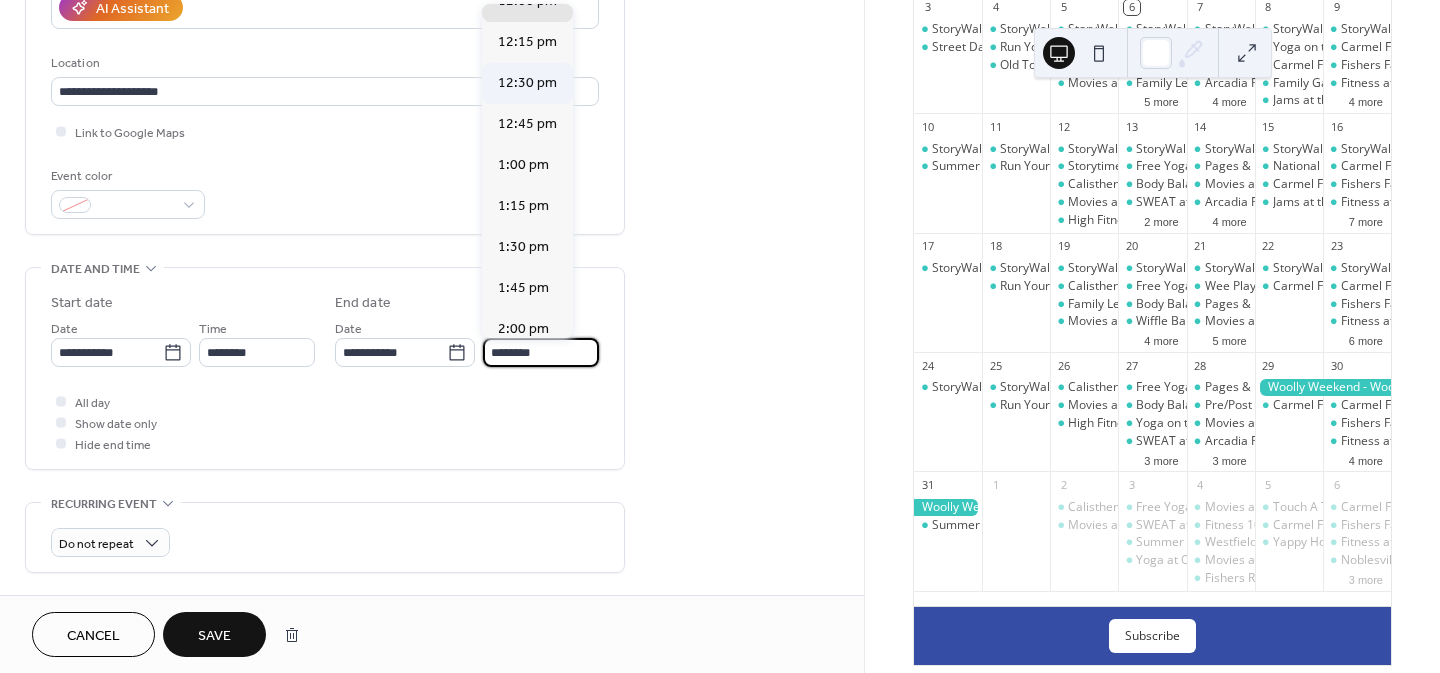 scroll, scrollTop: 188, scrollLeft: 0, axis: vertical 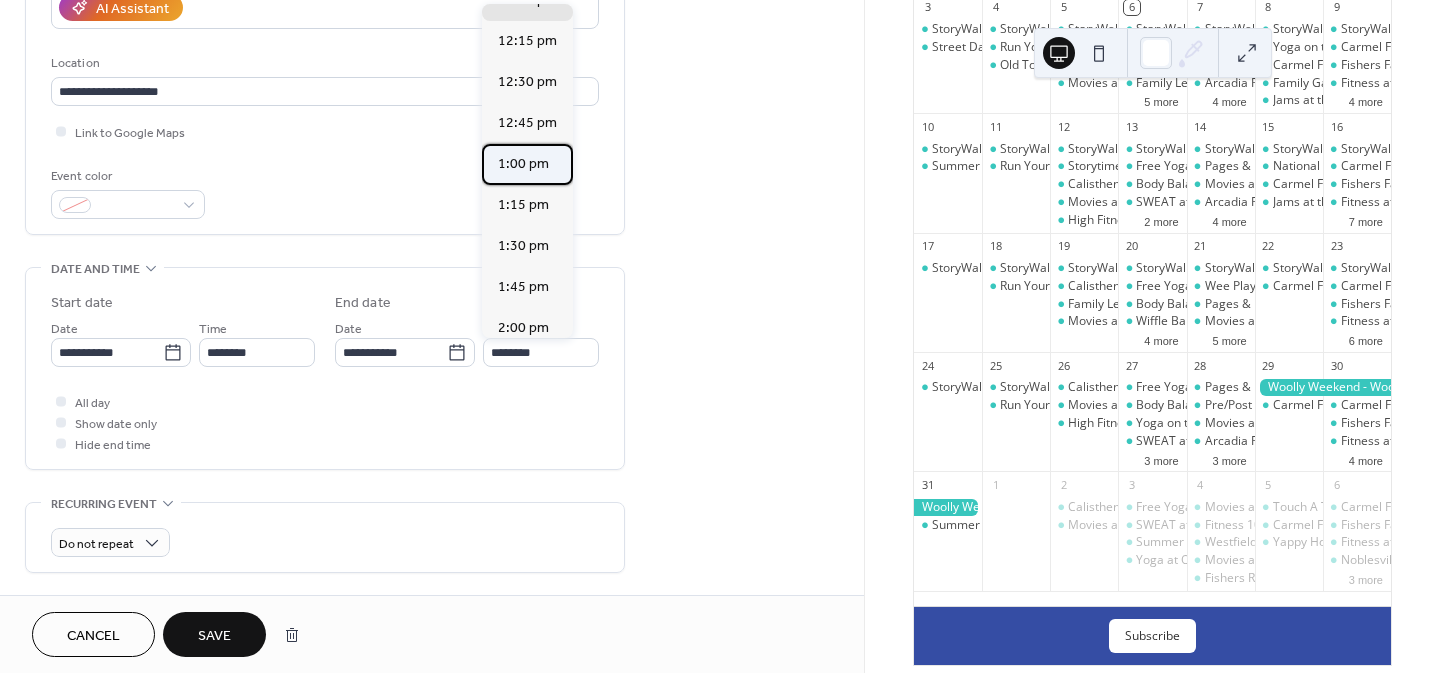 click on "1:00 pm" at bounding box center [523, 164] 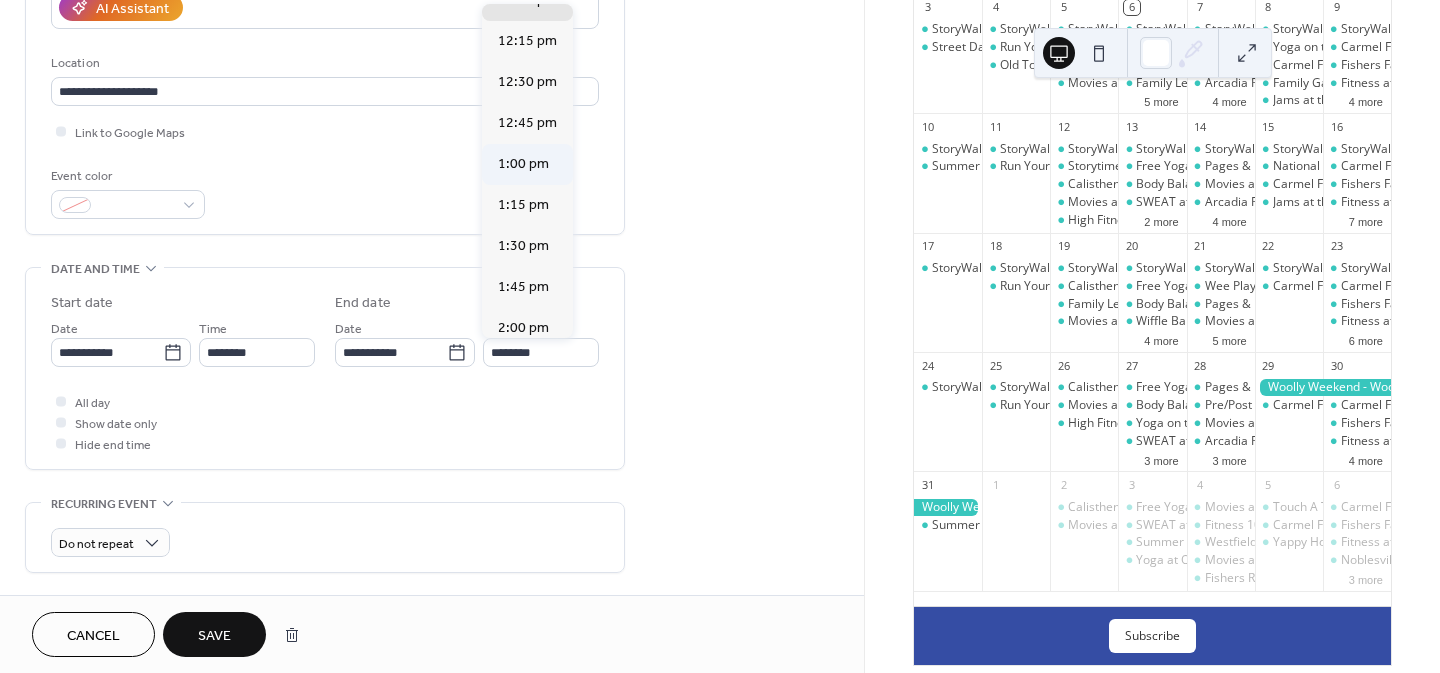 type on "*******" 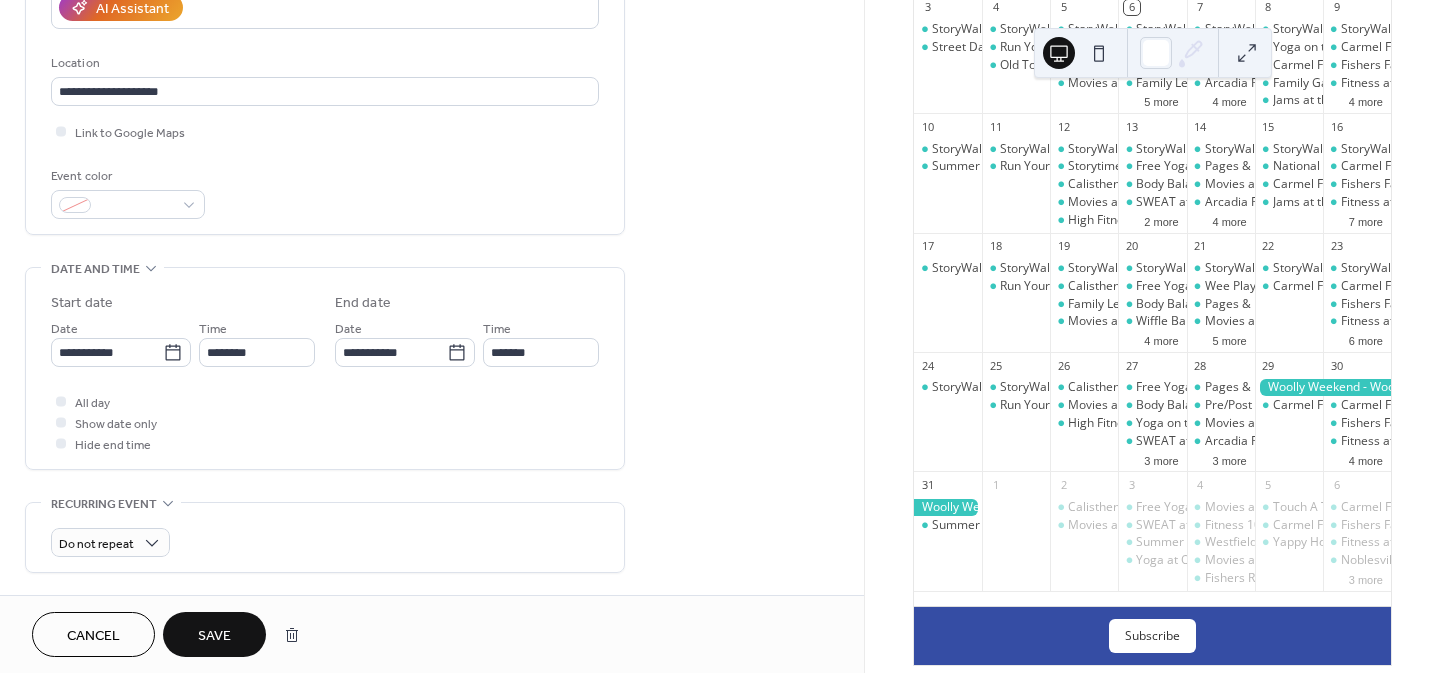 click on "**********" at bounding box center [432, 670] 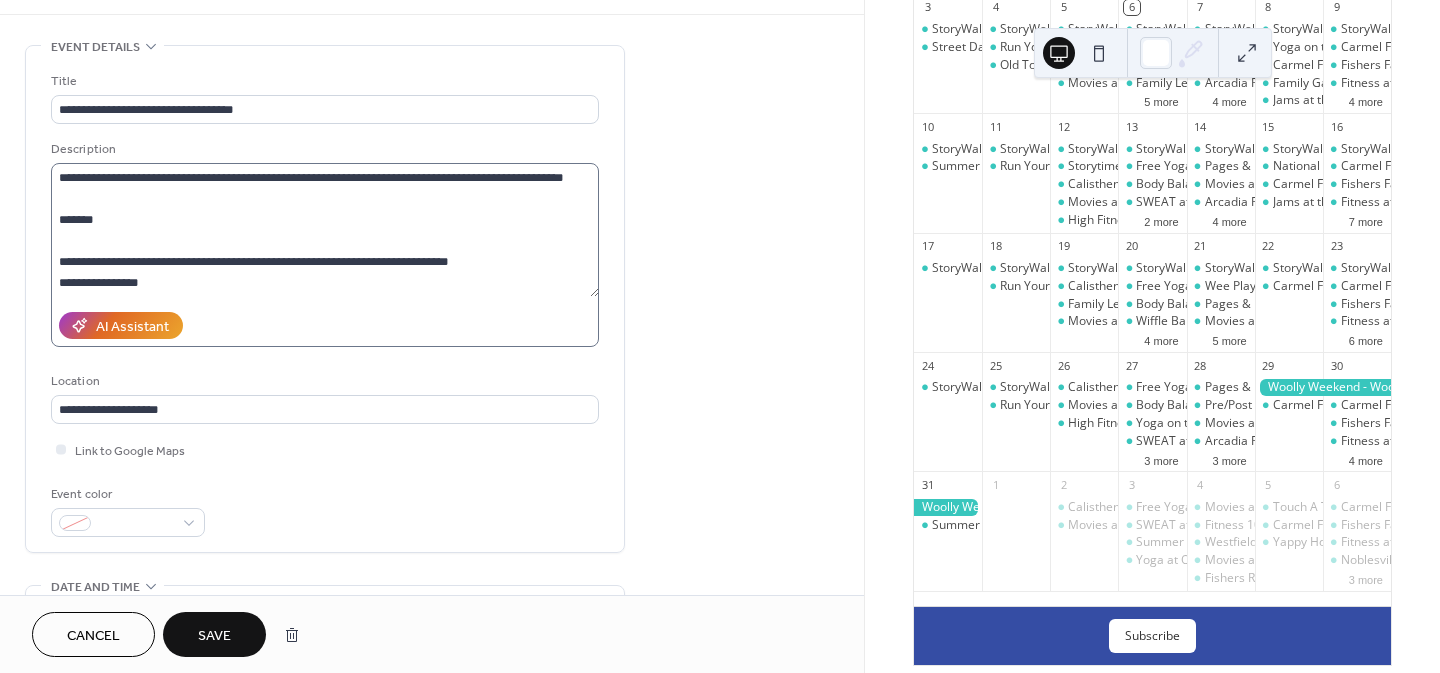 scroll, scrollTop: 65, scrollLeft: 0, axis: vertical 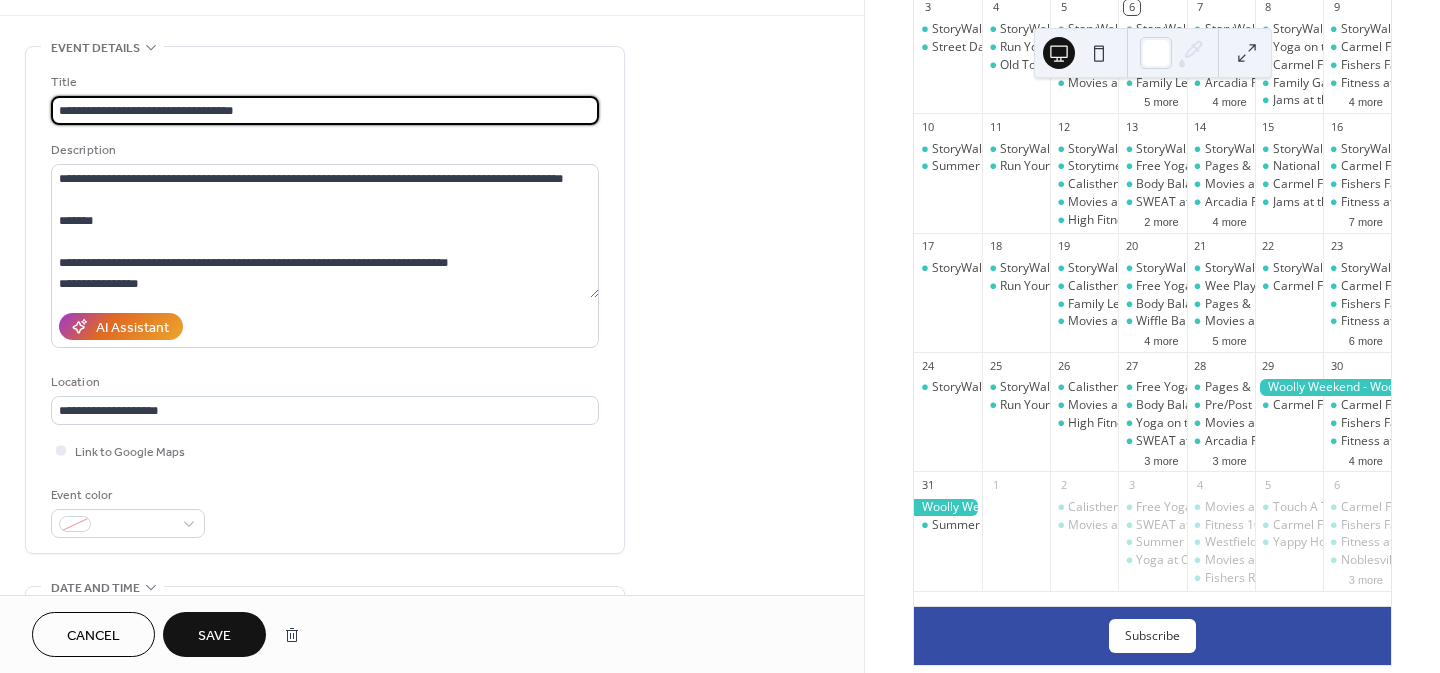 drag, startPoint x: 244, startPoint y: 106, endPoint x: 138, endPoint y: 104, distance: 106.01887 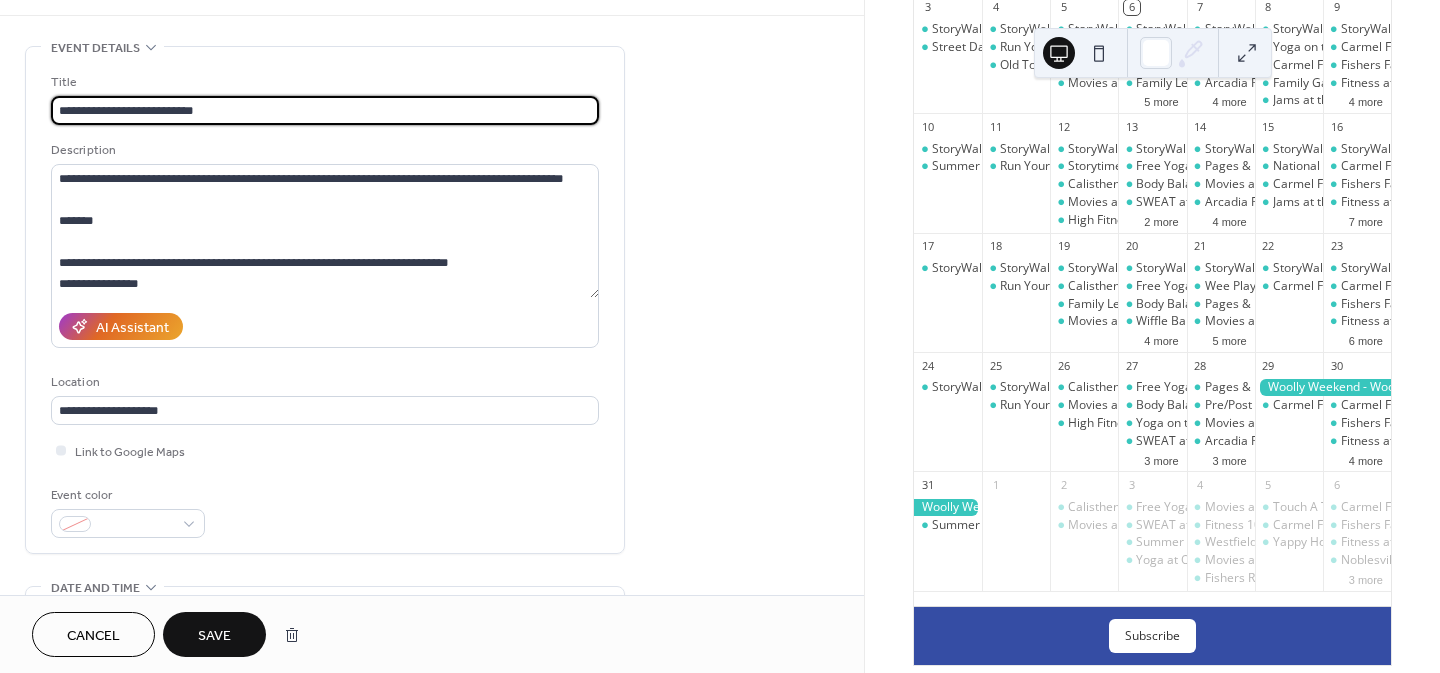 drag, startPoint x: 210, startPoint y: 112, endPoint x: 140, endPoint y: 112, distance: 70 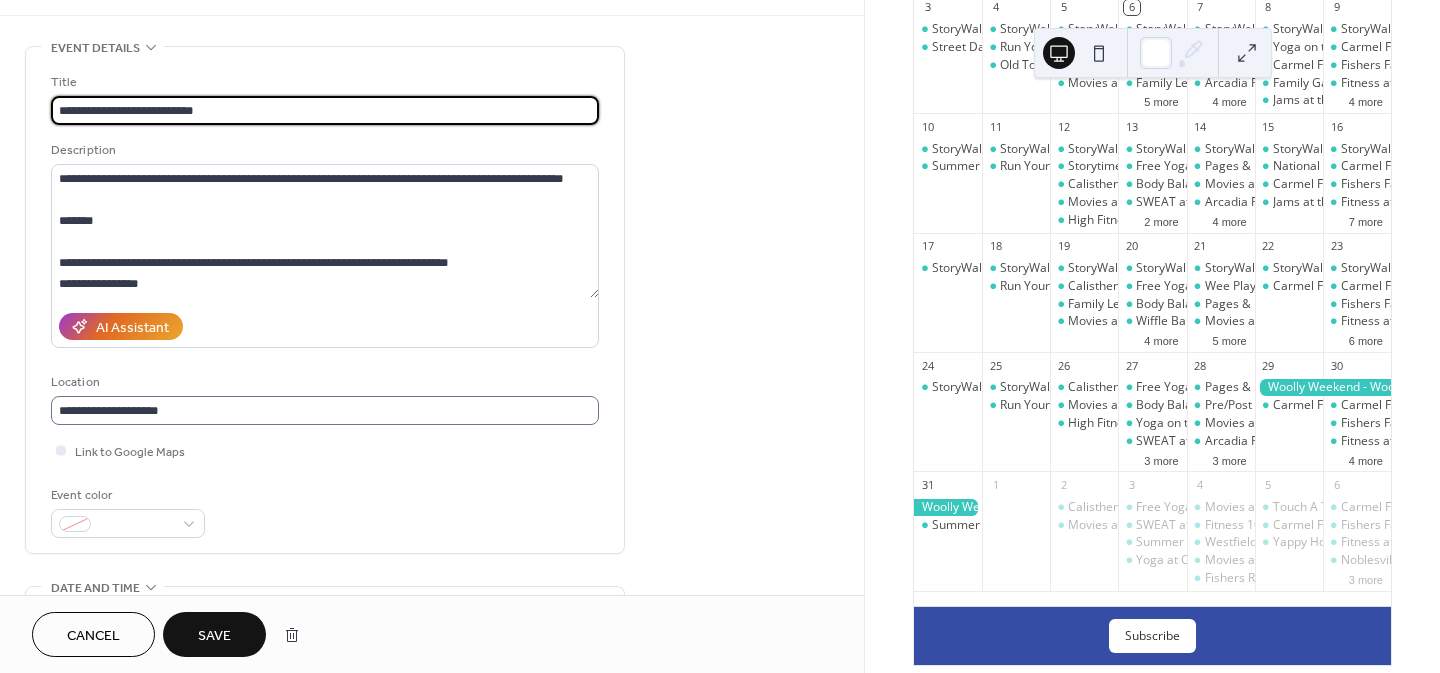 type on "**********" 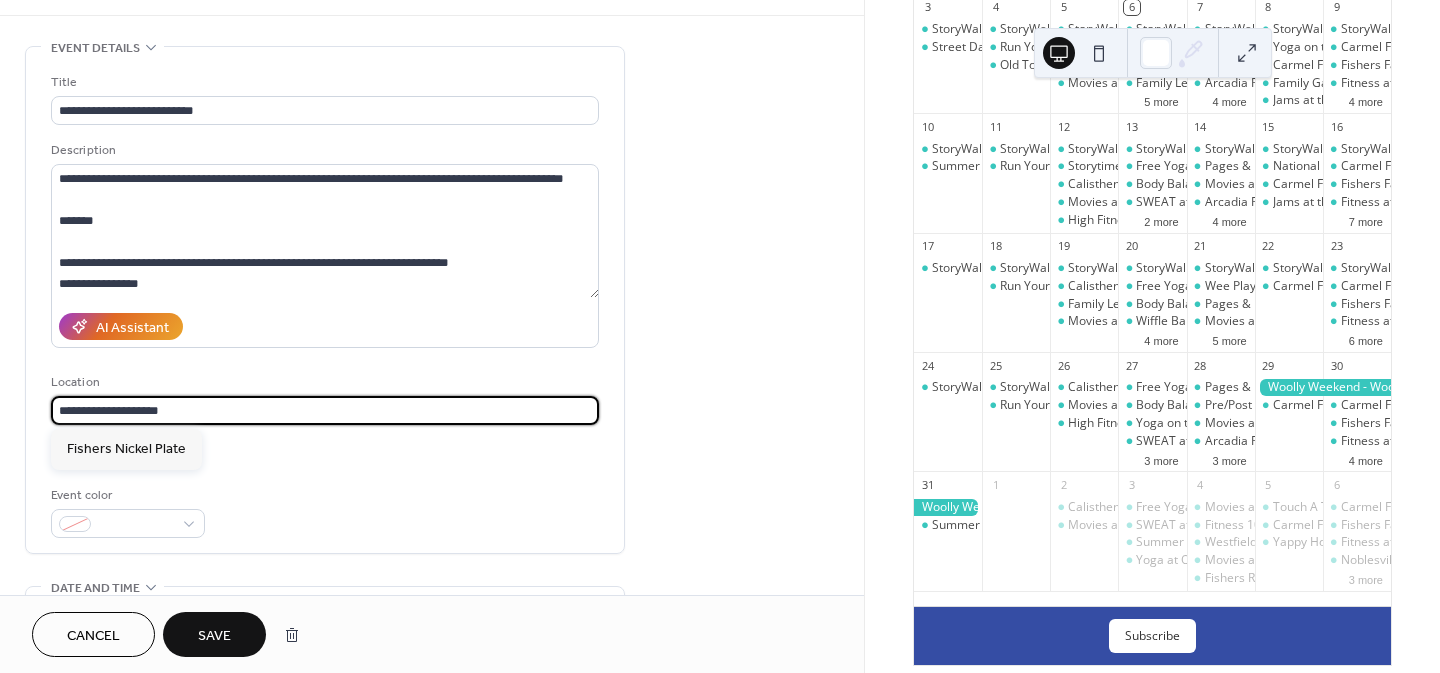 scroll, scrollTop: 0, scrollLeft: 0, axis: both 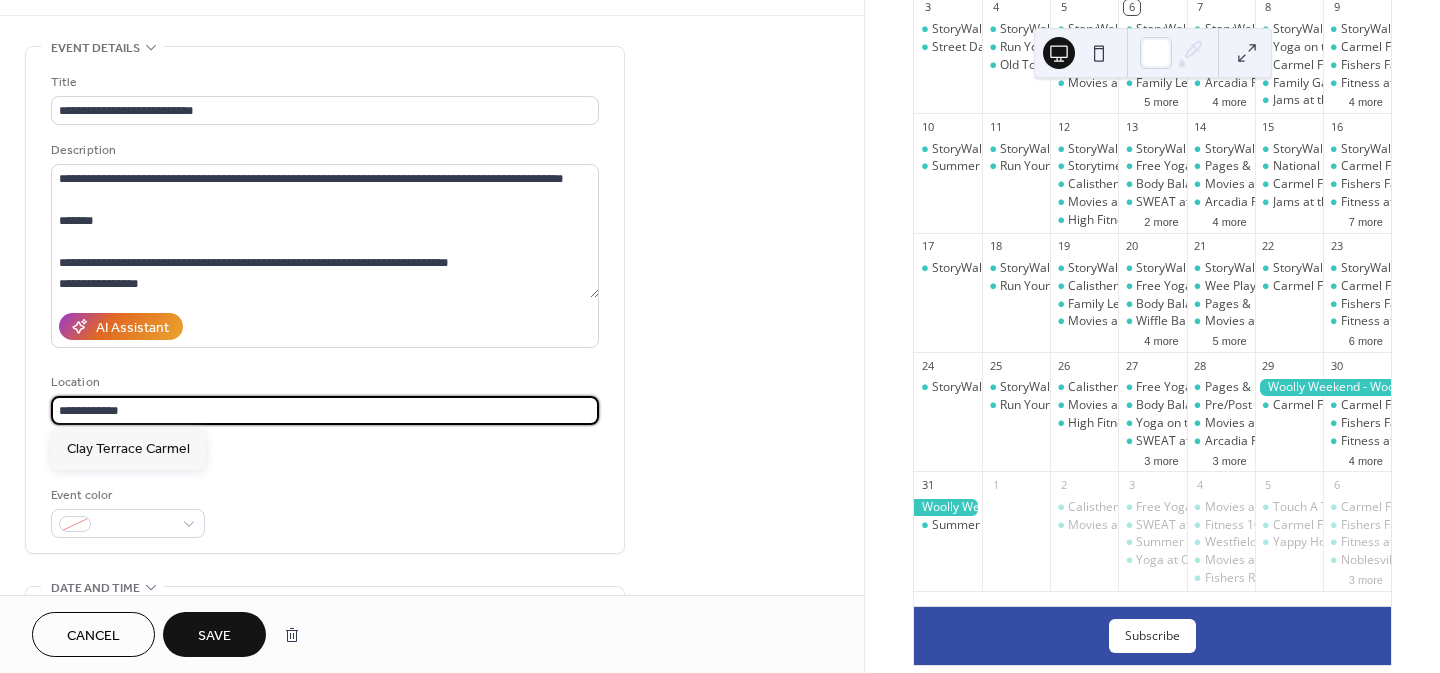click on "**********" at bounding box center (325, 410) 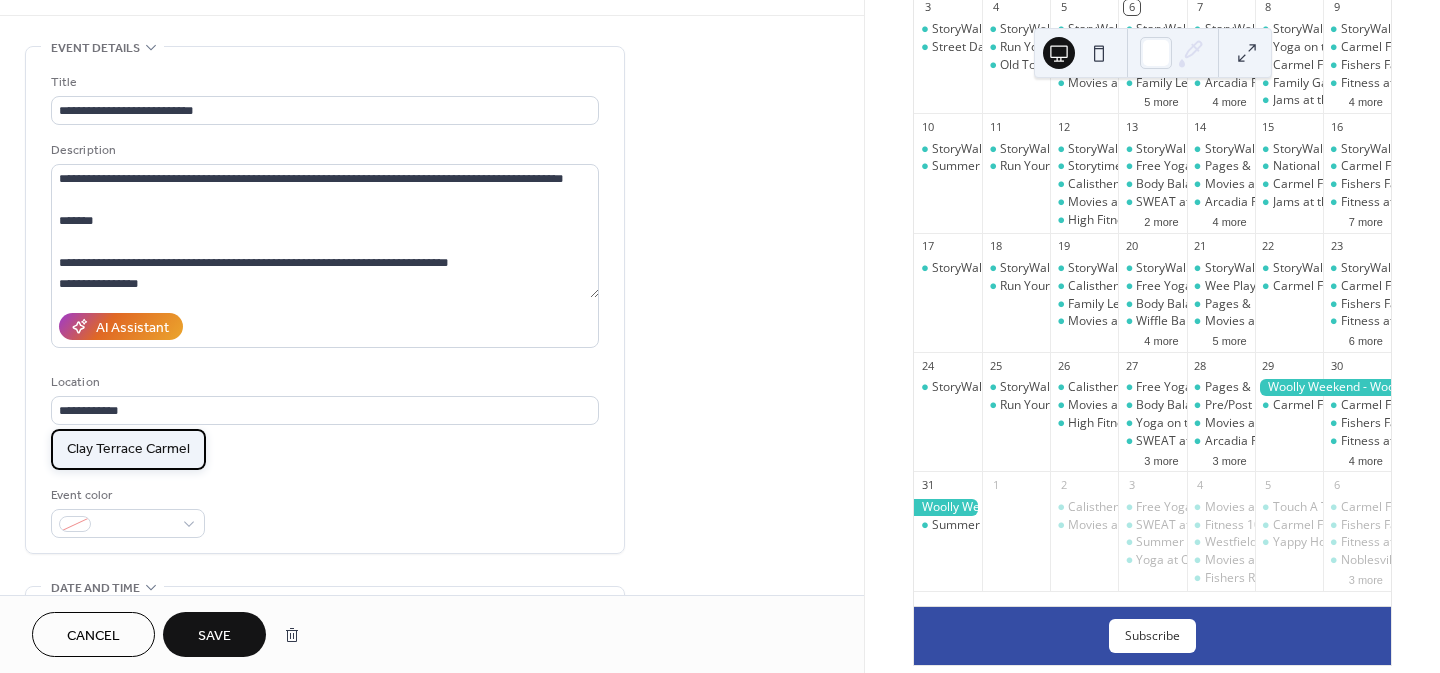 click on "Clay Terrace Carmel" at bounding box center [128, 449] 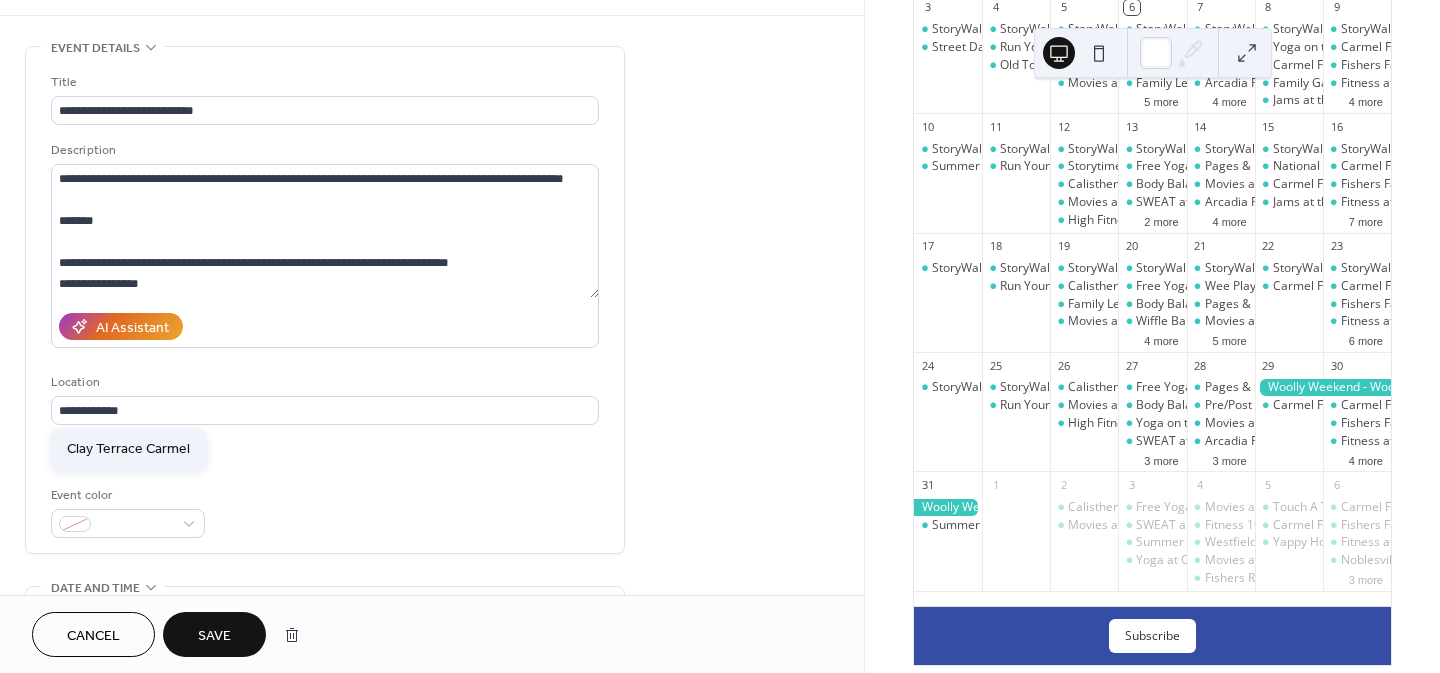 type on "**********" 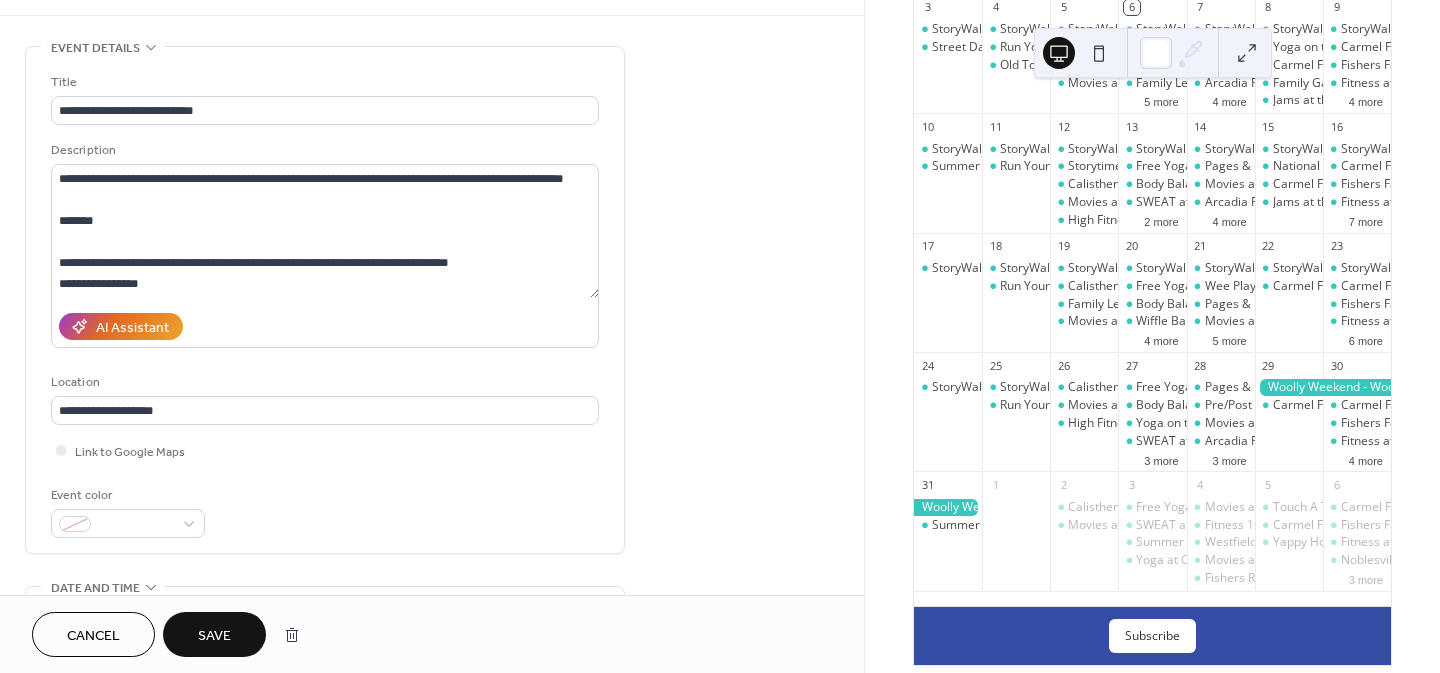 click on "**********" at bounding box center (432, 989) 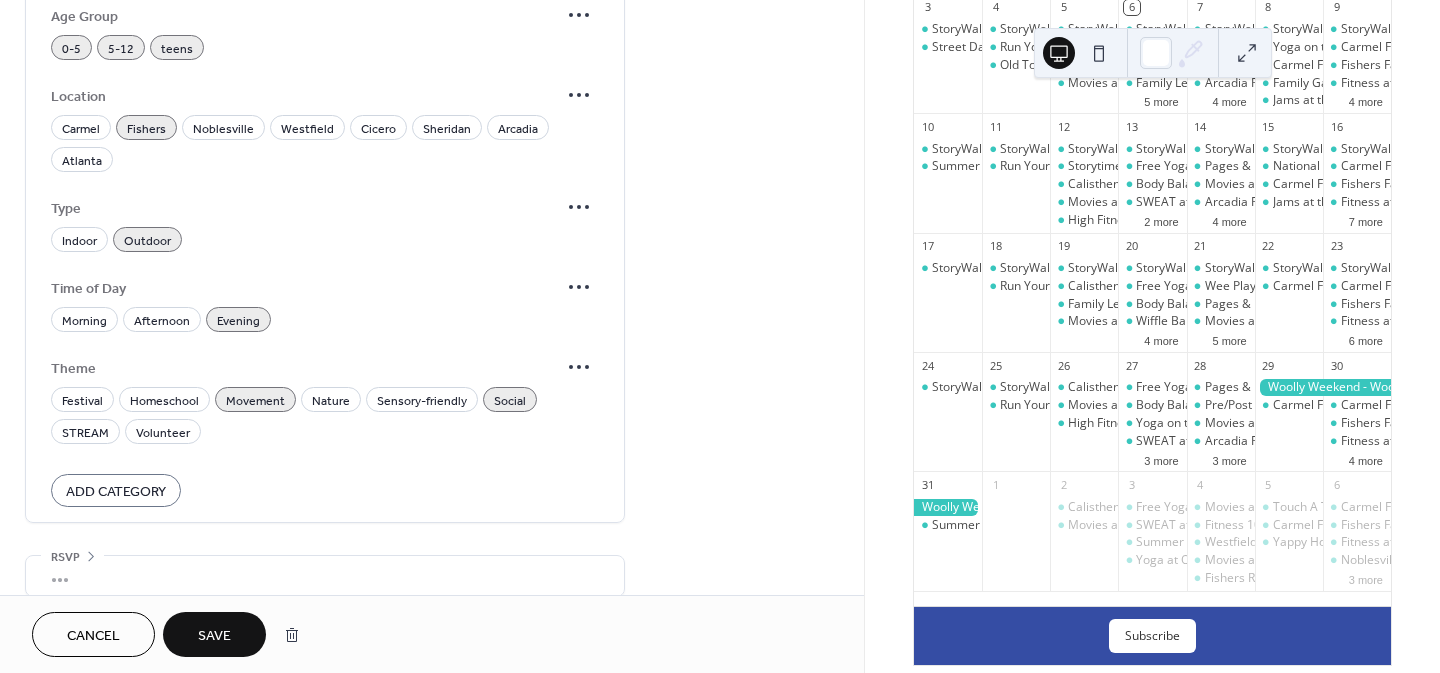 scroll, scrollTop: 1382, scrollLeft: 0, axis: vertical 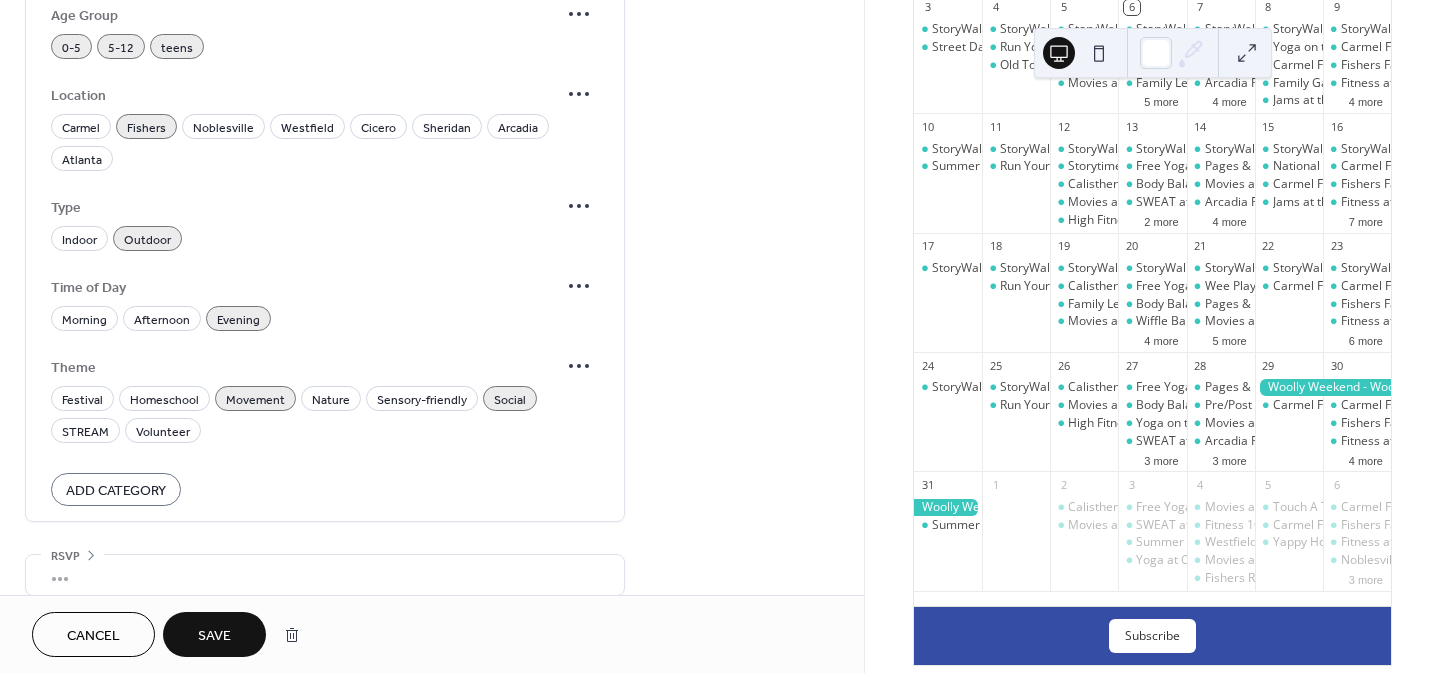 click on "Fishers" at bounding box center [146, 128] 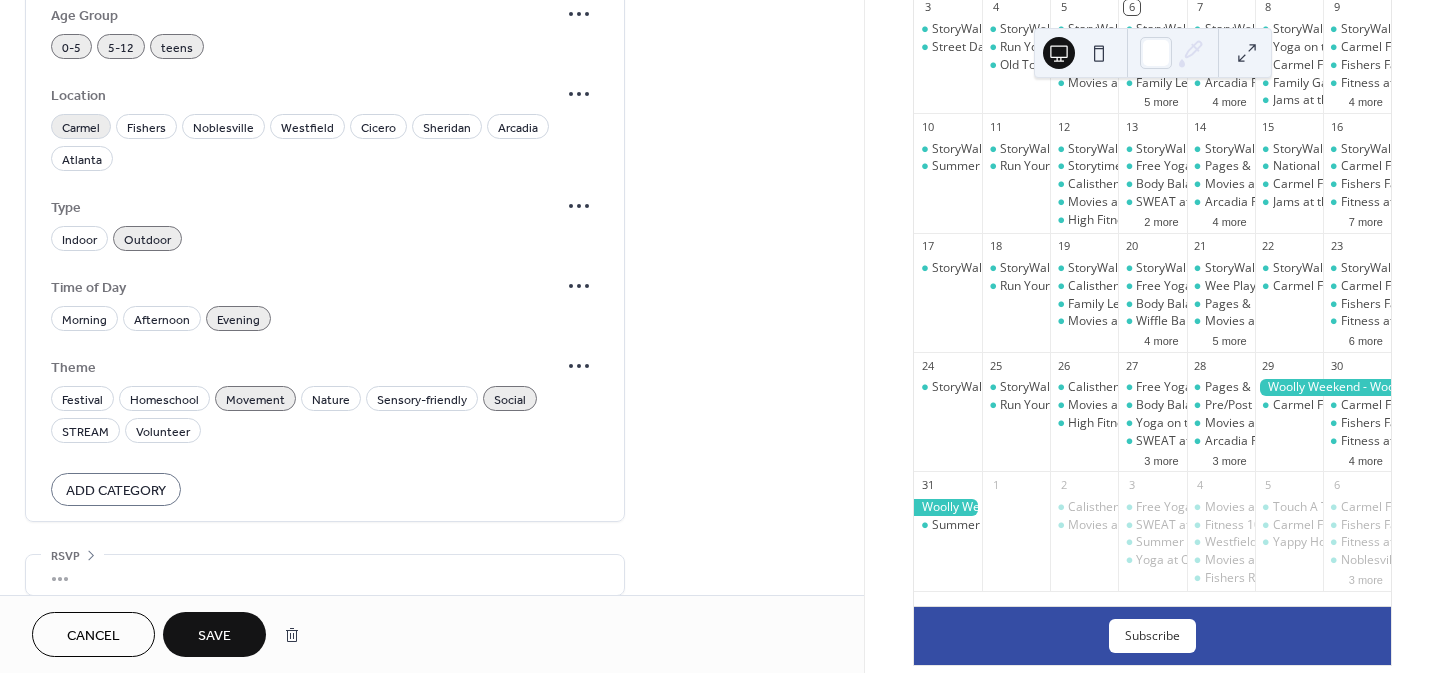 click on "Carmel" at bounding box center [81, 128] 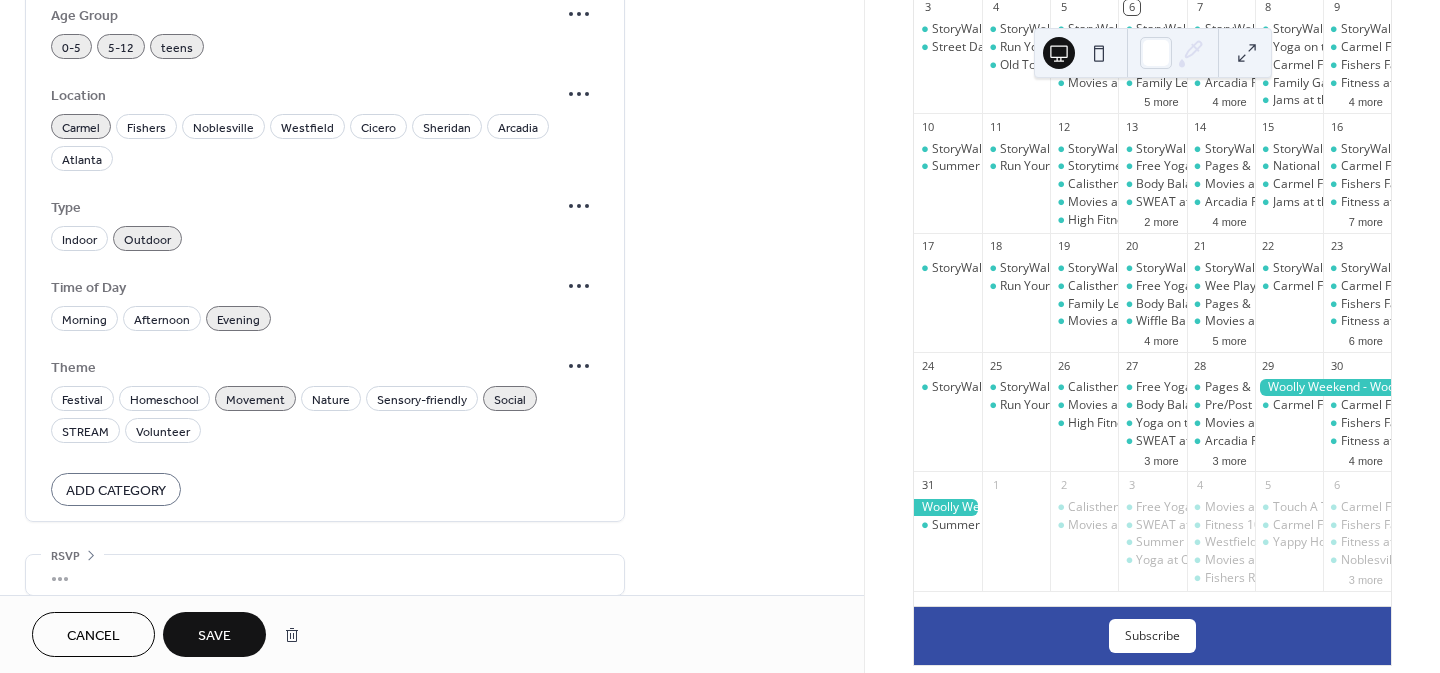 click on "**********" at bounding box center (432, -328) 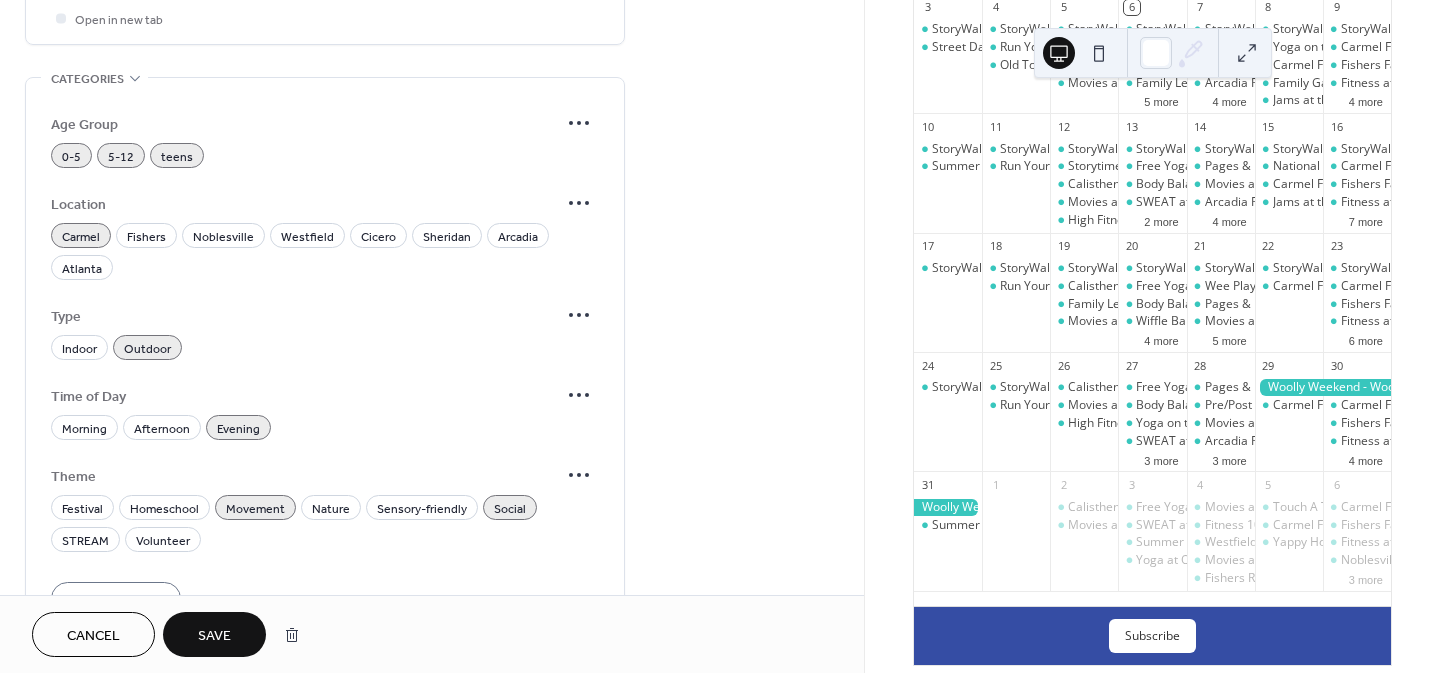 scroll, scrollTop: 1272, scrollLeft: 0, axis: vertical 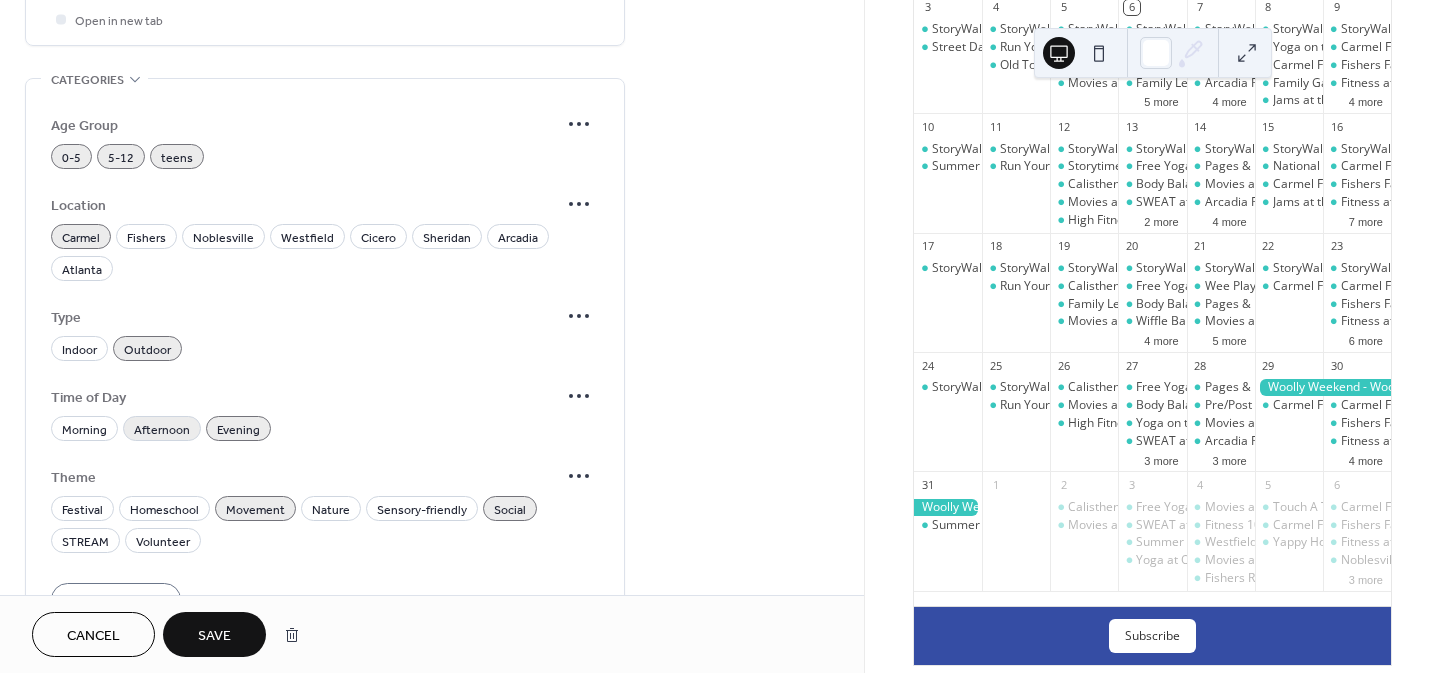 click on "Afternoon" at bounding box center (162, 430) 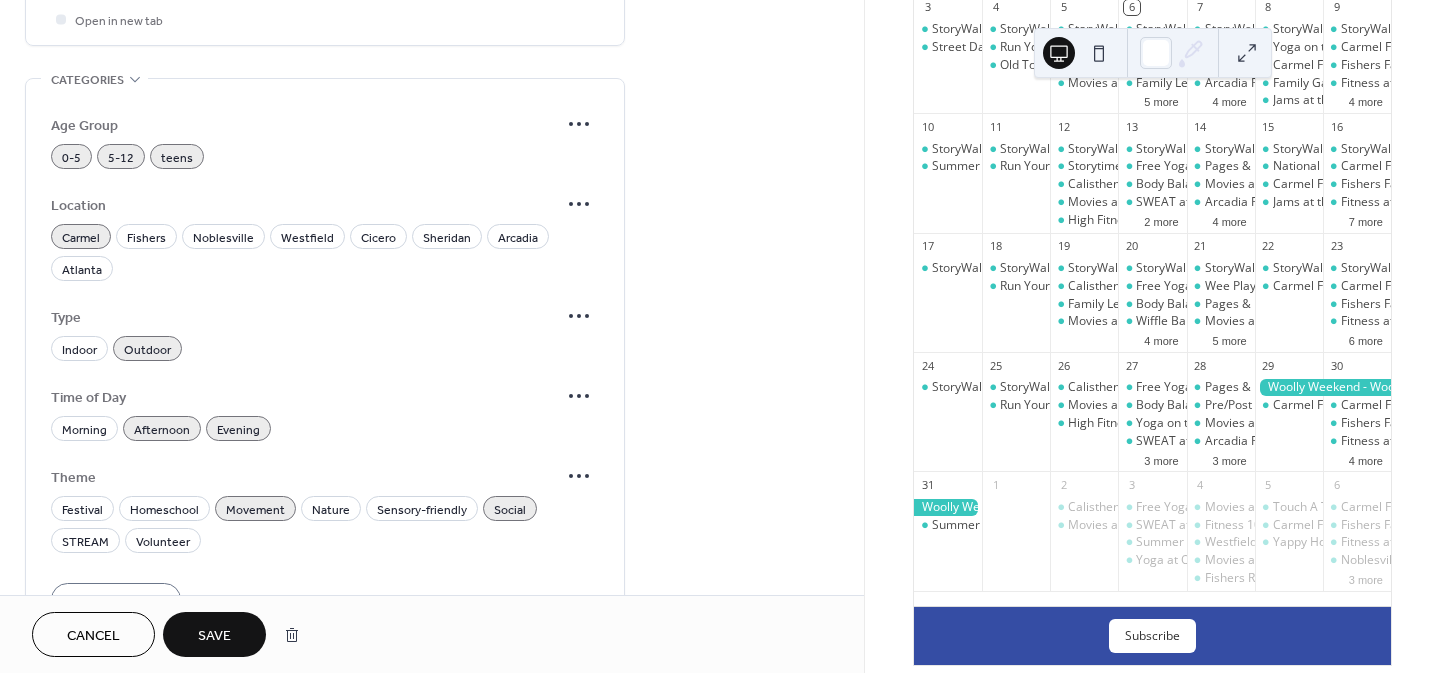 click on "Evening" at bounding box center (238, 430) 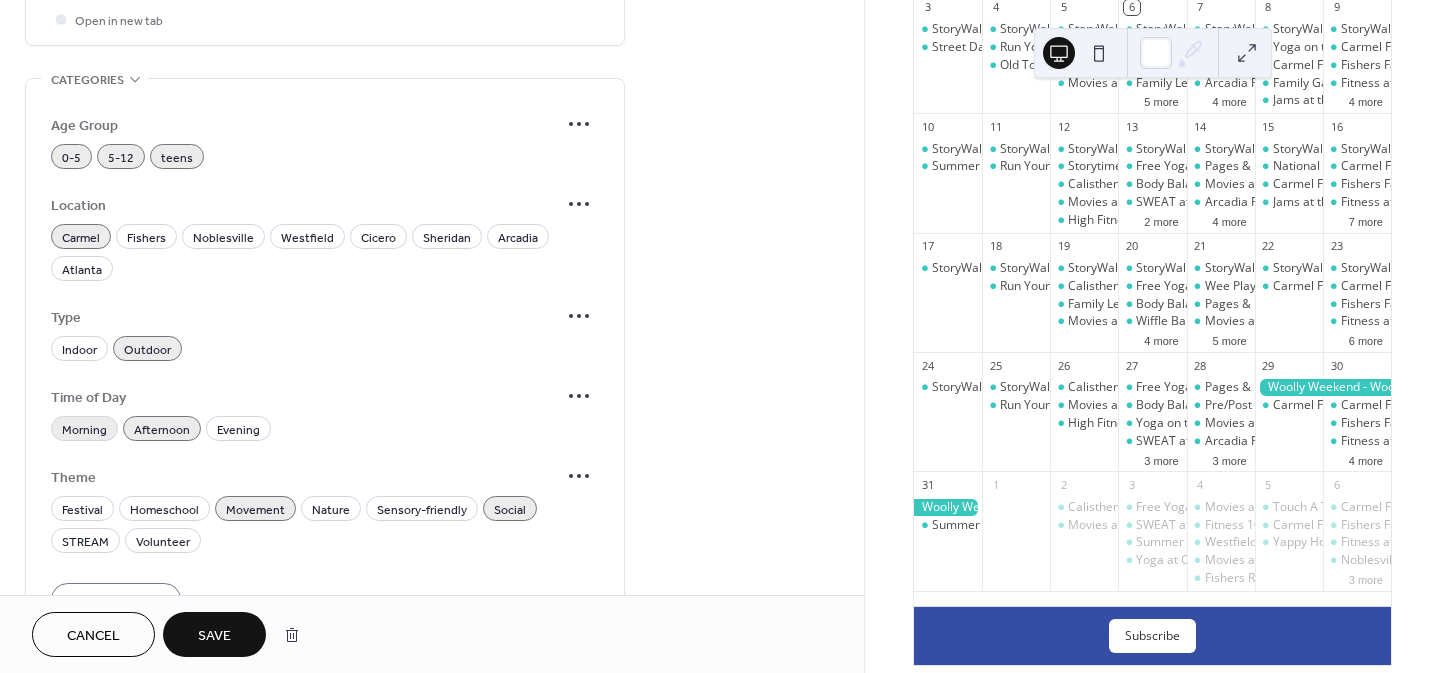 click on "Morning" at bounding box center (84, 430) 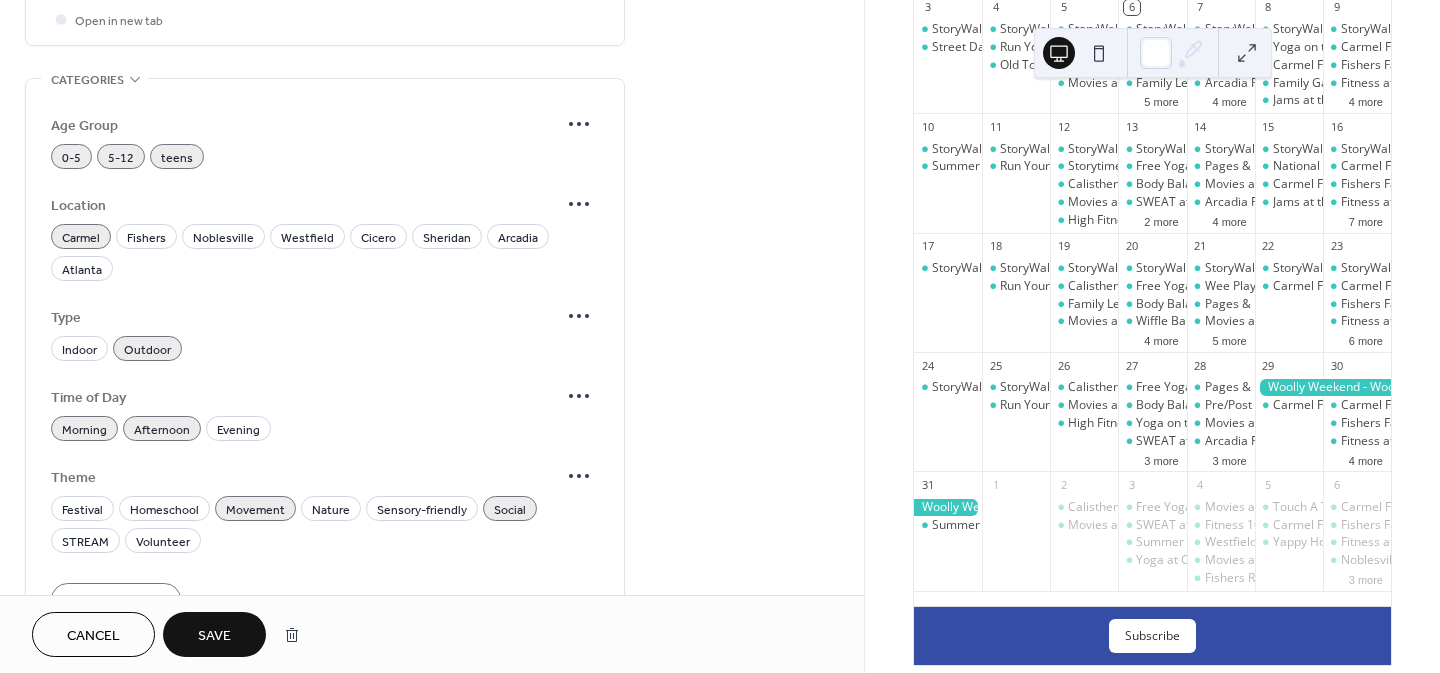 click on "**********" at bounding box center (432, -218) 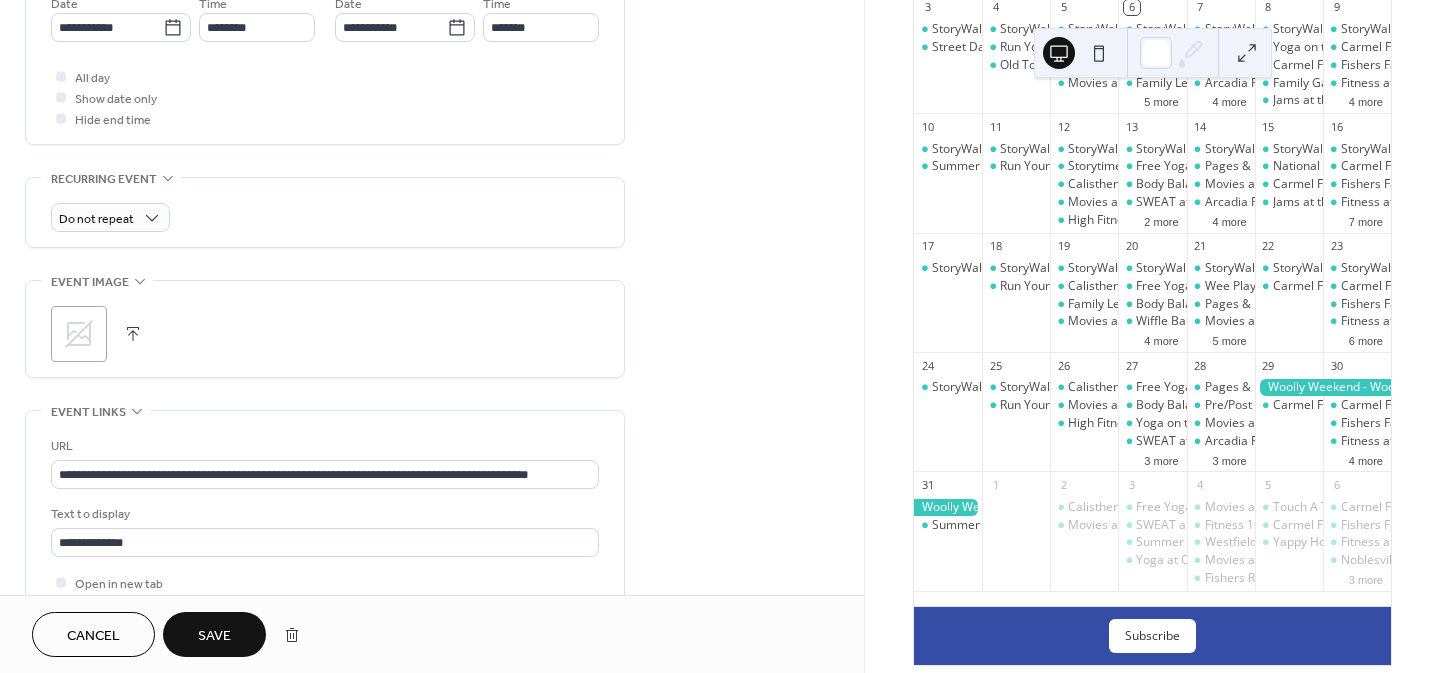 scroll, scrollTop: 711, scrollLeft: 0, axis: vertical 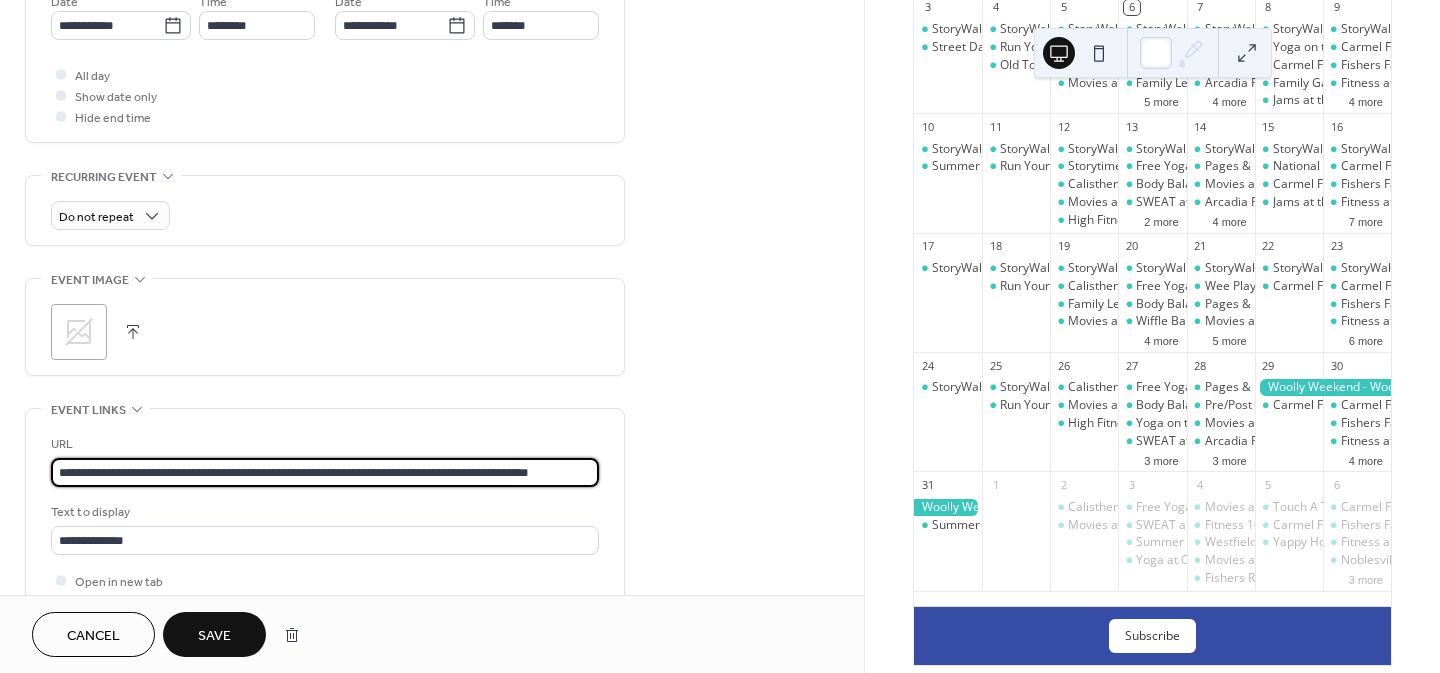 click on "**********" at bounding box center (325, 472) 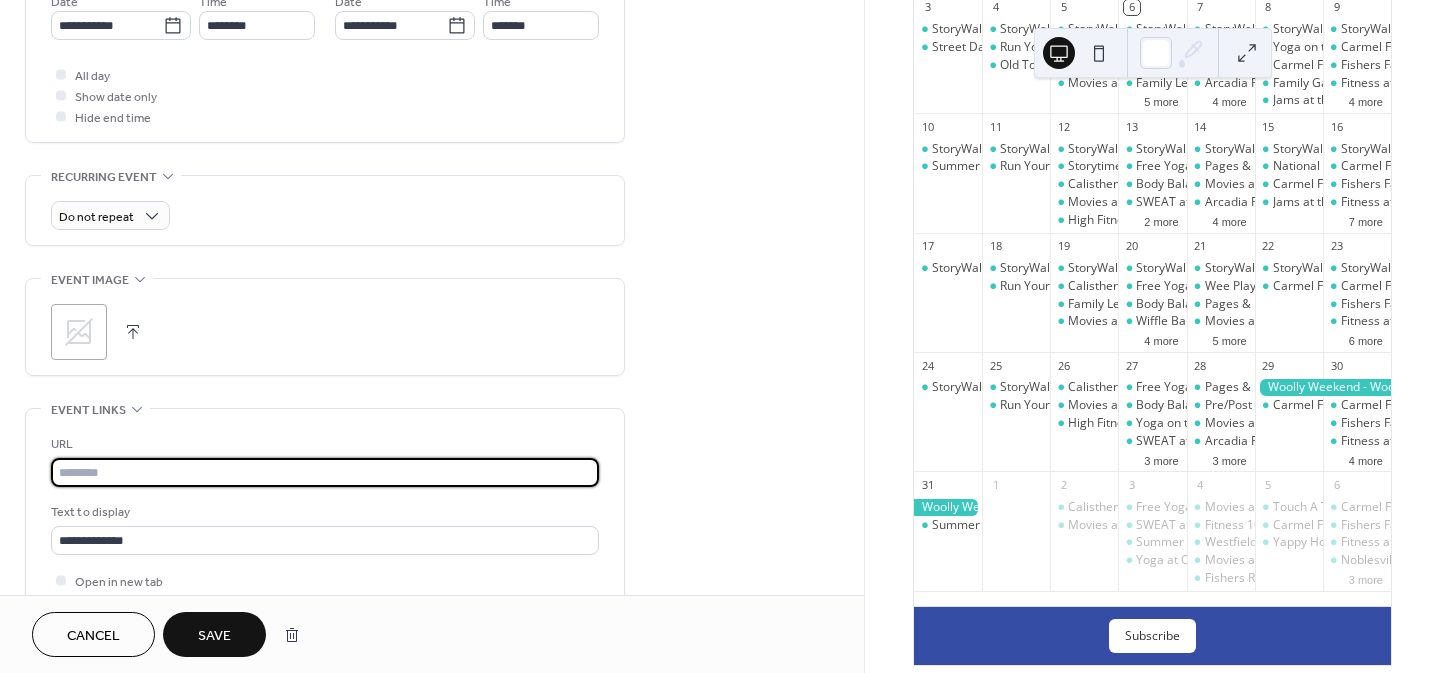 paste on "**********" 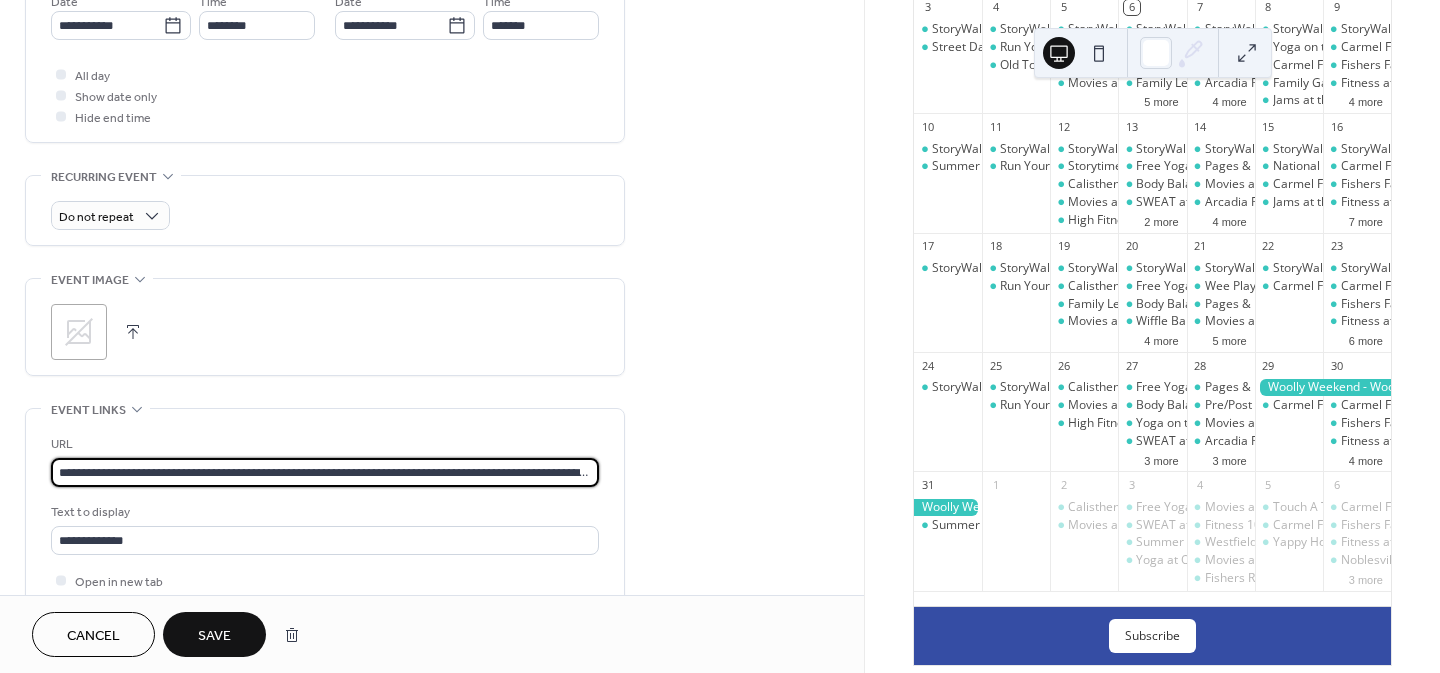 scroll, scrollTop: 0, scrollLeft: 97, axis: horizontal 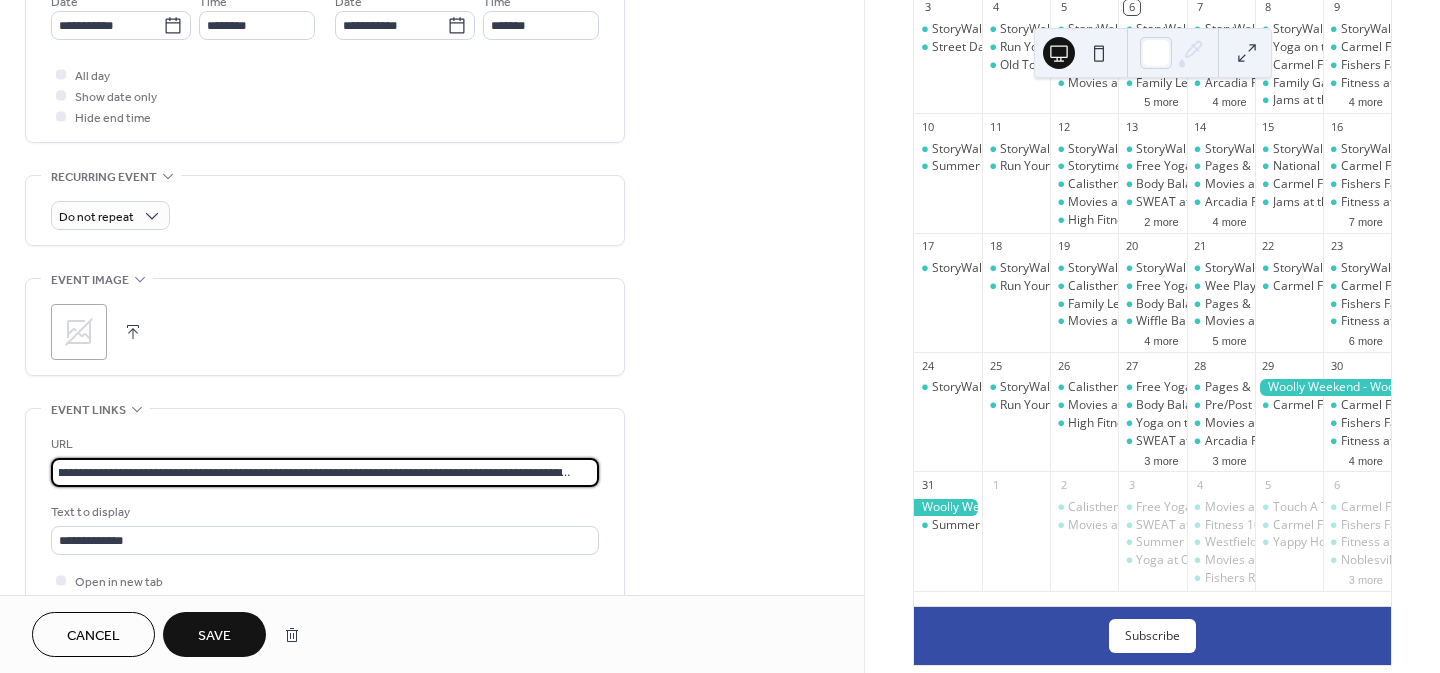 type on "**********" 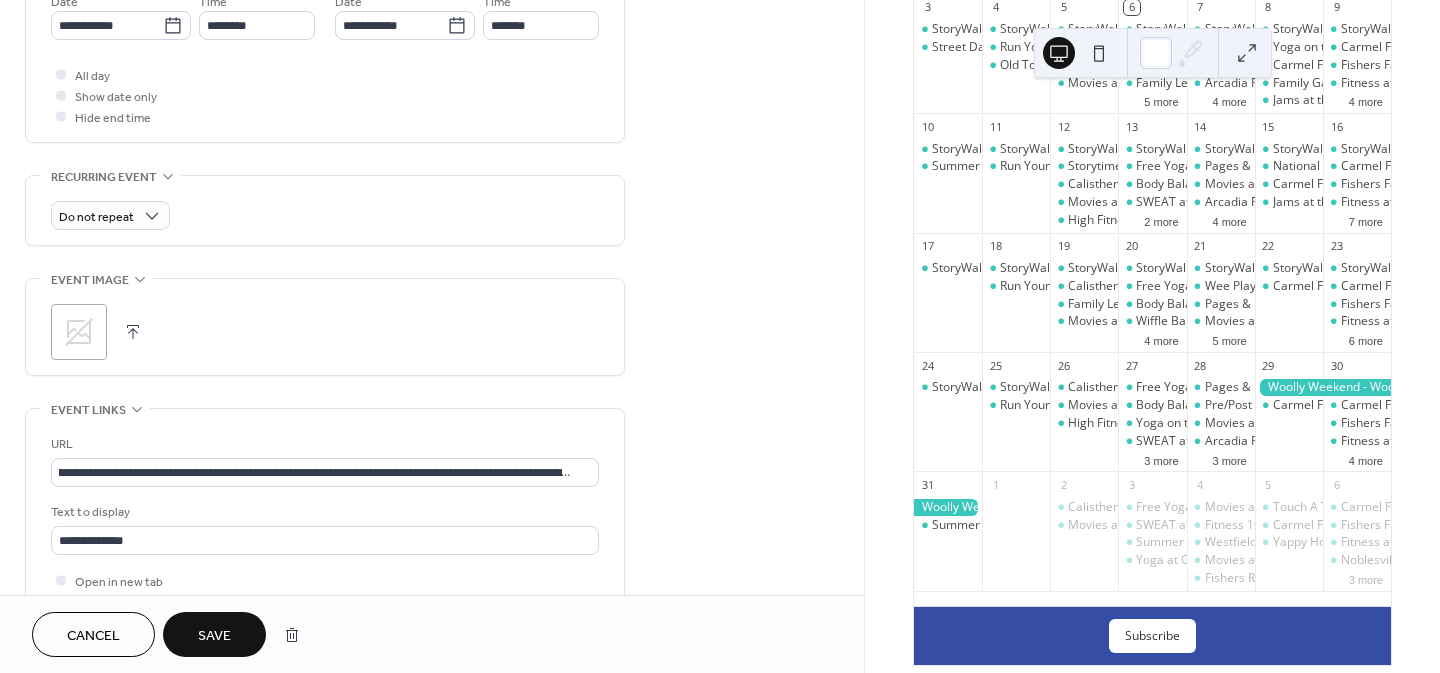 scroll, scrollTop: 0, scrollLeft: 0, axis: both 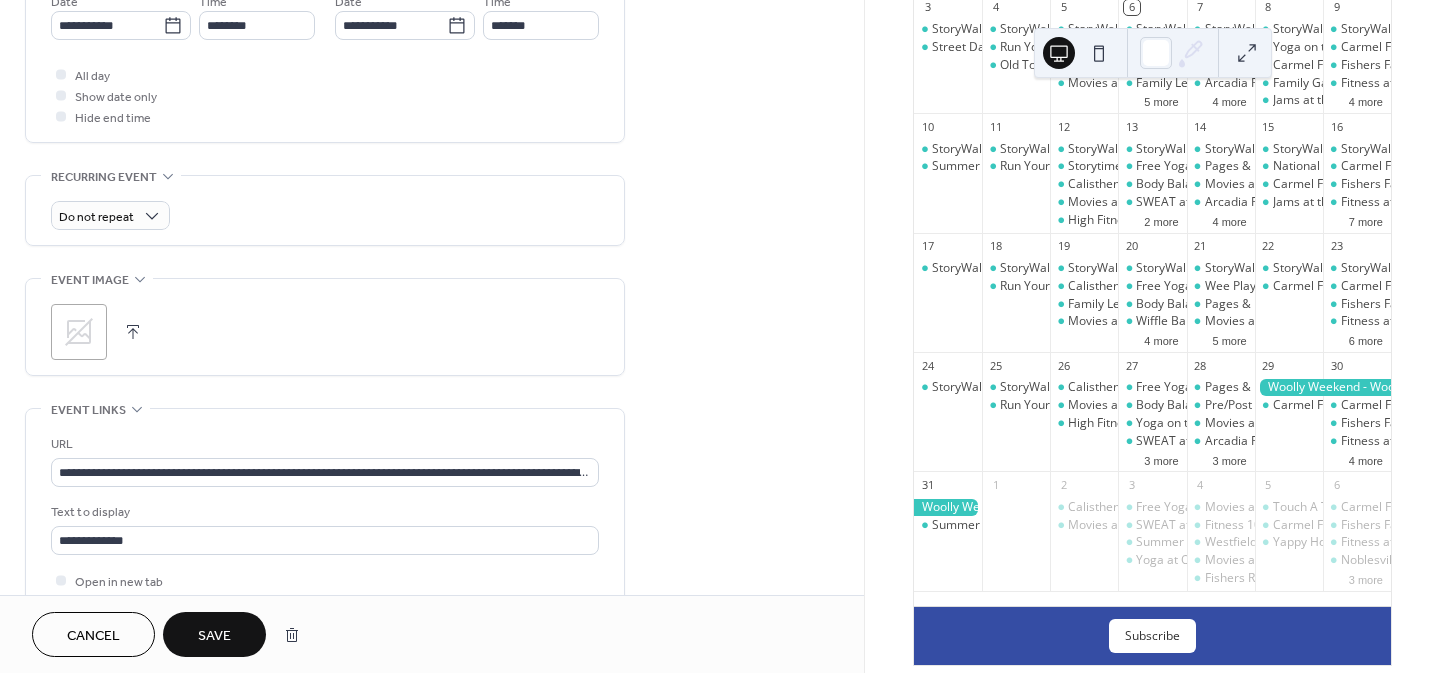 click on "**********" at bounding box center (432, 343) 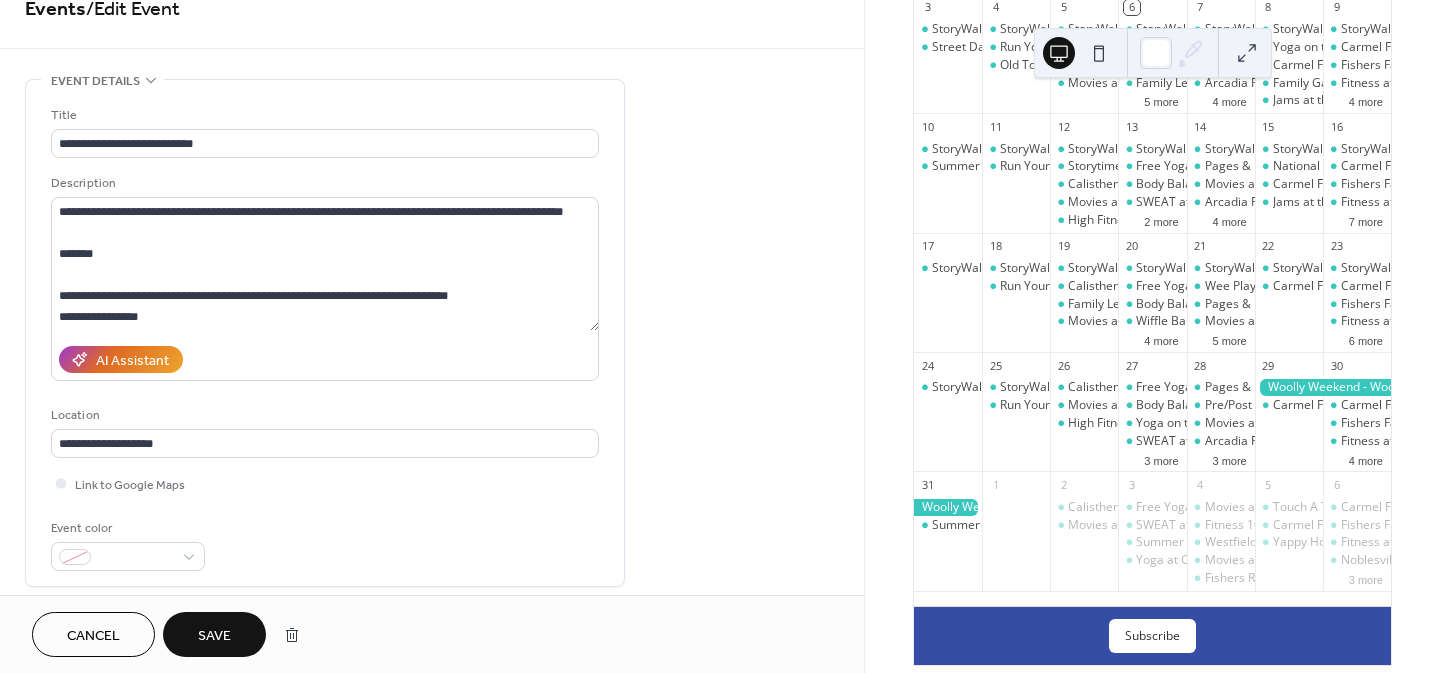 scroll, scrollTop: 0, scrollLeft: 0, axis: both 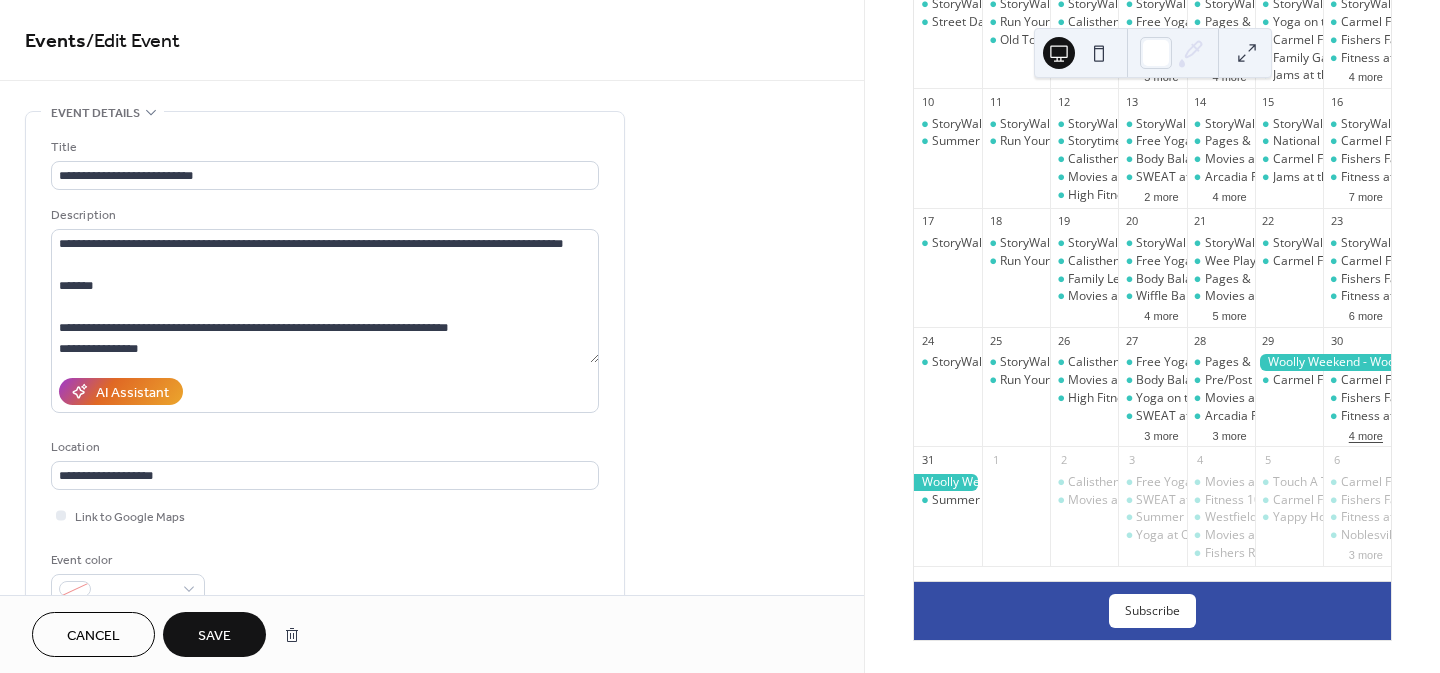 click on "4 more" at bounding box center (1366, 434) 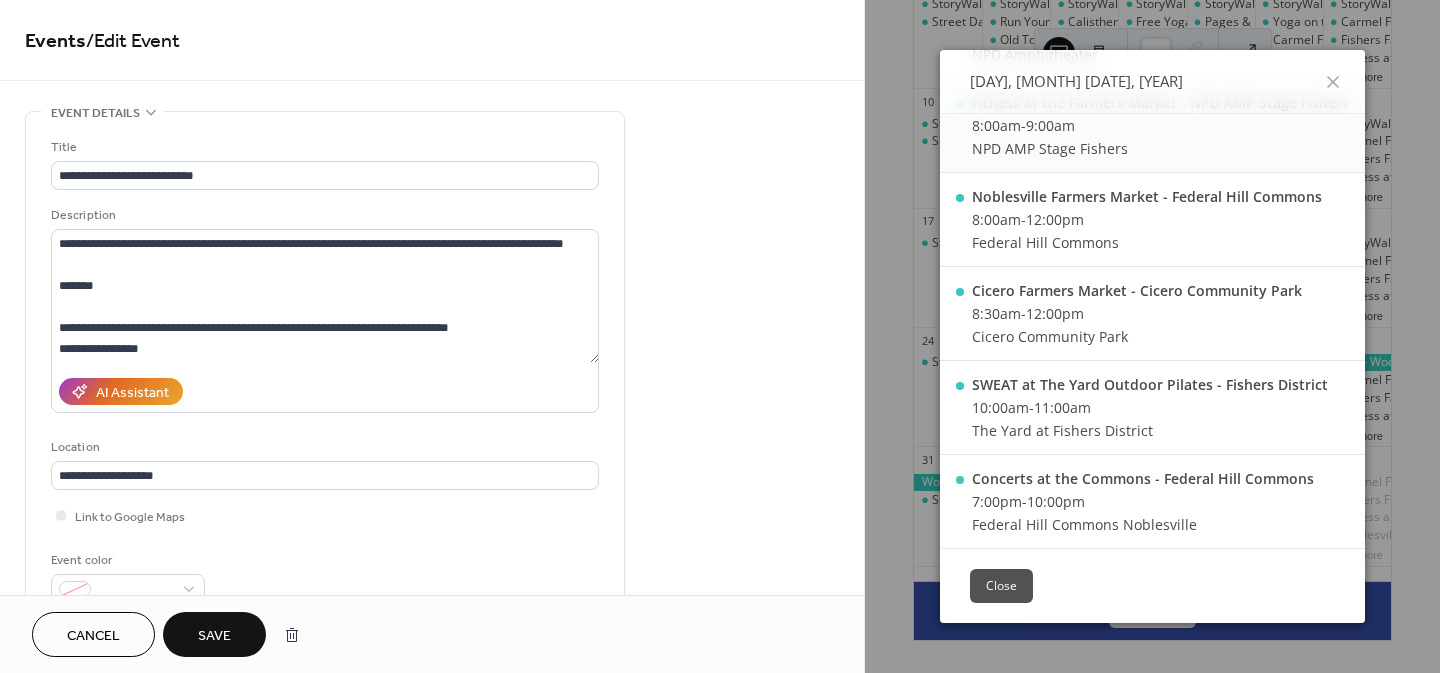 scroll, scrollTop: 0, scrollLeft: 0, axis: both 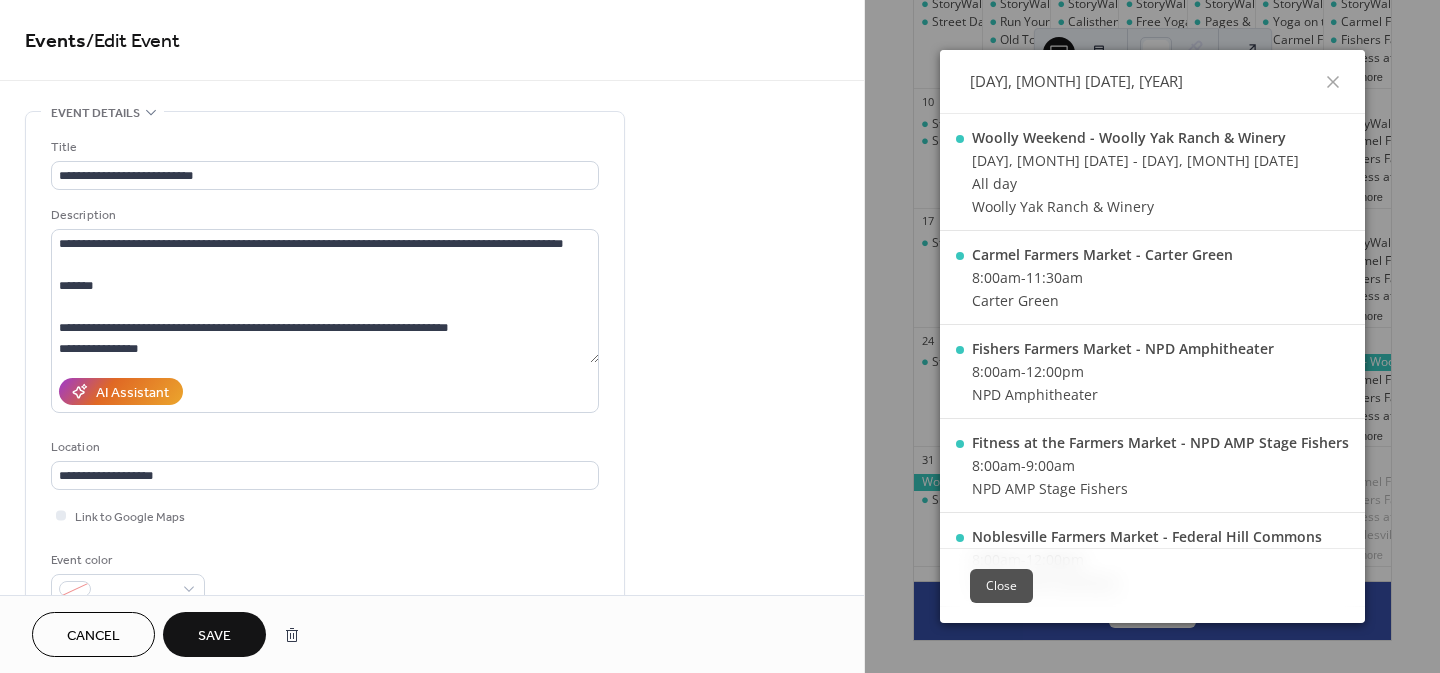 click on "Close" at bounding box center (1001, 586) 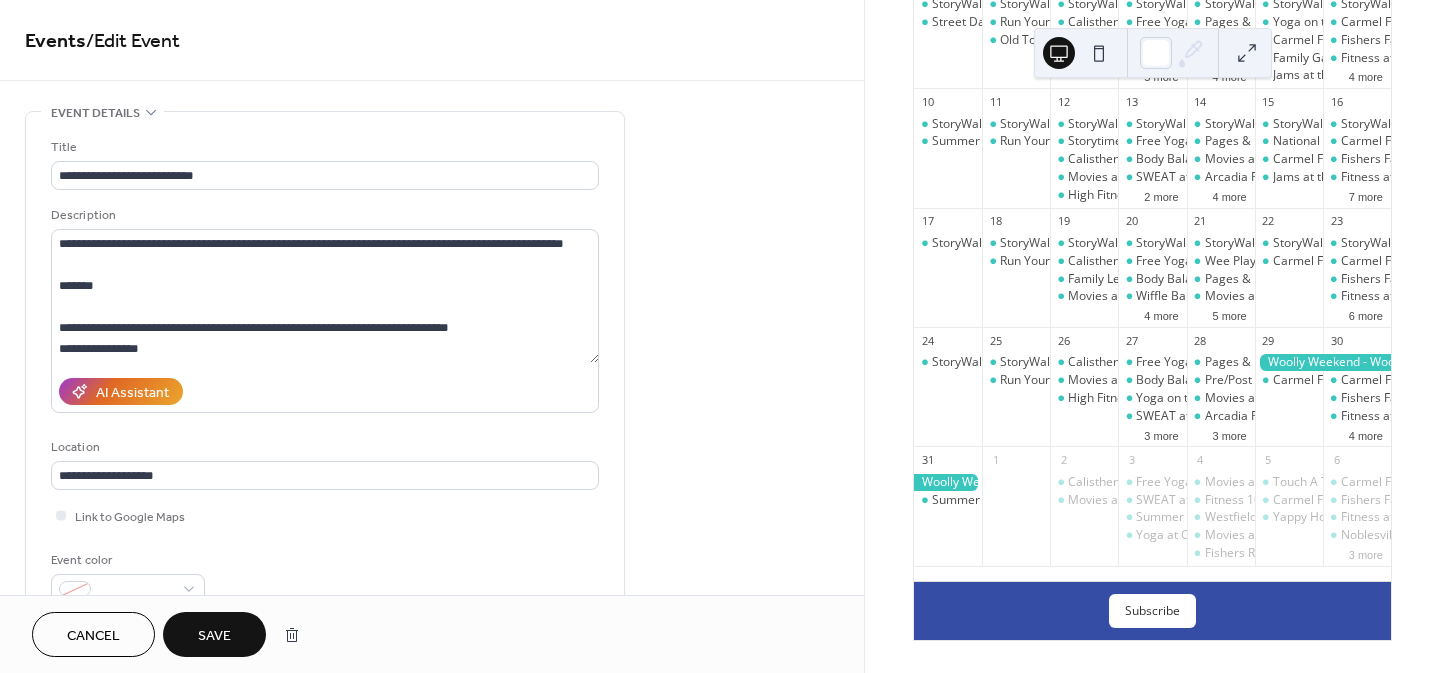 click on "Save" at bounding box center (214, 636) 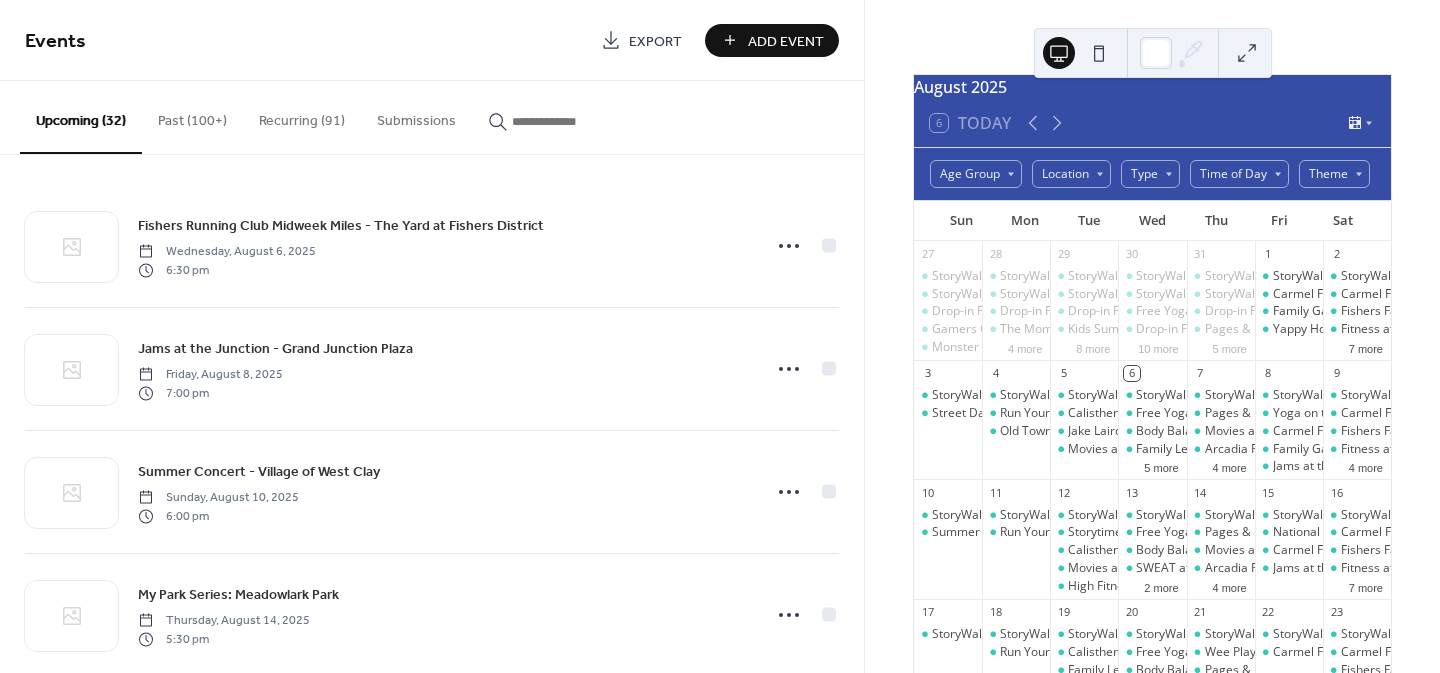 scroll, scrollTop: 9, scrollLeft: 0, axis: vertical 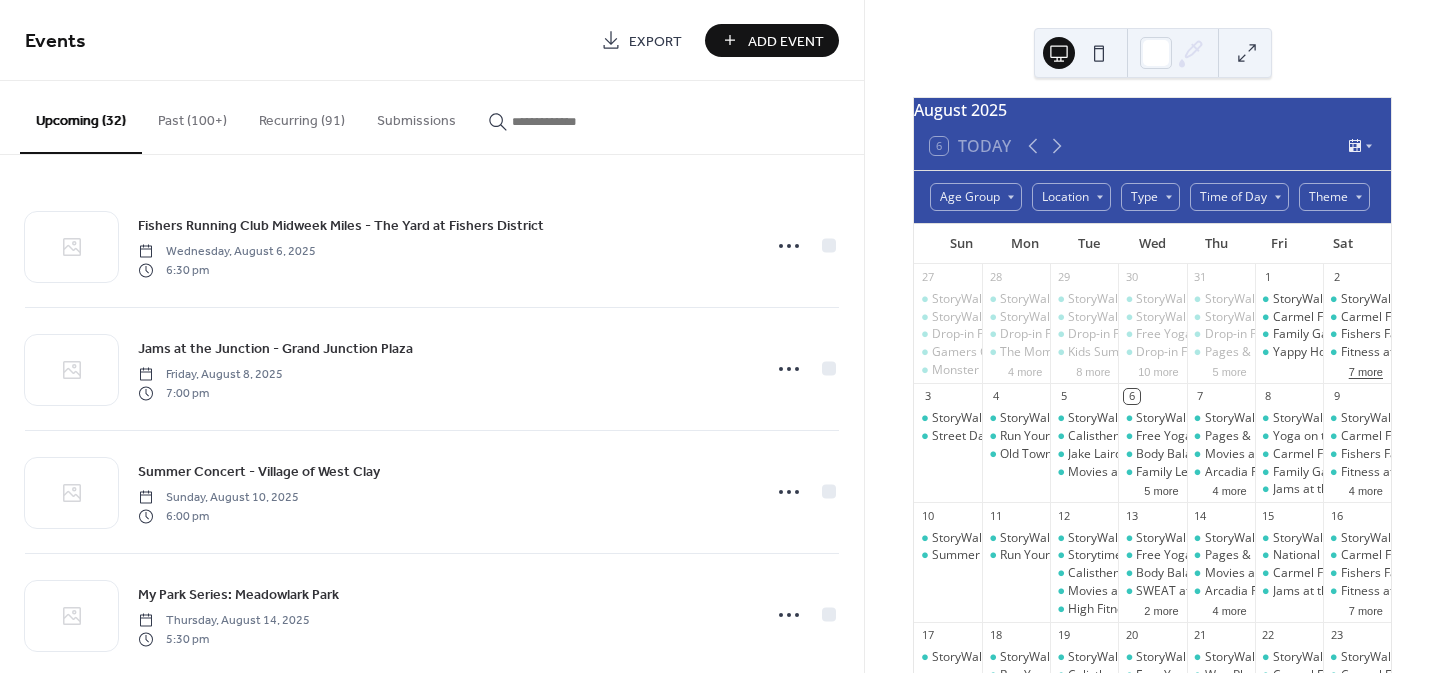 click on "7 more" at bounding box center (1366, 370) 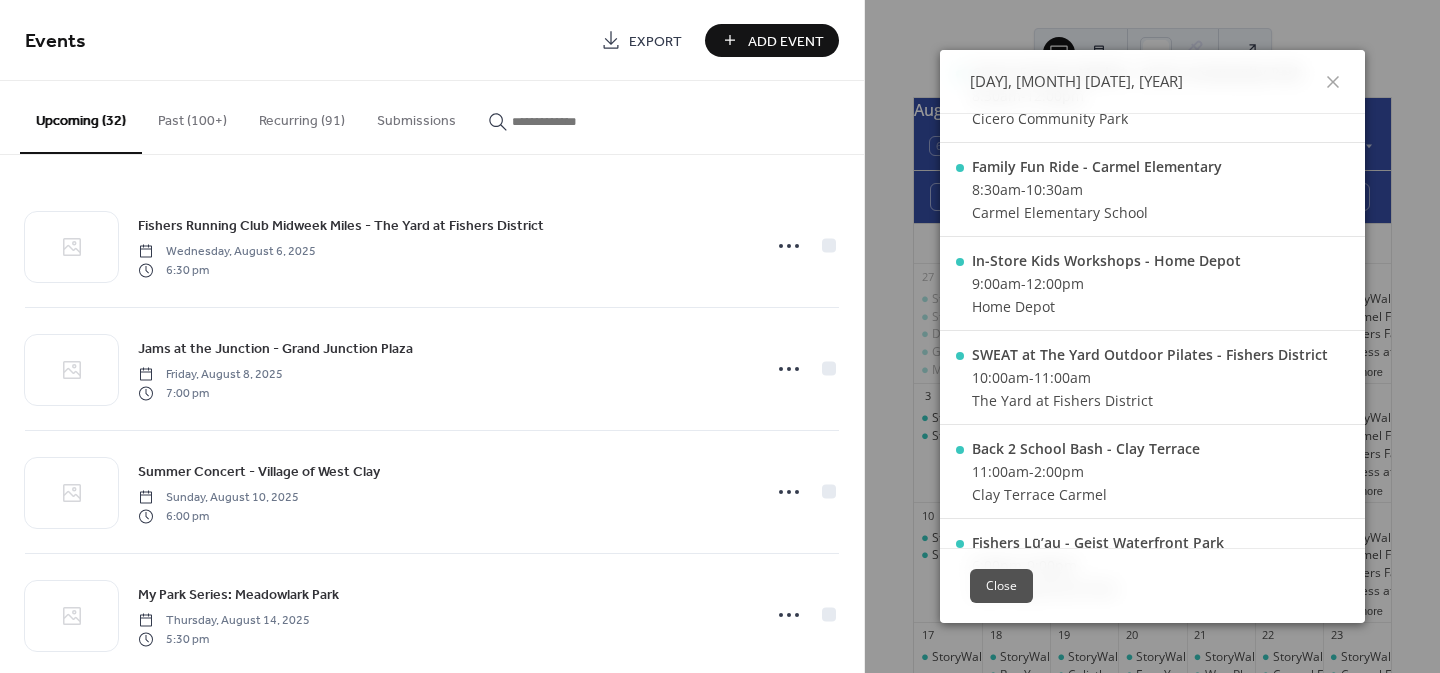 scroll, scrollTop: 516, scrollLeft: 0, axis: vertical 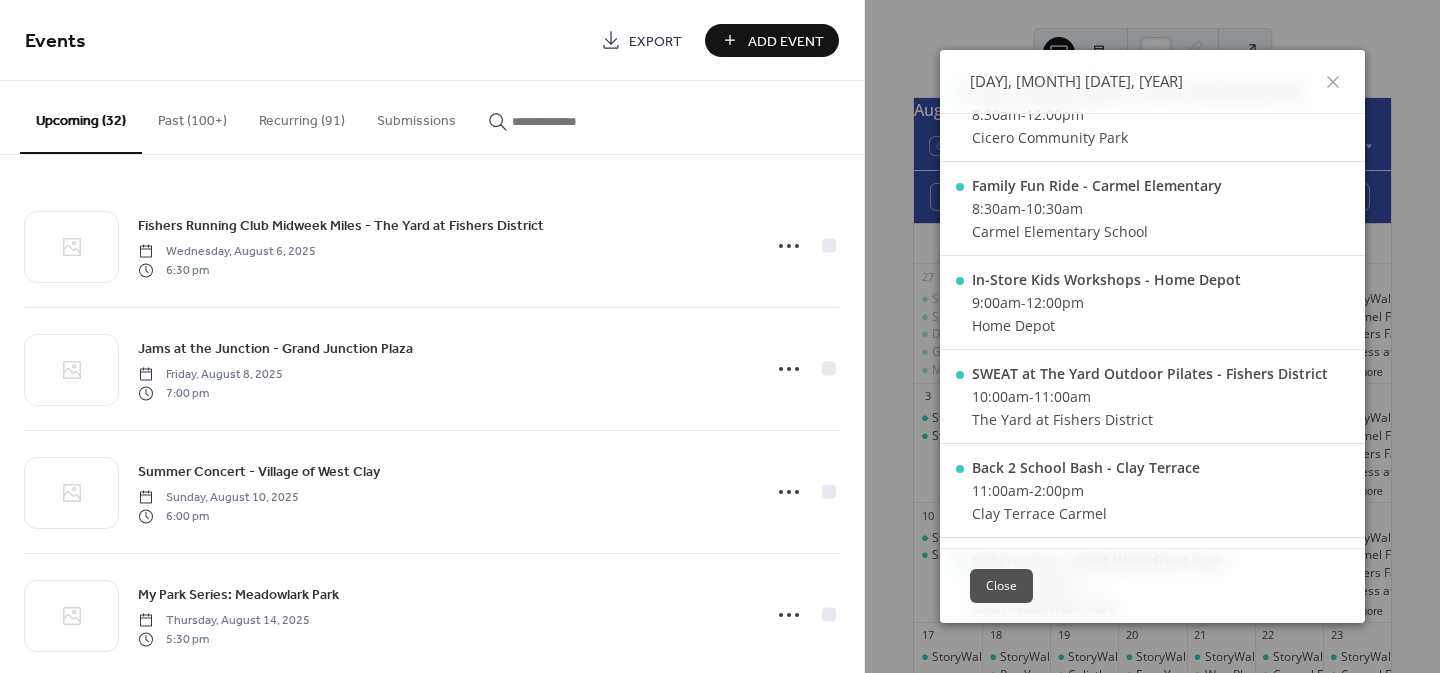 click at bounding box center [572, 121] 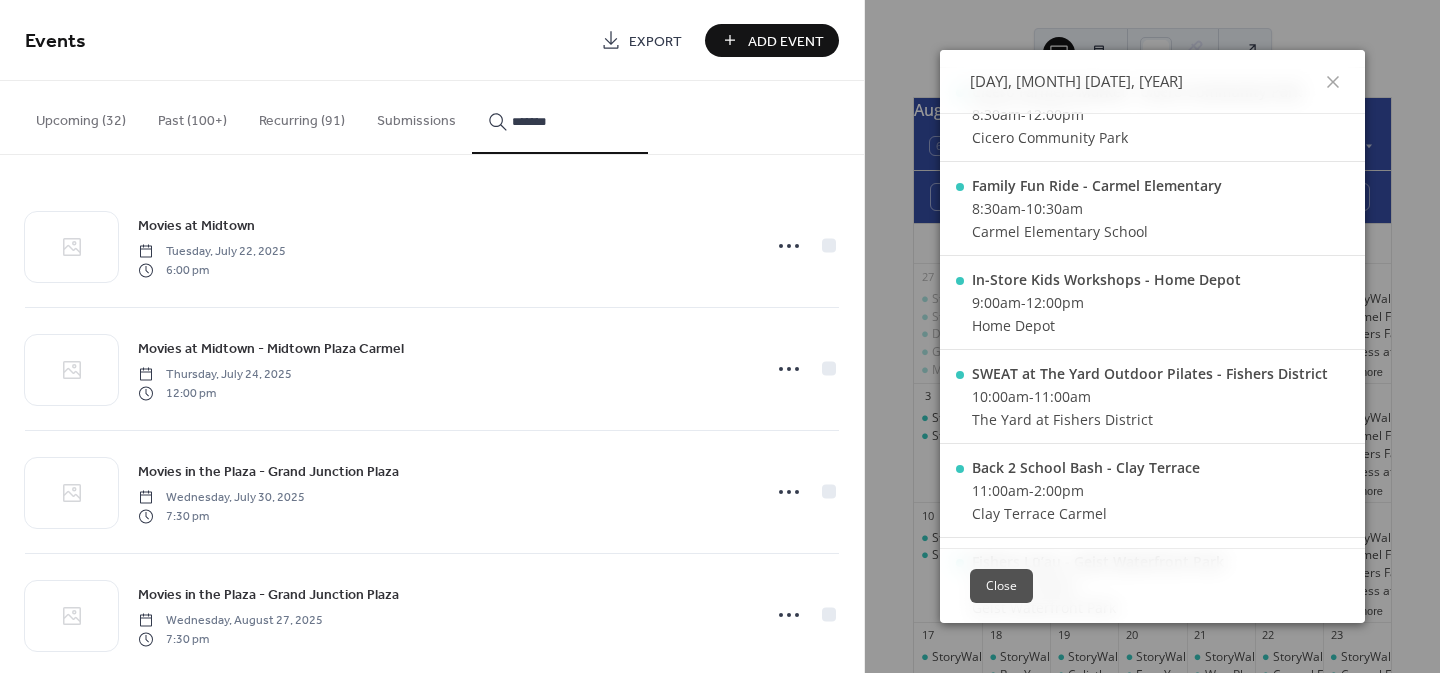 click on "******" at bounding box center (560, 117) 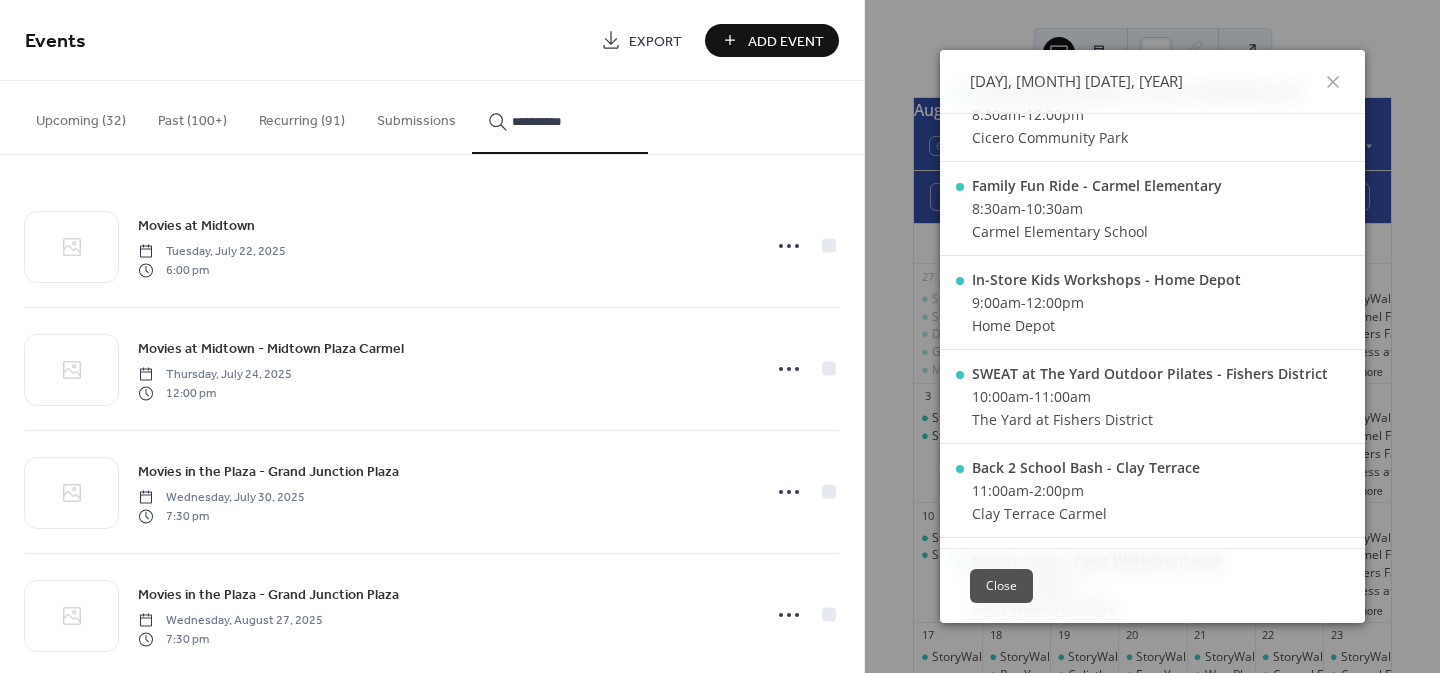 click on "*********" at bounding box center [560, 117] 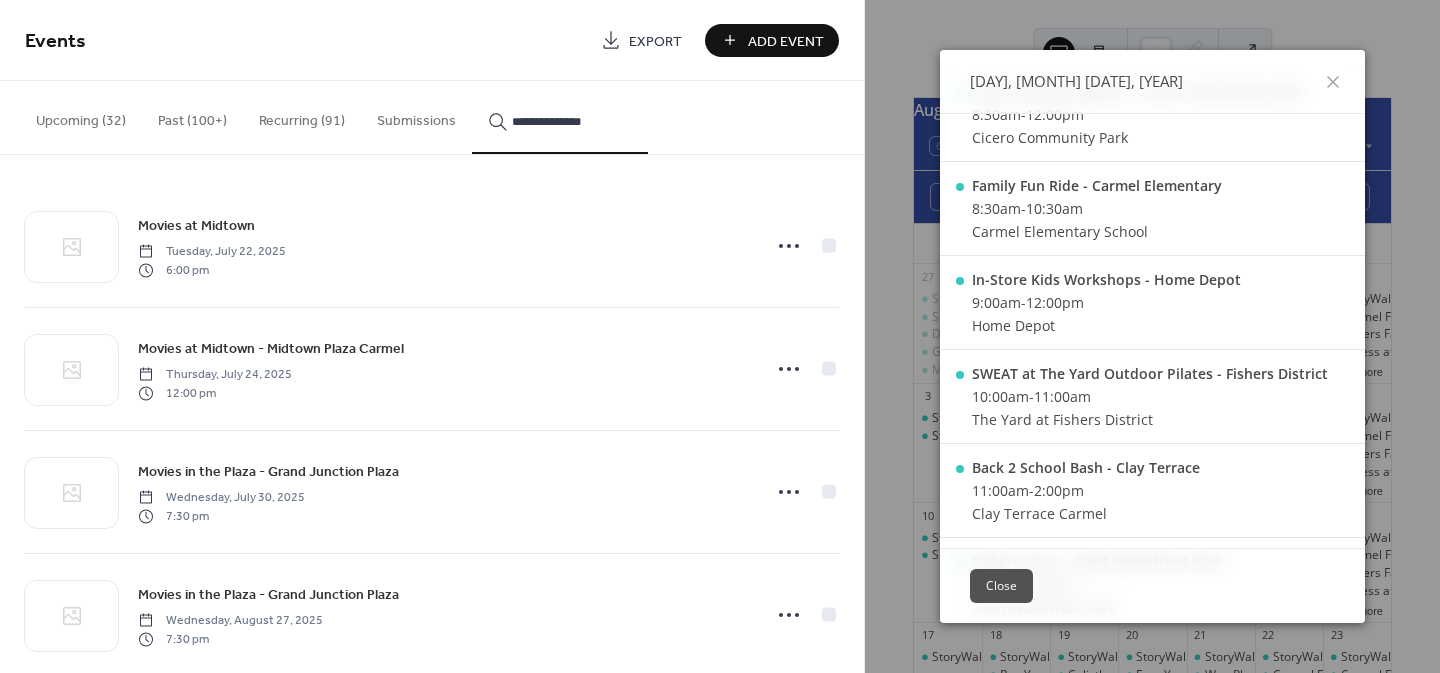 click on "**********" at bounding box center (560, 117) 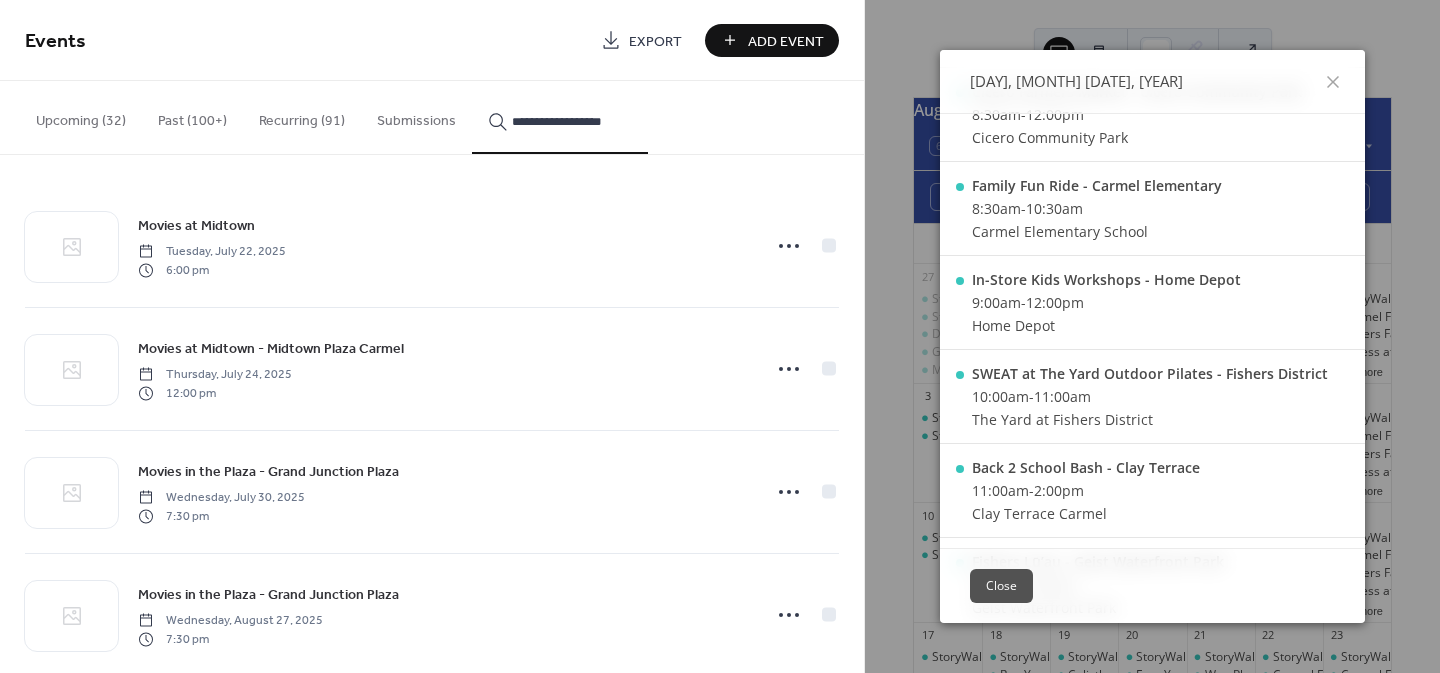 scroll, scrollTop: 33, scrollLeft: 0, axis: vertical 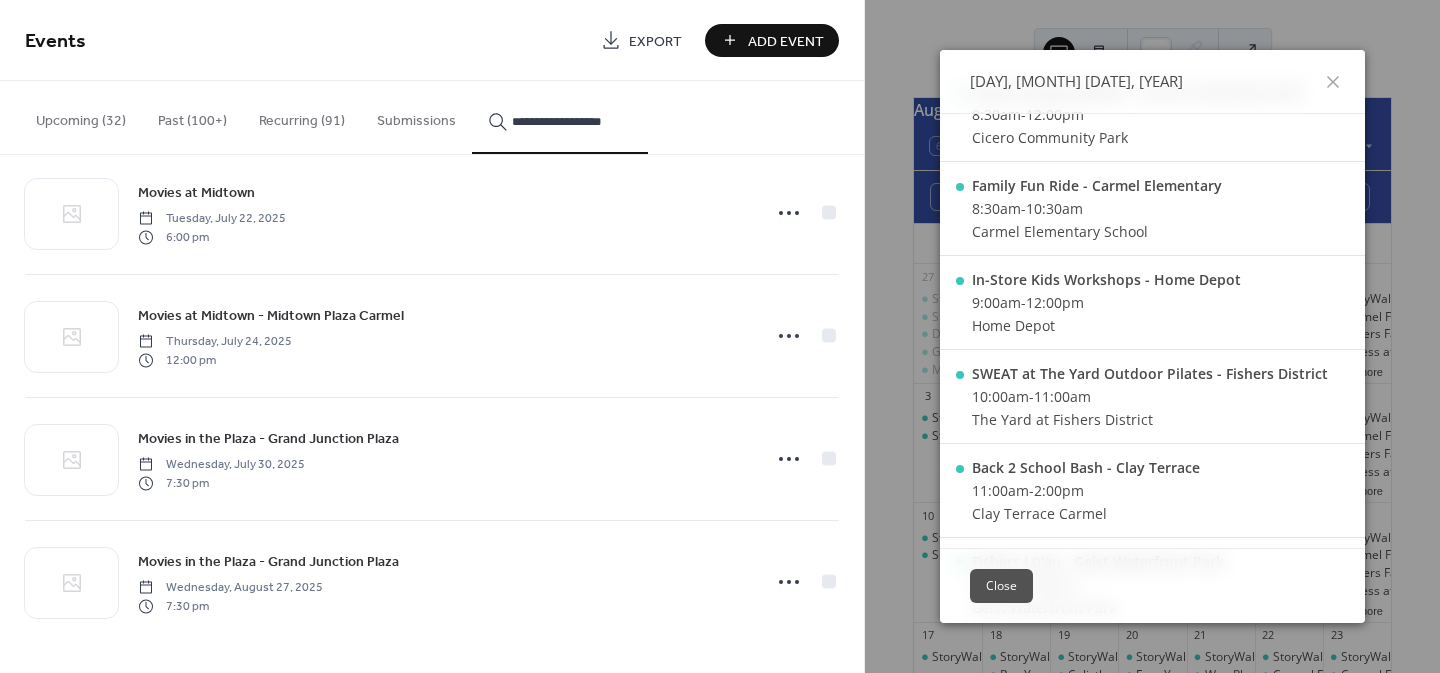 drag, startPoint x: 607, startPoint y: 120, endPoint x: 541, endPoint y: 122, distance: 66.0303 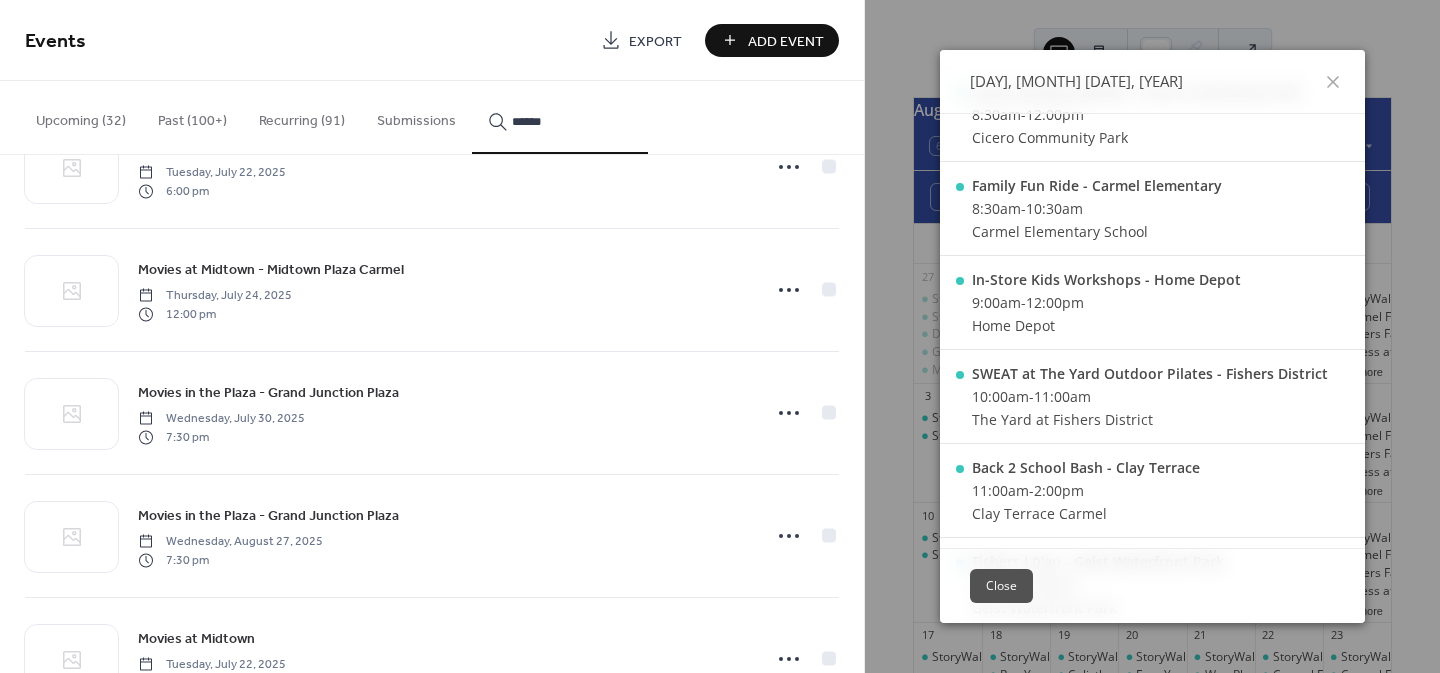 scroll, scrollTop: 0, scrollLeft: 0, axis: both 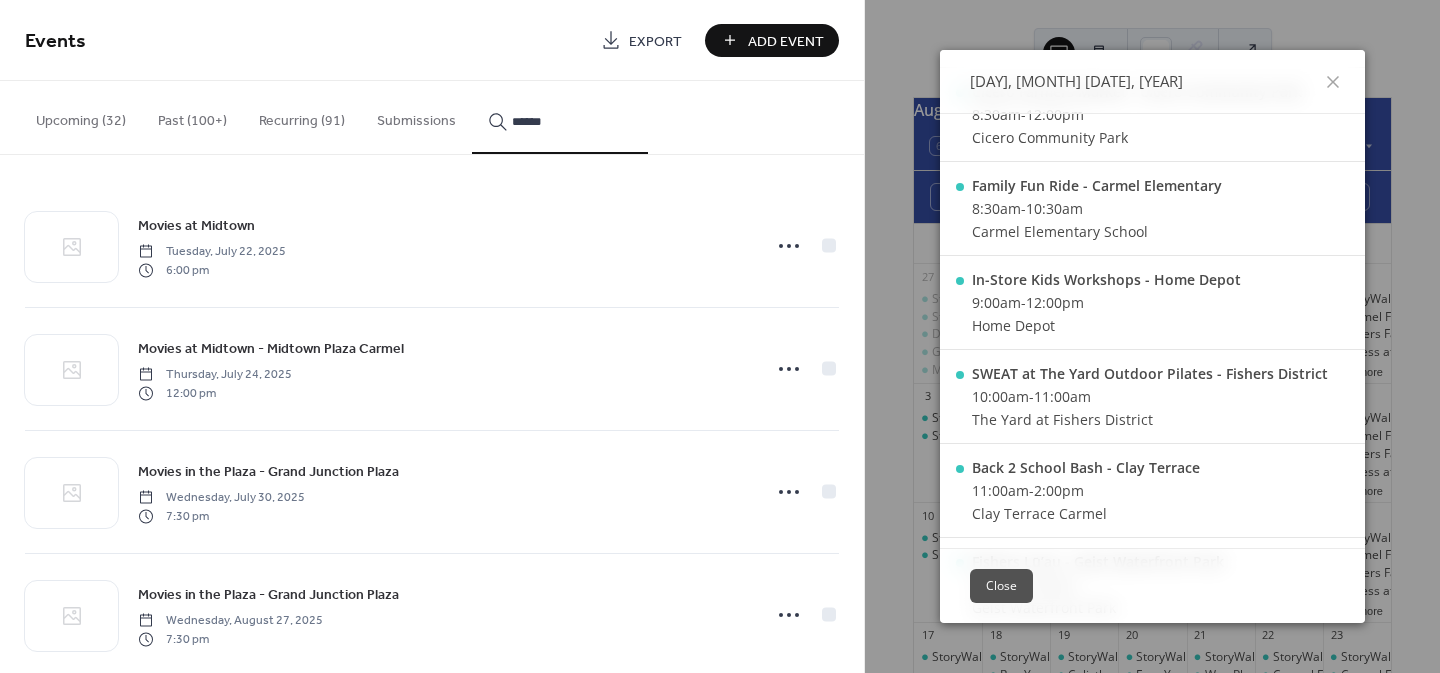 type on "******" 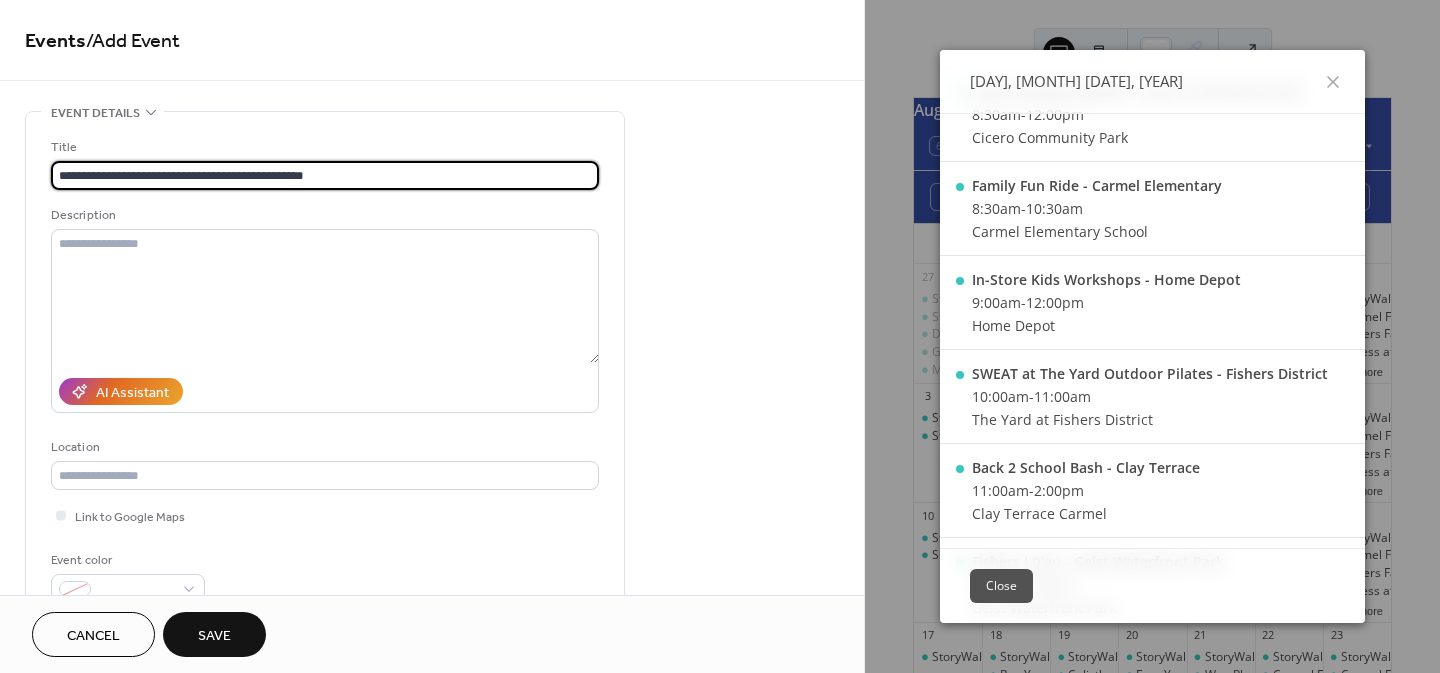 drag, startPoint x: 351, startPoint y: 174, endPoint x: 168, endPoint y: 166, distance: 183.17477 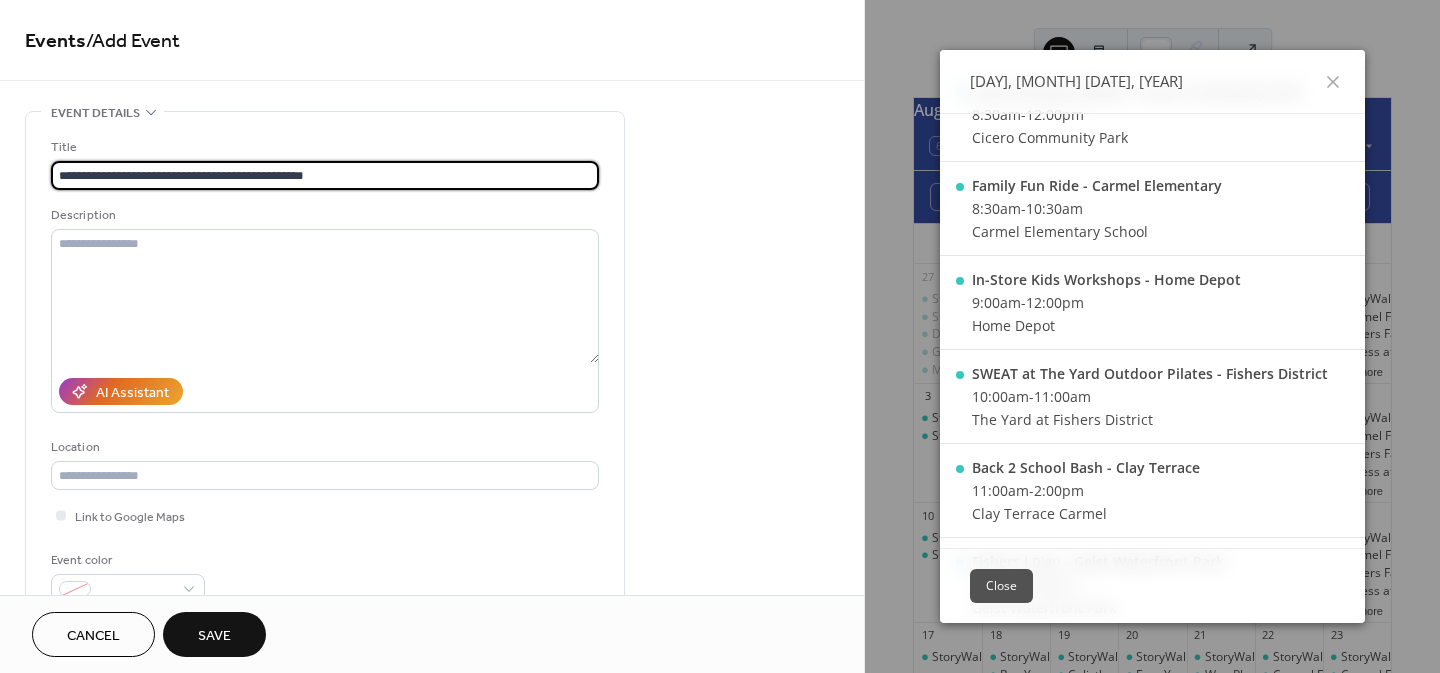 click on "**********" at bounding box center (325, 175) 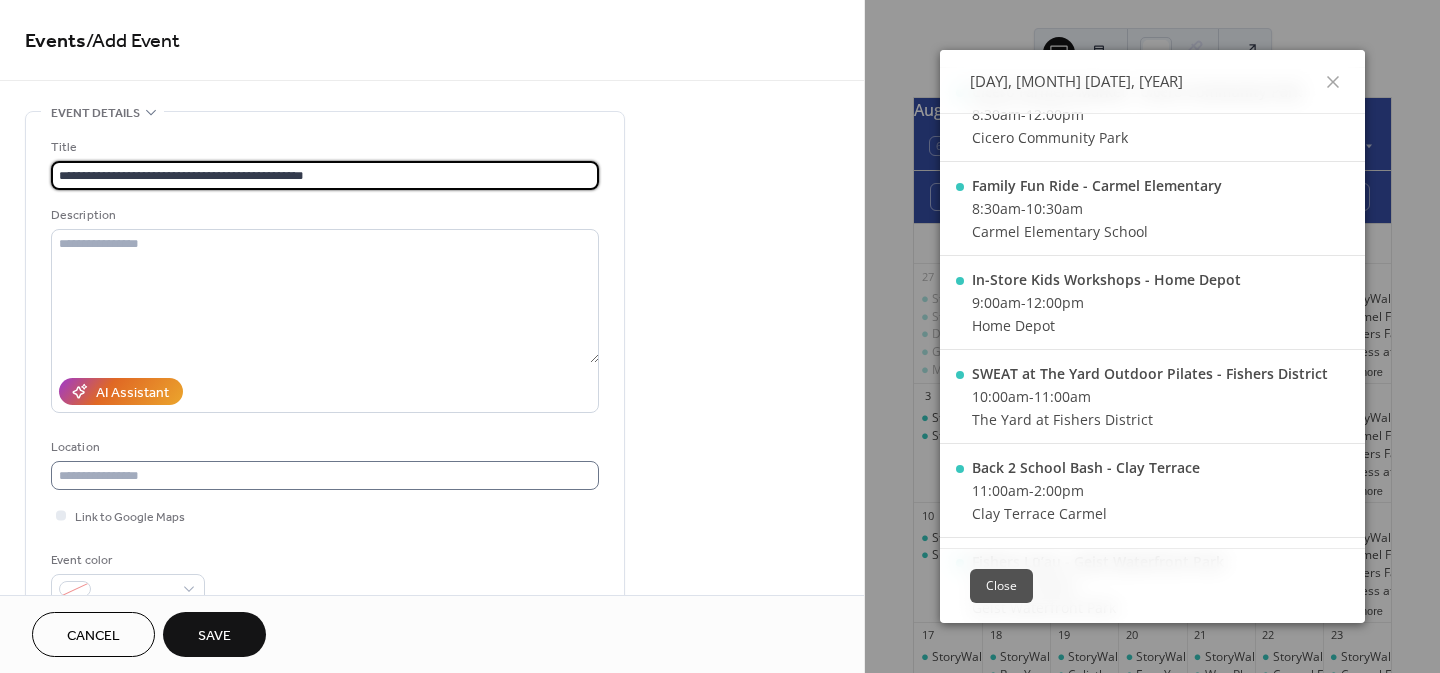 type on "**********" 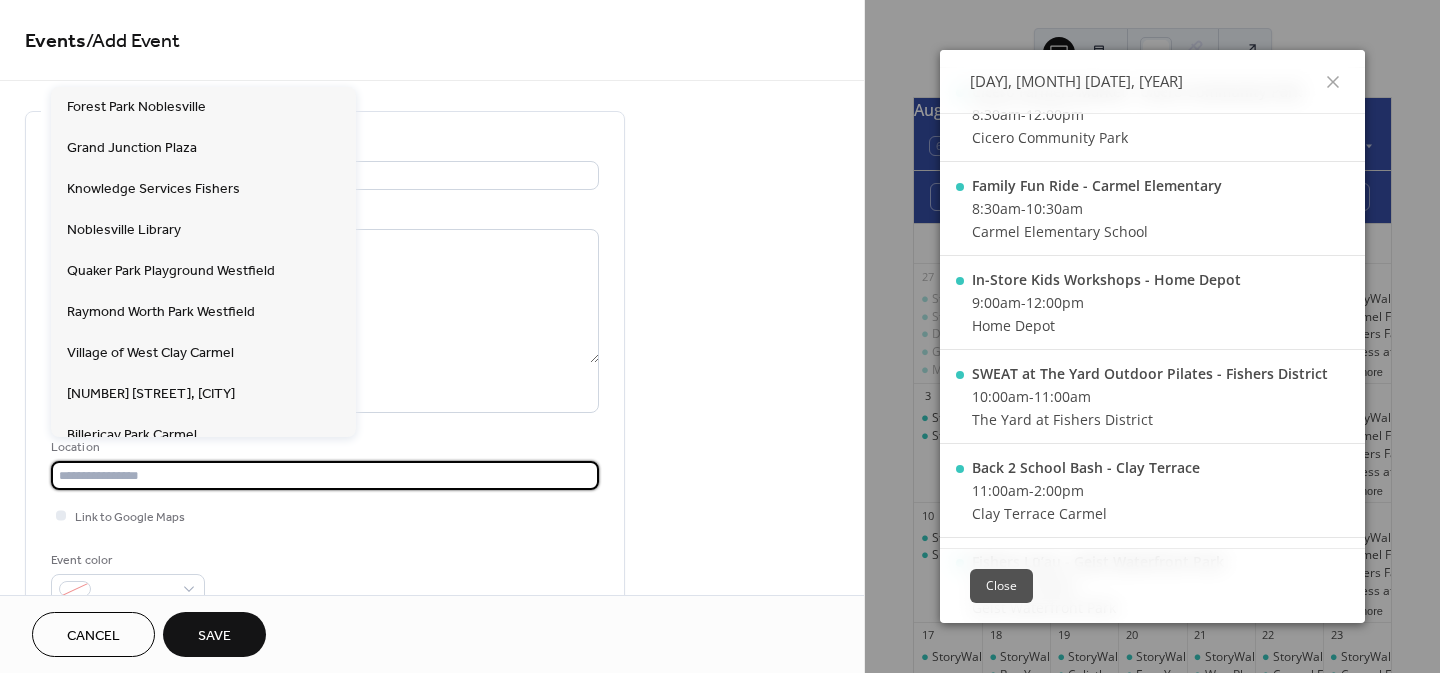 click at bounding box center (325, 475) 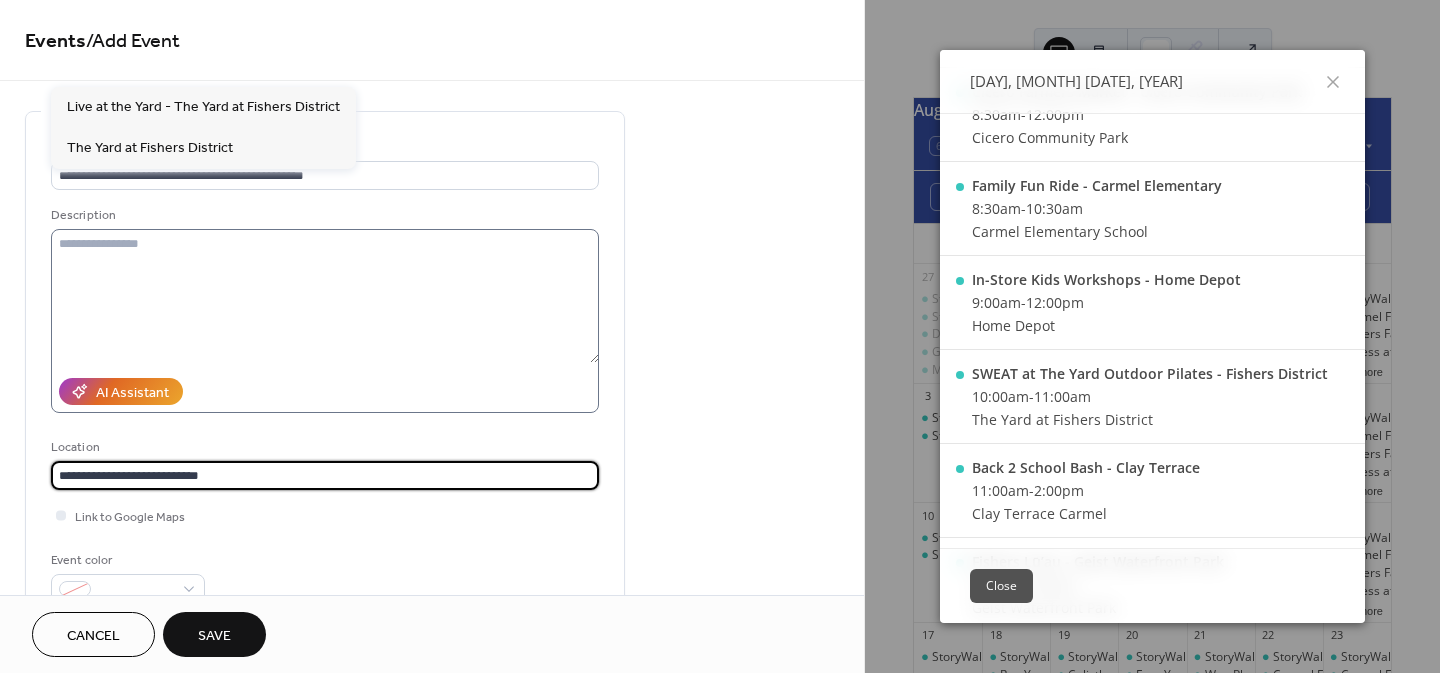 type on "**********" 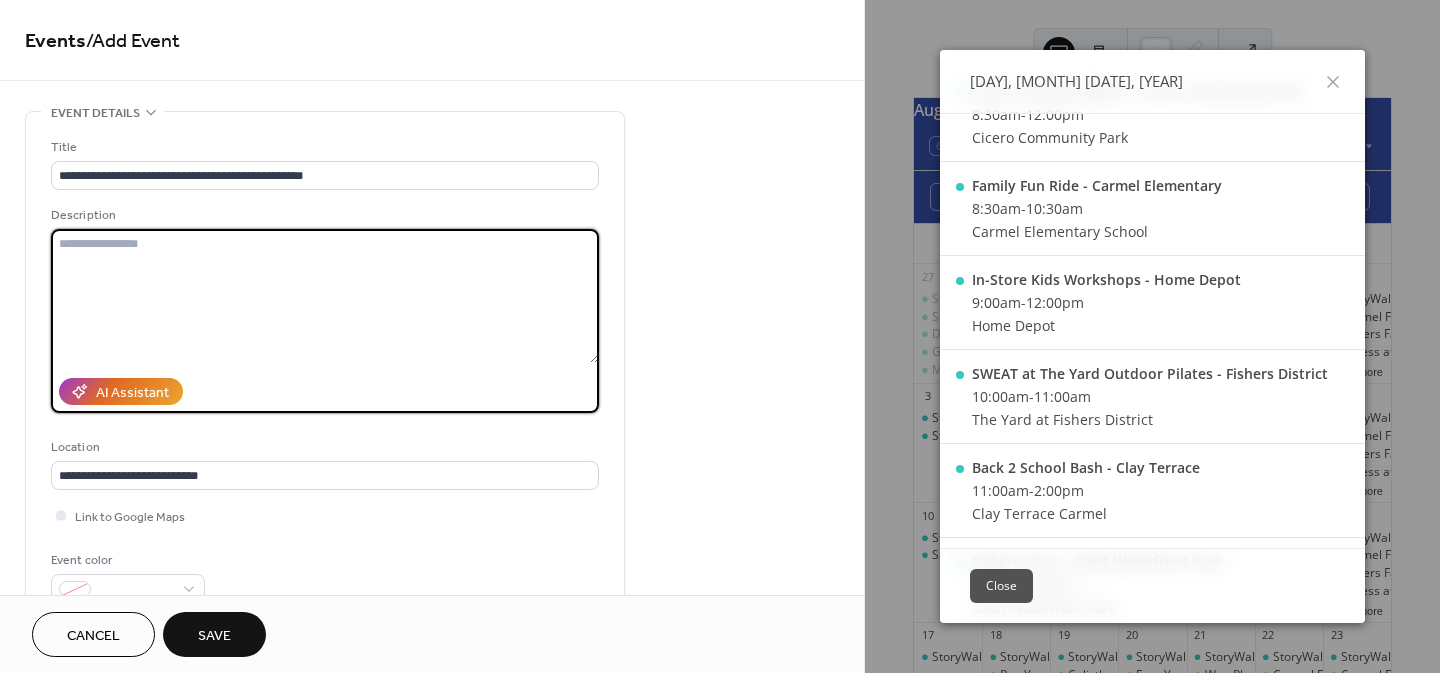 click at bounding box center [325, 296] 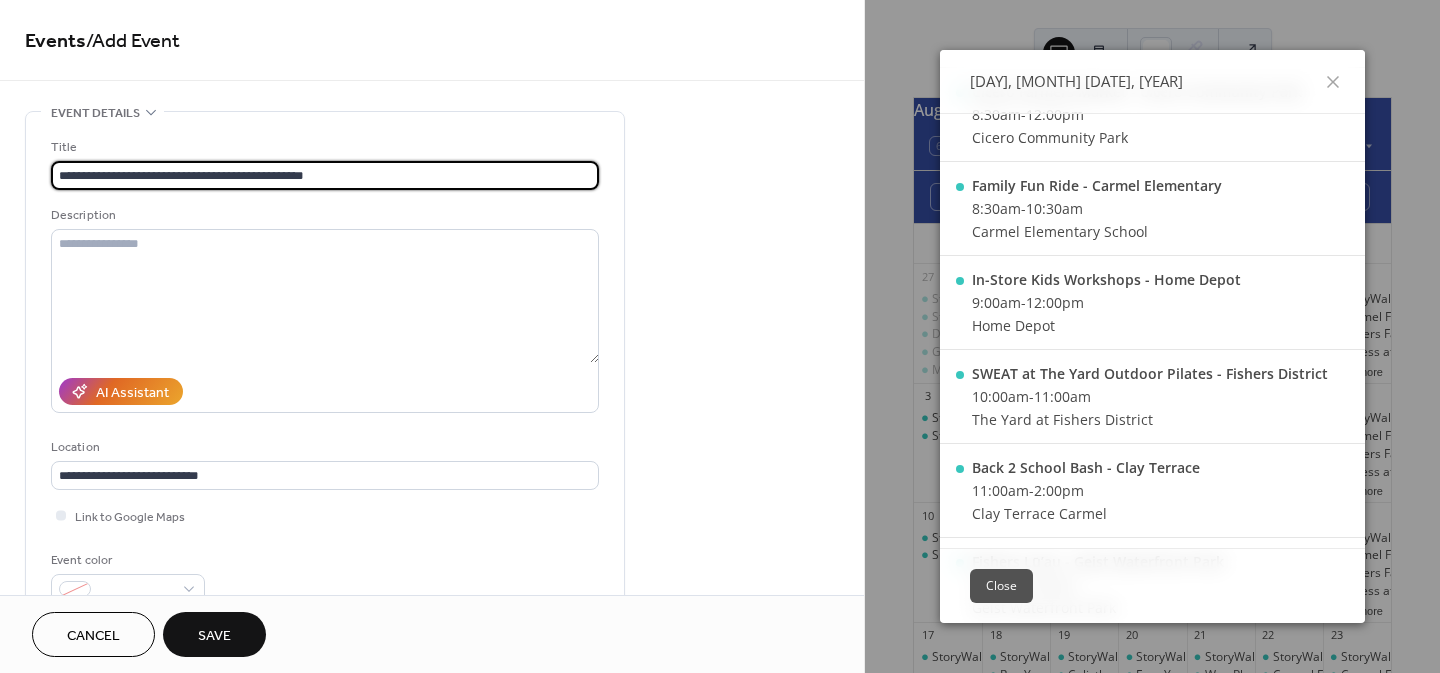 scroll, scrollTop: 0, scrollLeft: 0, axis: both 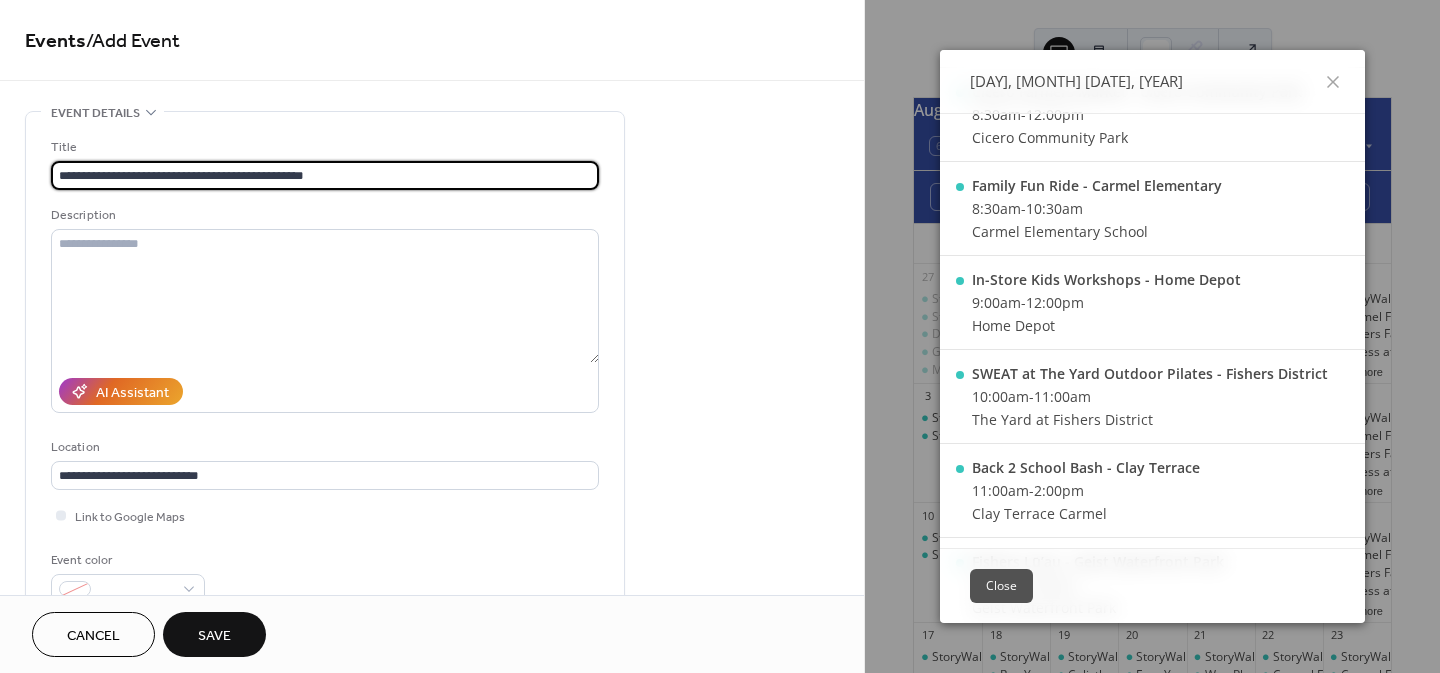 click on "**********" at bounding box center [325, 175] 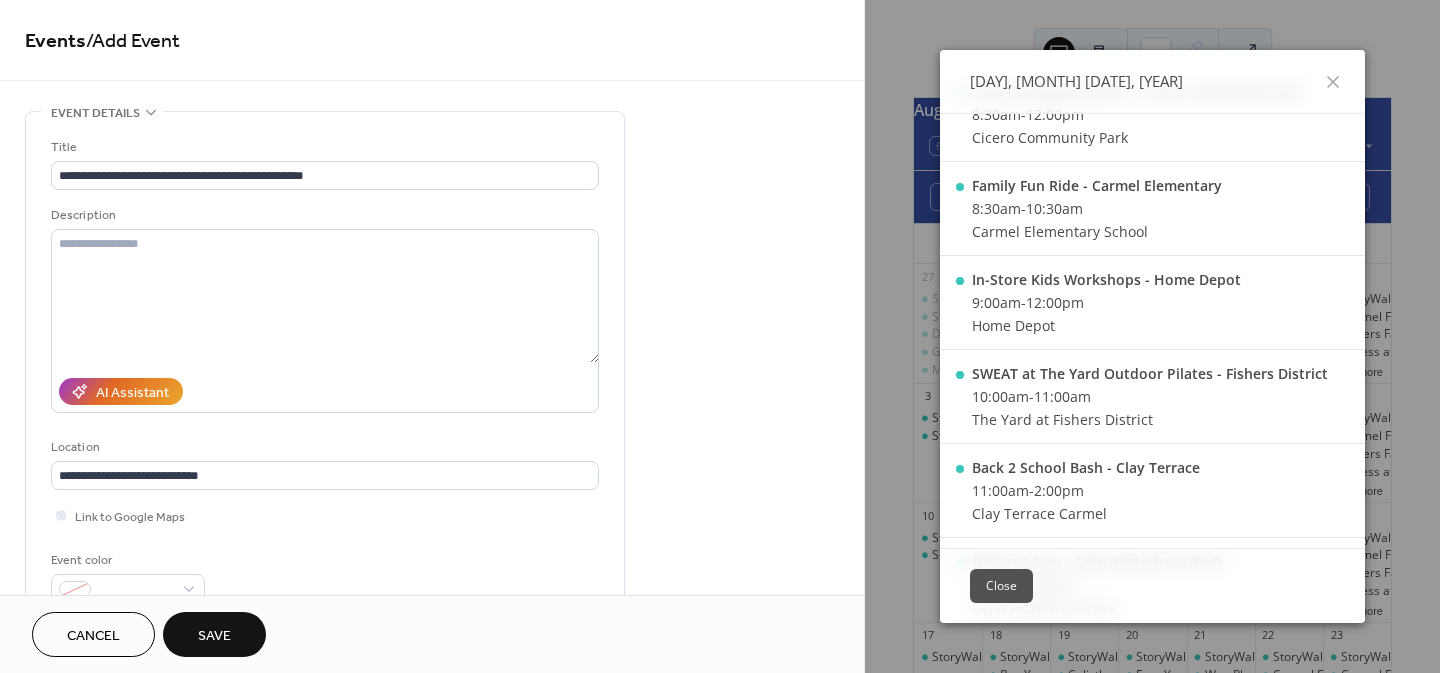 click on "**********" at bounding box center (432, 1054) 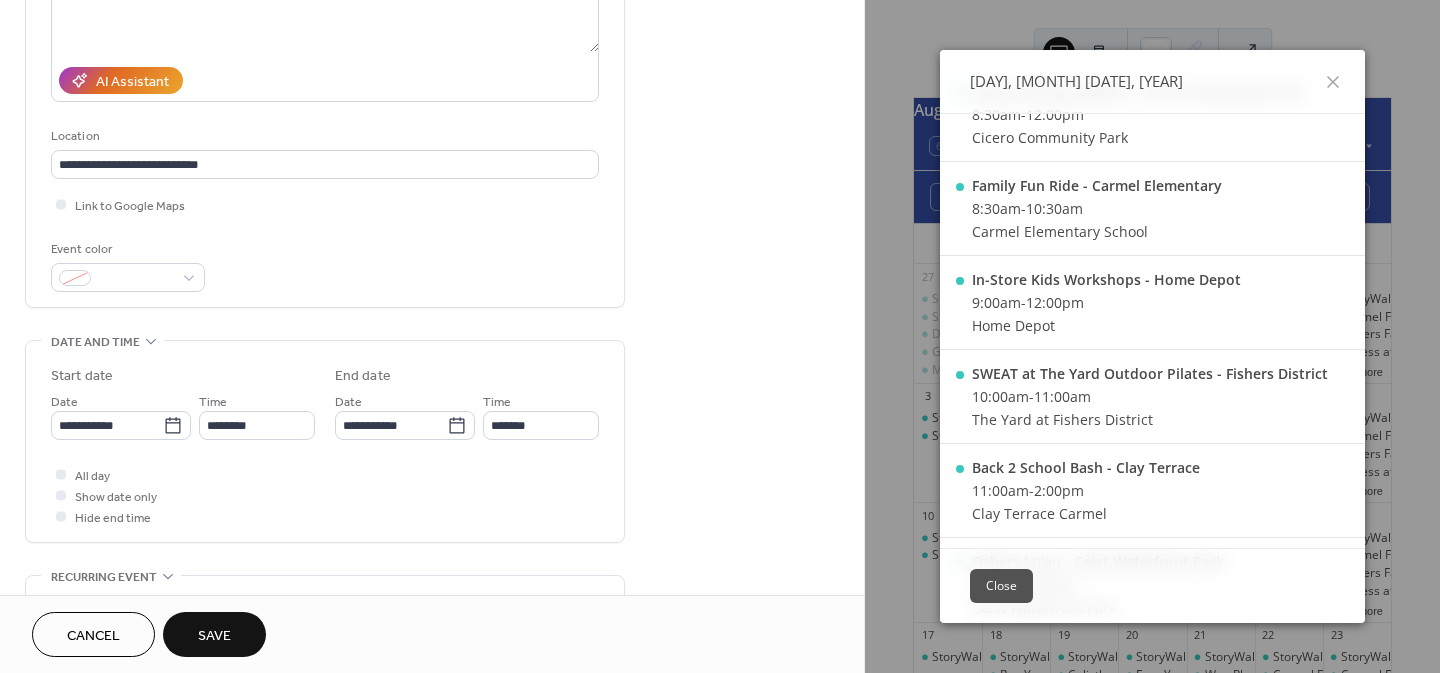 scroll, scrollTop: 313, scrollLeft: 0, axis: vertical 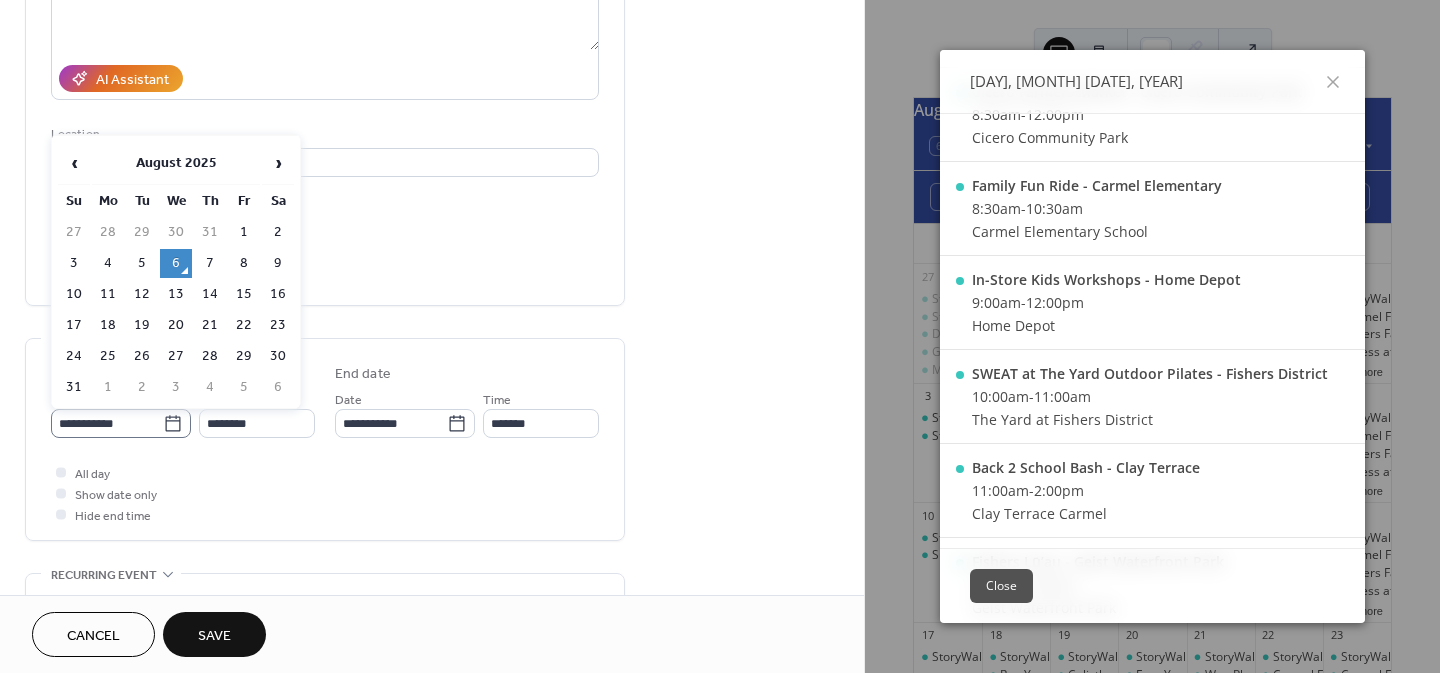 click 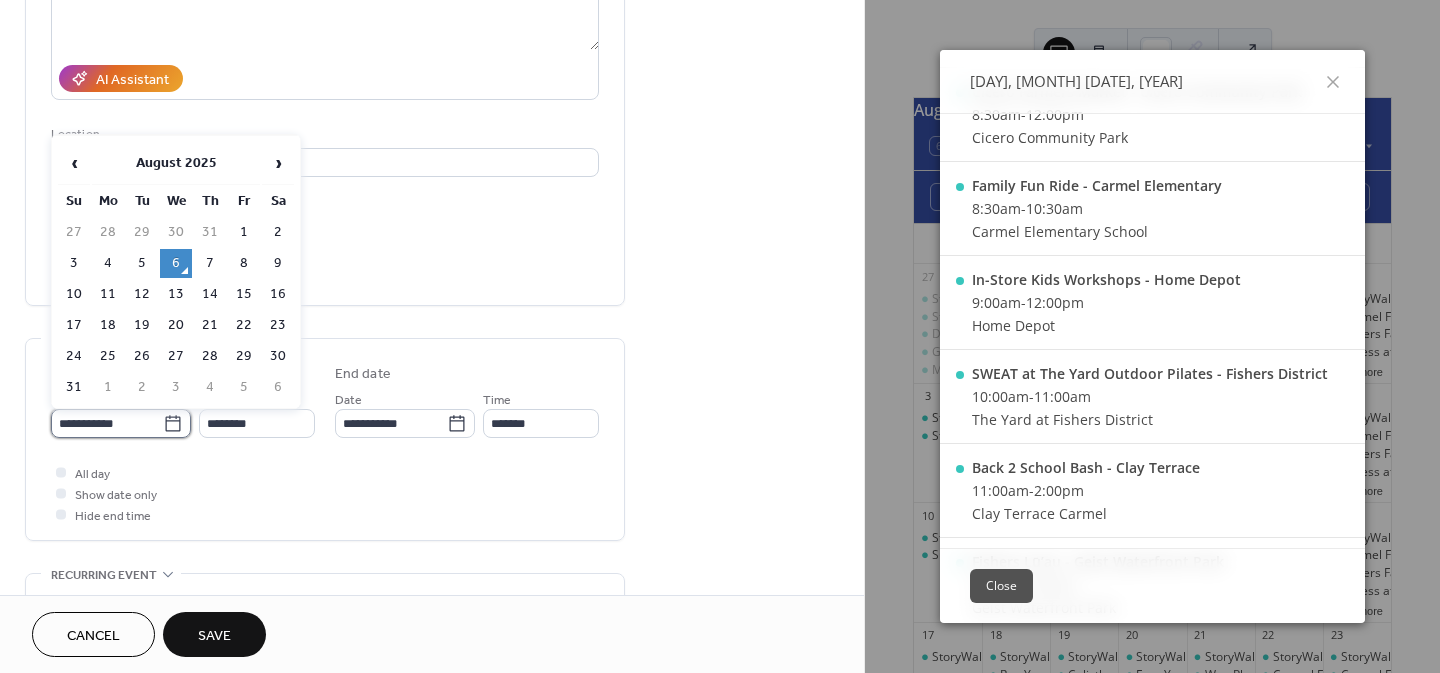 click on "**********" at bounding box center (107, 423) 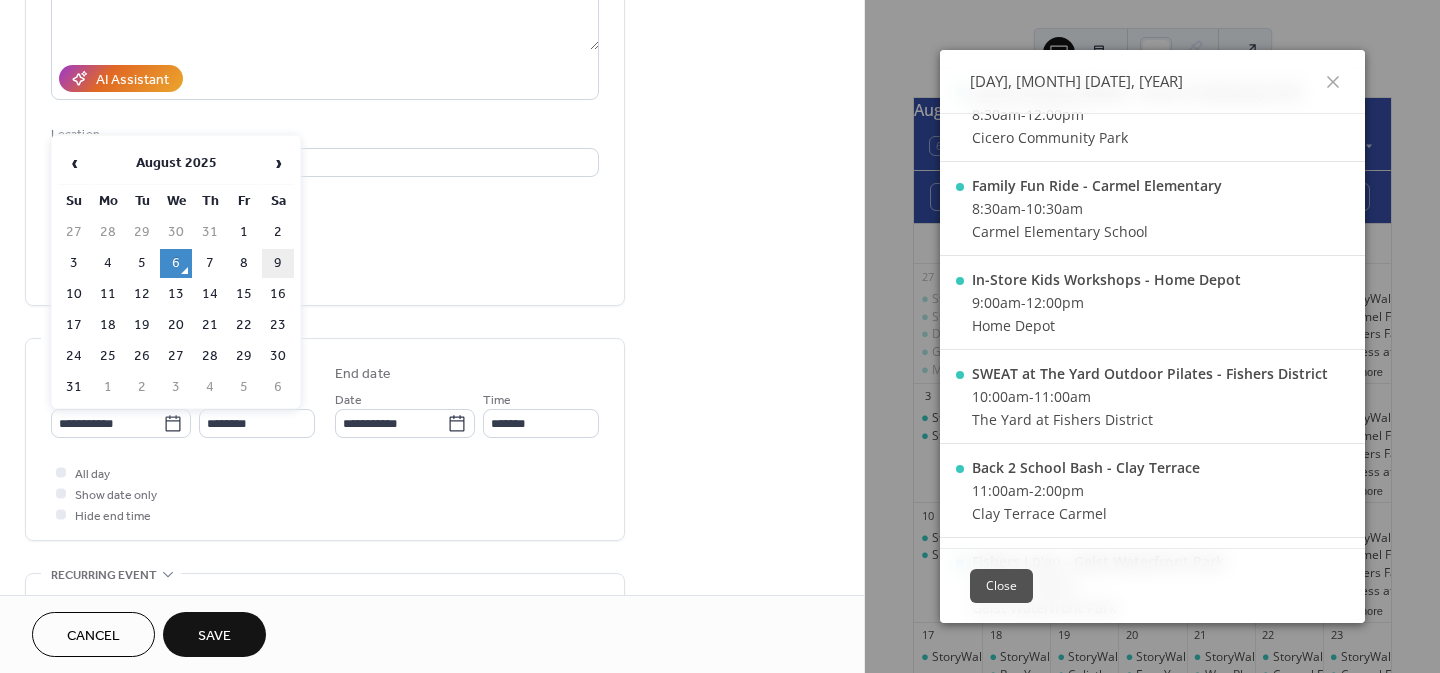 click on "9" at bounding box center [278, 263] 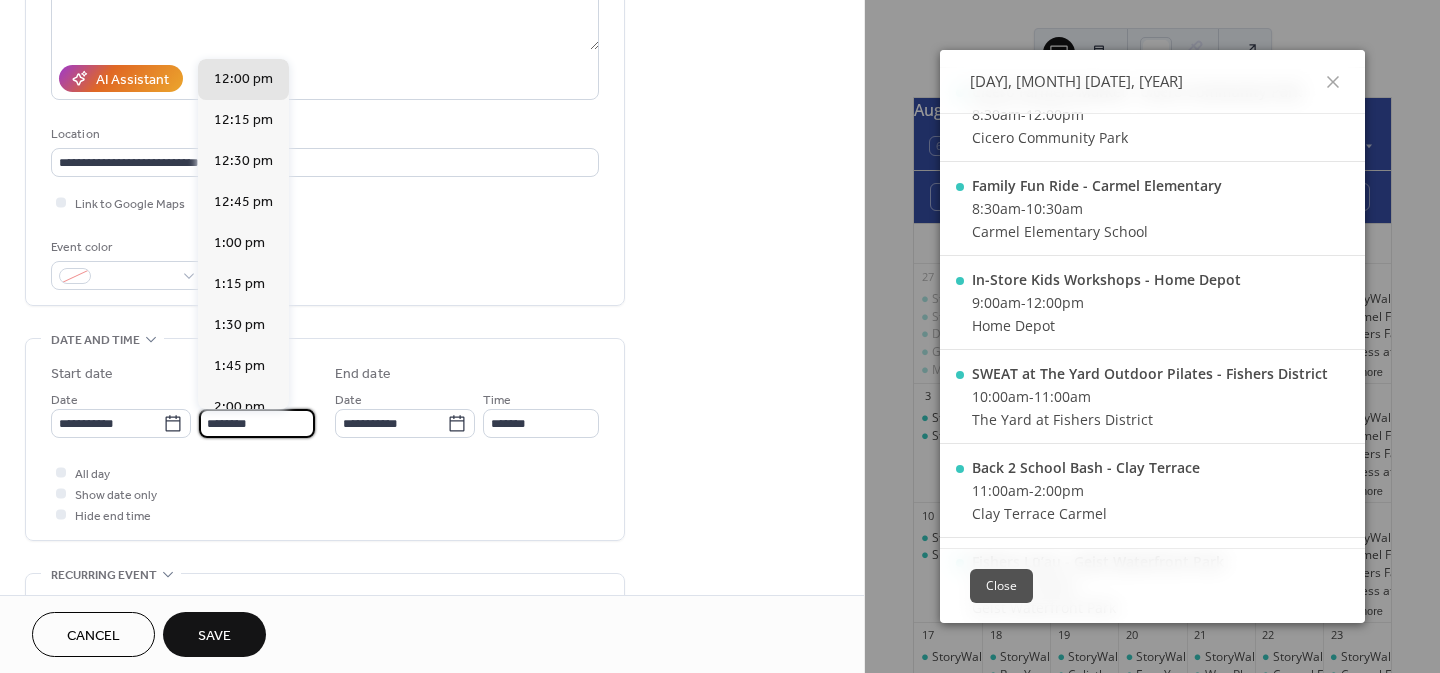 click on "********" at bounding box center (257, 423) 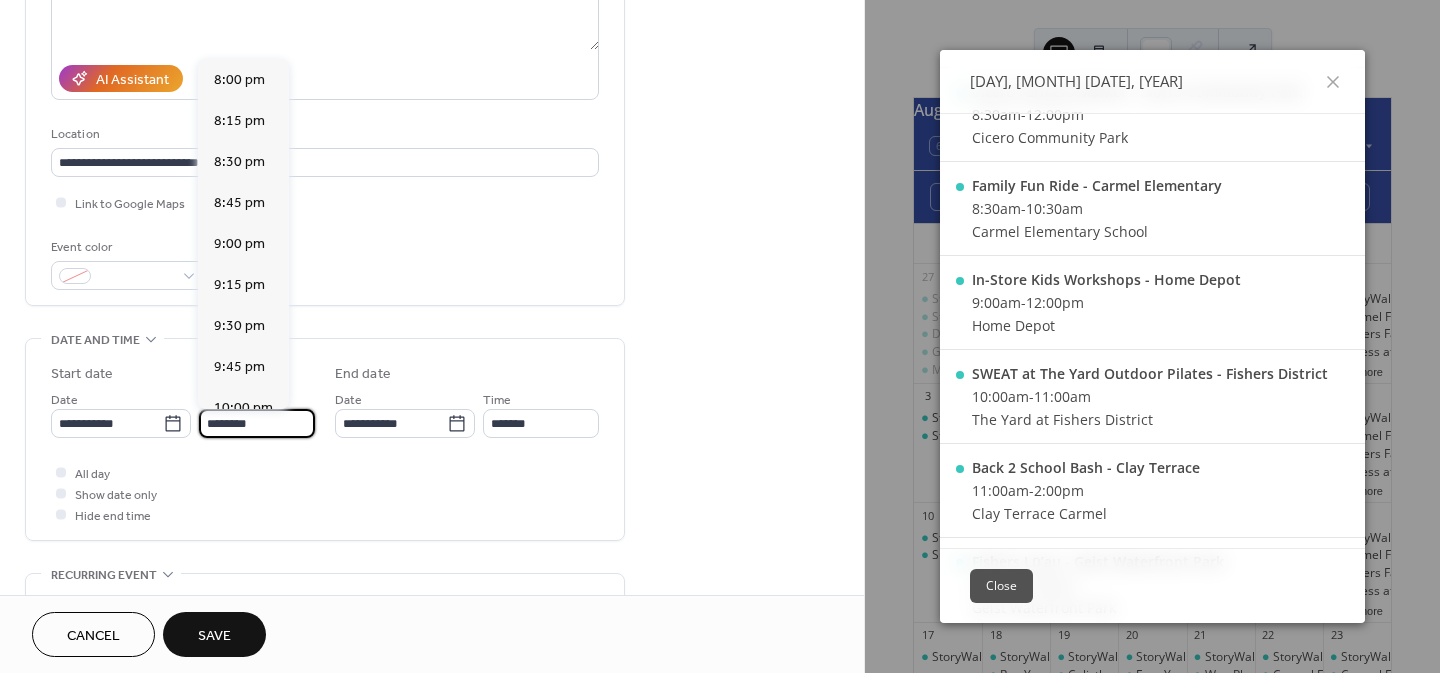scroll, scrollTop: 3280, scrollLeft: 0, axis: vertical 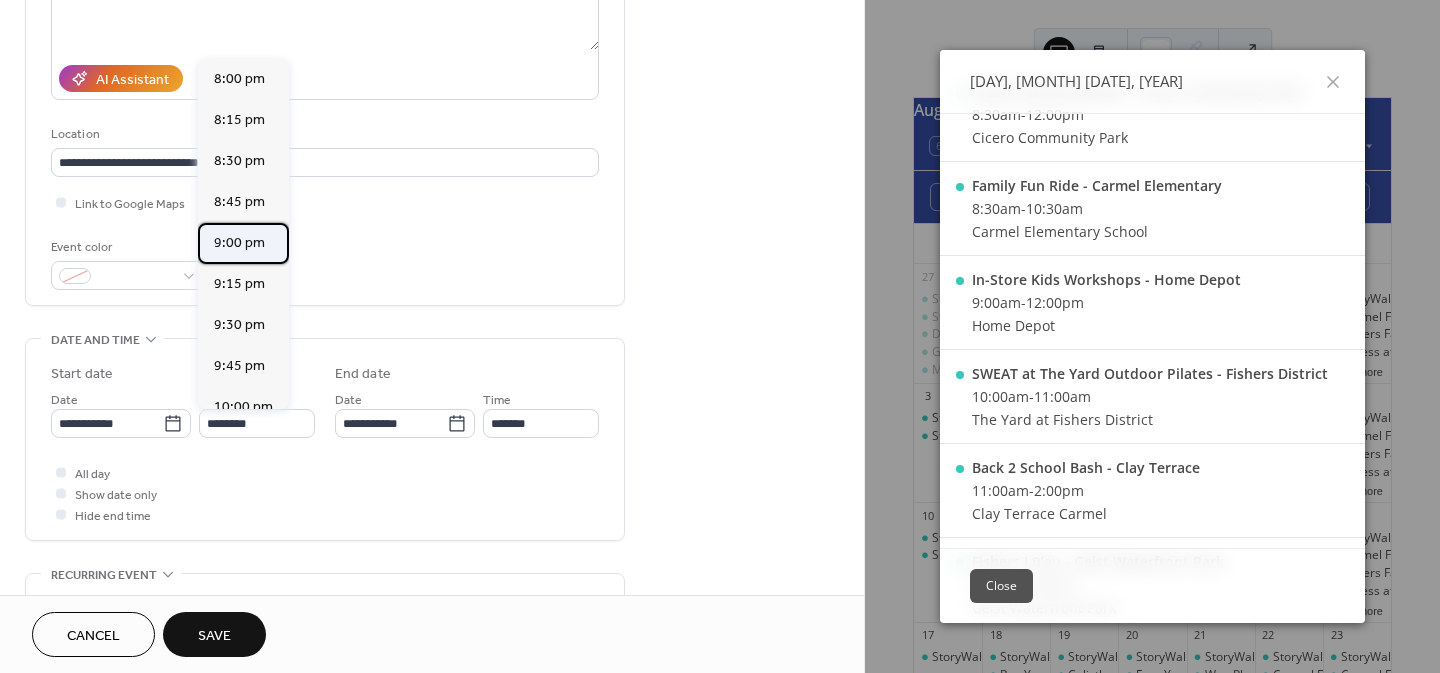 click on "9:00 pm" at bounding box center [239, 243] 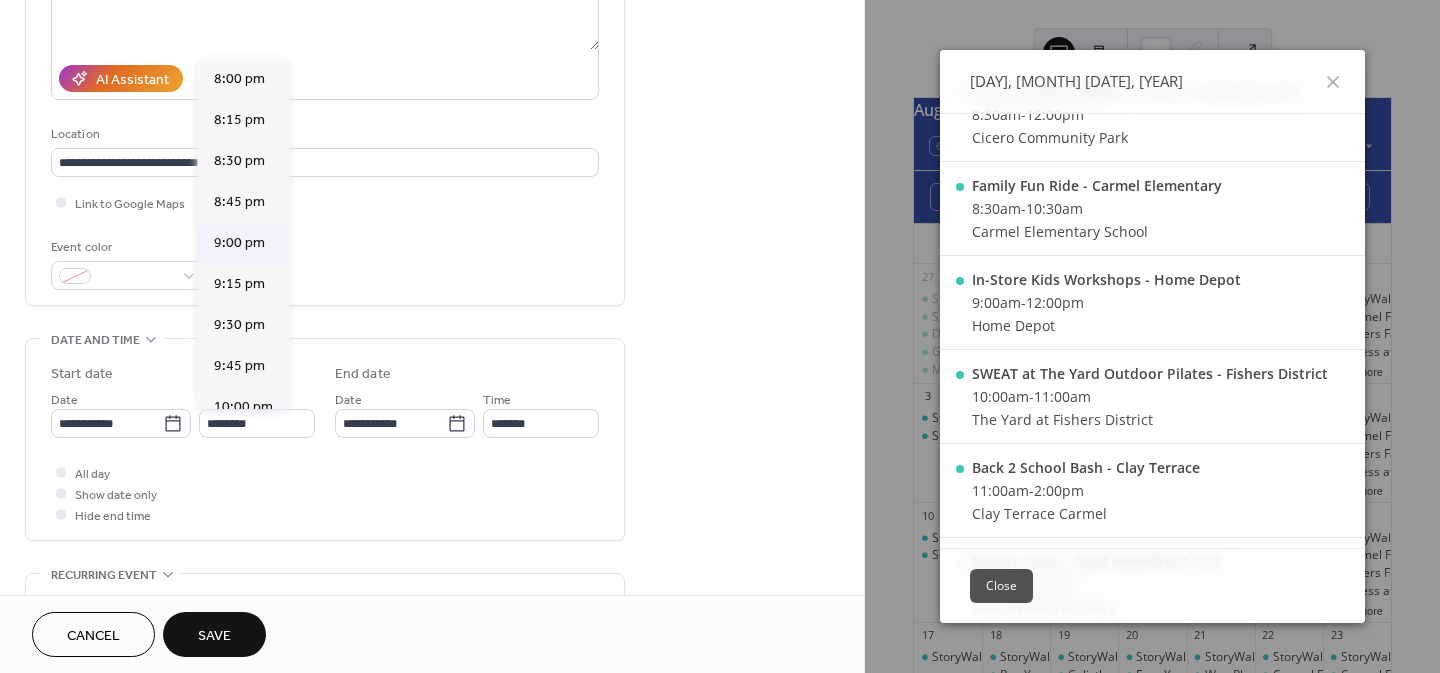 type on "*******" 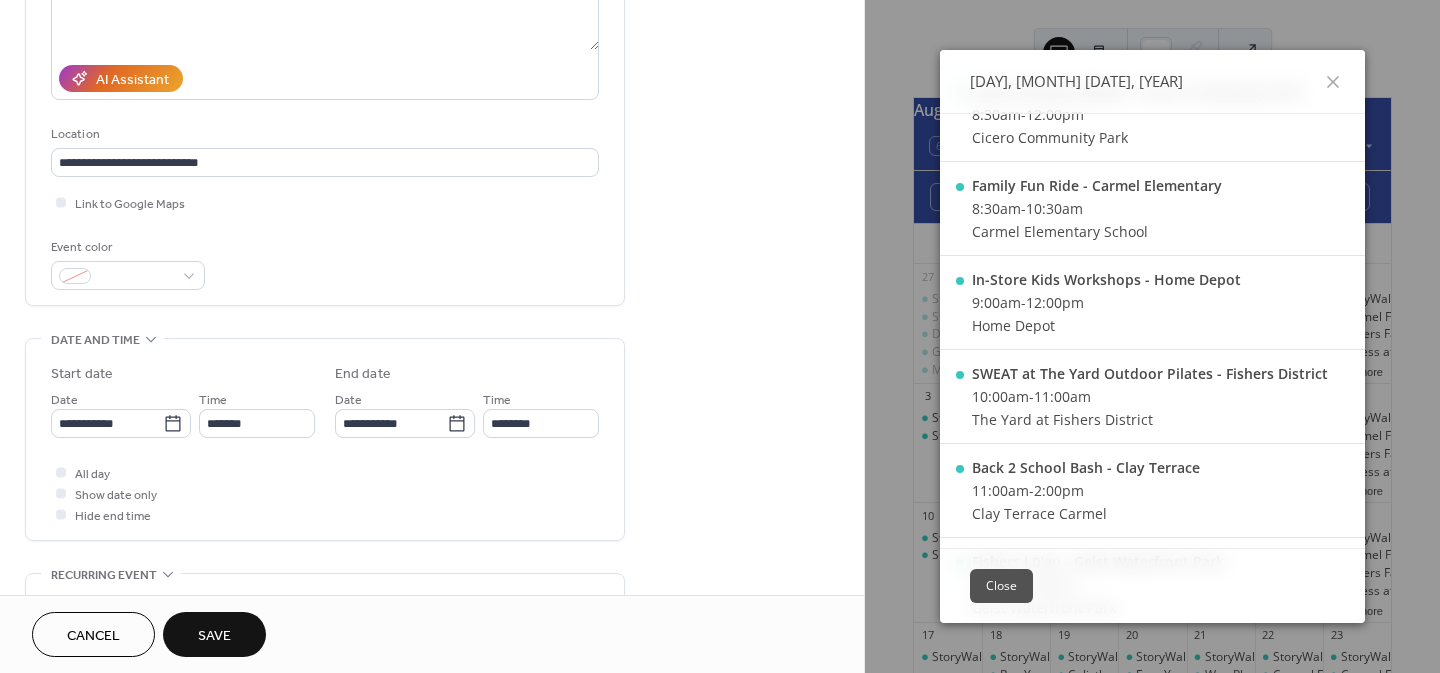 click on "**********" at bounding box center [432, 741] 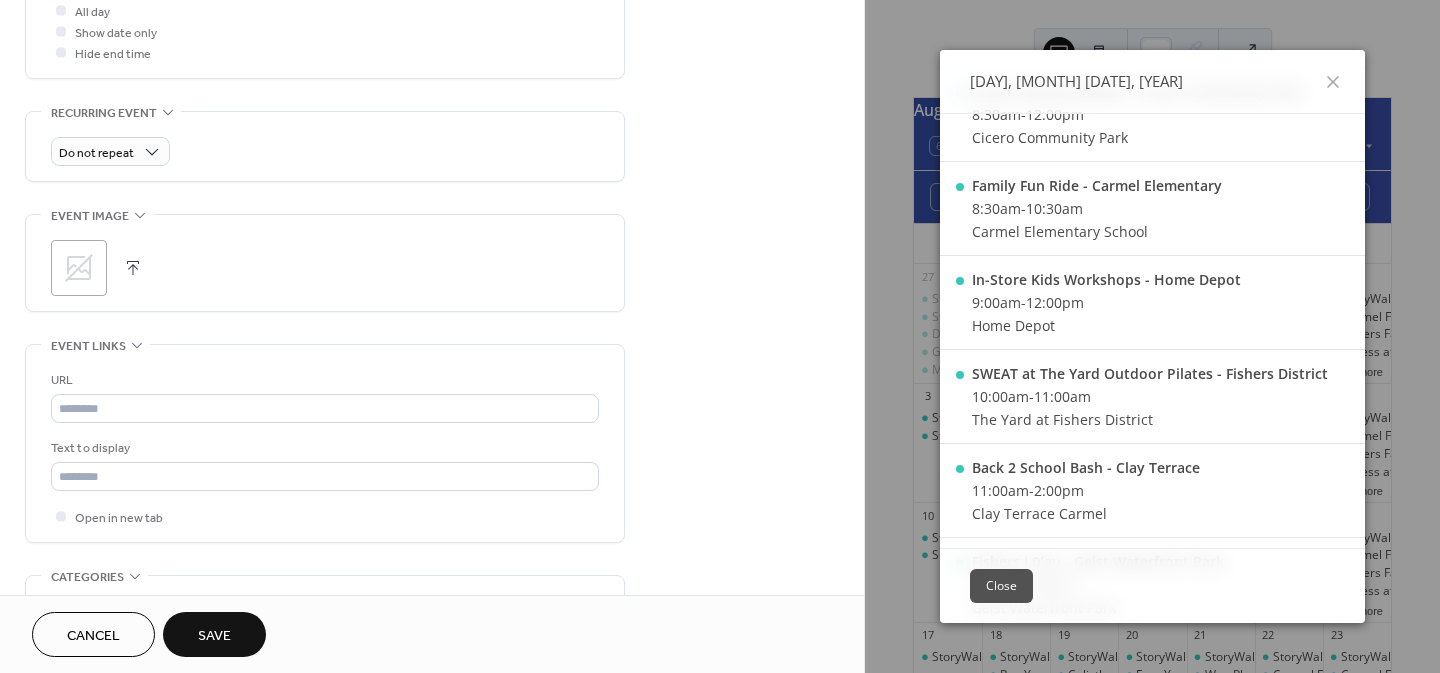 scroll, scrollTop: 776, scrollLeft: 0, axis: vertical 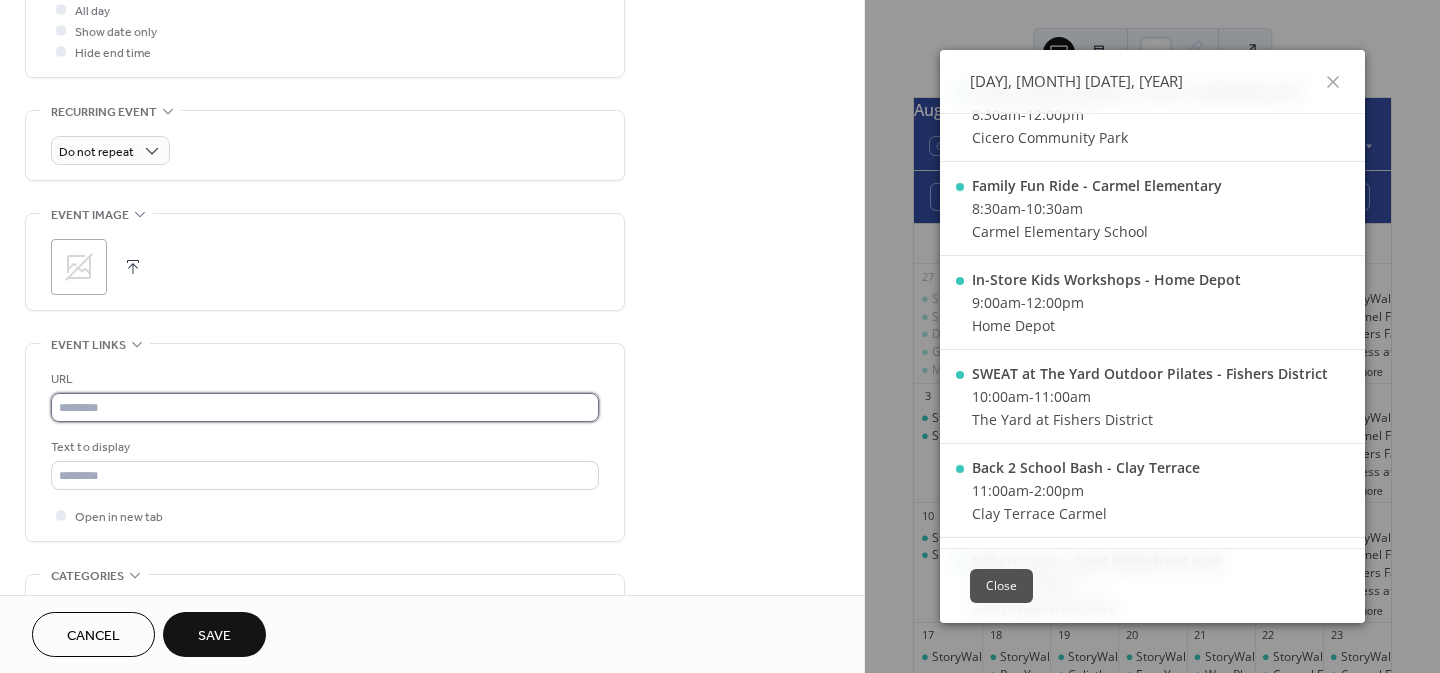 paste on "**********" 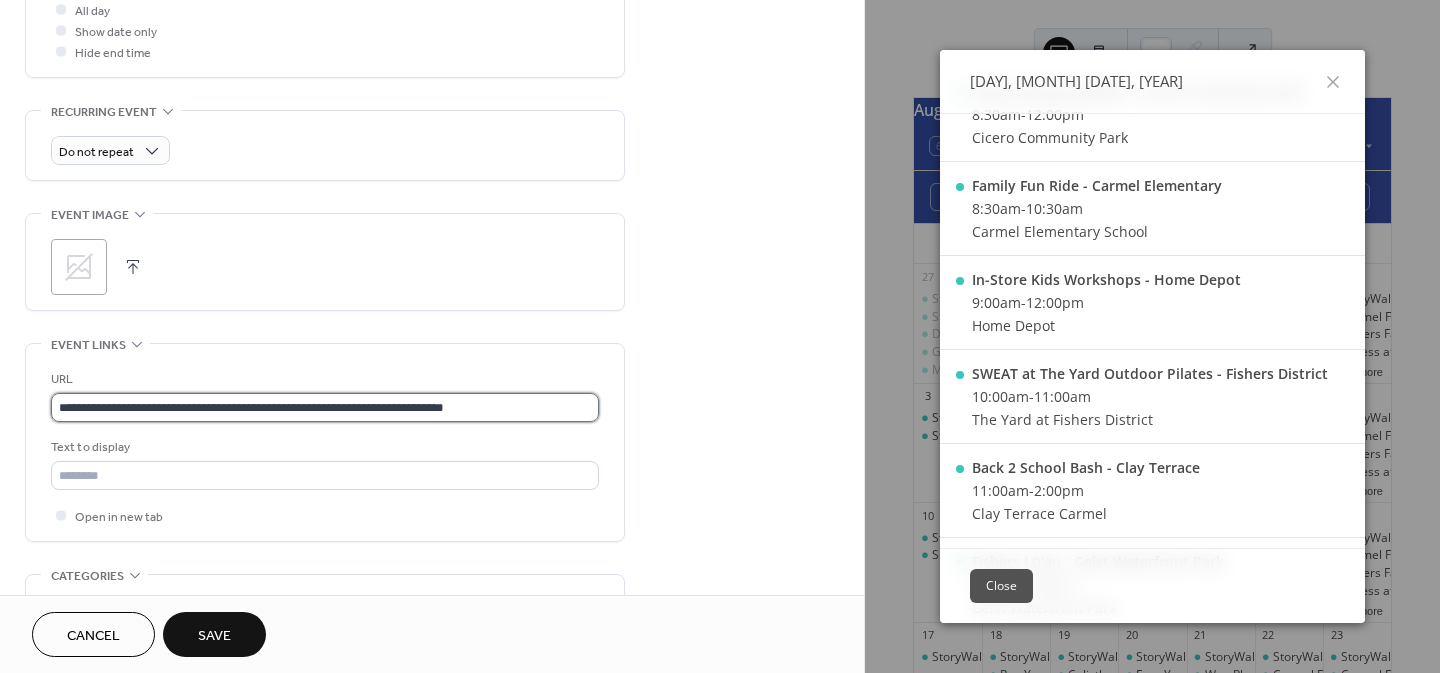 click on "**********" at bounding box center (325, 407) 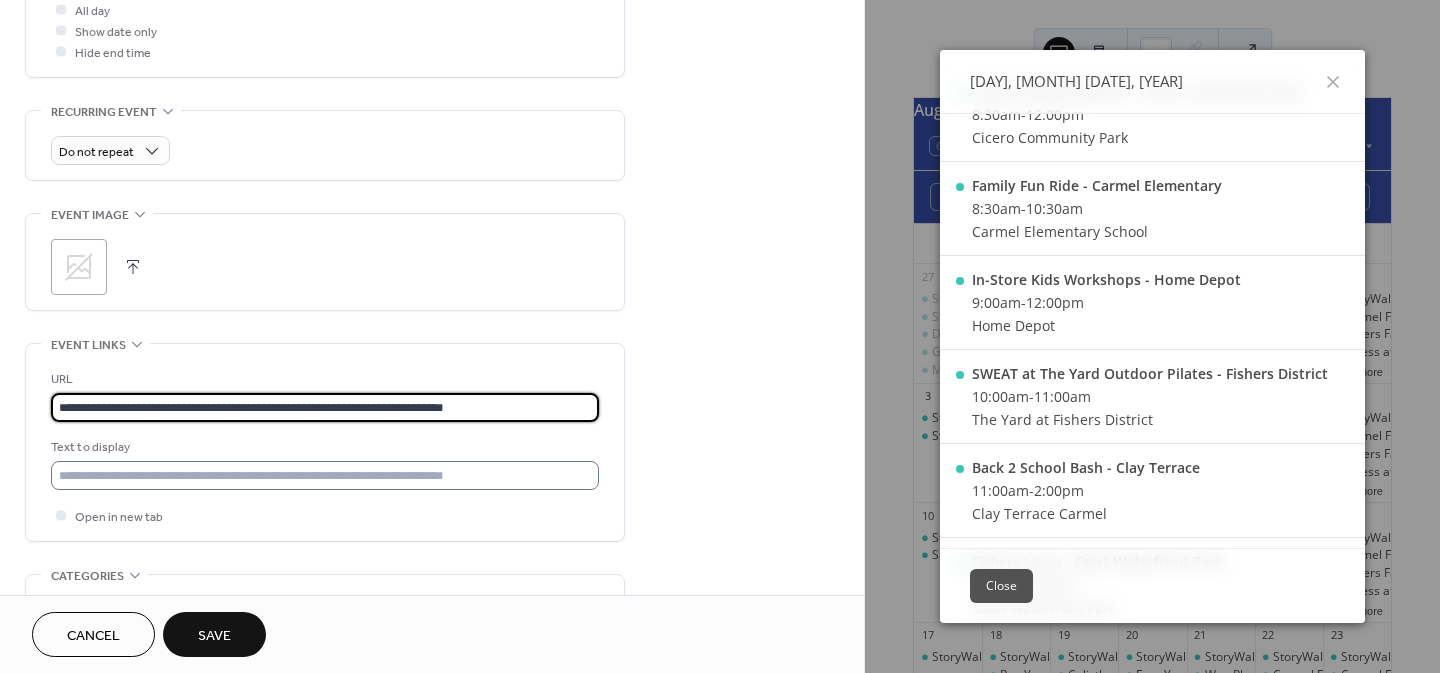 type on "**********" 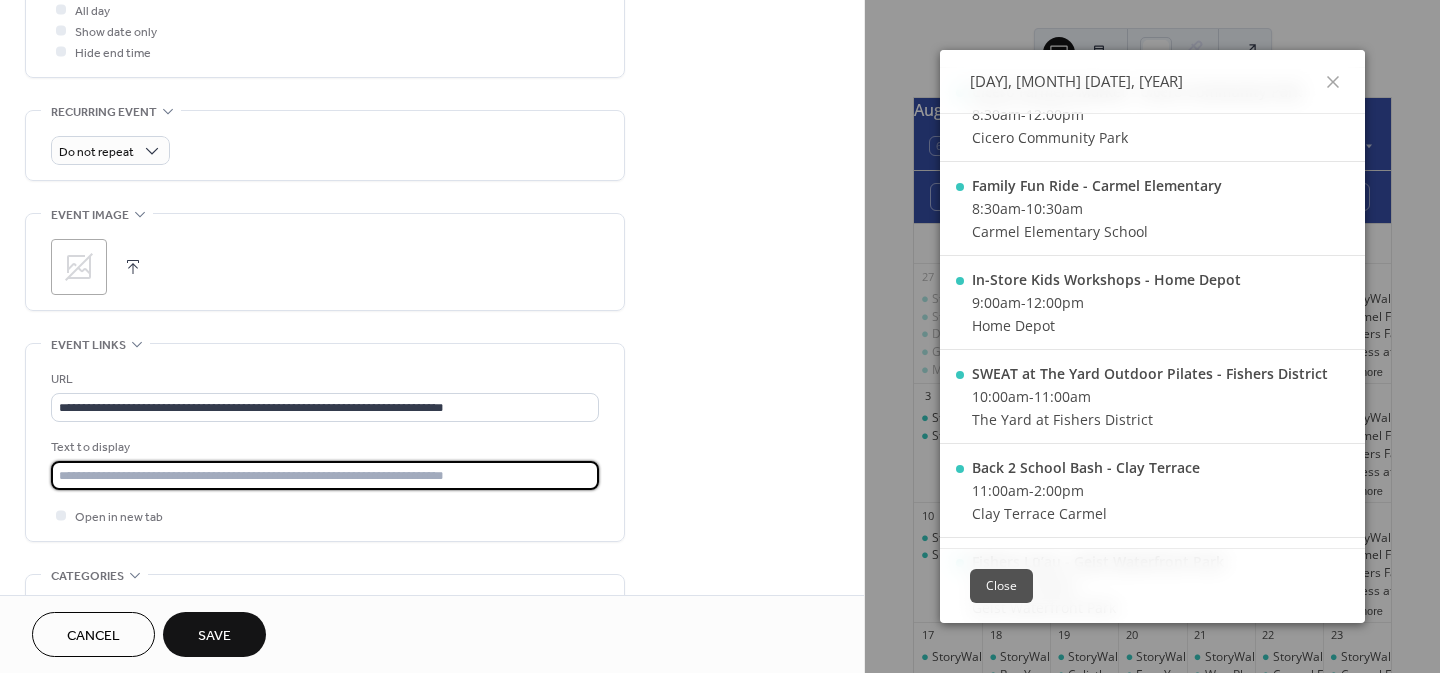 click at bounding box center [325, 475] 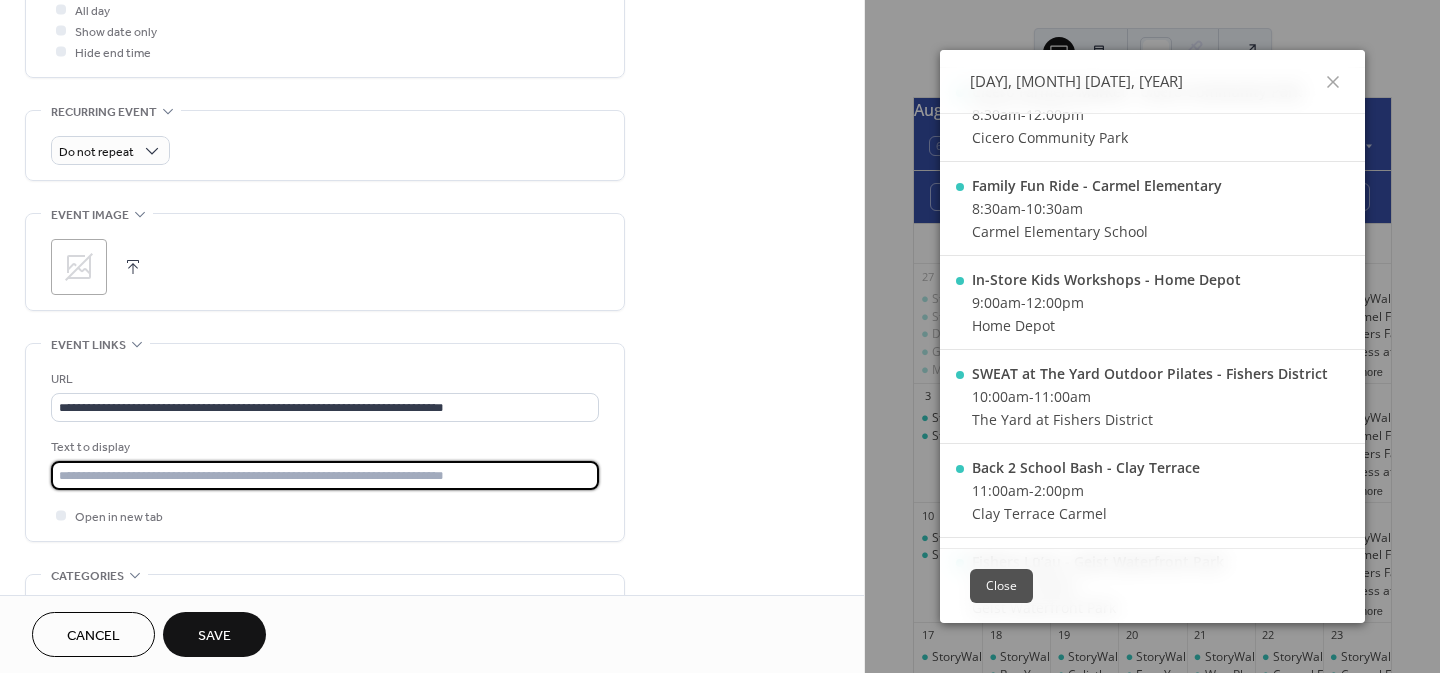 type on "**********" 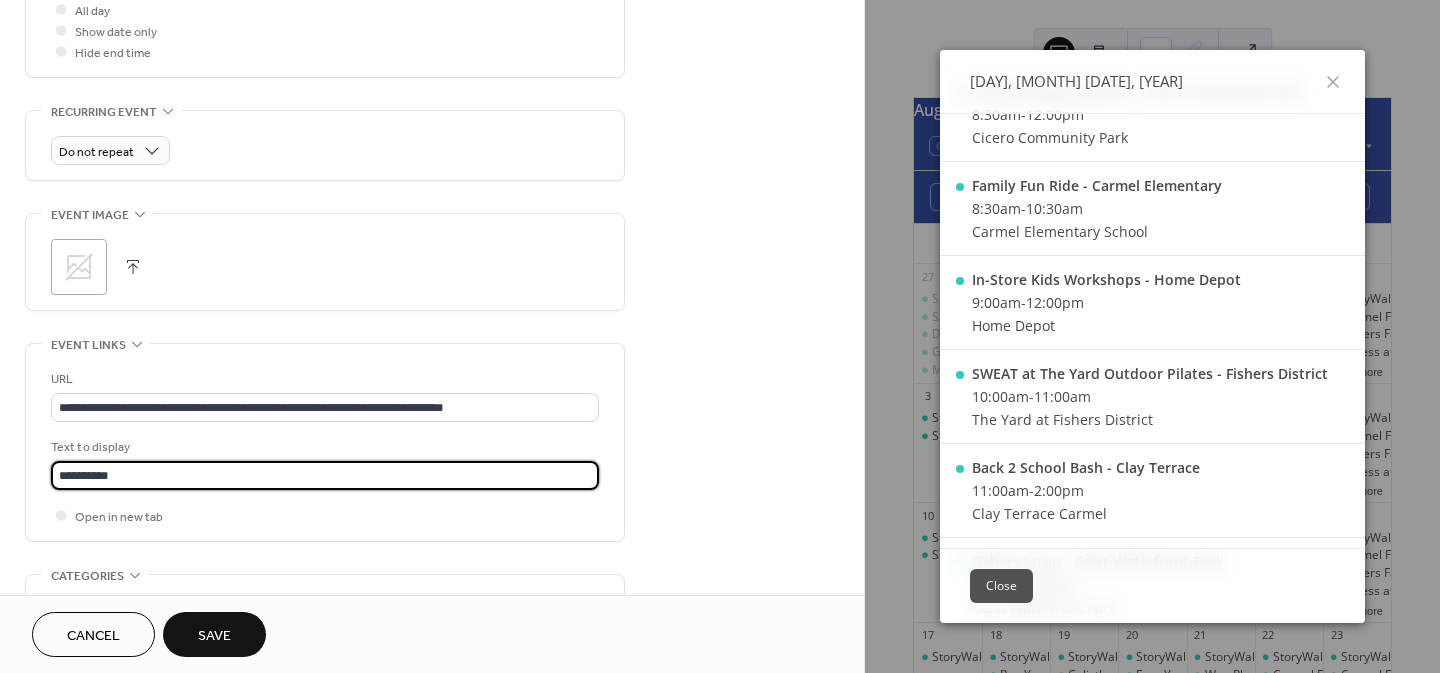 click on "**********" at bounding box center [432, 278] 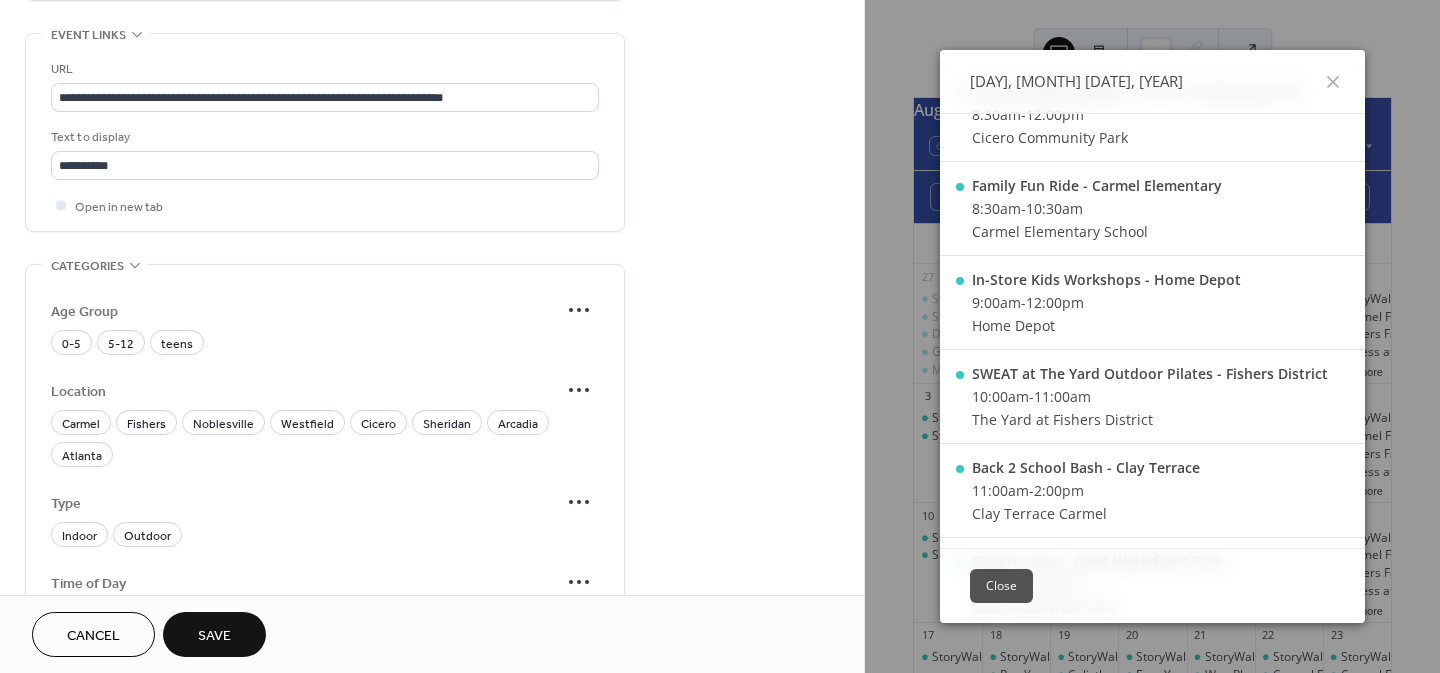 scroll, scrollTop: 1087, scrollLeft: 0, axis: vertical 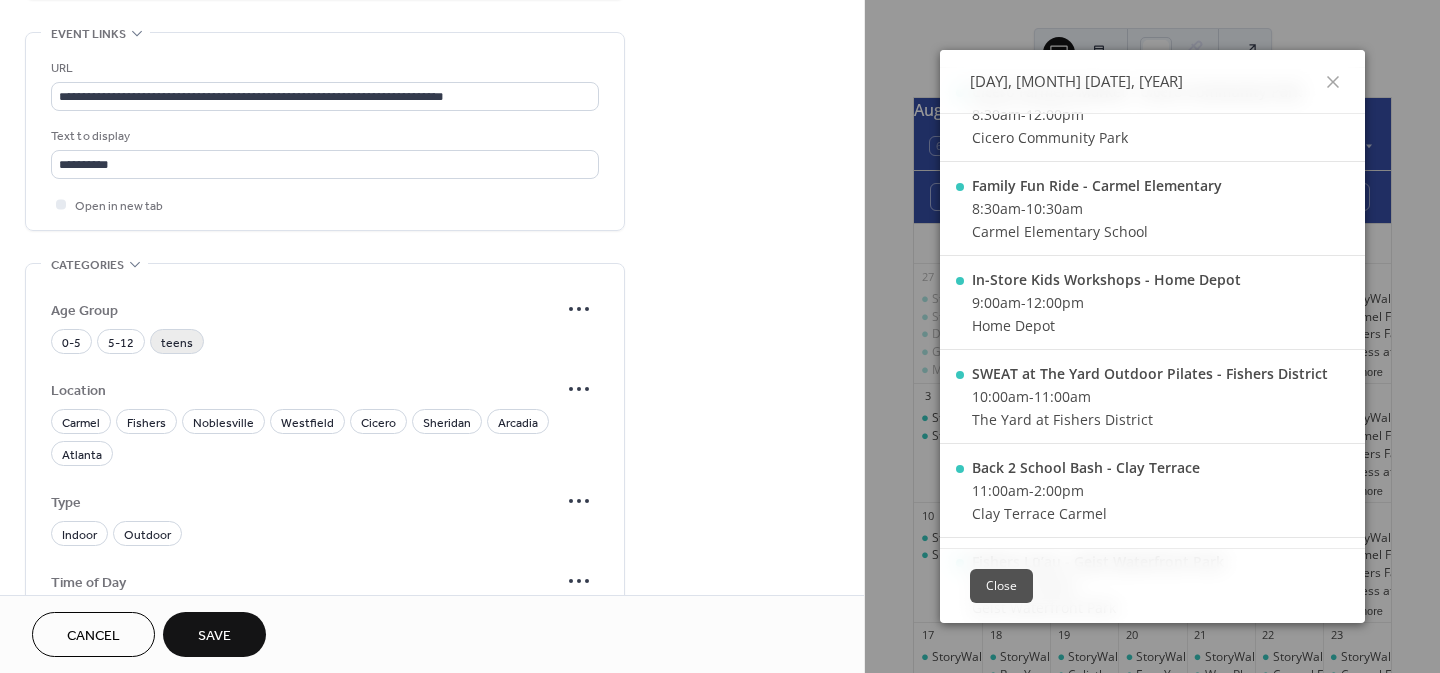 click on "teens" at bounding box center [177, 343] 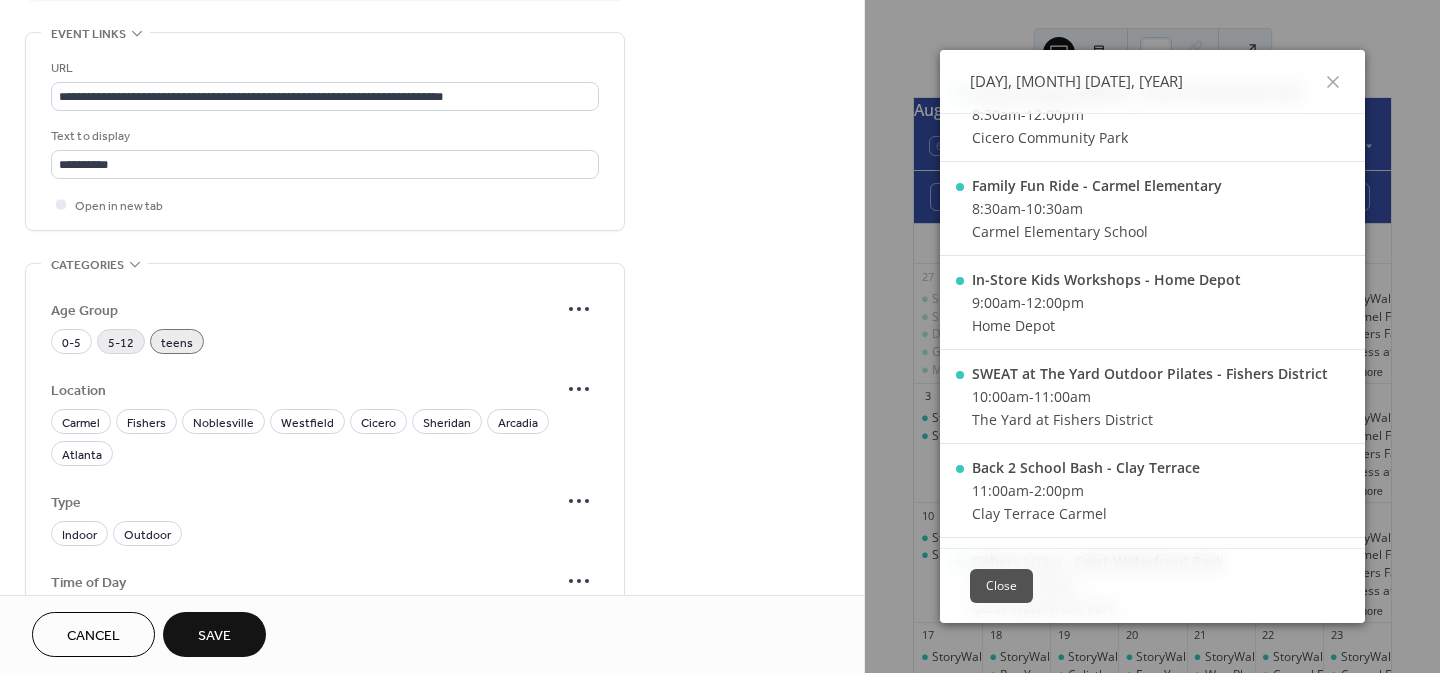 click on "5-12" at bounding box center [121, 343] 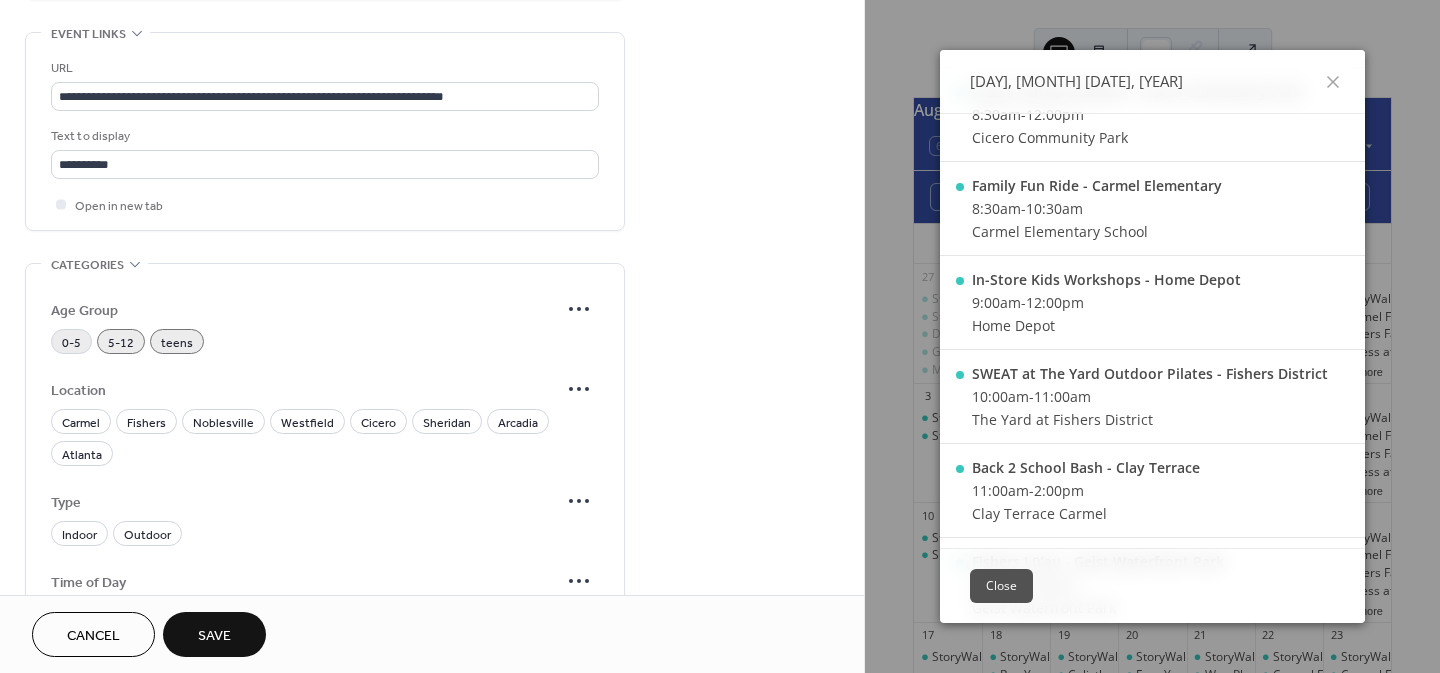 click on "0-5" at bounding box center [71, 343] 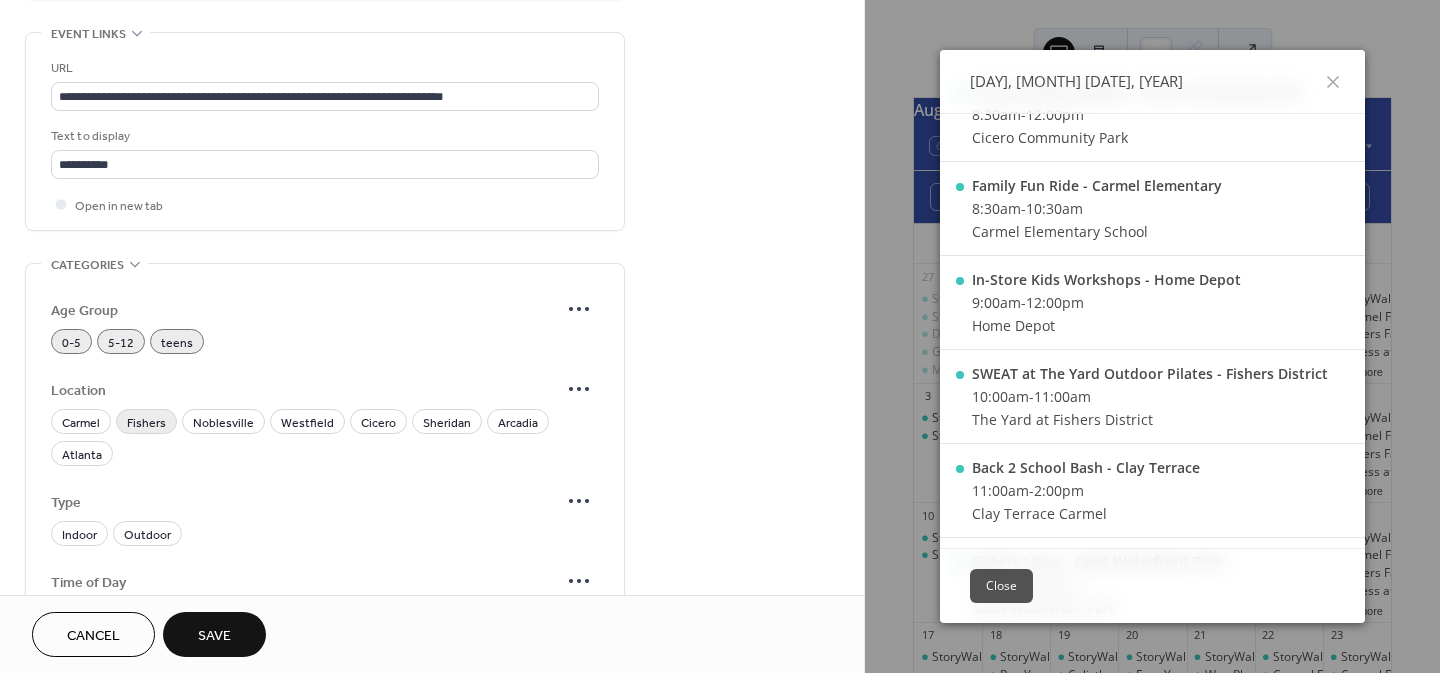 click on "Fishers" at bounding box center [146, 423] 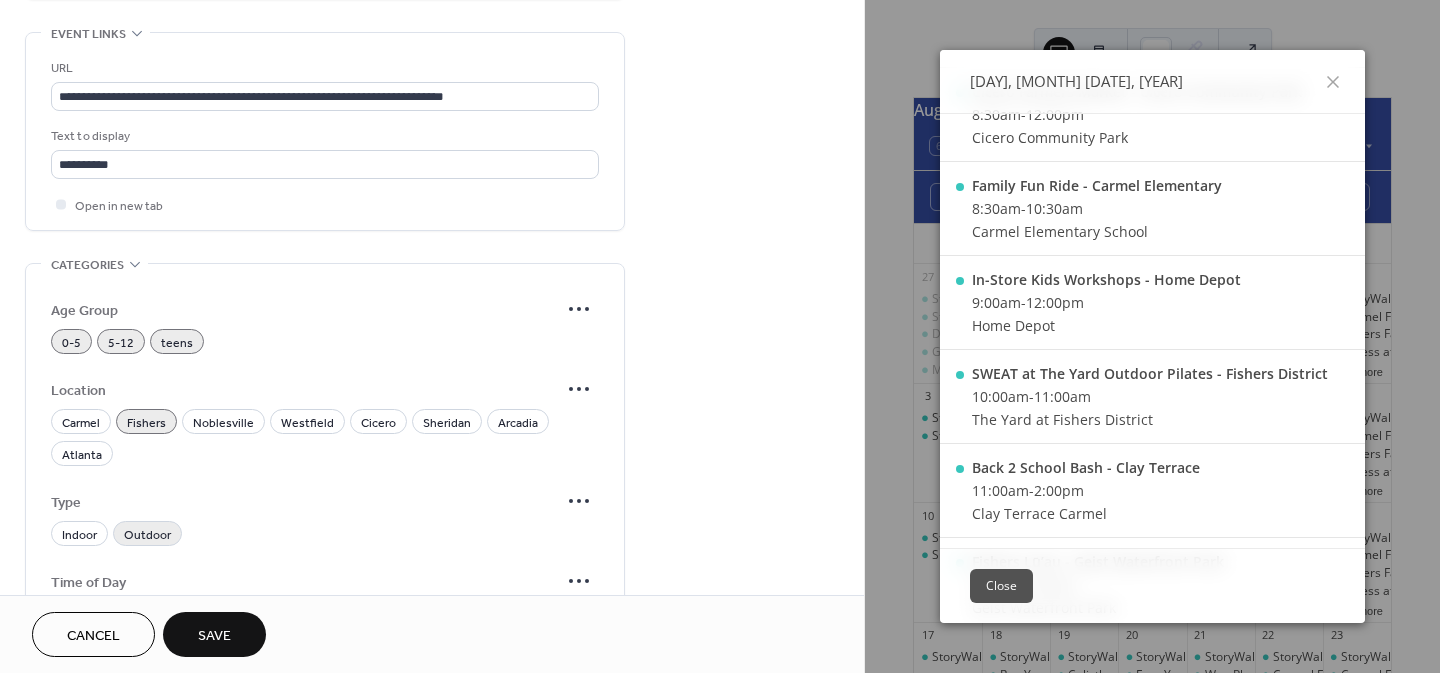 click on "Outdoor" at bounding box center [147, 535] 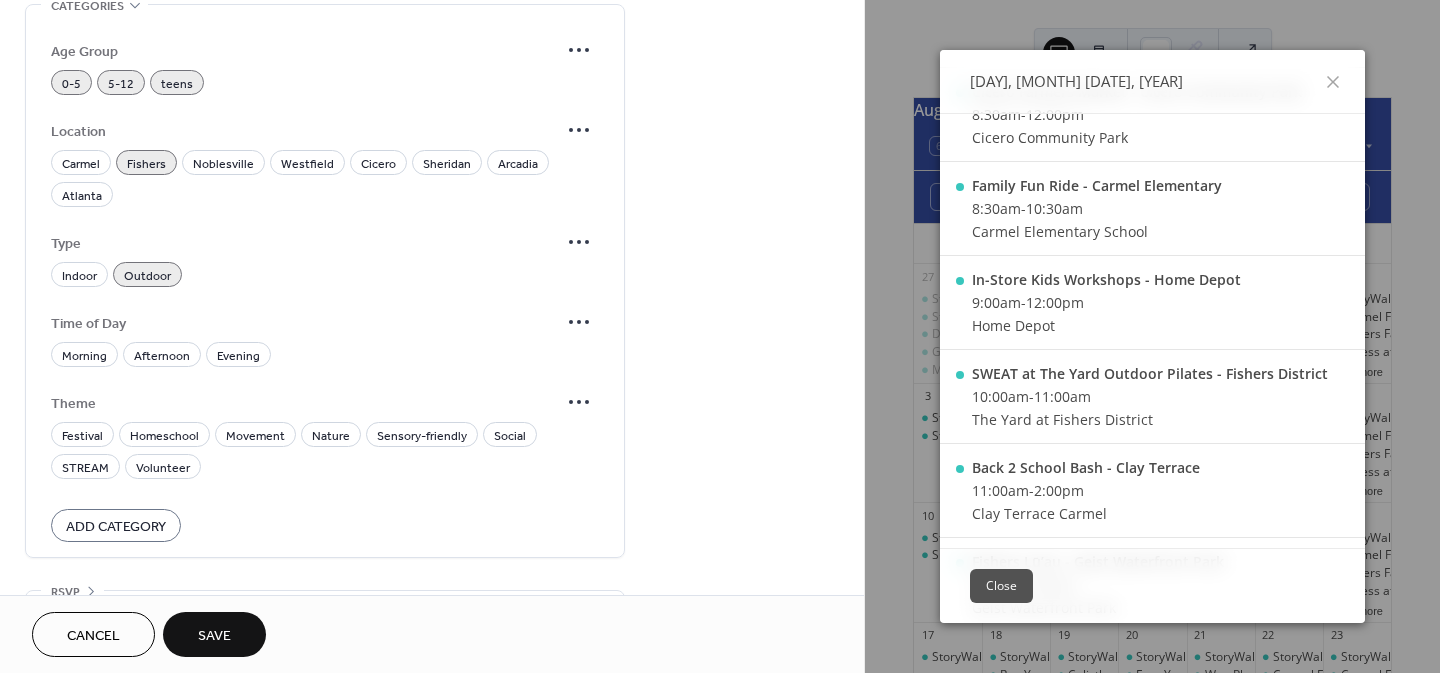scroll, scrollTop: 1403, scrollLeft: 0, axis: vertical 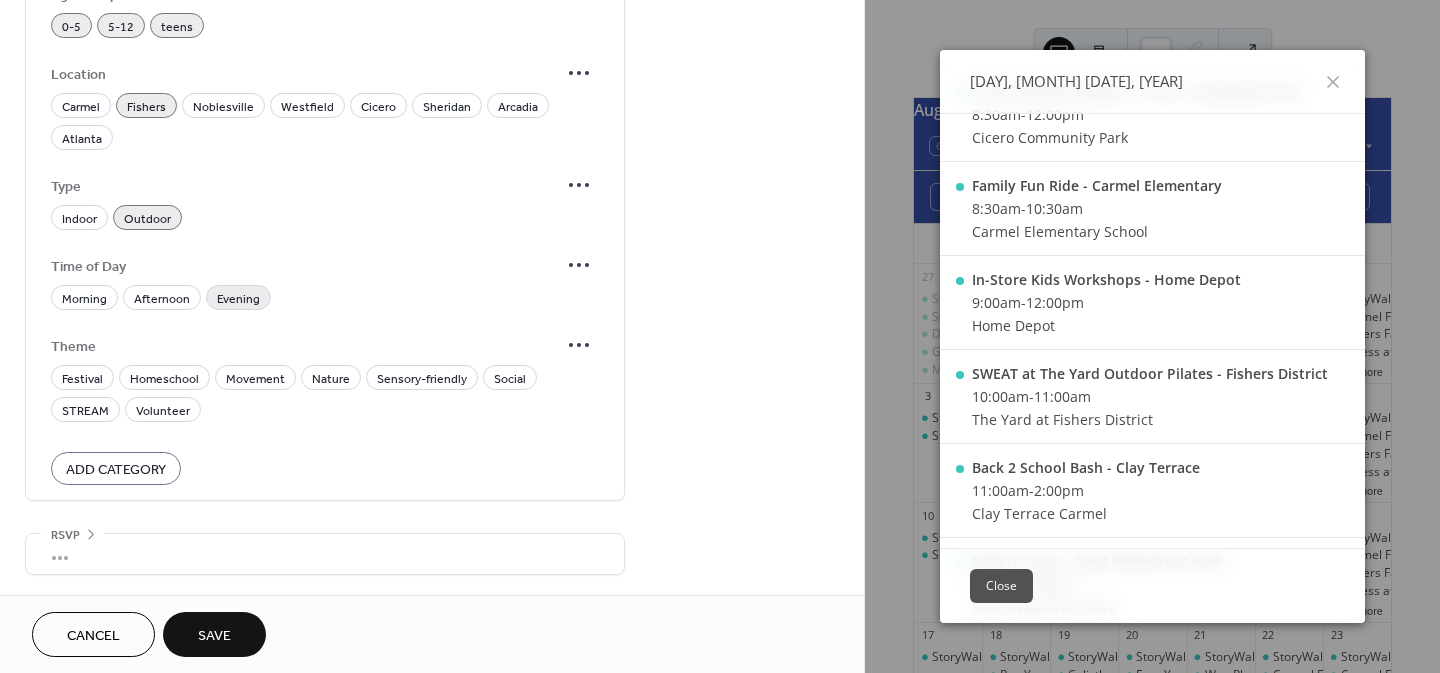 click on "Evening" at bounding box center (238, 299) 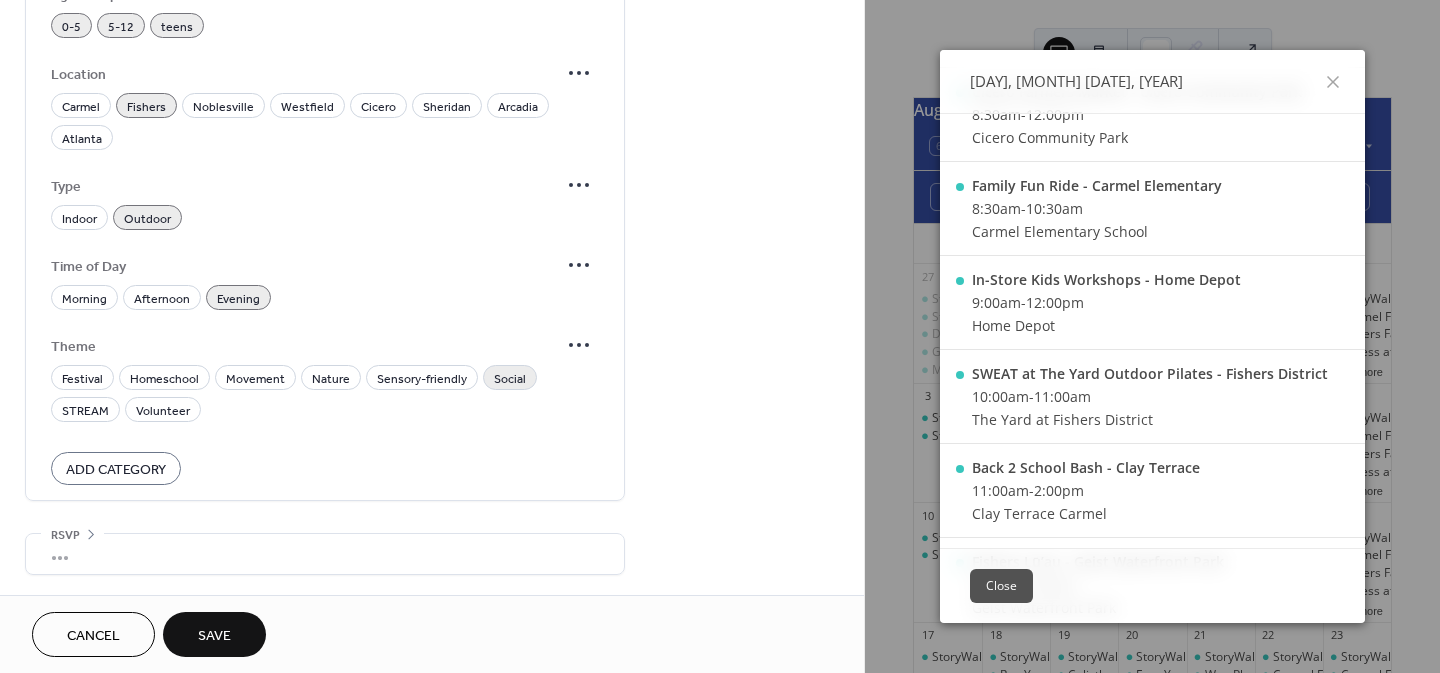 click on "Social" at bounding box center (510, 379) 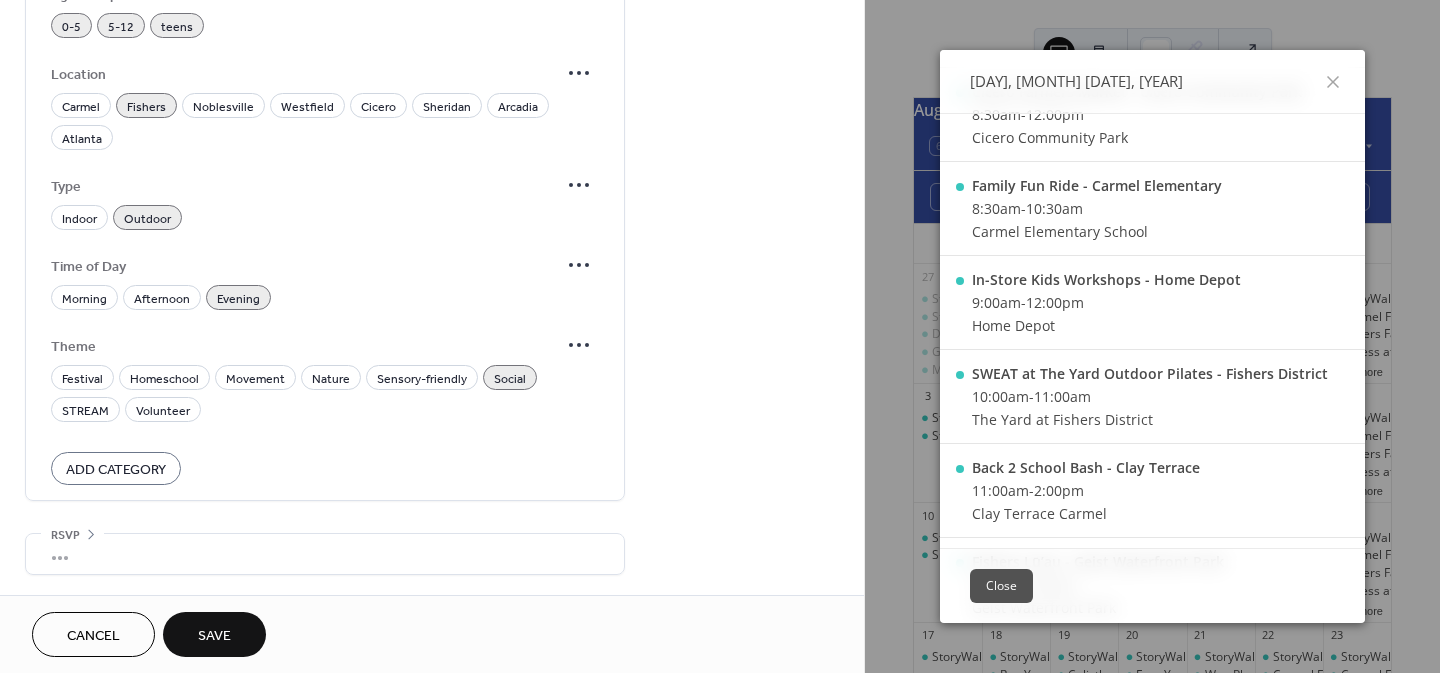 click on "**********" at bounding box center [432, -349] 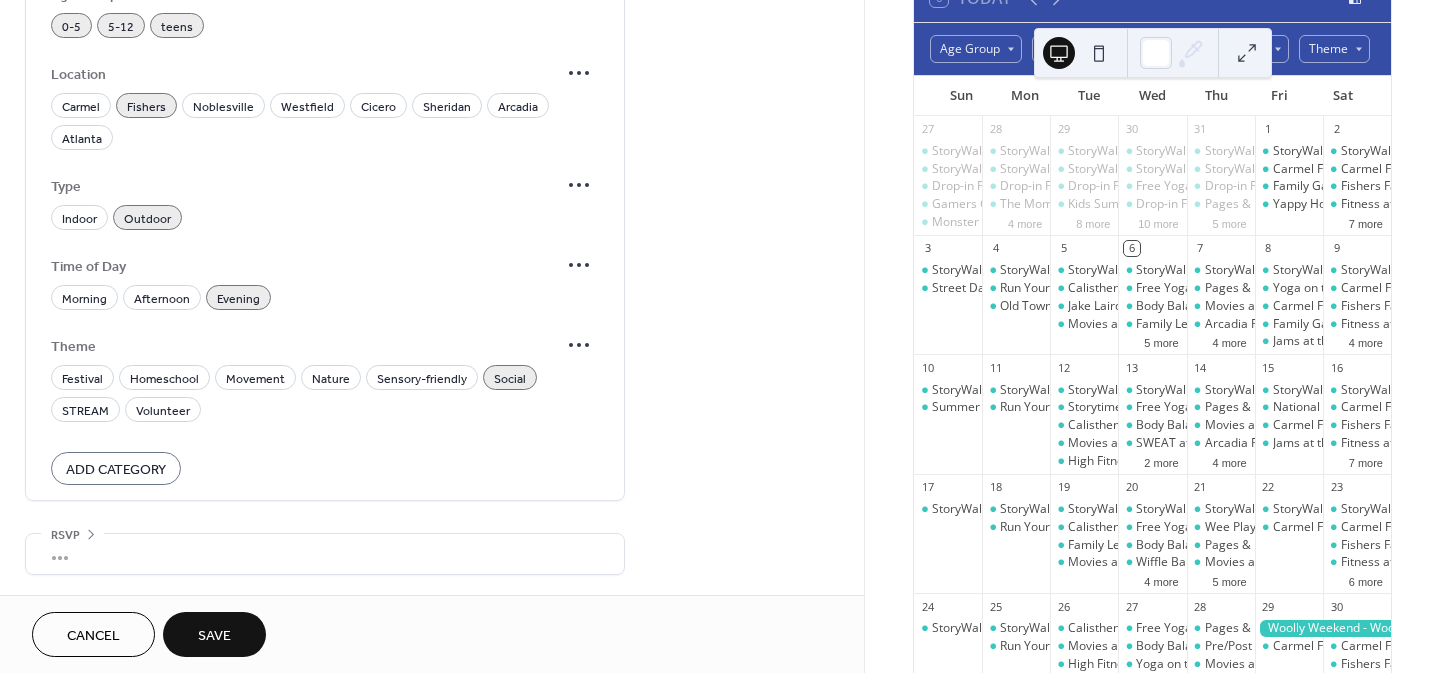 scroll, scrollTop: 158, scrollLeft: 0, axis: vertical 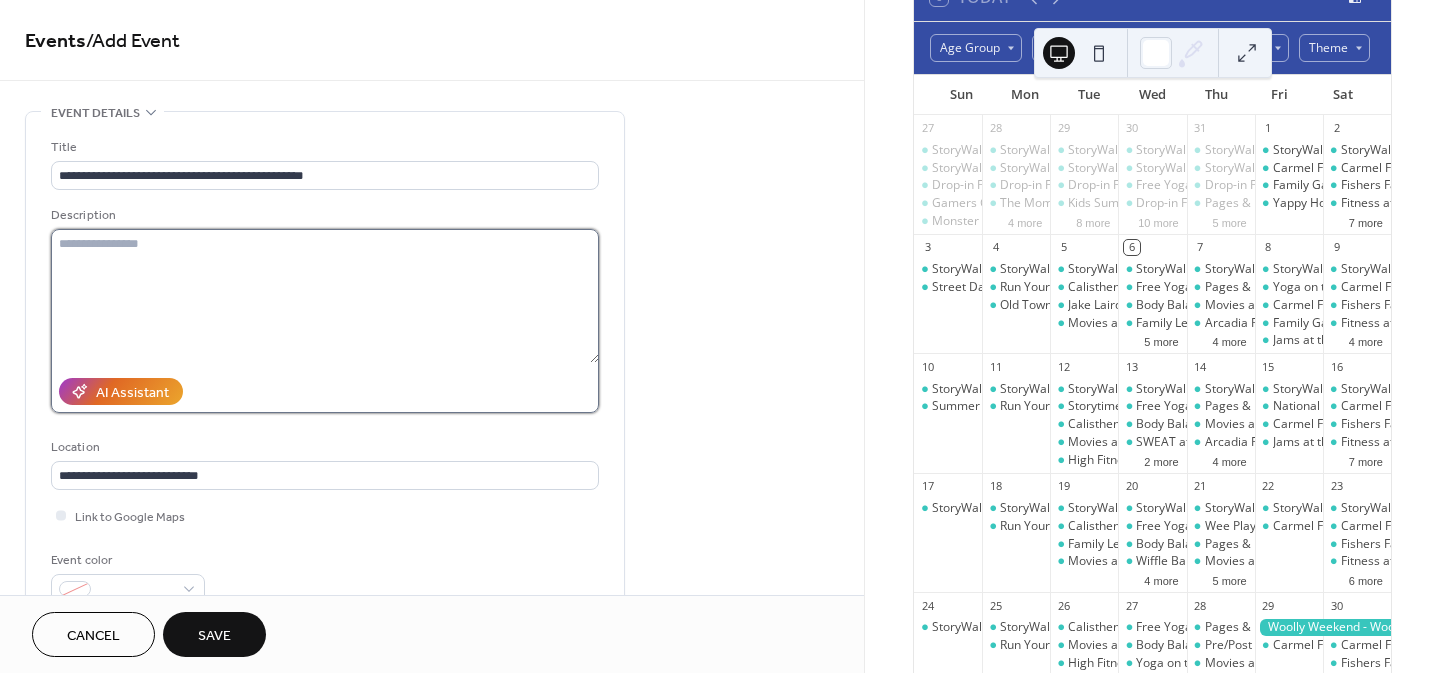 paste on "**********" 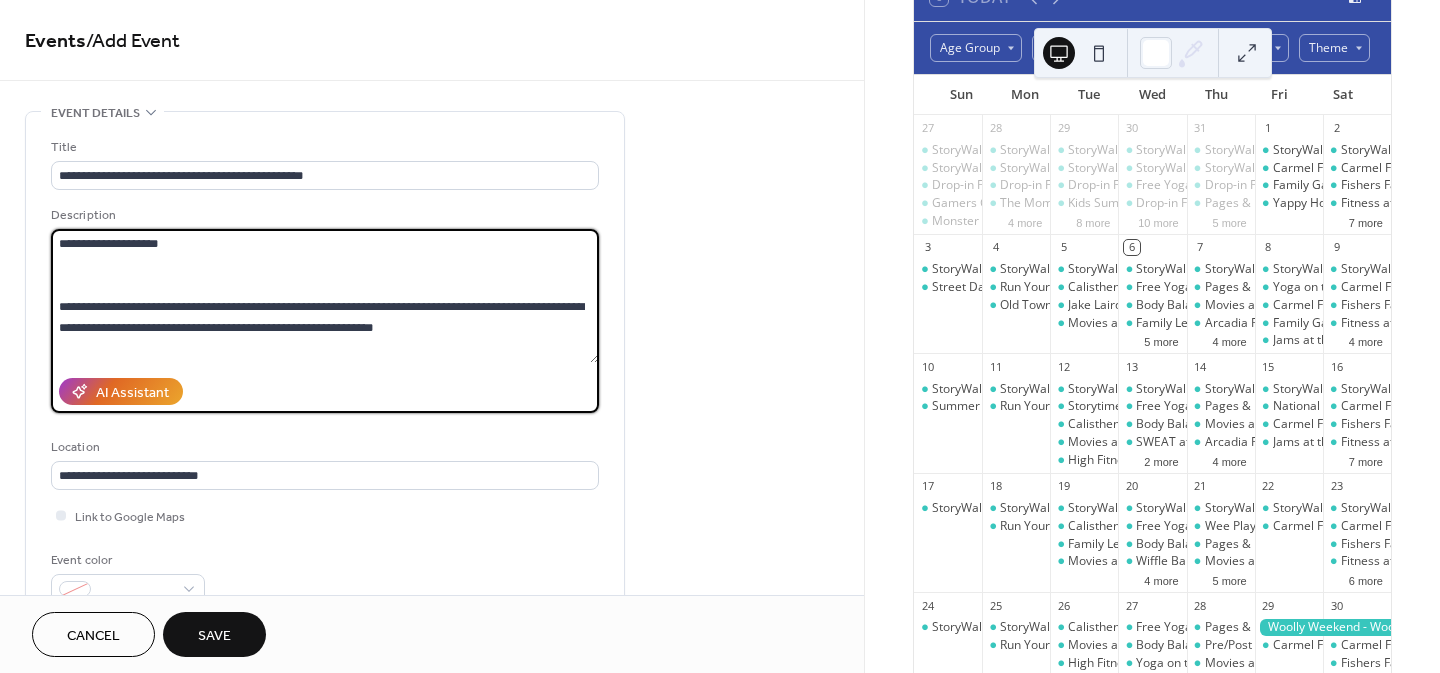 click on "**********" at bounding box center [325, 296] 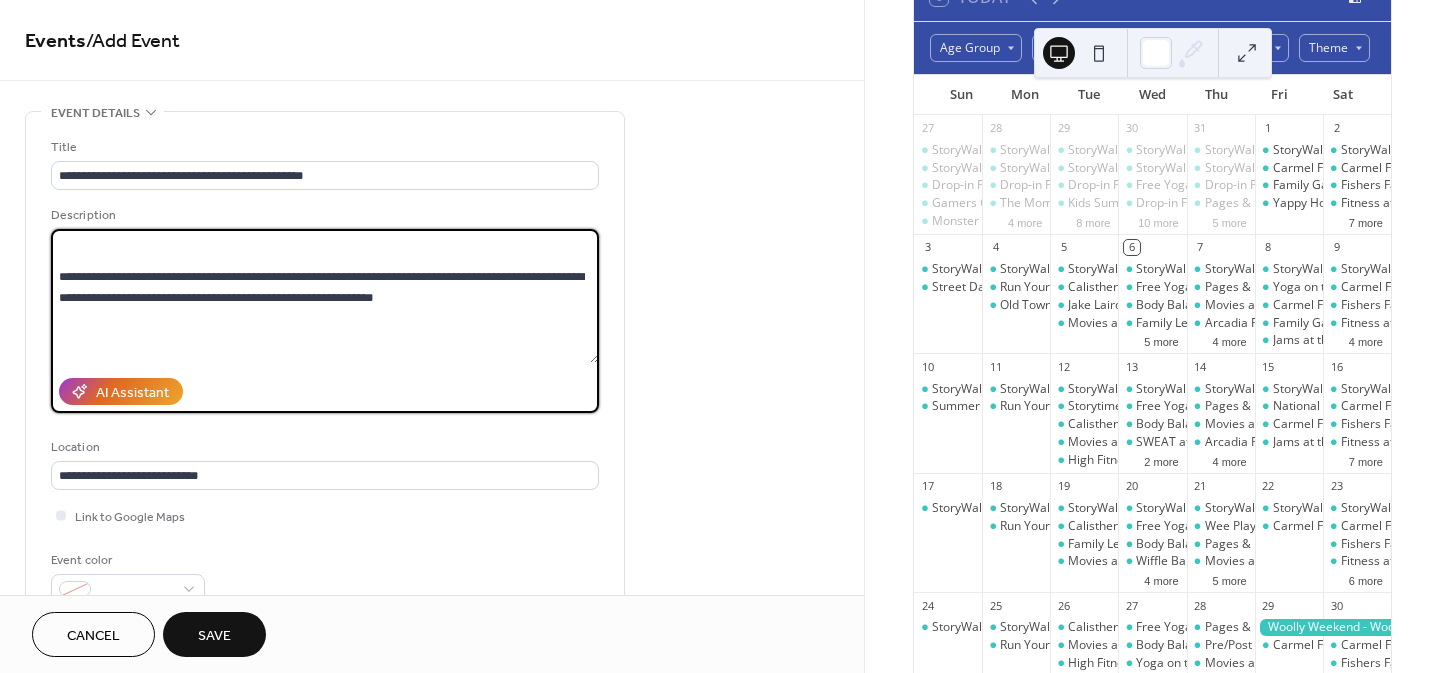 scroll, scrollTop: 0, scrollLeft: 0, axis: both 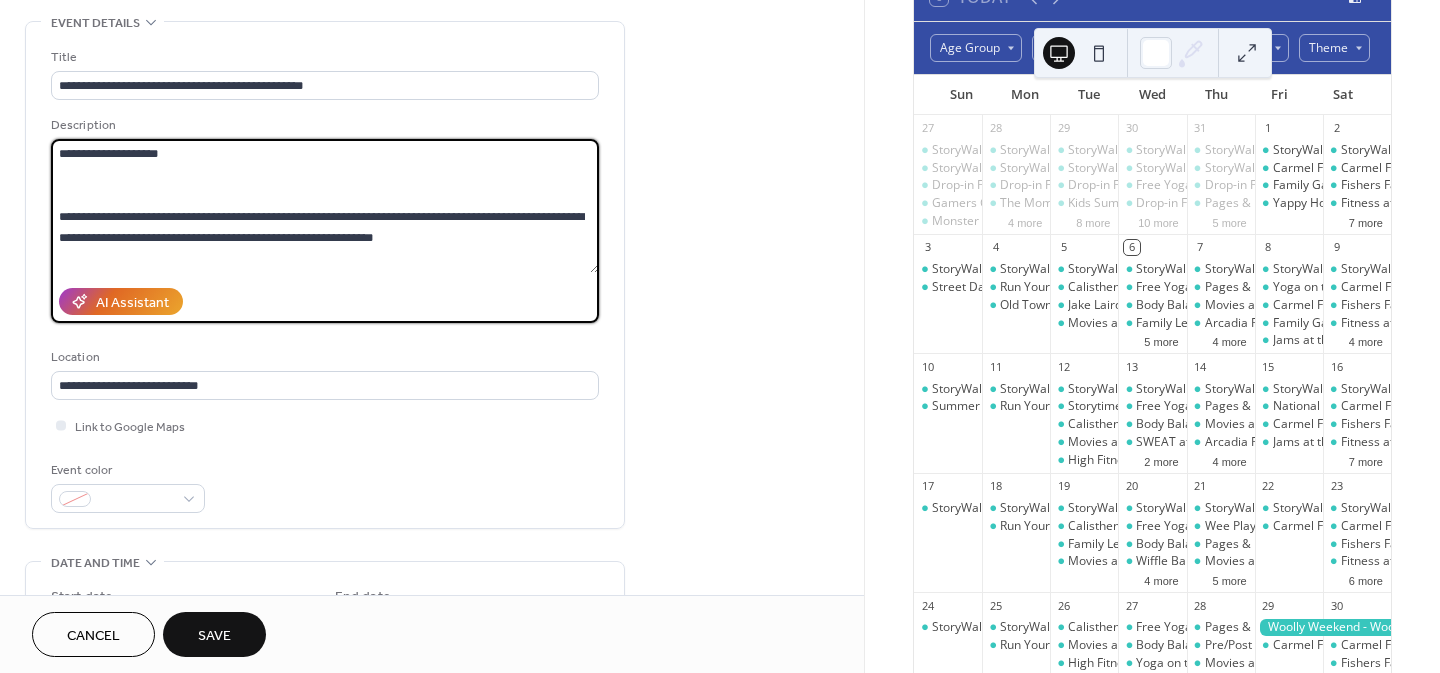 click on "**********" at bounding box center [325, 206] 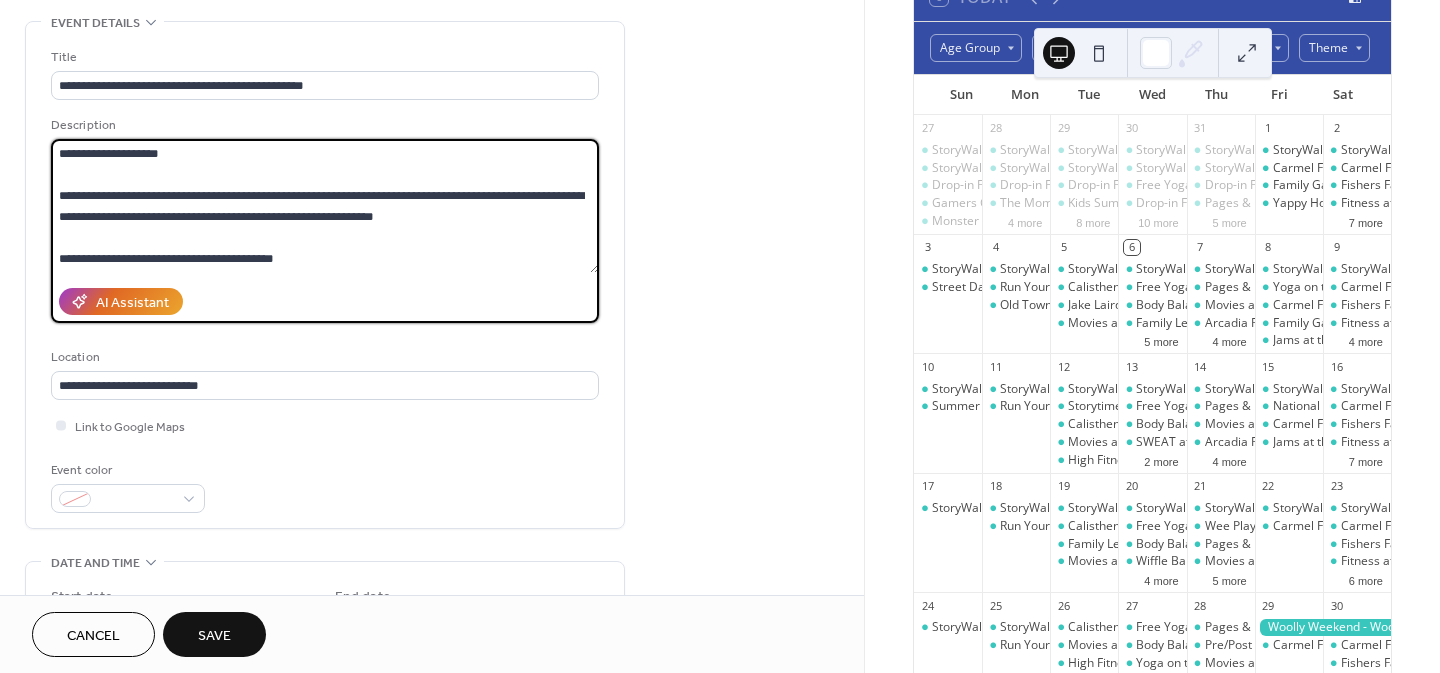 scroll, scrollTop: 63, scrollLeft: 0, axis: vertical 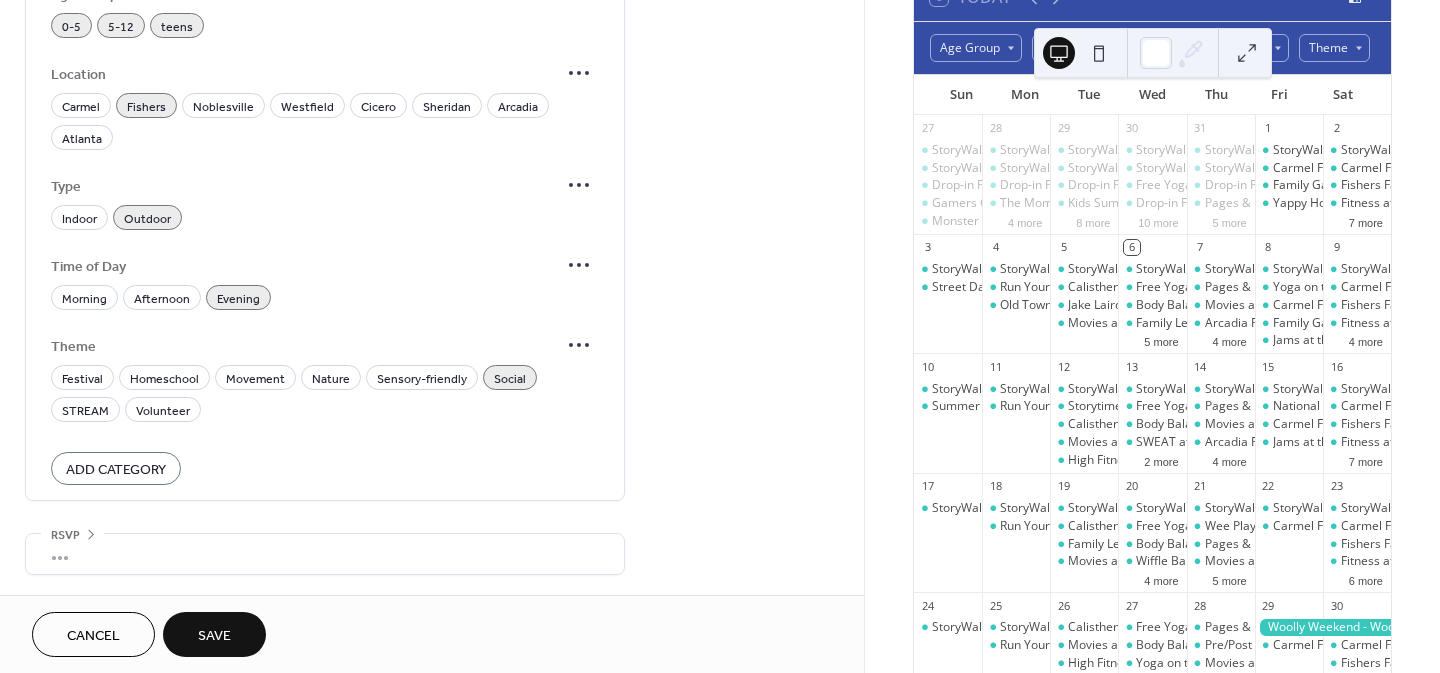 type on "**********" 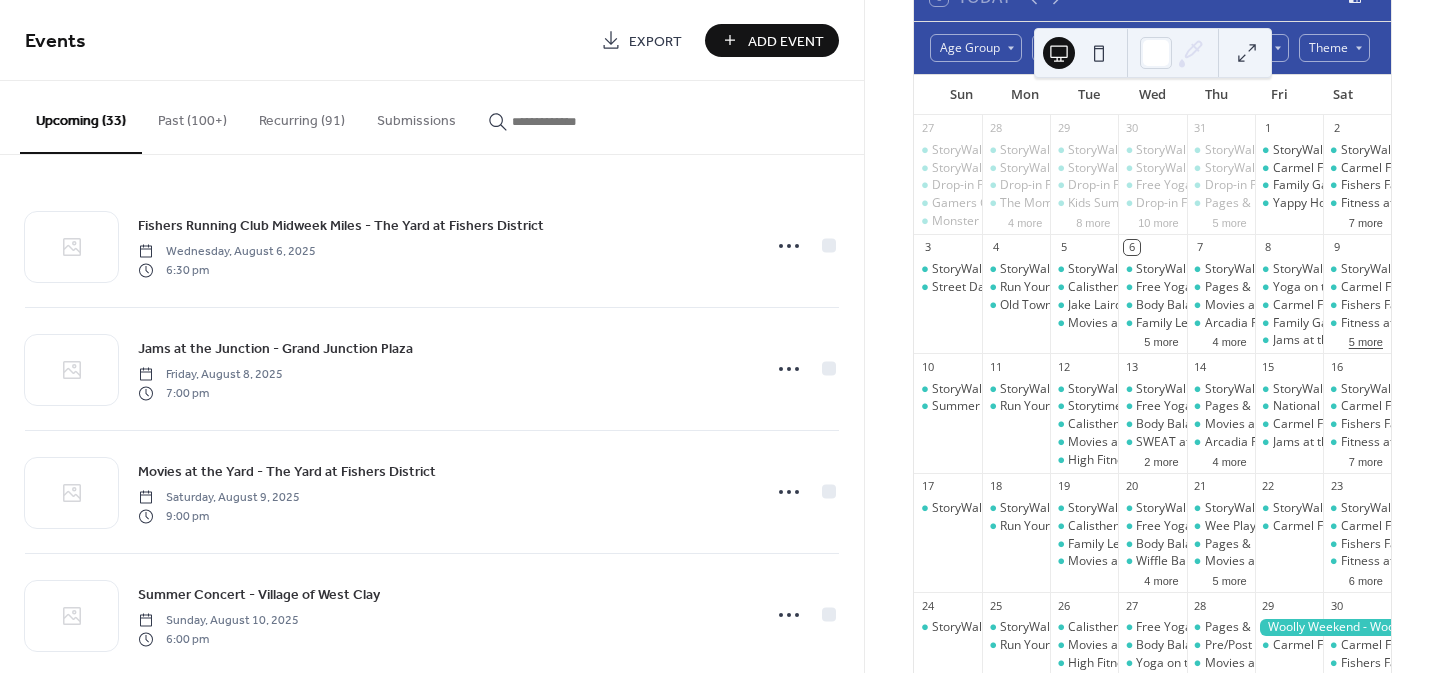 click on "5 more" at bounding box center (1366, 340) 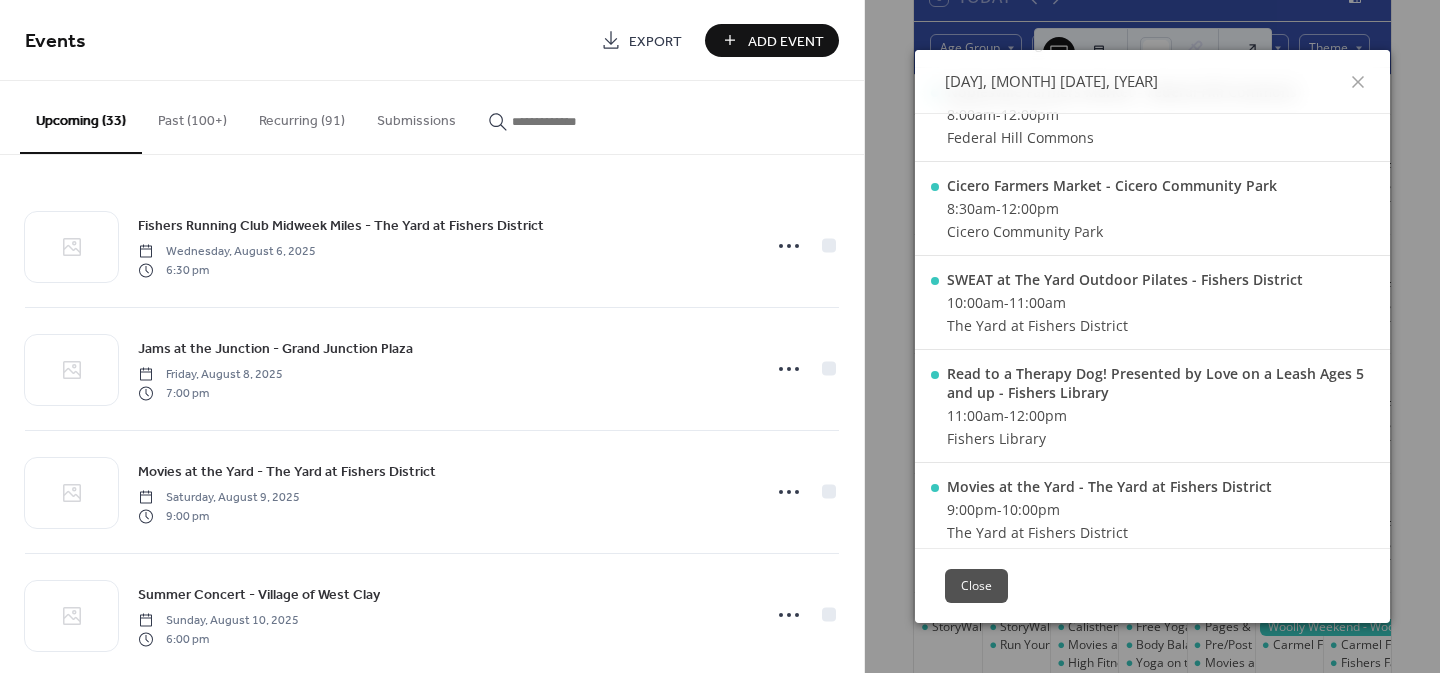 scroll, scrollTop: 430, scrollLeft: 0, axis: vertical 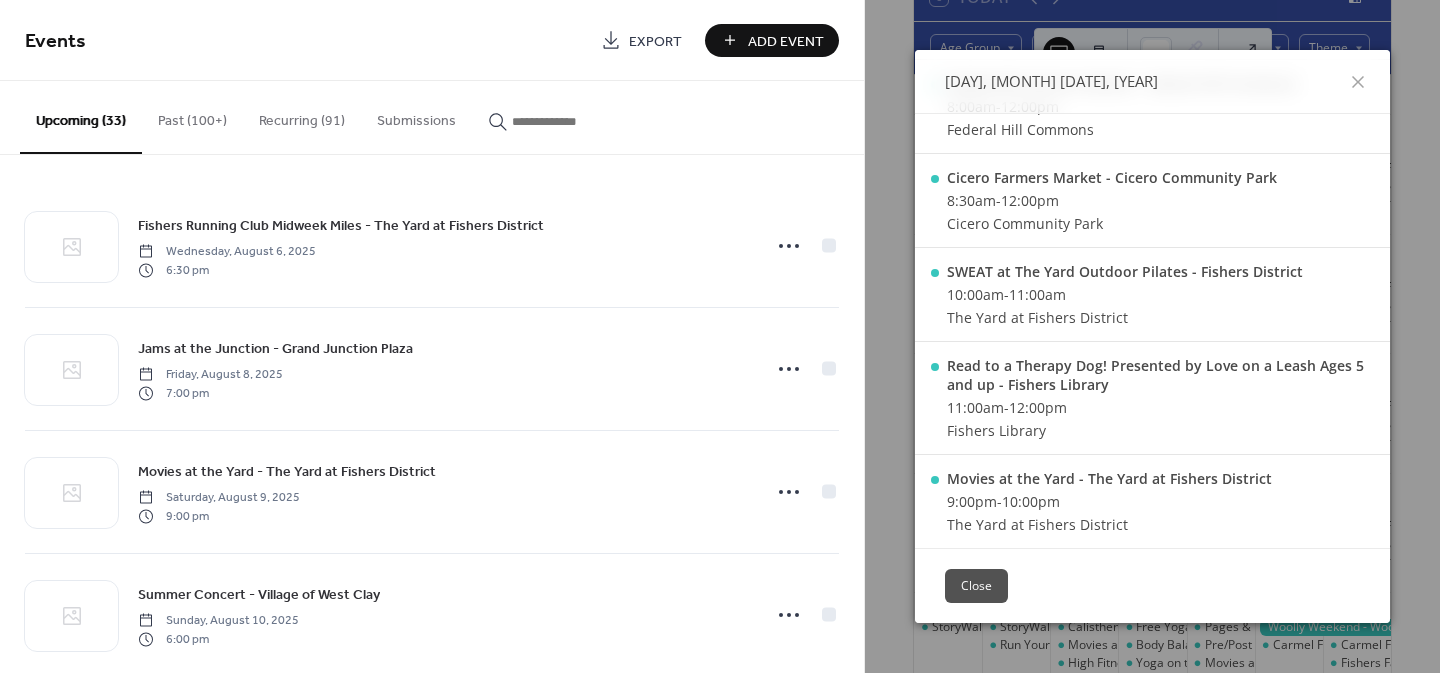 click on "Close" at bounding box center [976, 586] 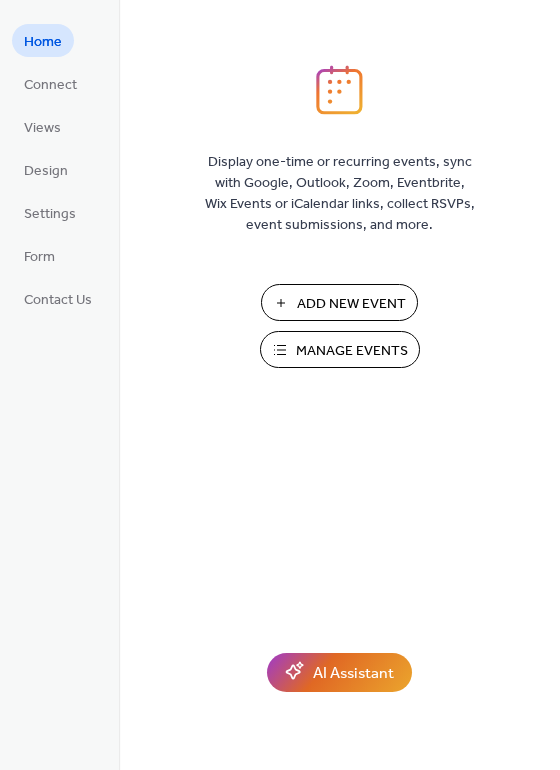 scroll, scrollTop: 0, scrollLeft: 0, axis: both 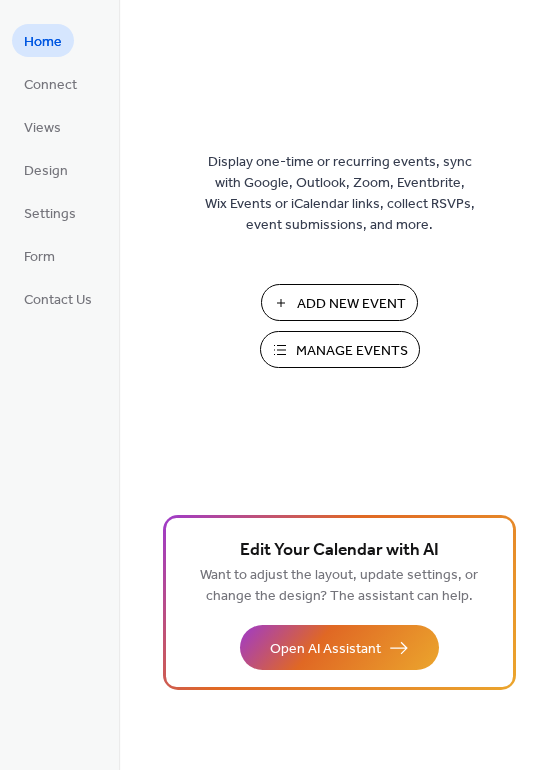 click on "Manage Events" at bounding box center (352, 351) 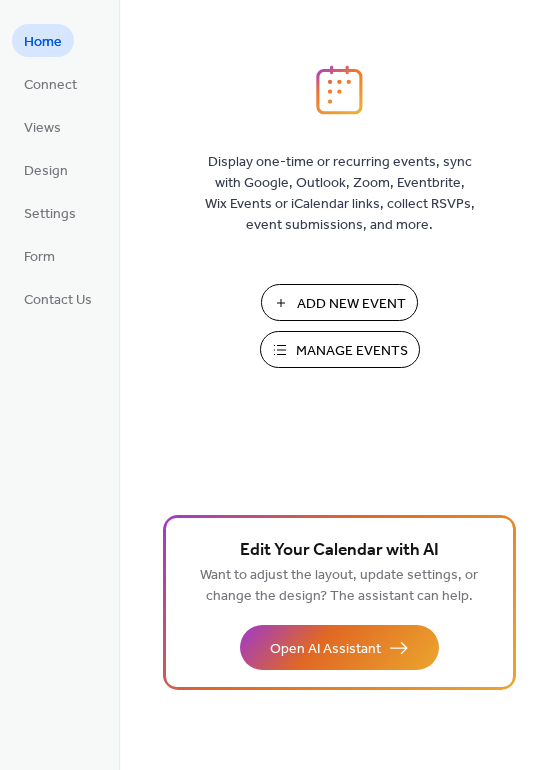 click on "Manage Events" at bounding box center (352, 351) 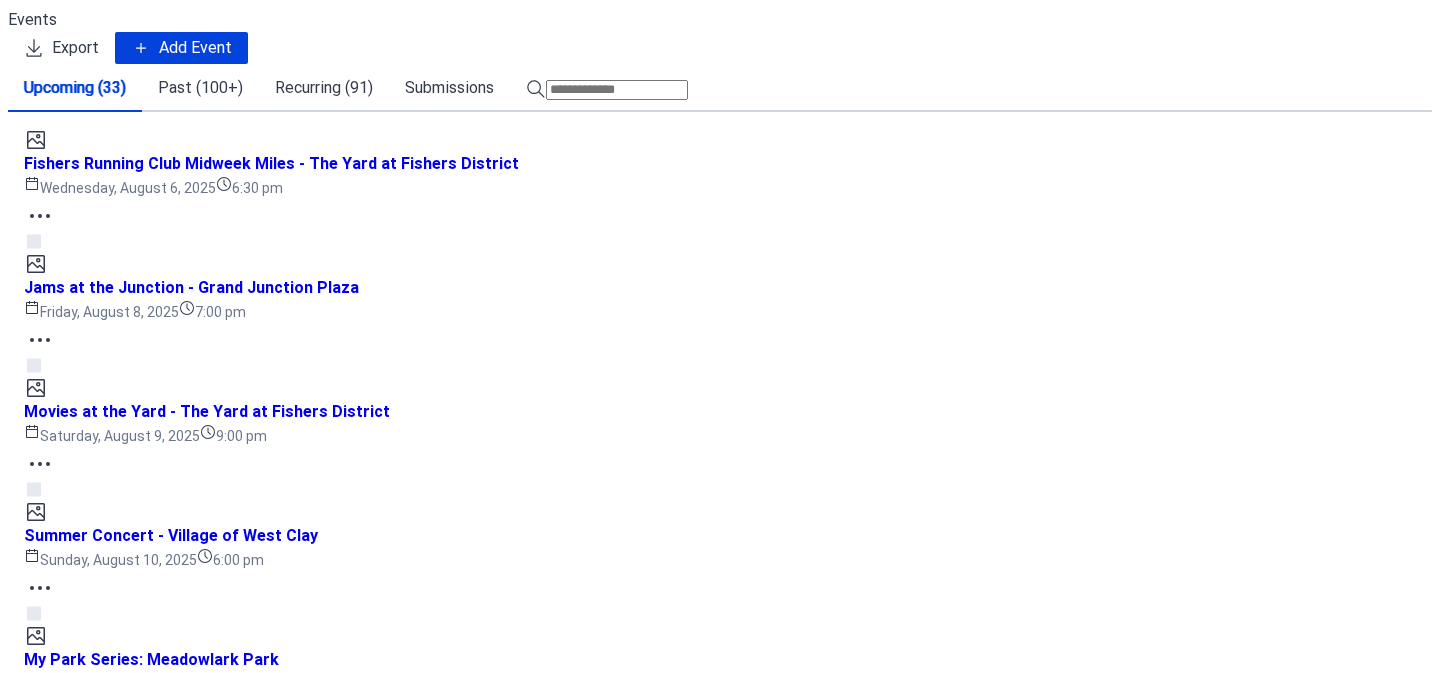 scroll, scrollTop: 0, scrollLeft: 0, axis: both 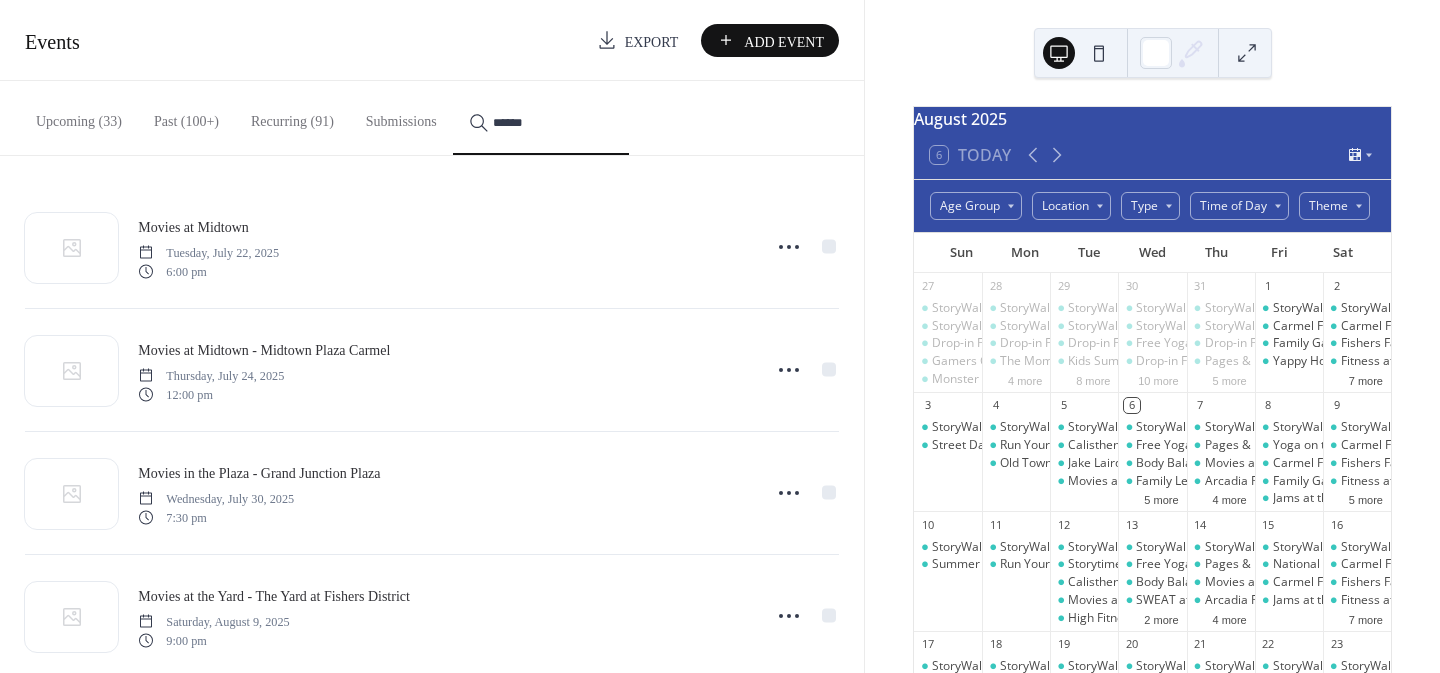 type on "******" 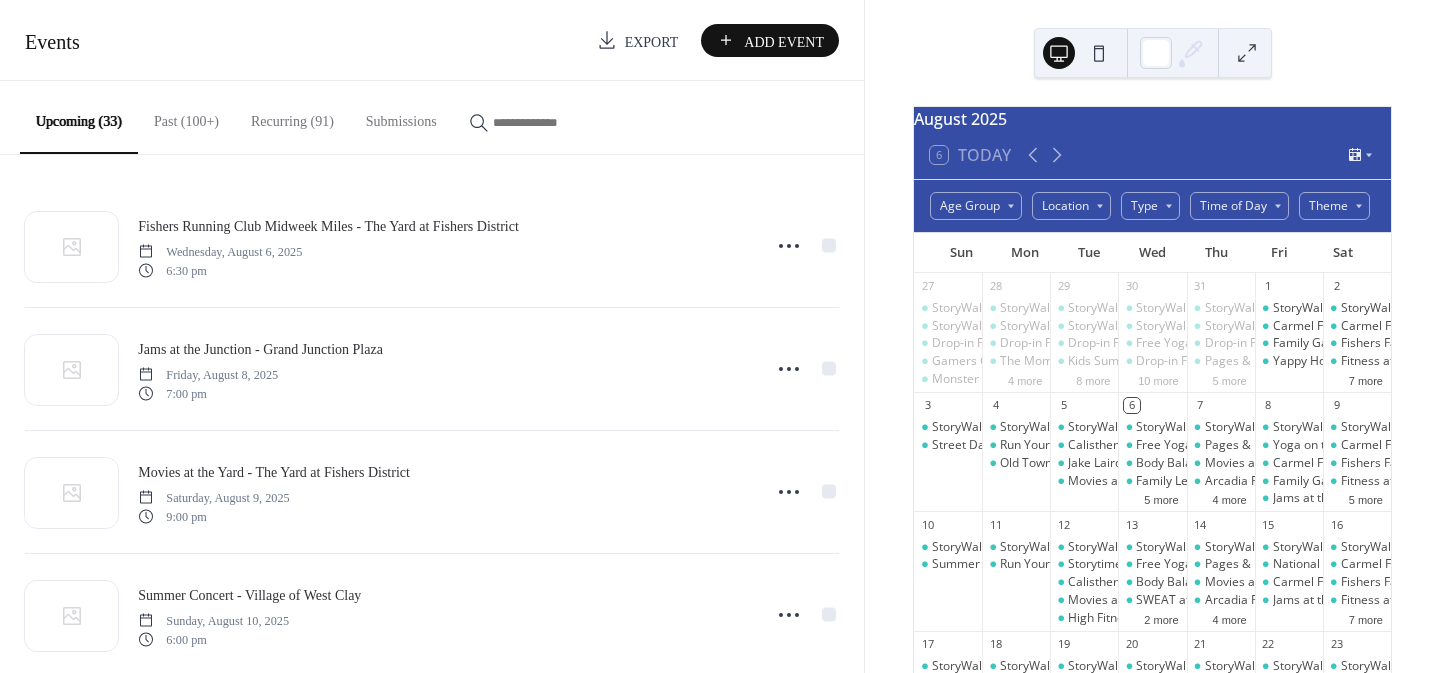 scroll, scrollTop: 0, scrollLeft: 0, axis: both 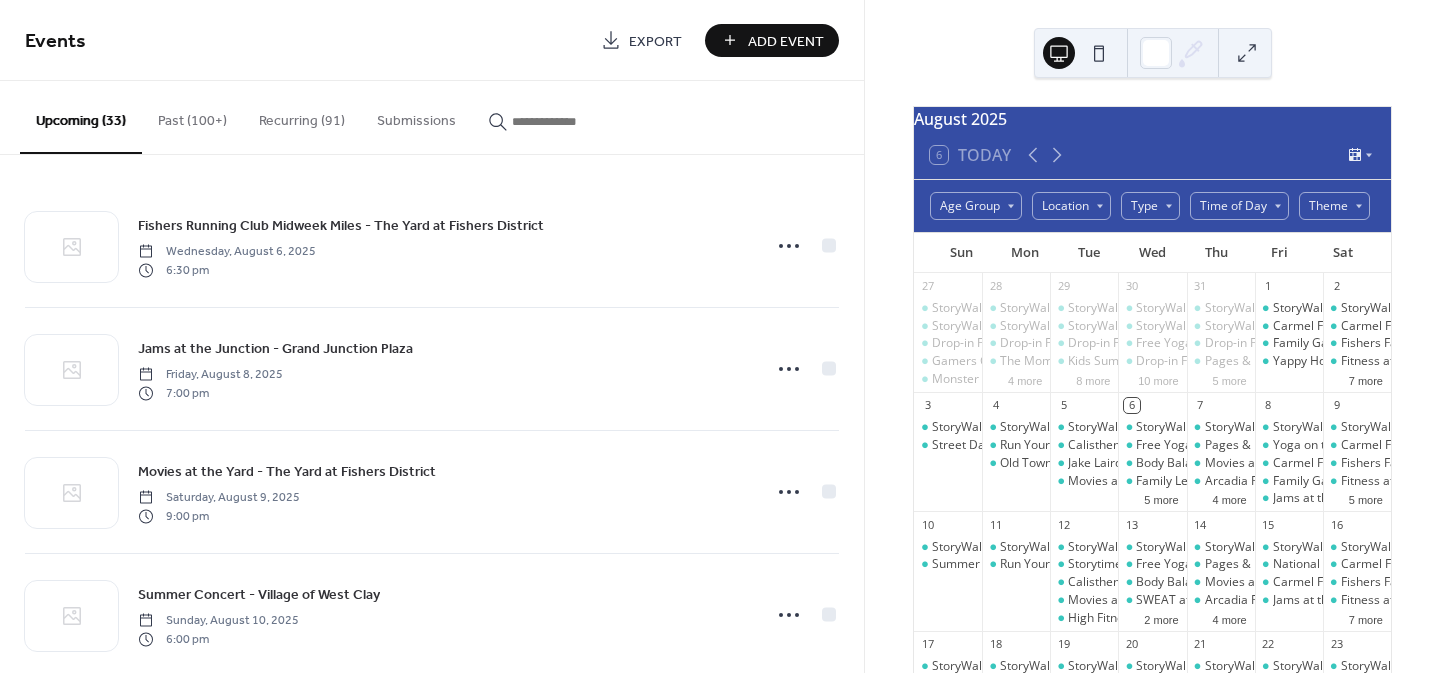 click on "Add Event" at bounding box center [786, 41] 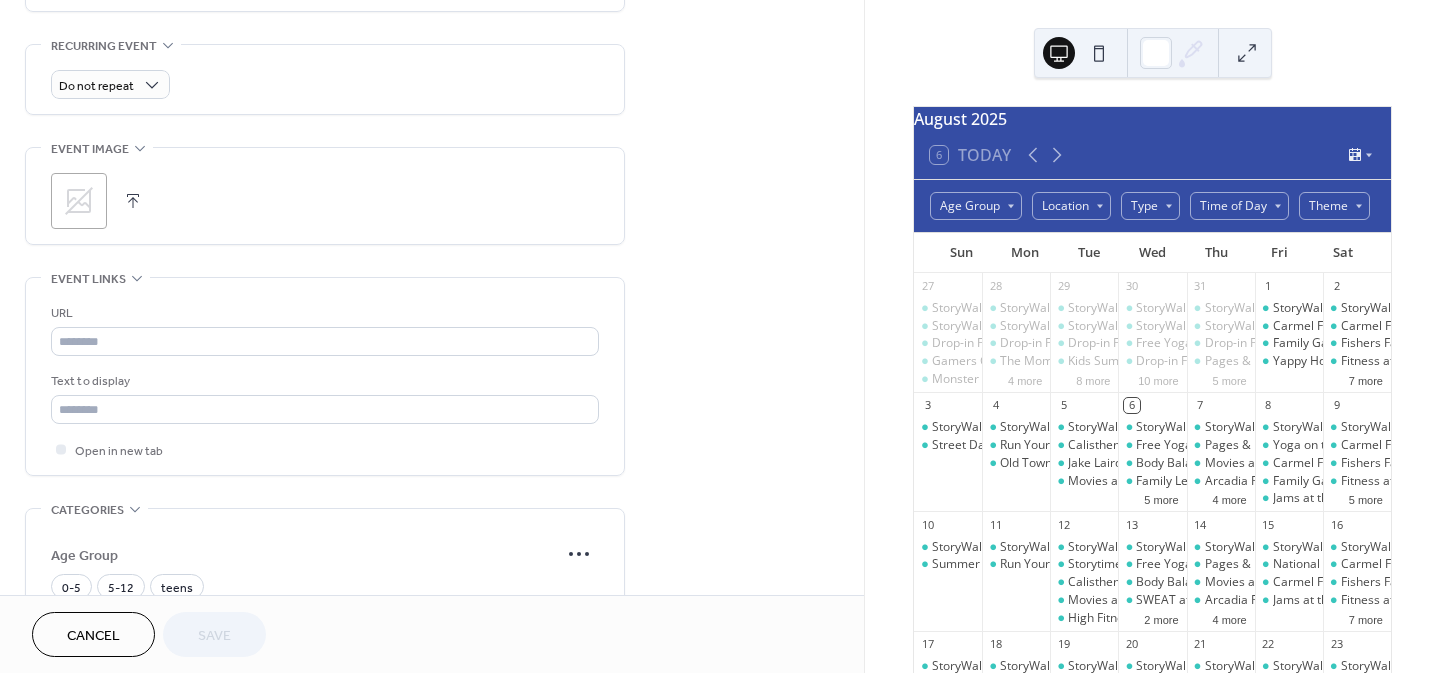 scroll, scrollTop: 848, scrollLeft: 0, axis: vertical 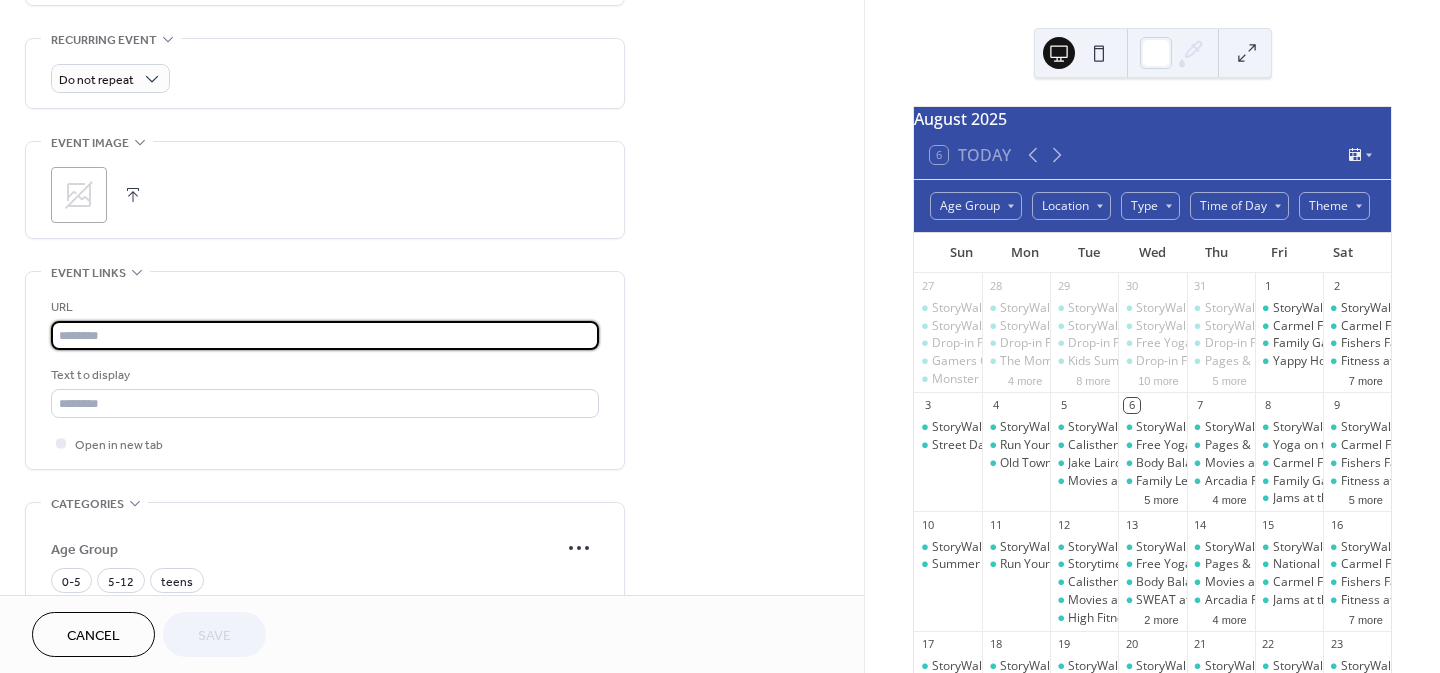 paste on "**********" 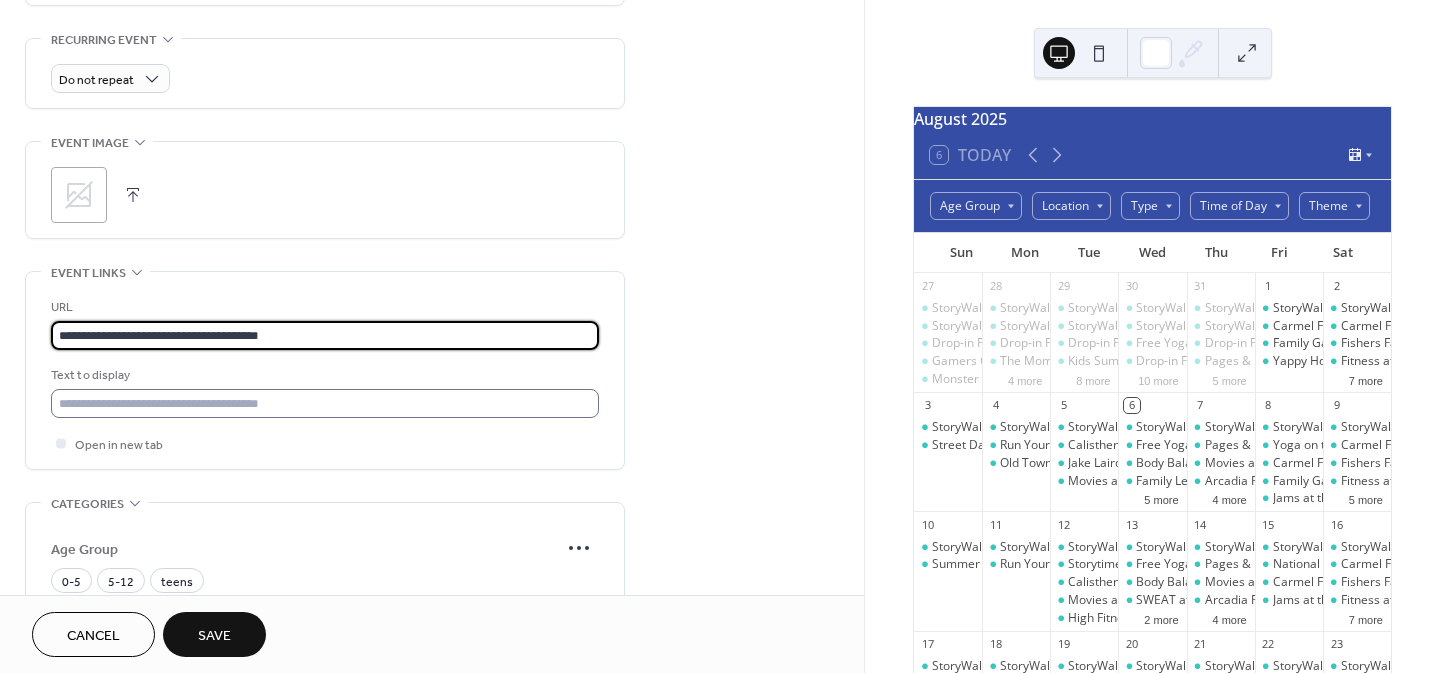 type on "**********" 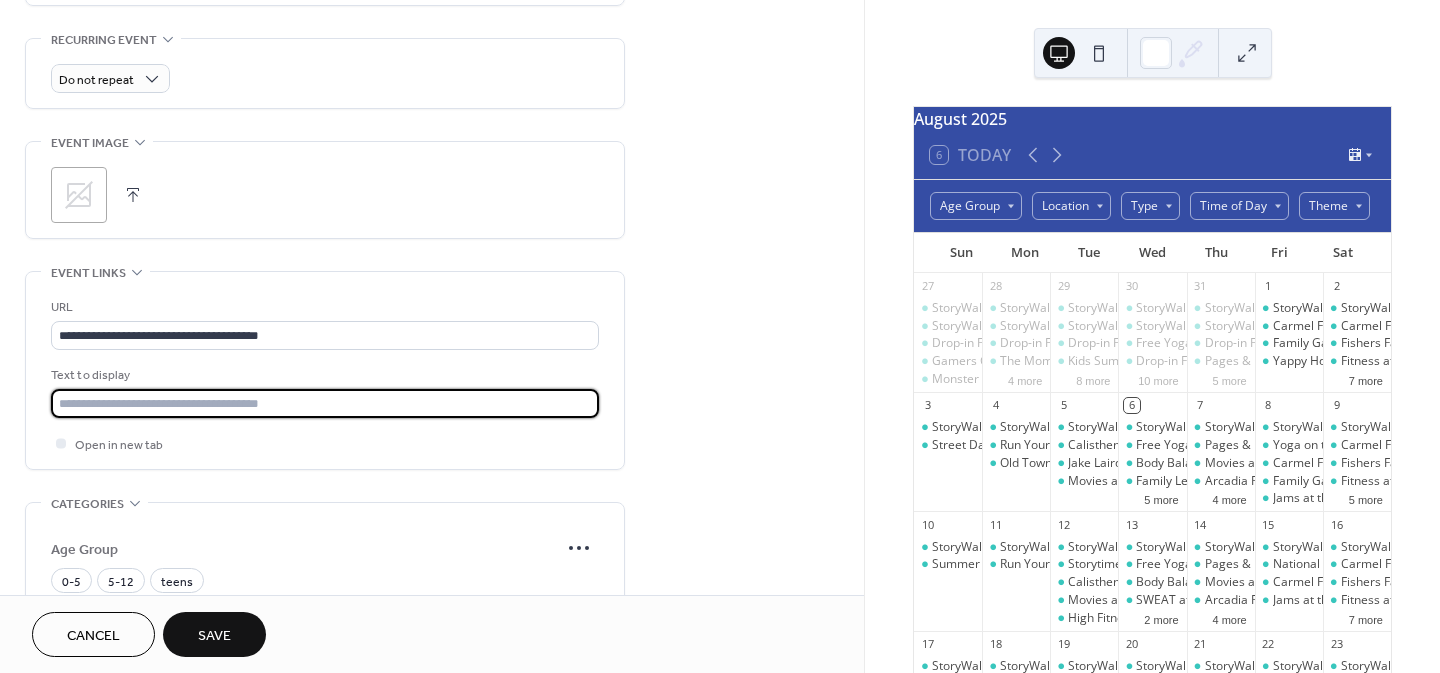 click at bounding box center (325, 403) 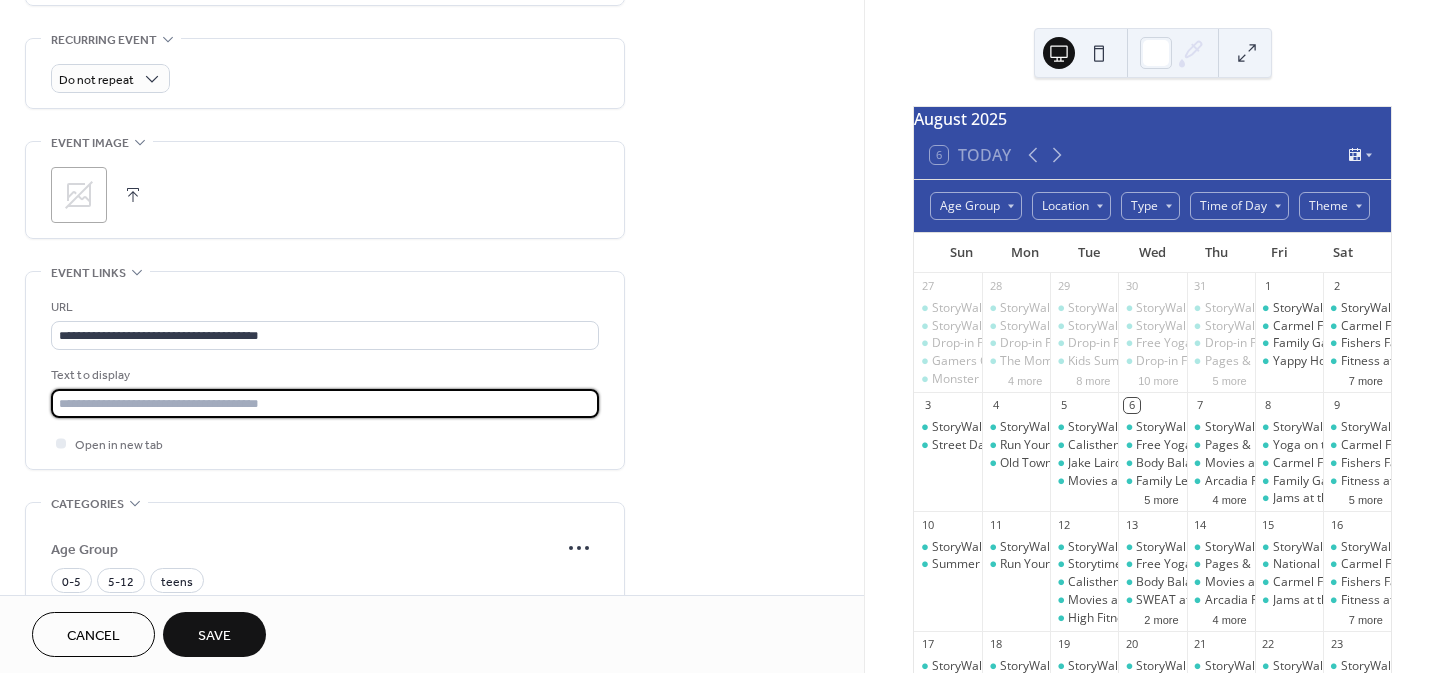 type on "**********" 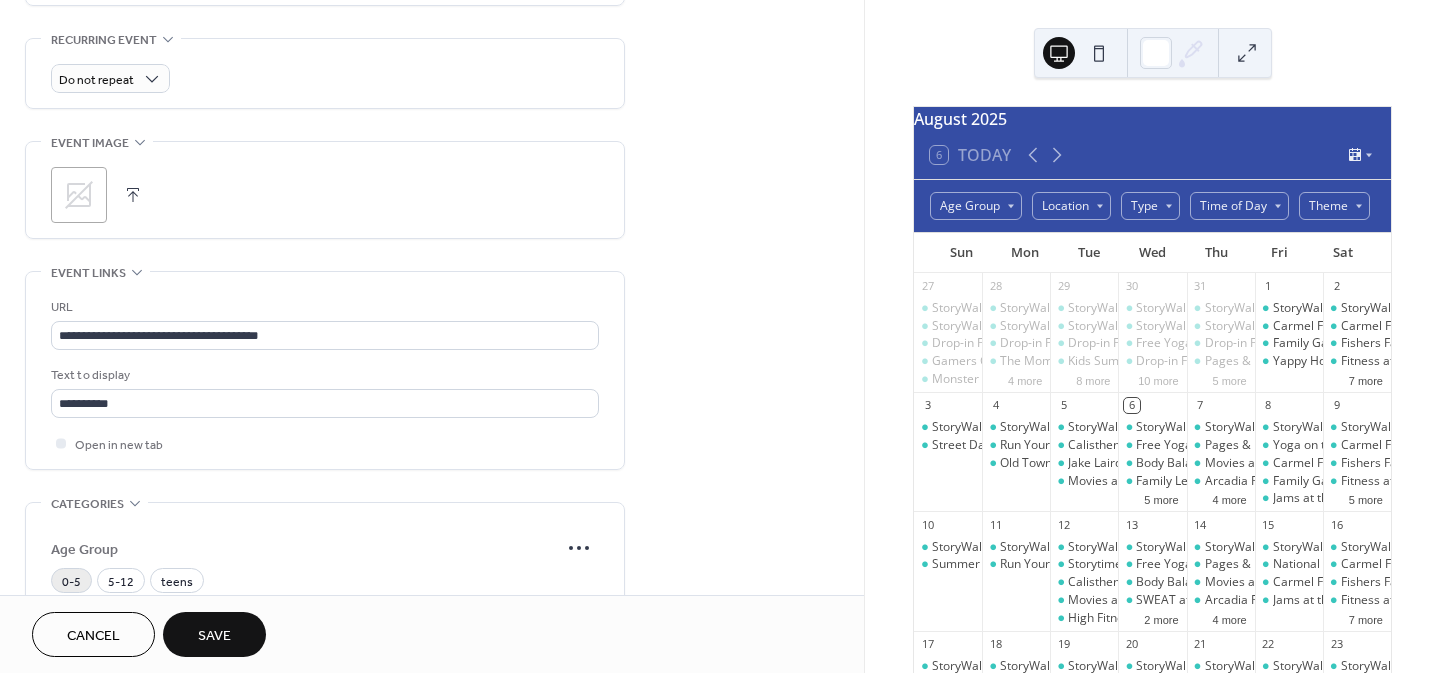 click on "0-5" at bounding box center (71, 582) 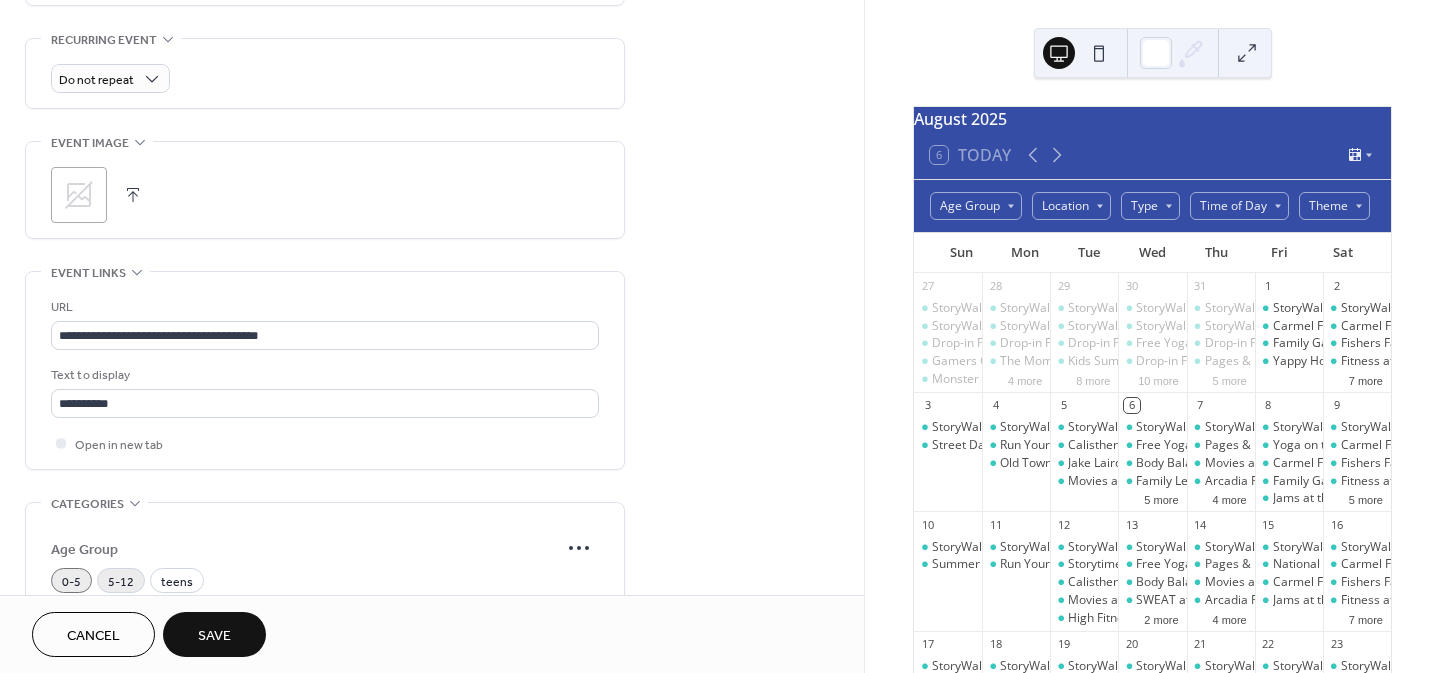click on "5-12" at bounding box center (121, 582) 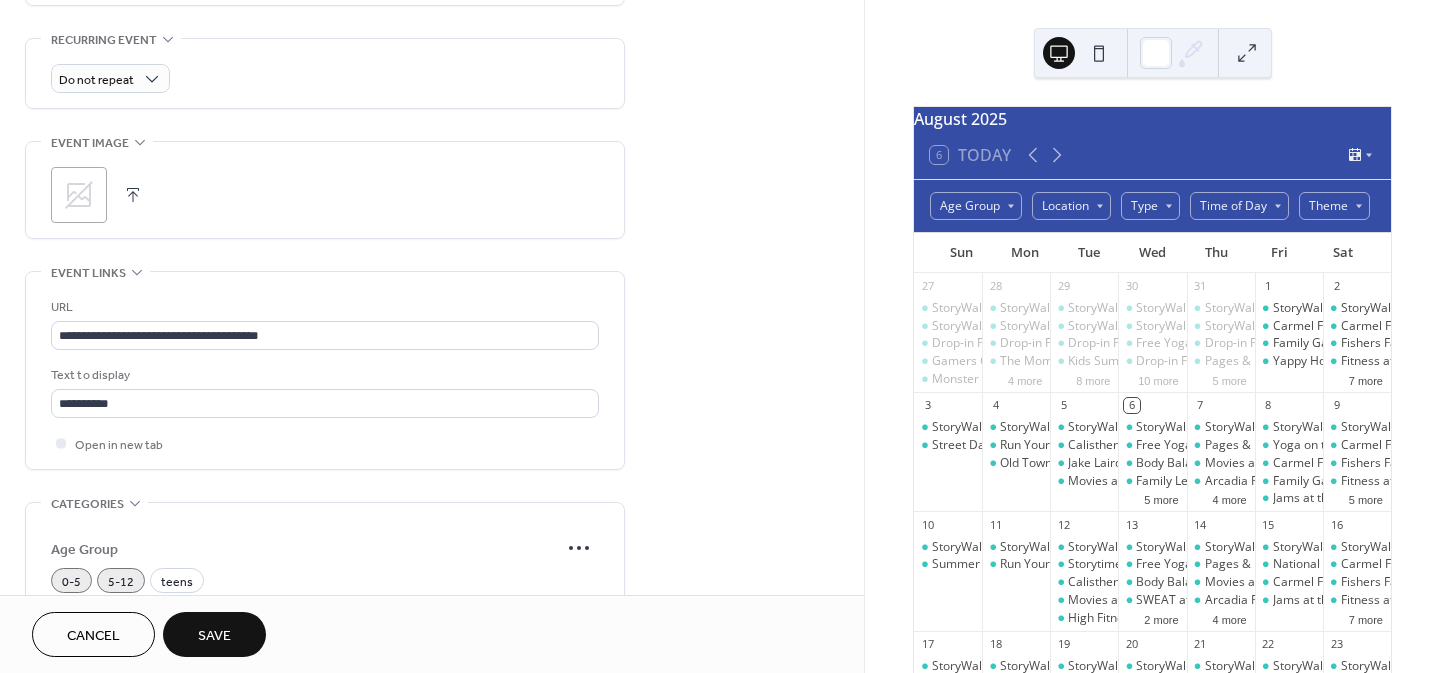 click on "**********" at bounding box center (432, 206) 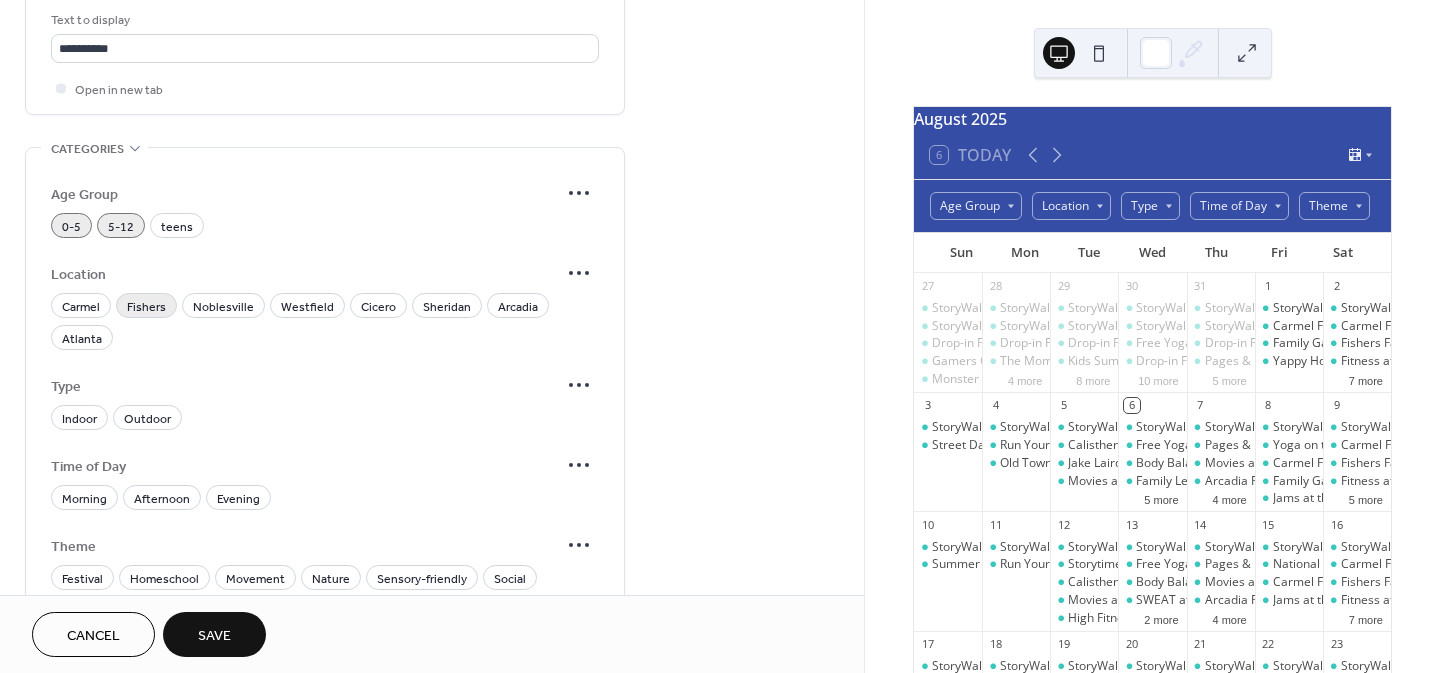 scroll, scrollTop: 1204, scrollLeft: 0, axis: vertical 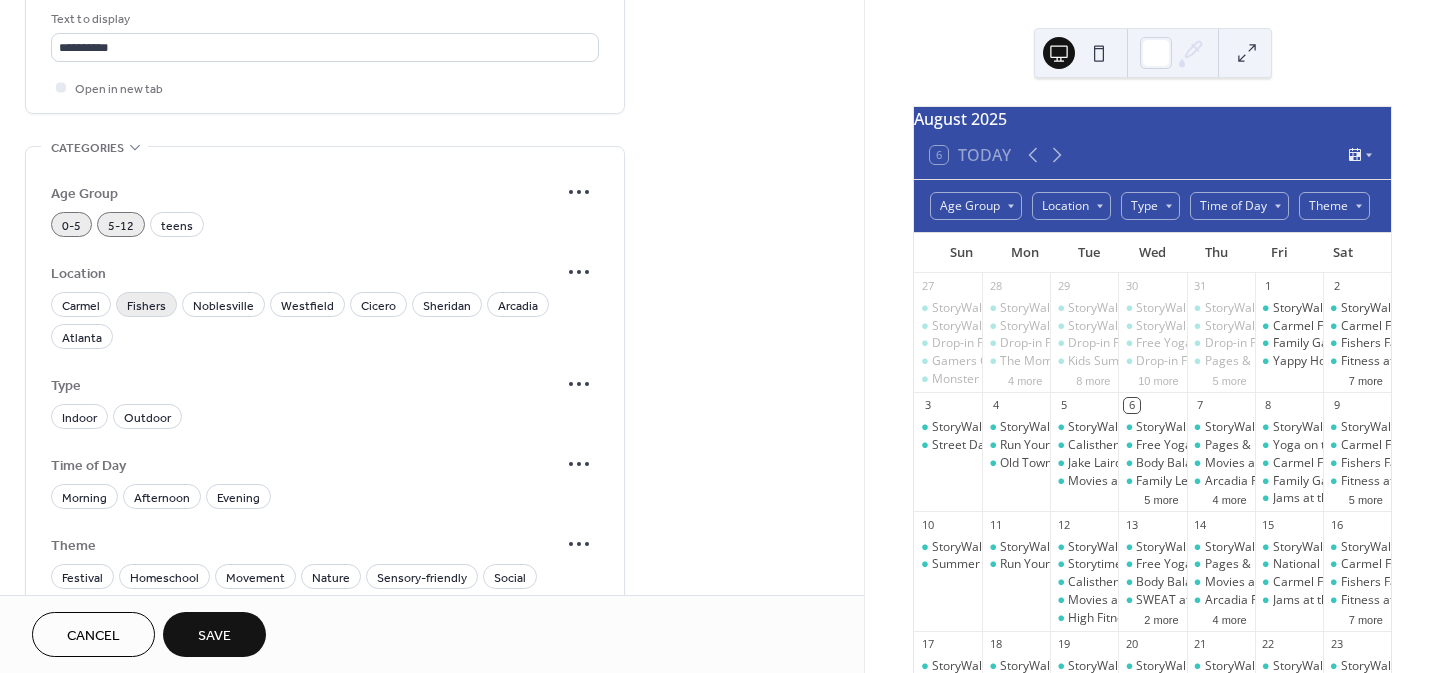click on "Fishers" at bounding box center [146, 306] 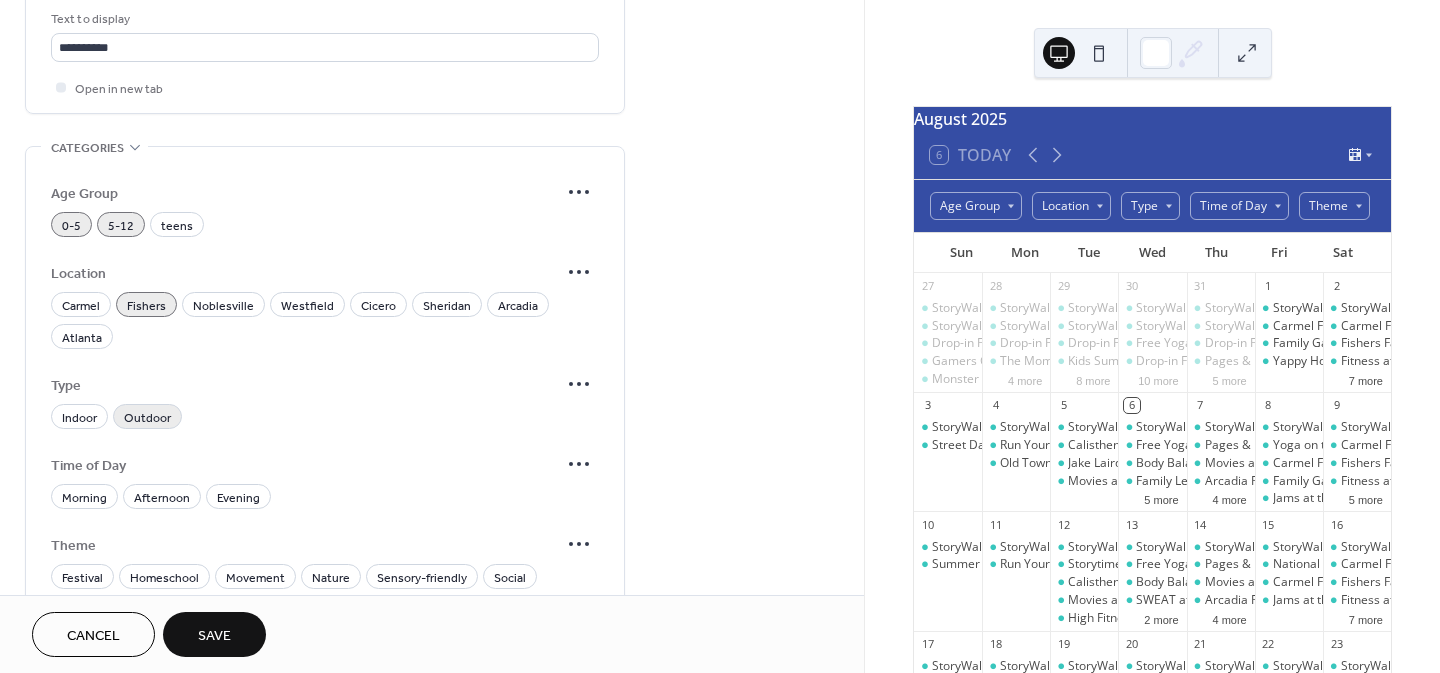 click on "Outdoor" at bounding box center (147, 418) 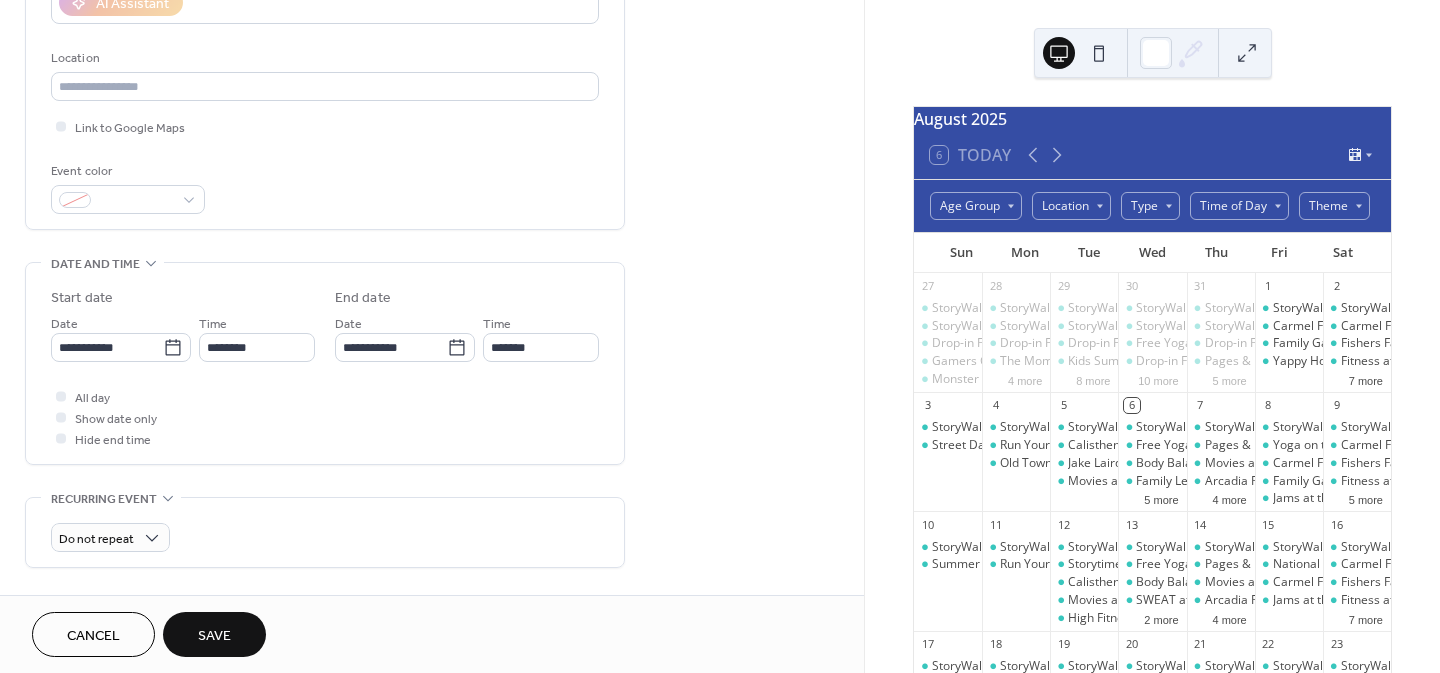 scroll, scrollTop: 369, scrollLeft: 0, axis: vertical 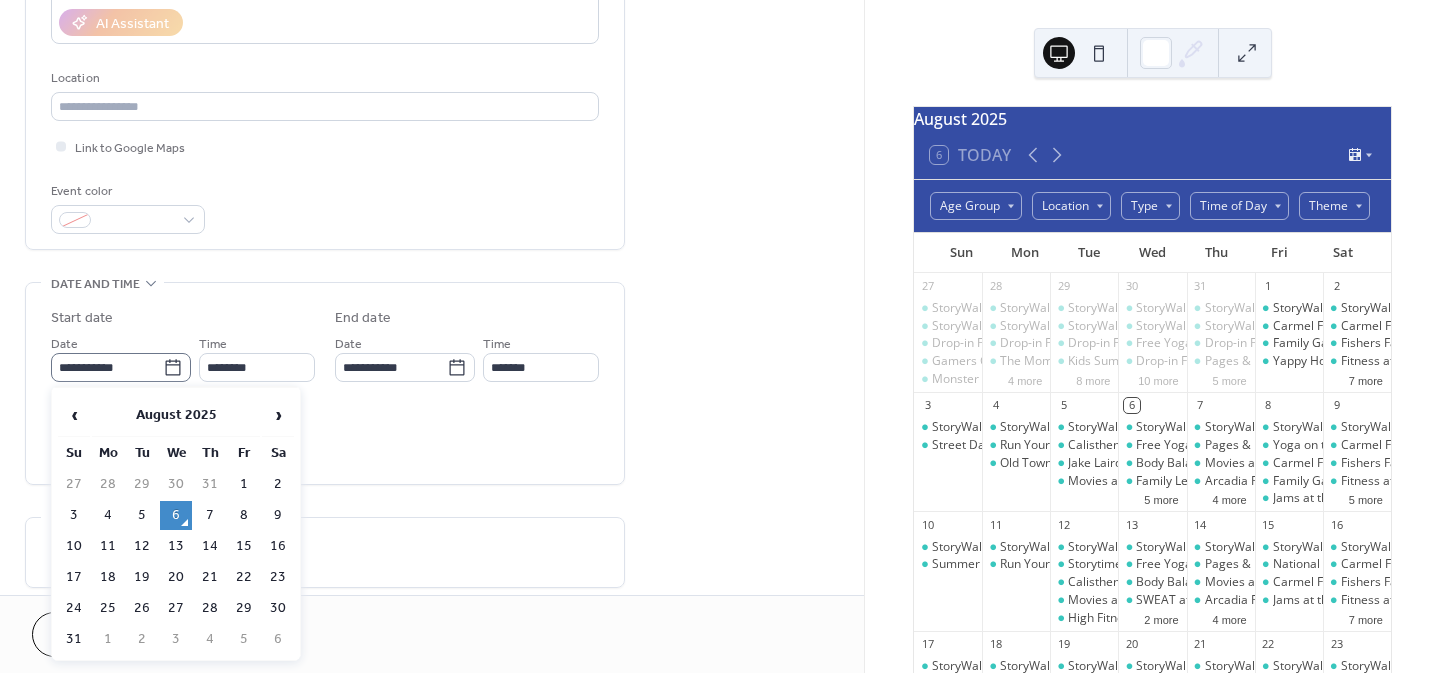 click 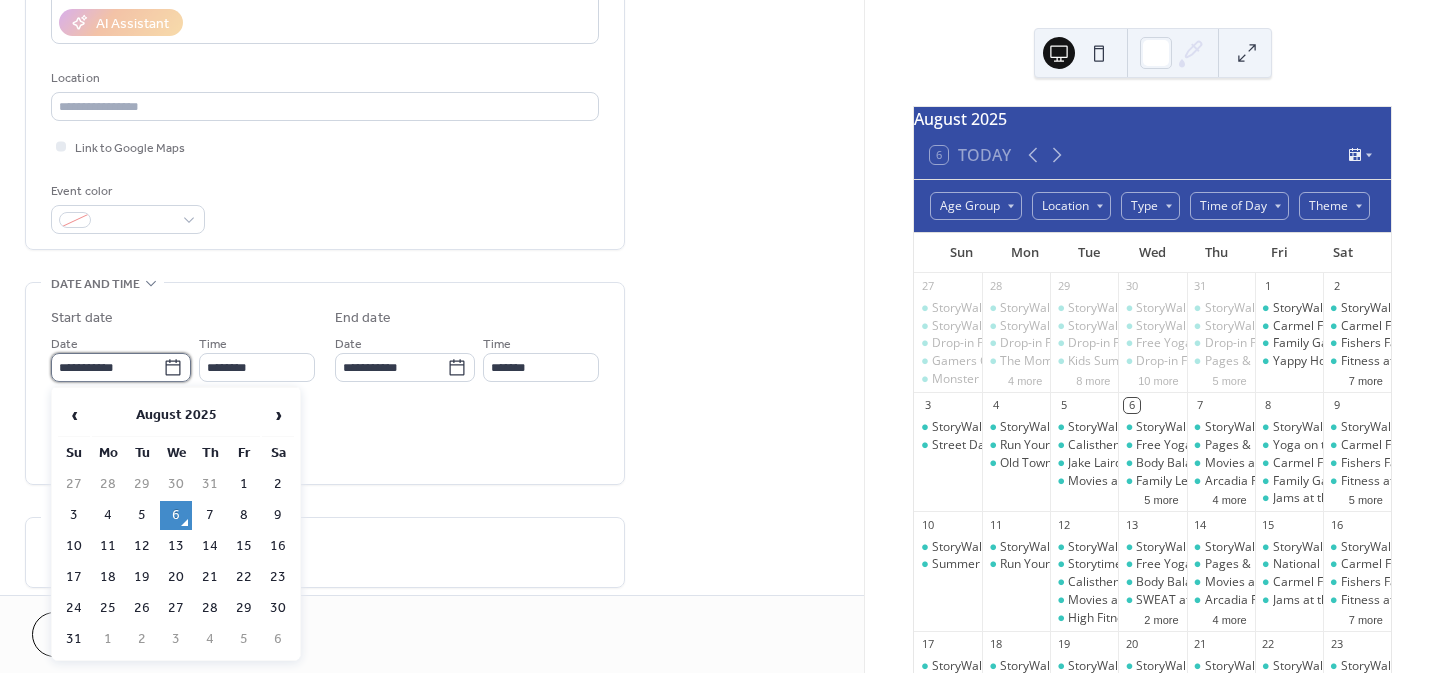 click on "**********" at bounding box center (107, 367) 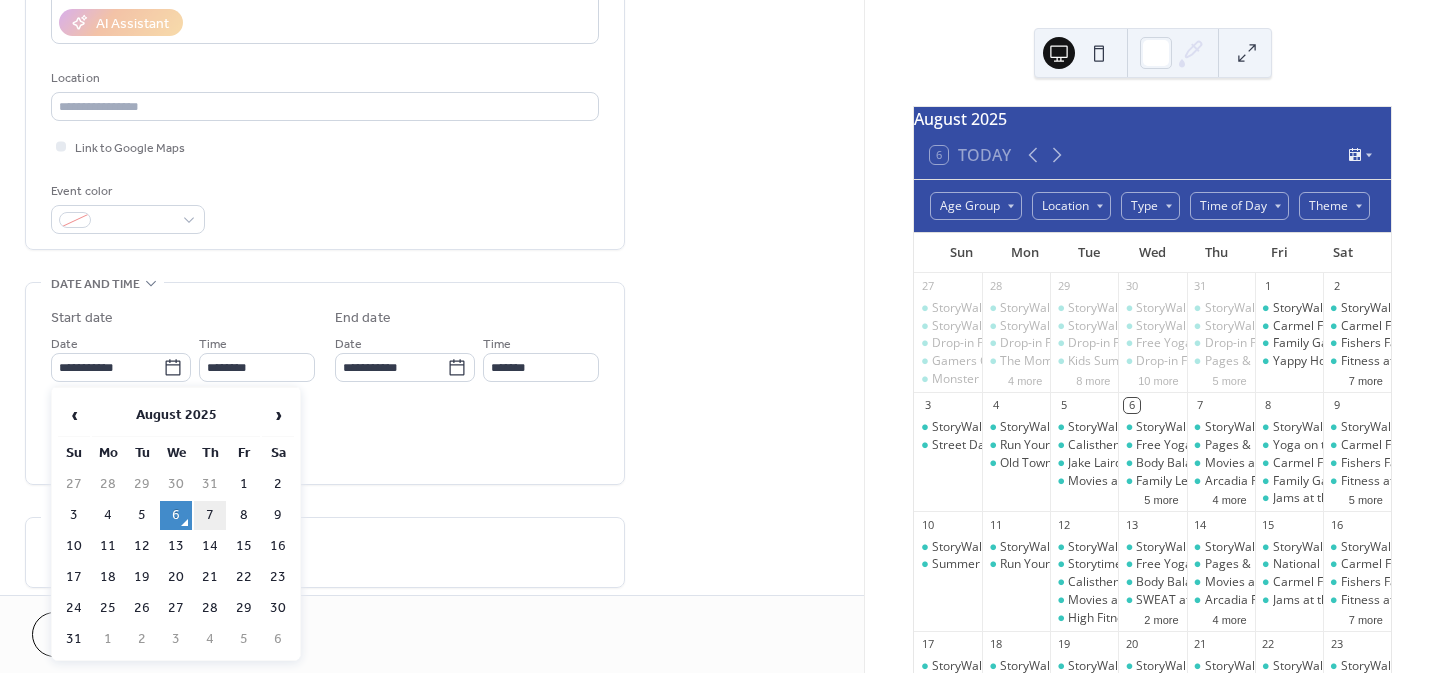 click on "7" at bounding box center (210, 515) 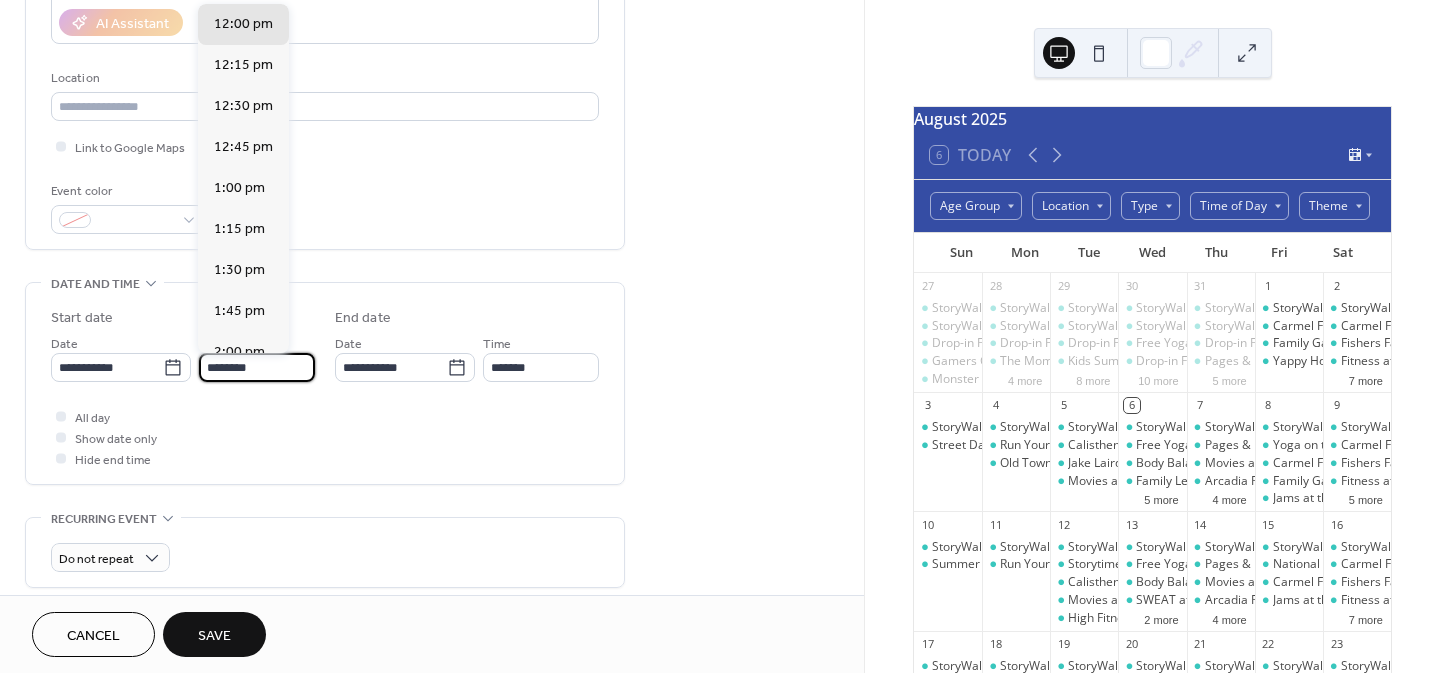click on "********" at bounding box center [257, 367] 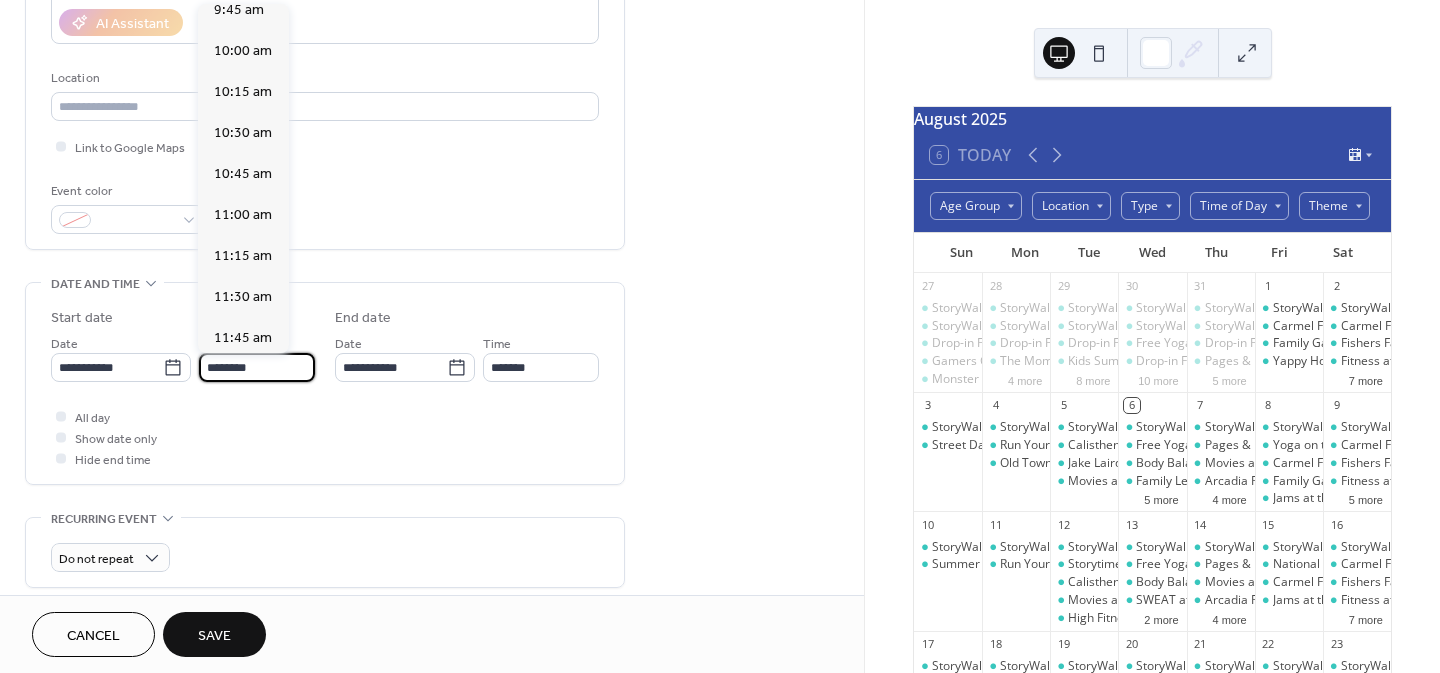 scroll, scrollTop: 1612, scrollLeft: 0, axis: vertical 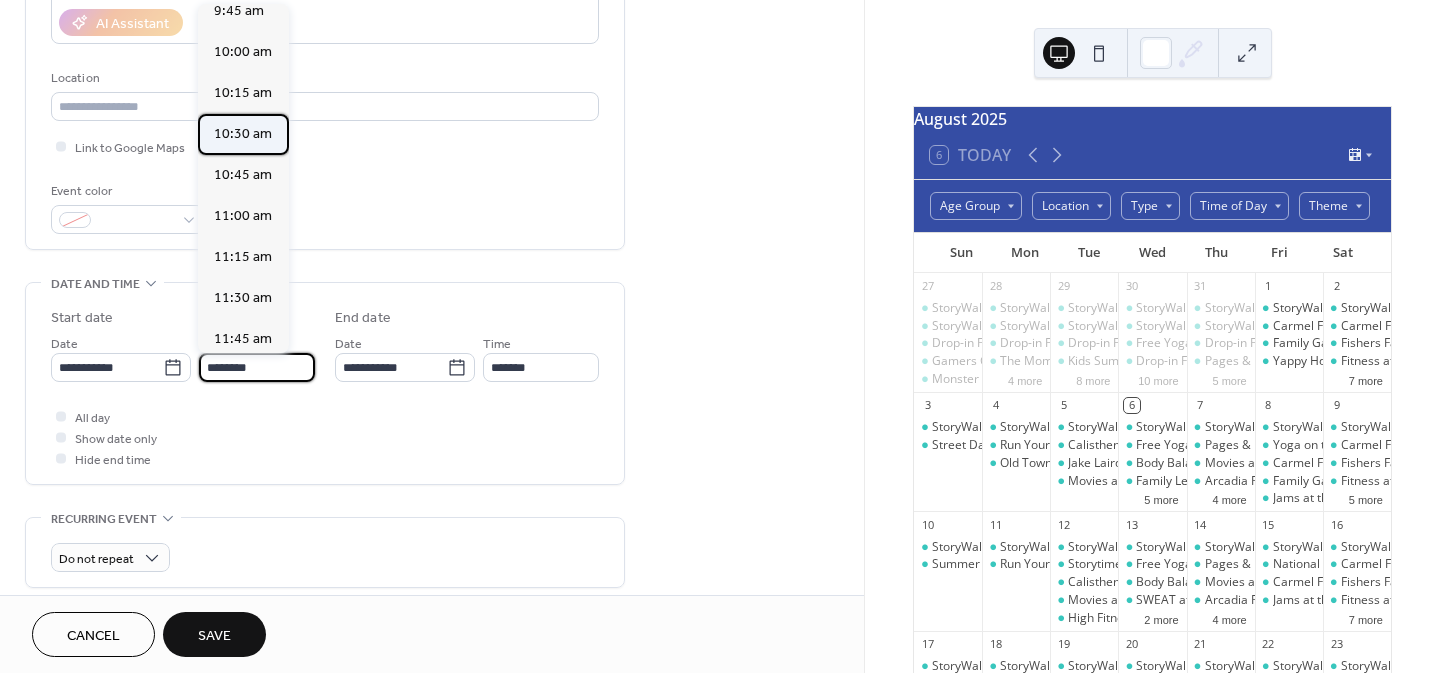 click on "10:30 am" at bounding box center [243, 134] 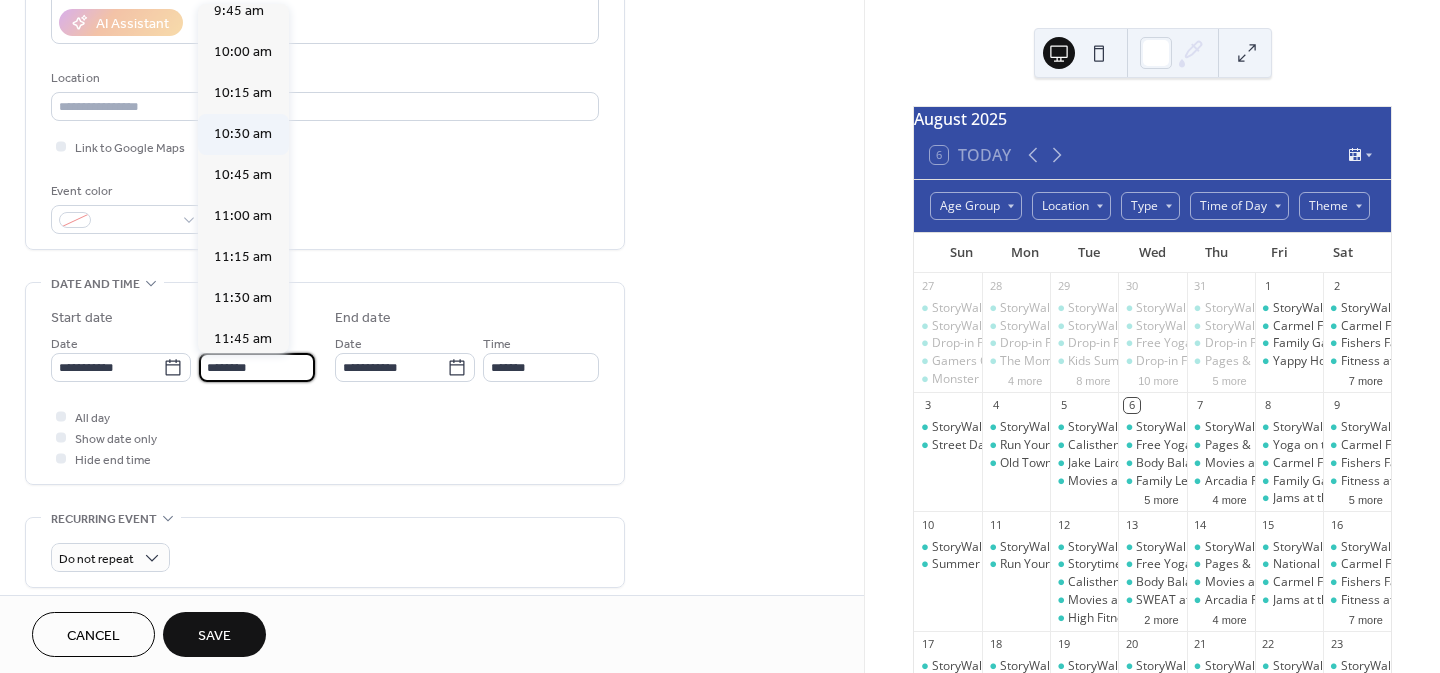 type on "********" 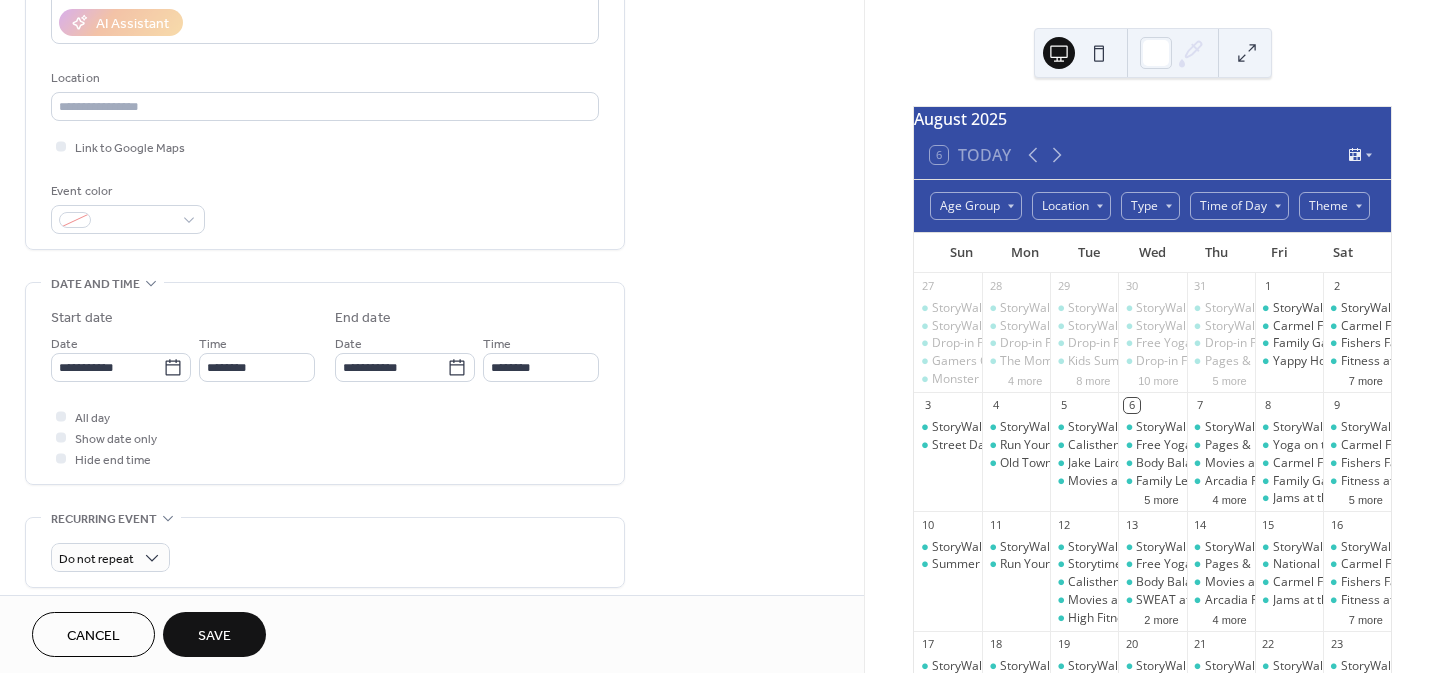 click on "**********" at bounding box center [432, 685] 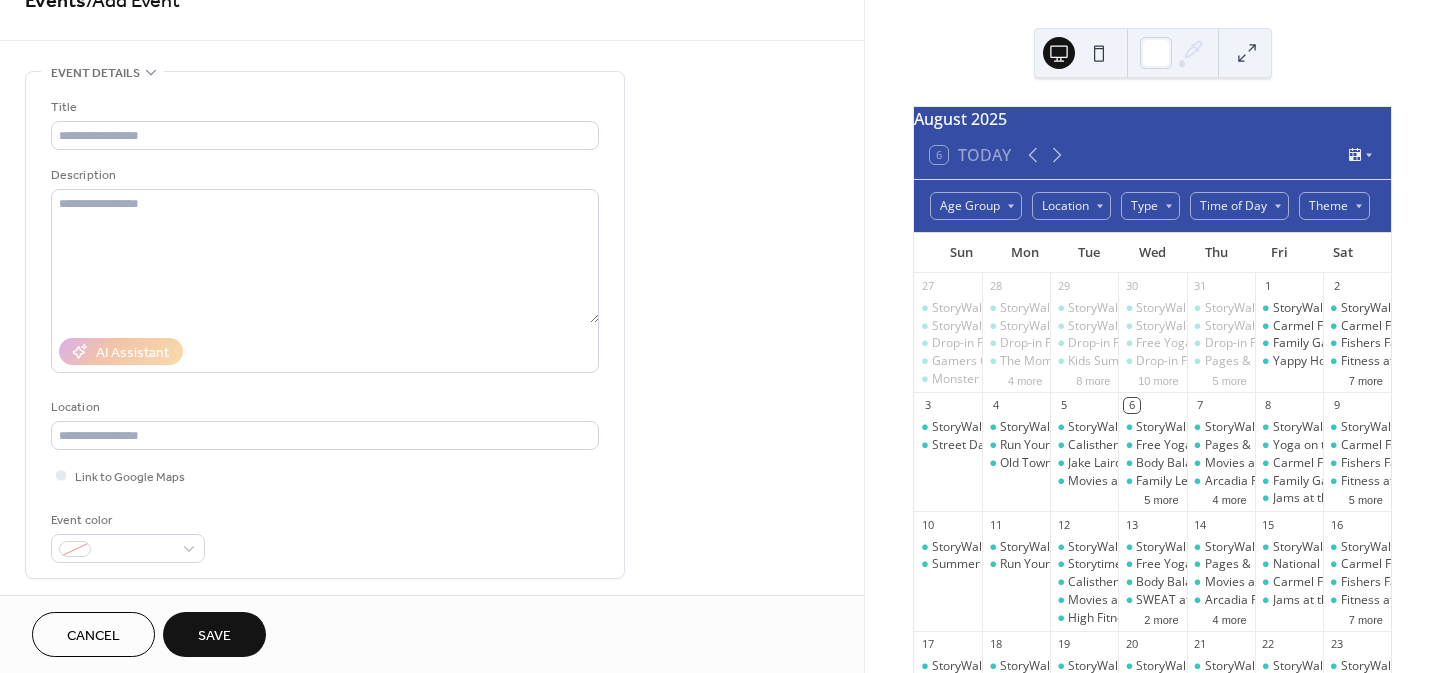 scroll, scrollTop: 0, scrollLeft: 0, axis: both 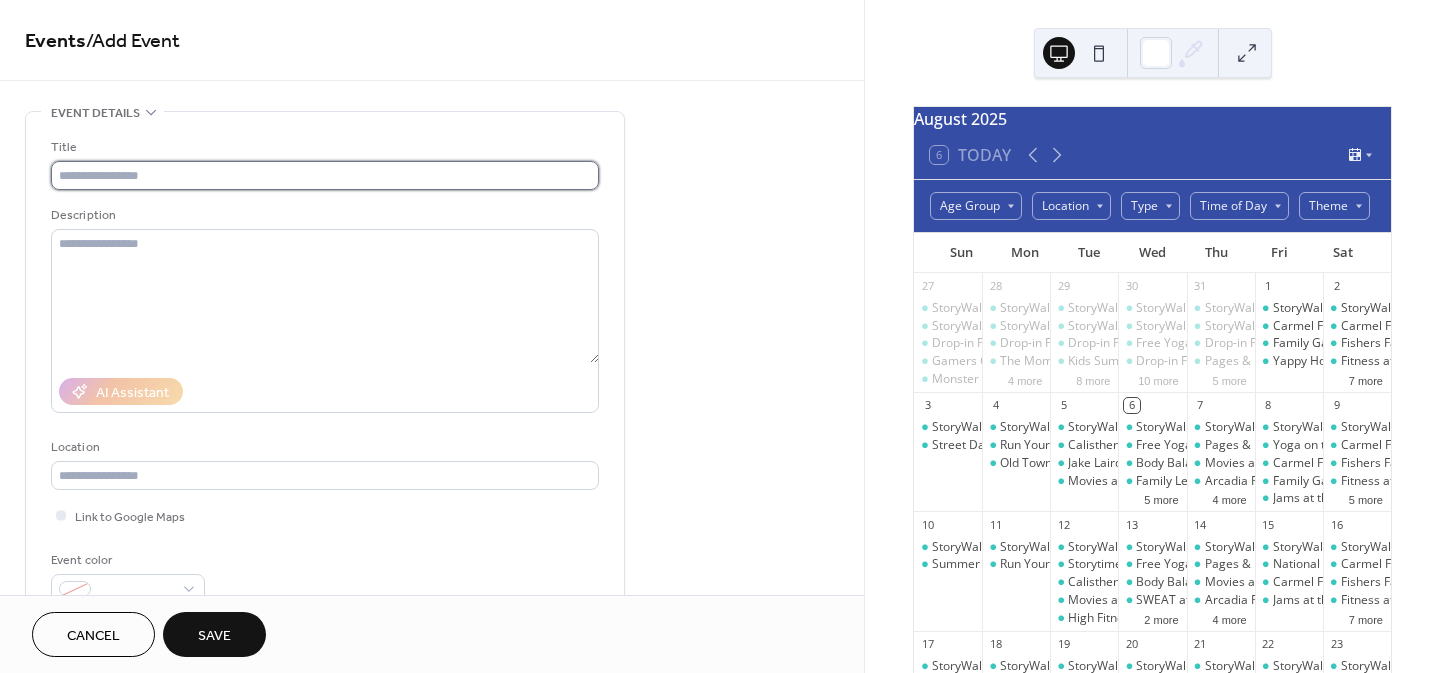 click at bounding box center [325, 175] 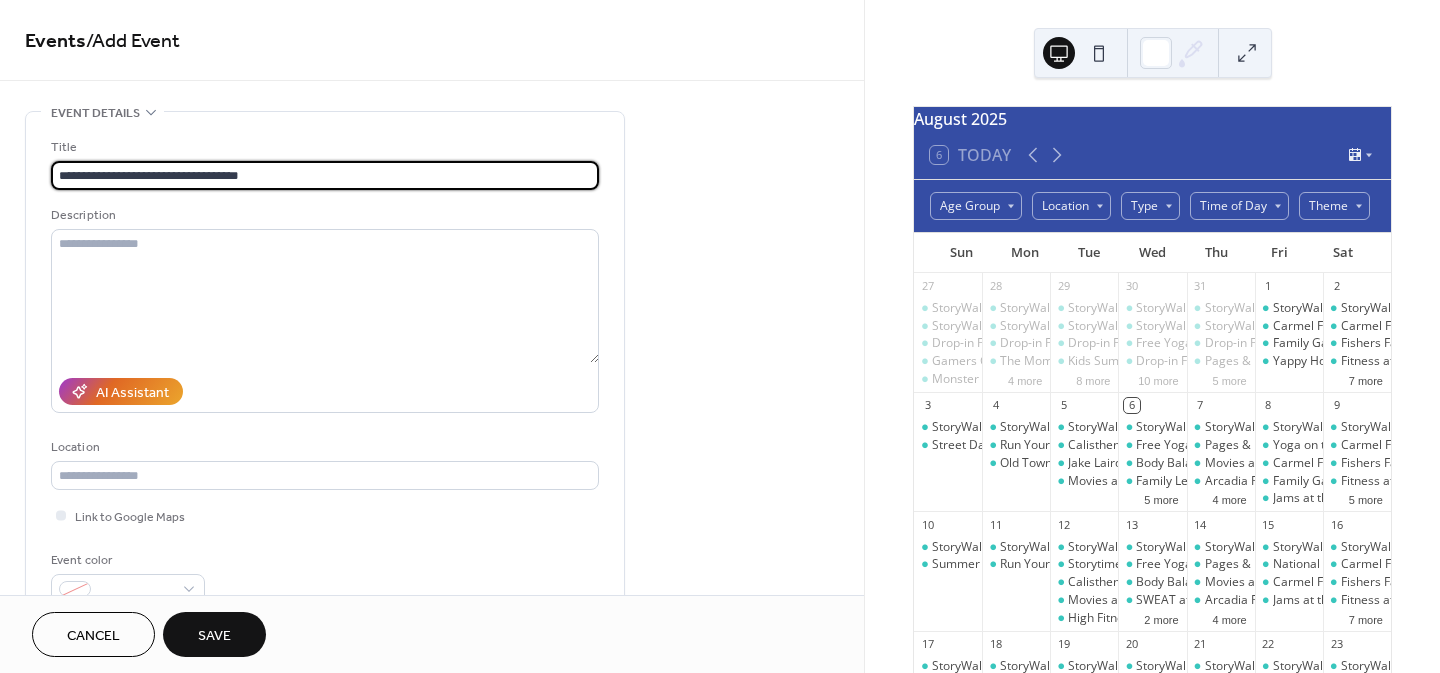 drag, startPoint x: 263, startPoint y: 171, endPoint x: 193, endPoint y: 176, distance: 70.178345 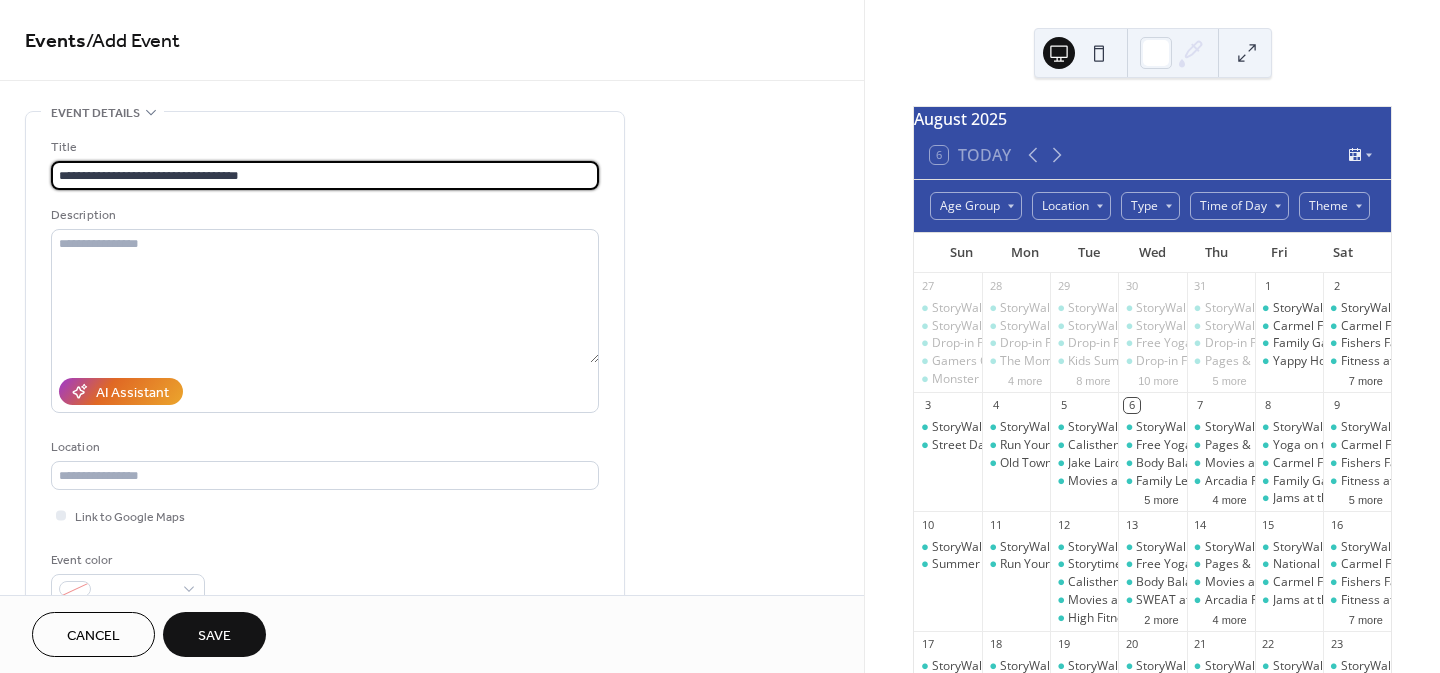 click on "**********" at bounding box center [325, 175] 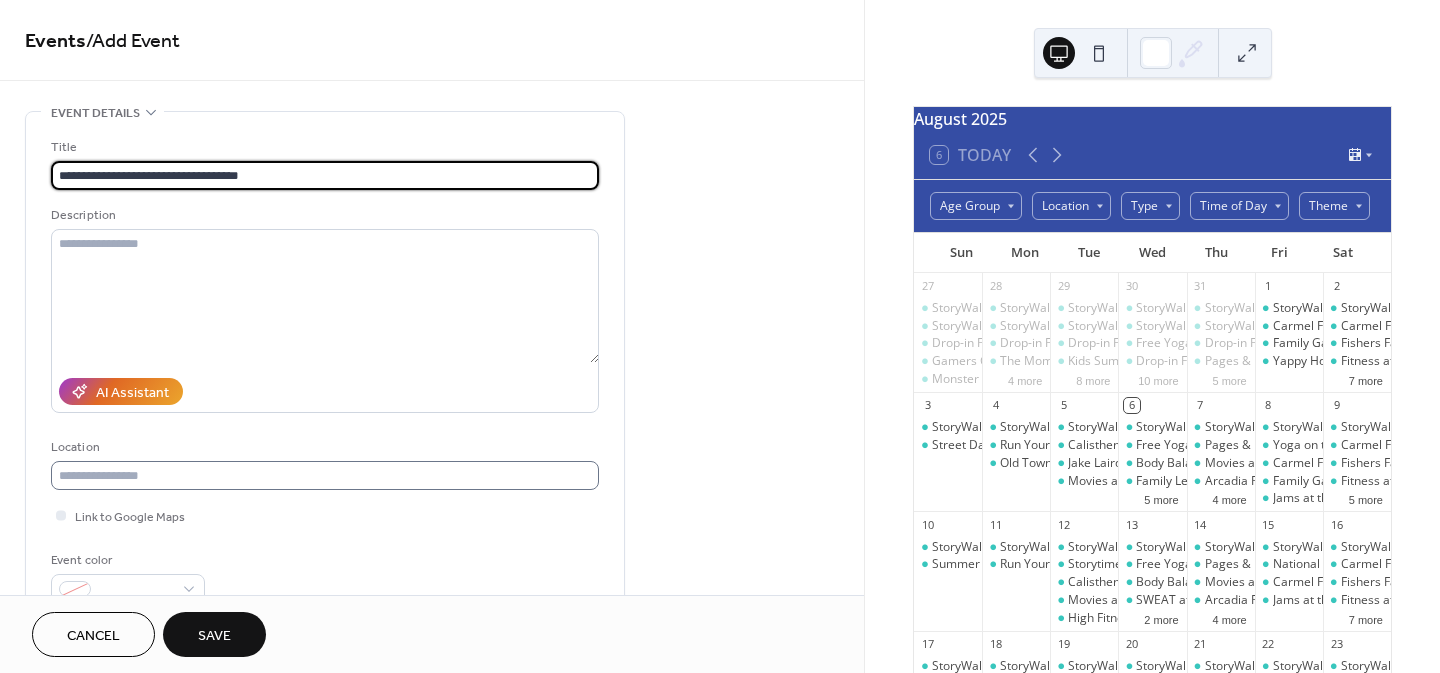 type on "**********" 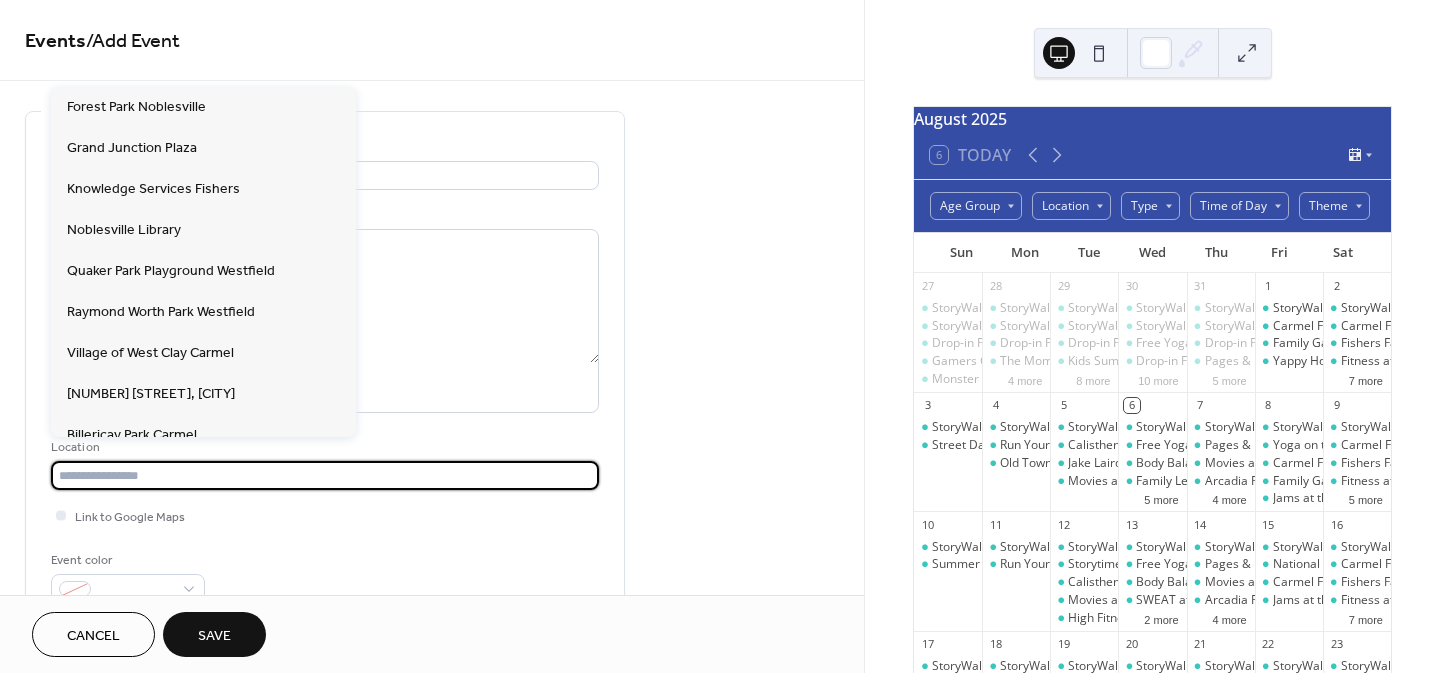paste on "**********" 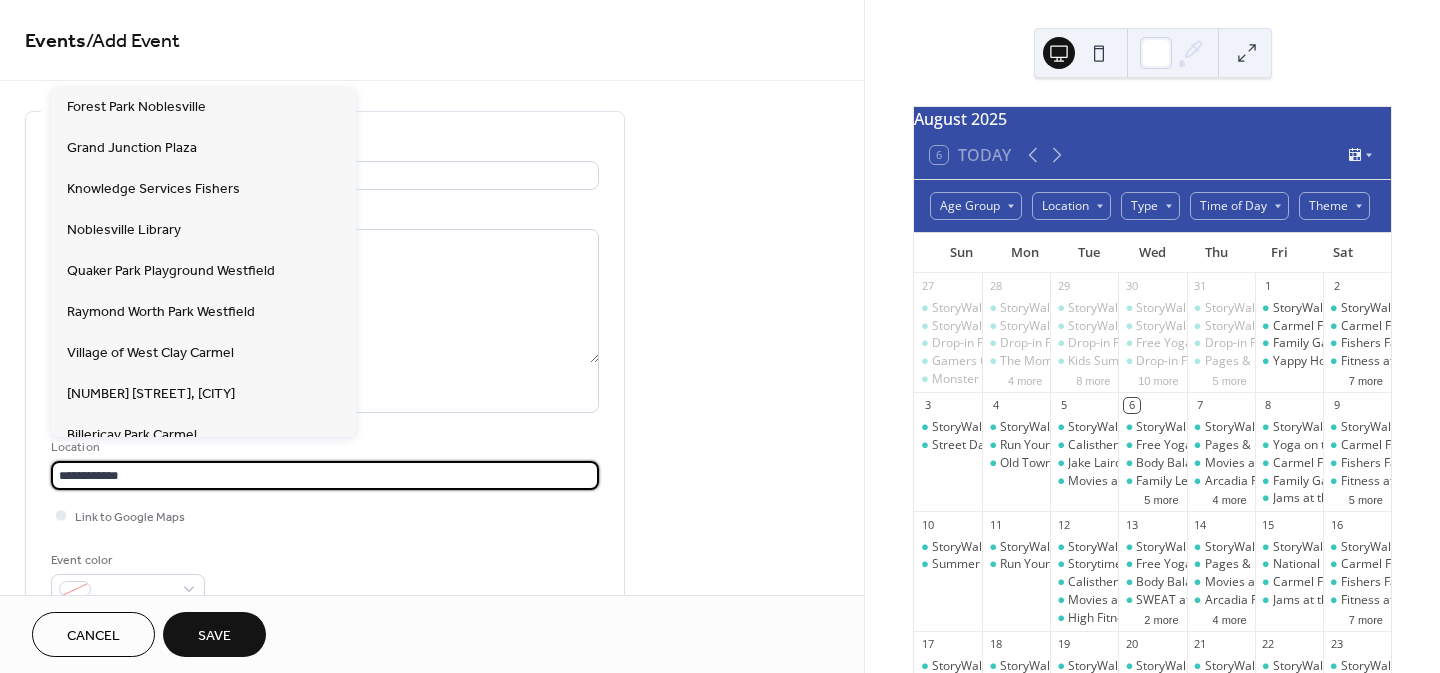 click on "**********" at bounding box center (325, 475) 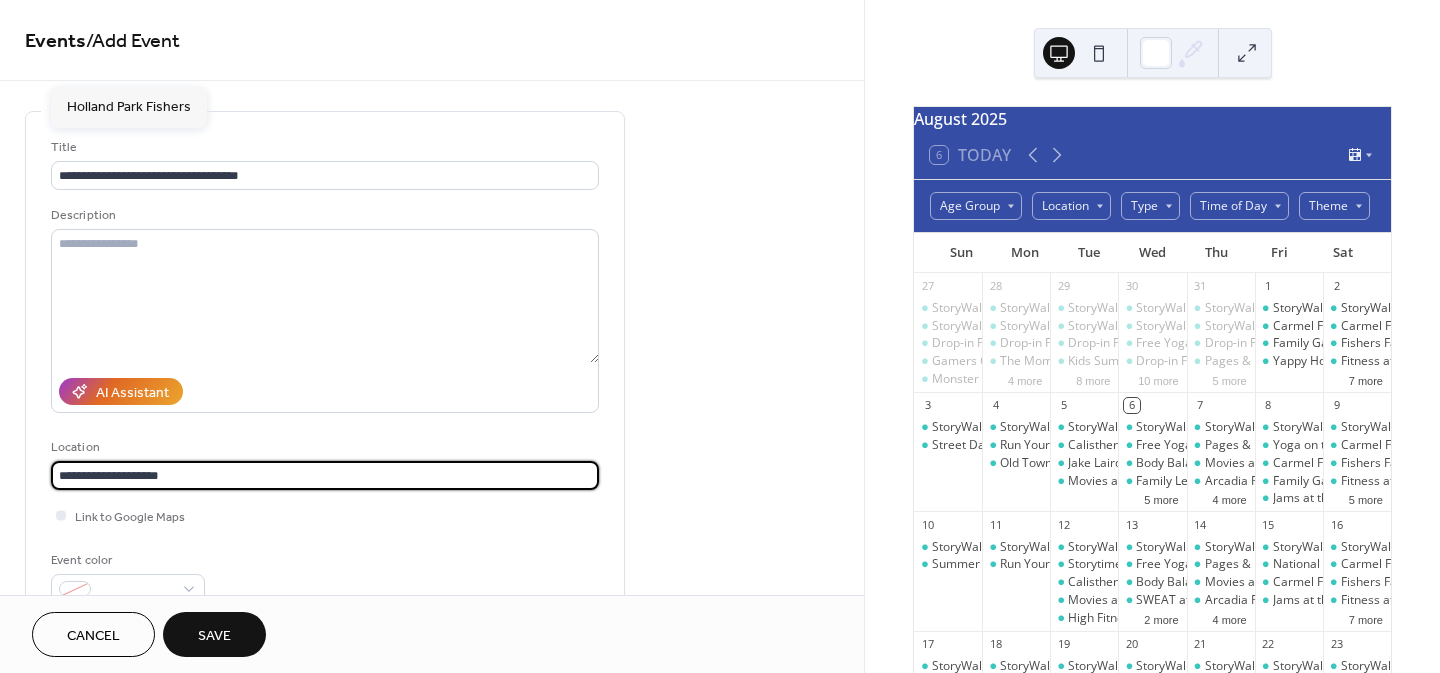 type on "**********" 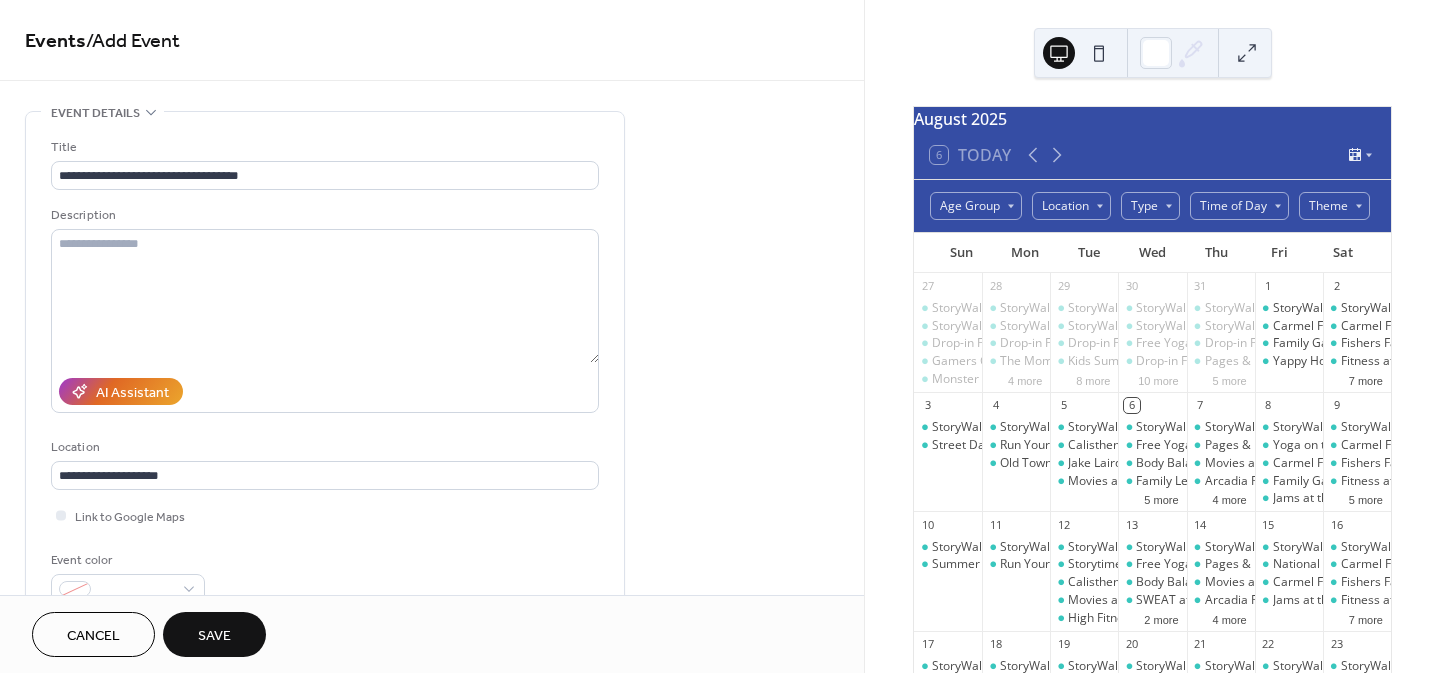 click on "**********" at bounding box center [432, 1054] 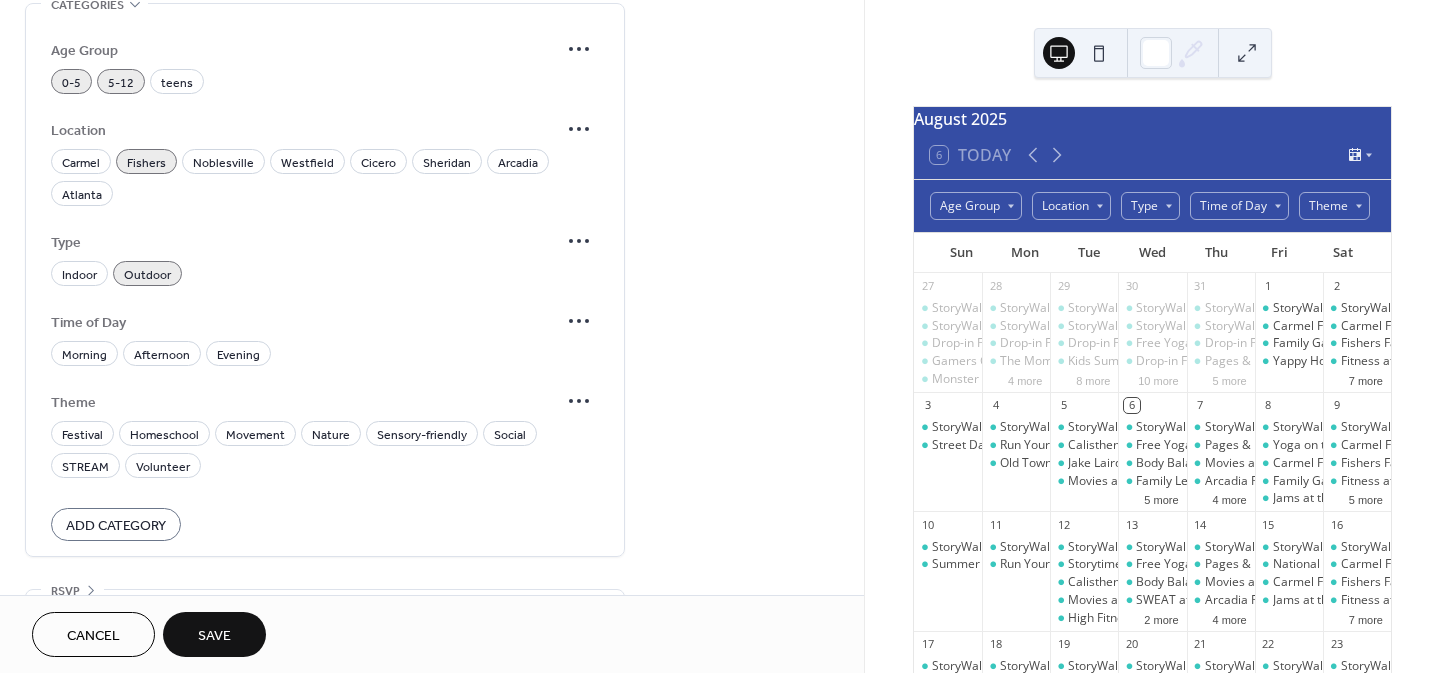 scroll, scrollTop: 1348, scrollLeft: 0, axis: vertical 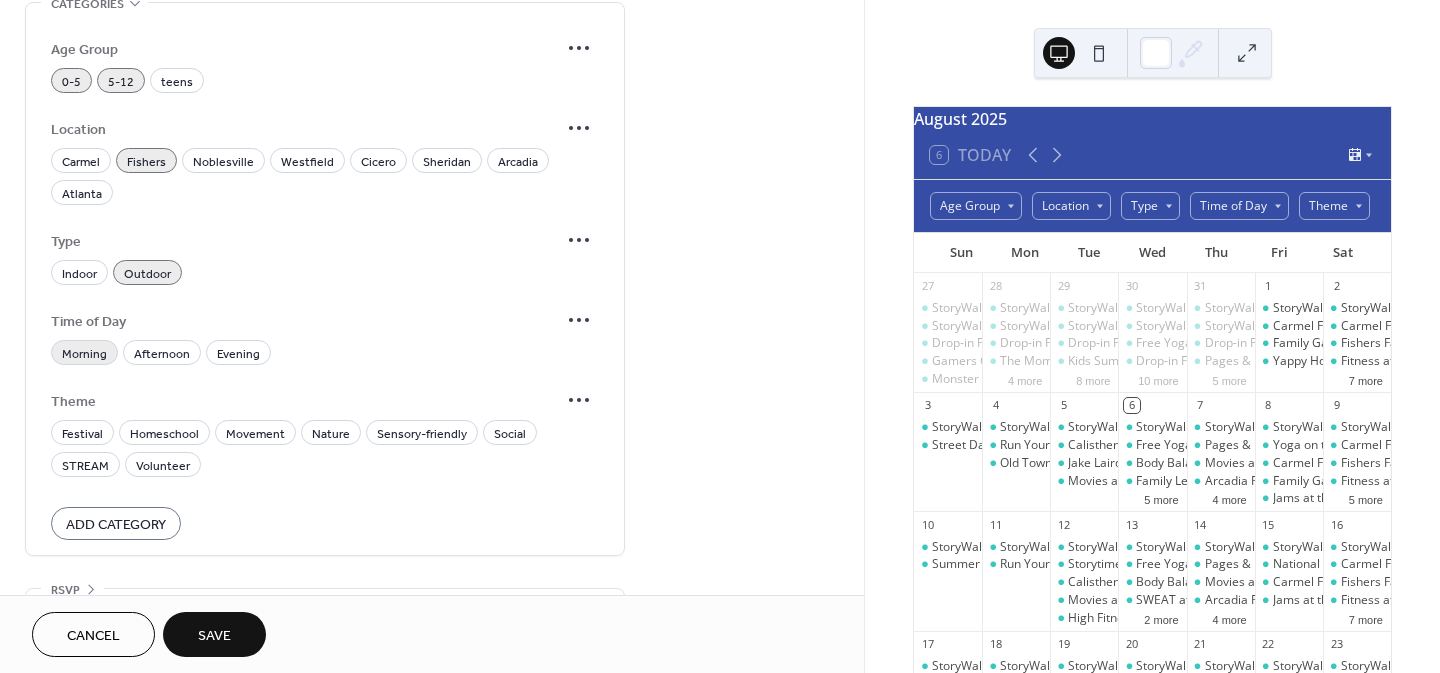 click on "Morning" at bounding box center [84, 354] 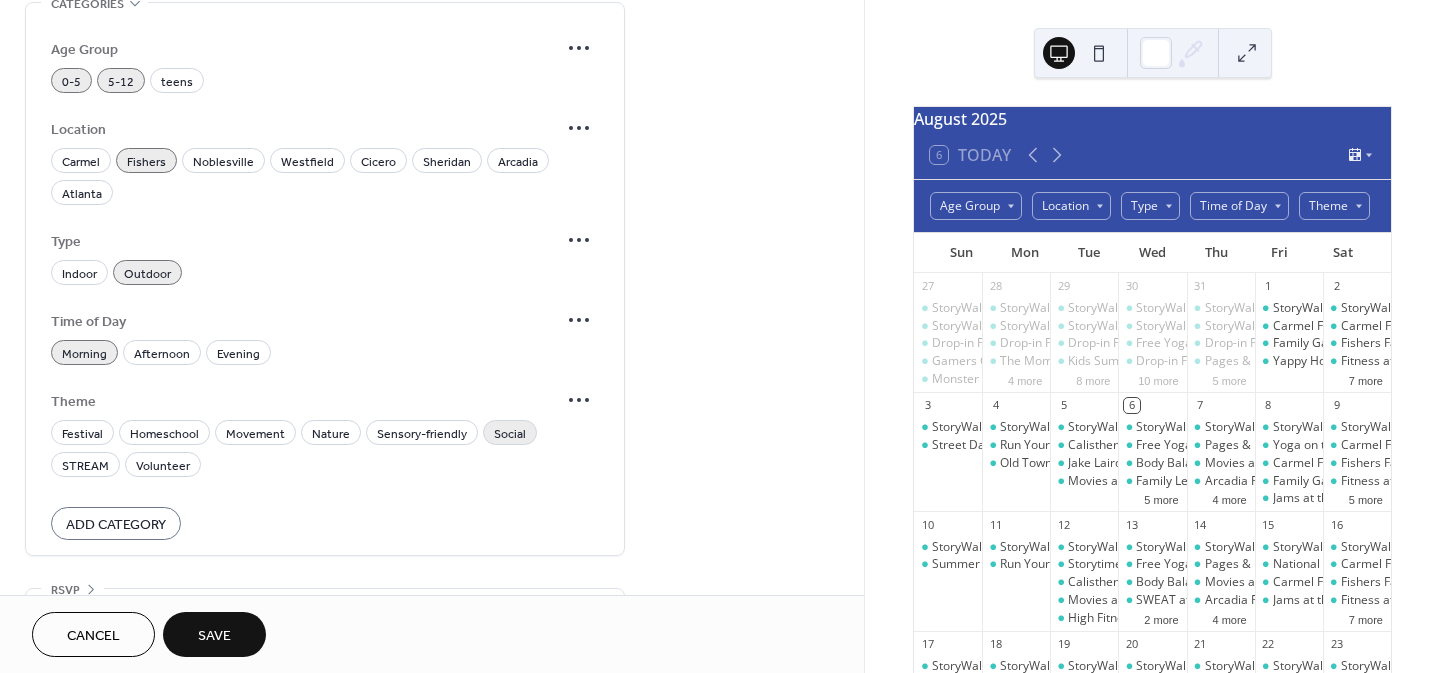 click on "Social" at bounding box center (510, 434) 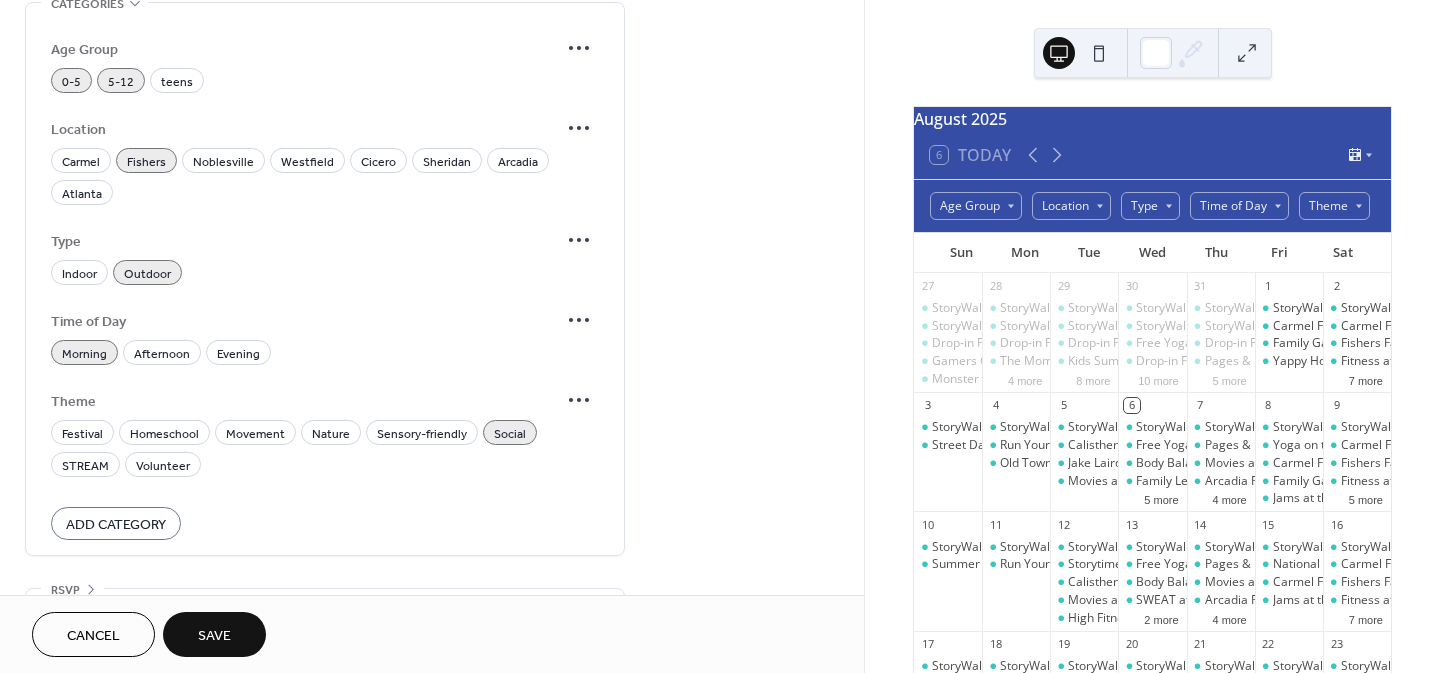 click on "**********" at bounding box center [432, -294] 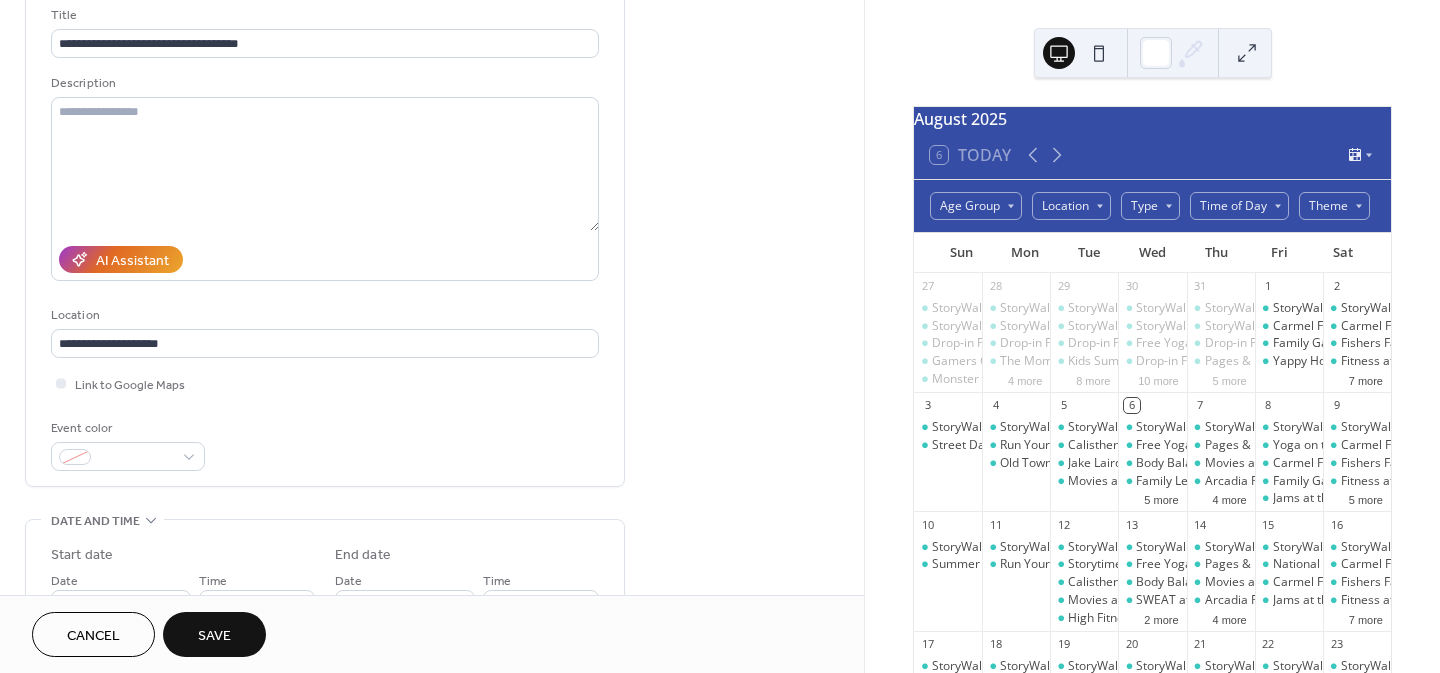 scroll, scrollTop: 0, scrollLeft: 0, axis: both 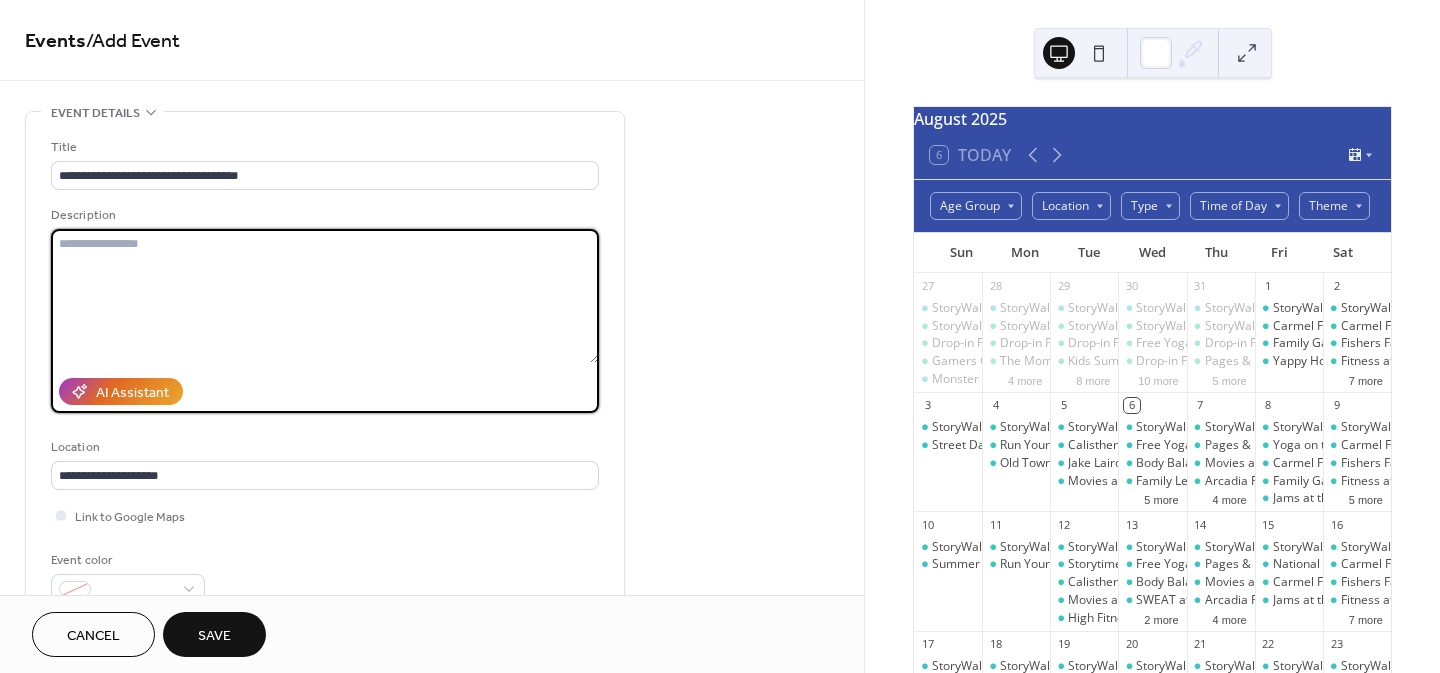 paste on "**********" 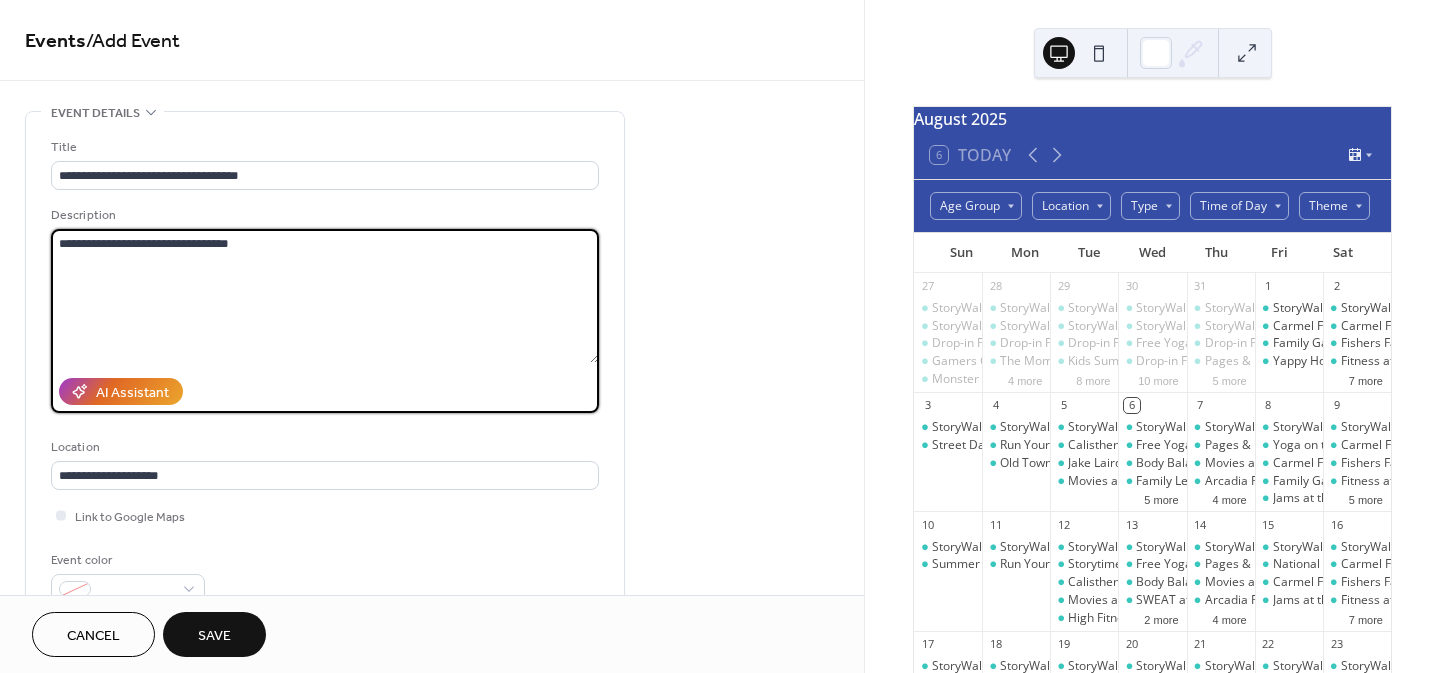 type on "**********" 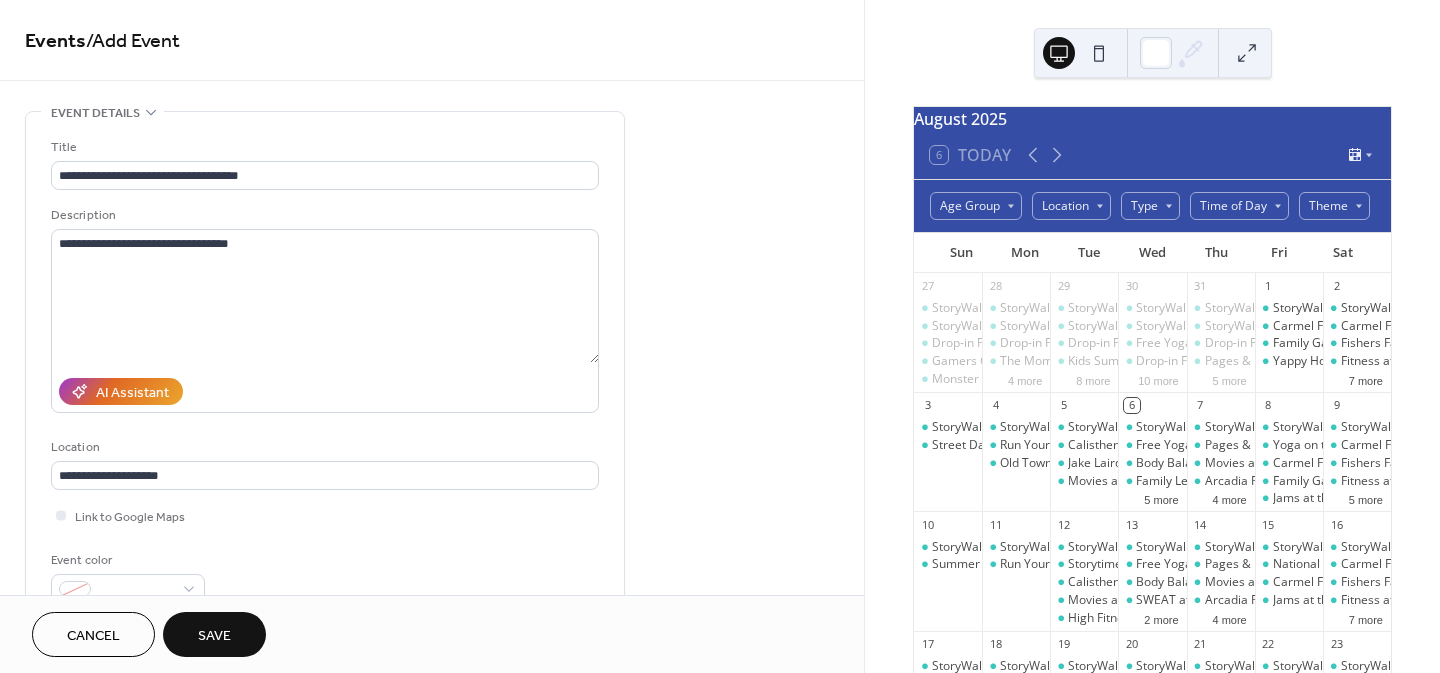 click on "**********" at bounding box center (432, 1054) 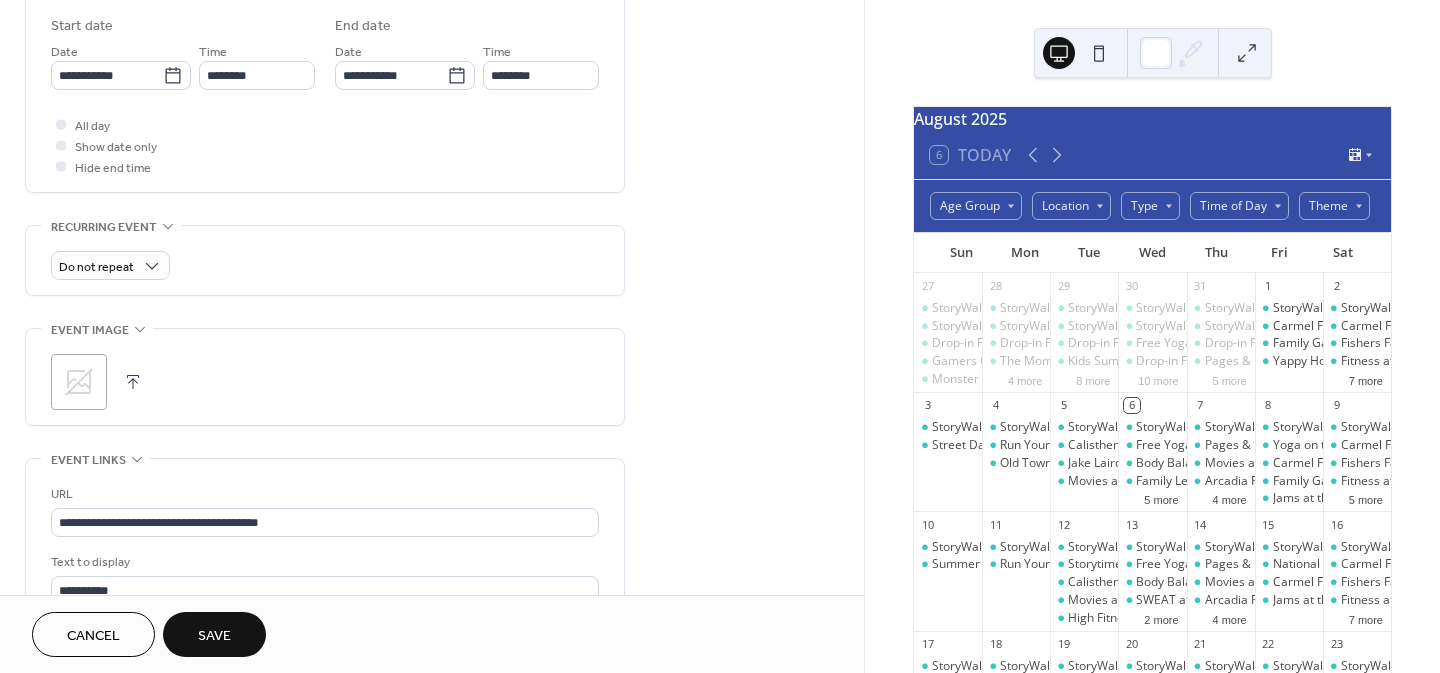 scroll, scrollTop: 679, scrollLeft: 0, axis: vertical 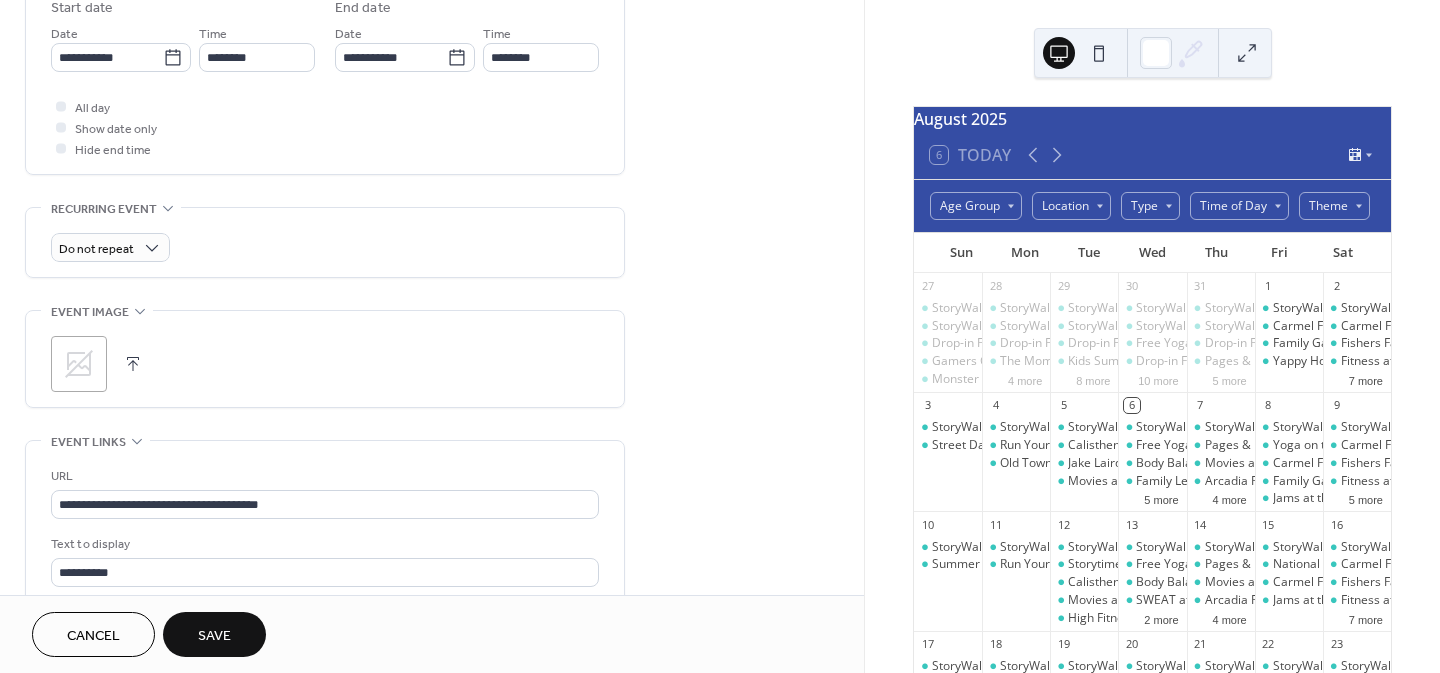 click on "Save" at bounding box center [214, 636] 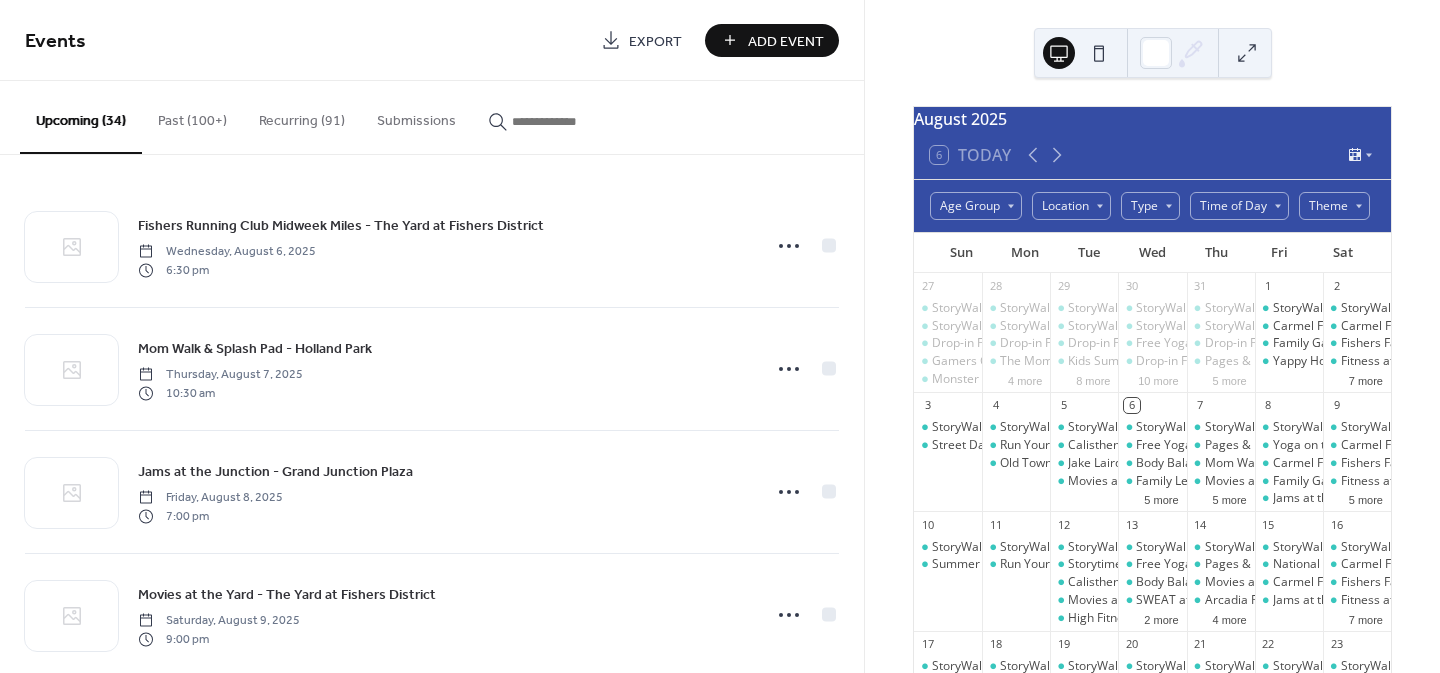 click on "Add Event" at bounding box center (786, 41) 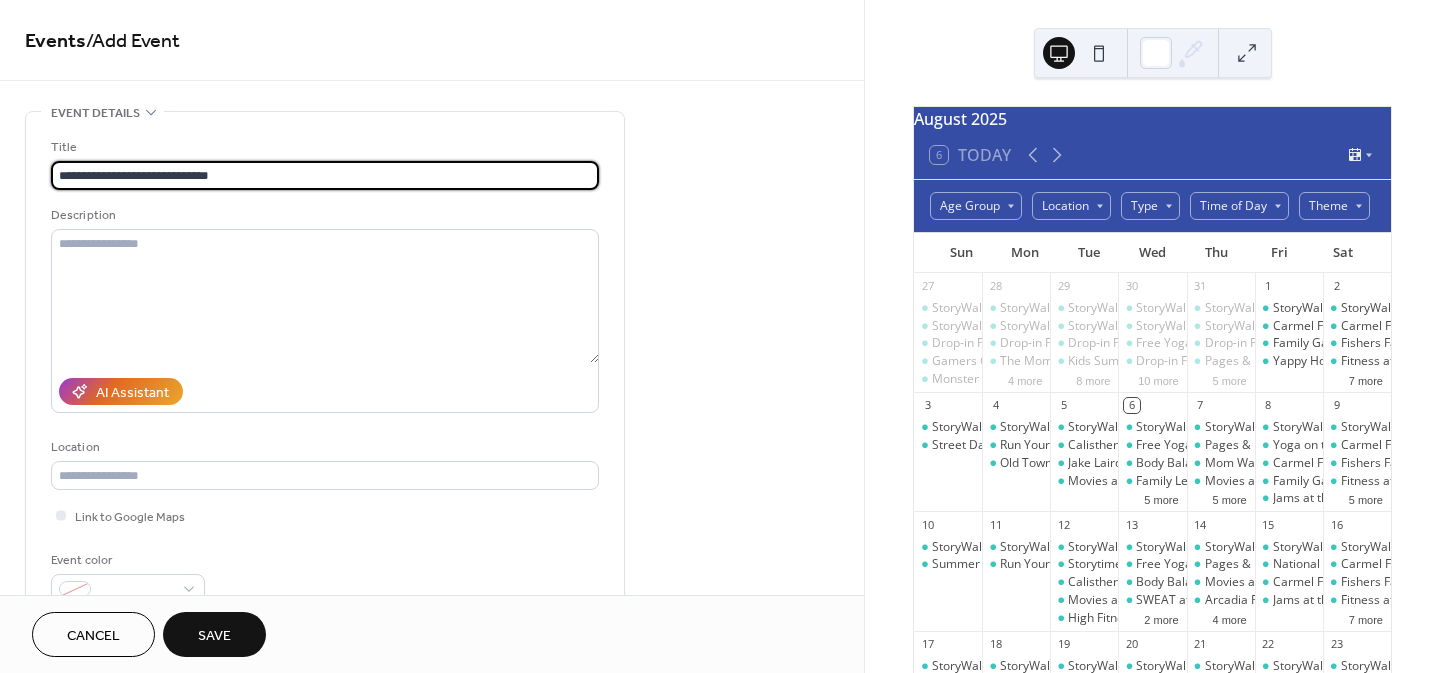drag, startPoint x: 230, startPoint y: 176, endPoint x: 167, endPoint y: 177, distance: 63.007935 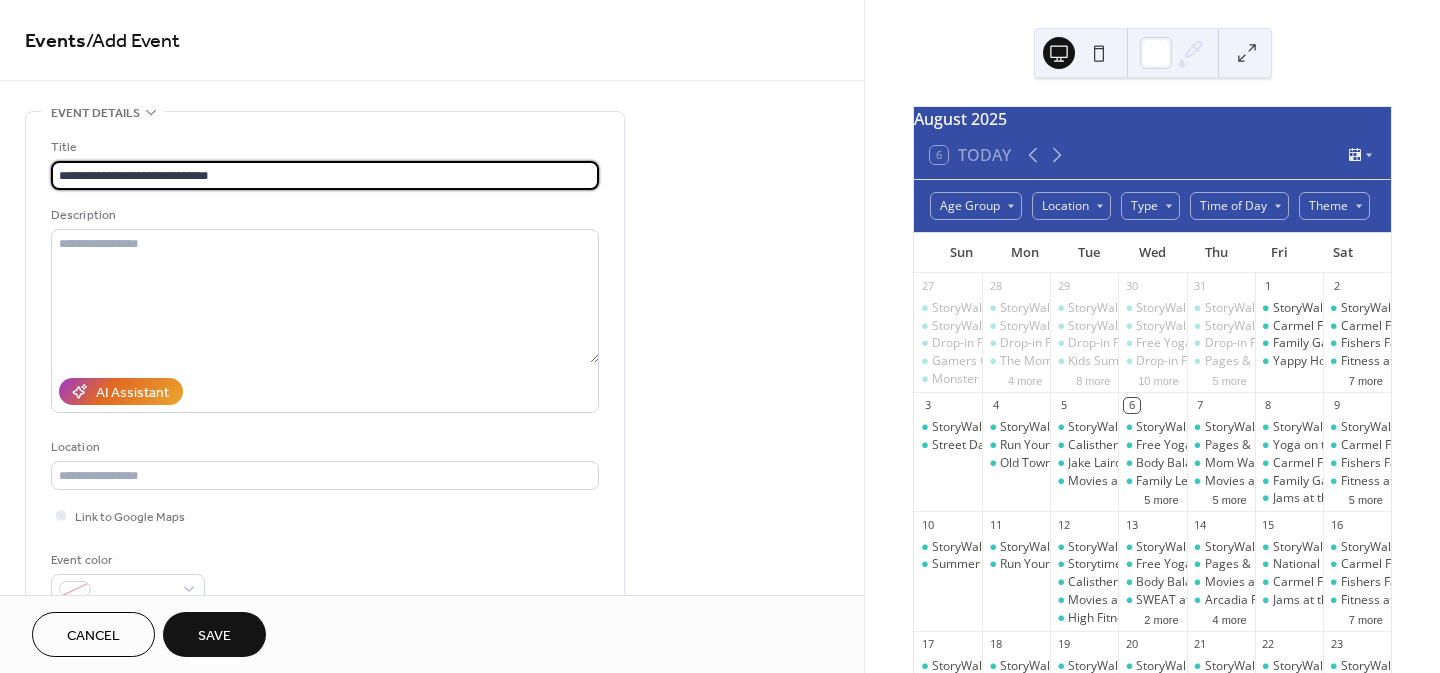 click on "**********" at bounding box center [325, 175] 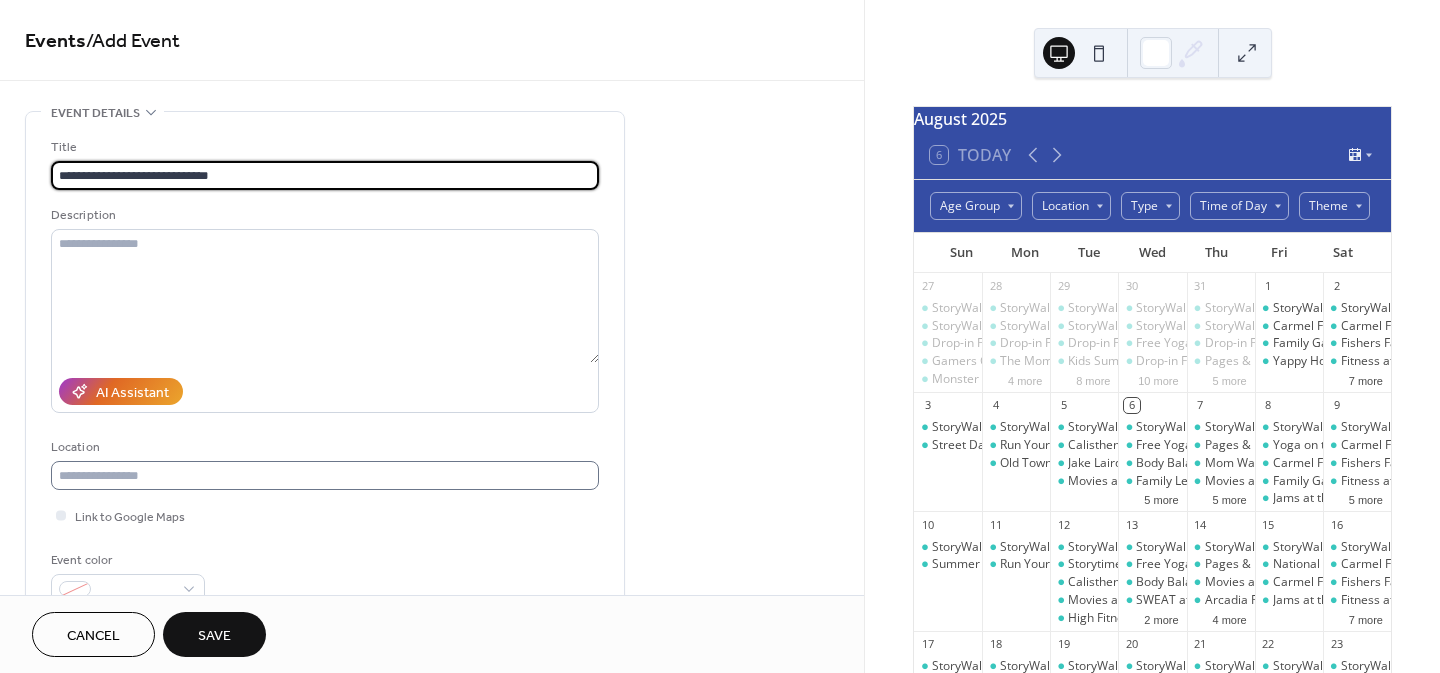 type on "**********" 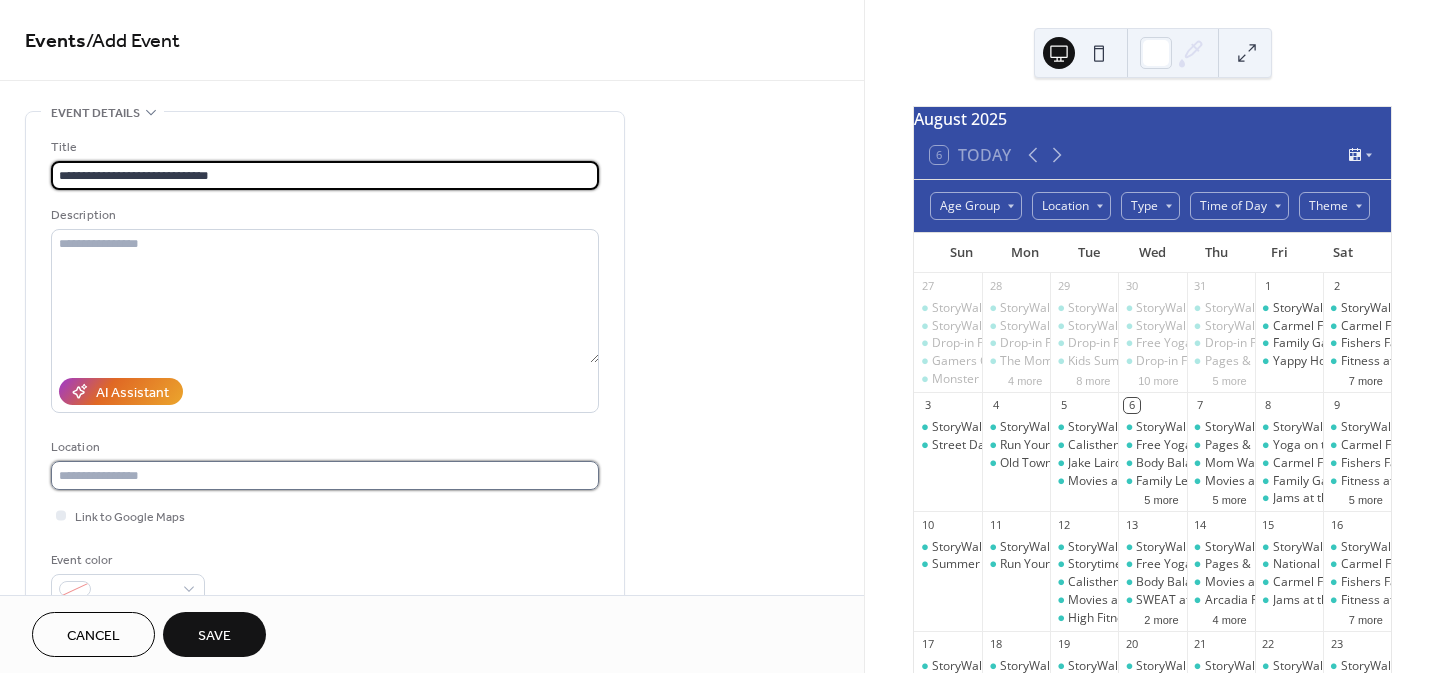 paste on "**********" 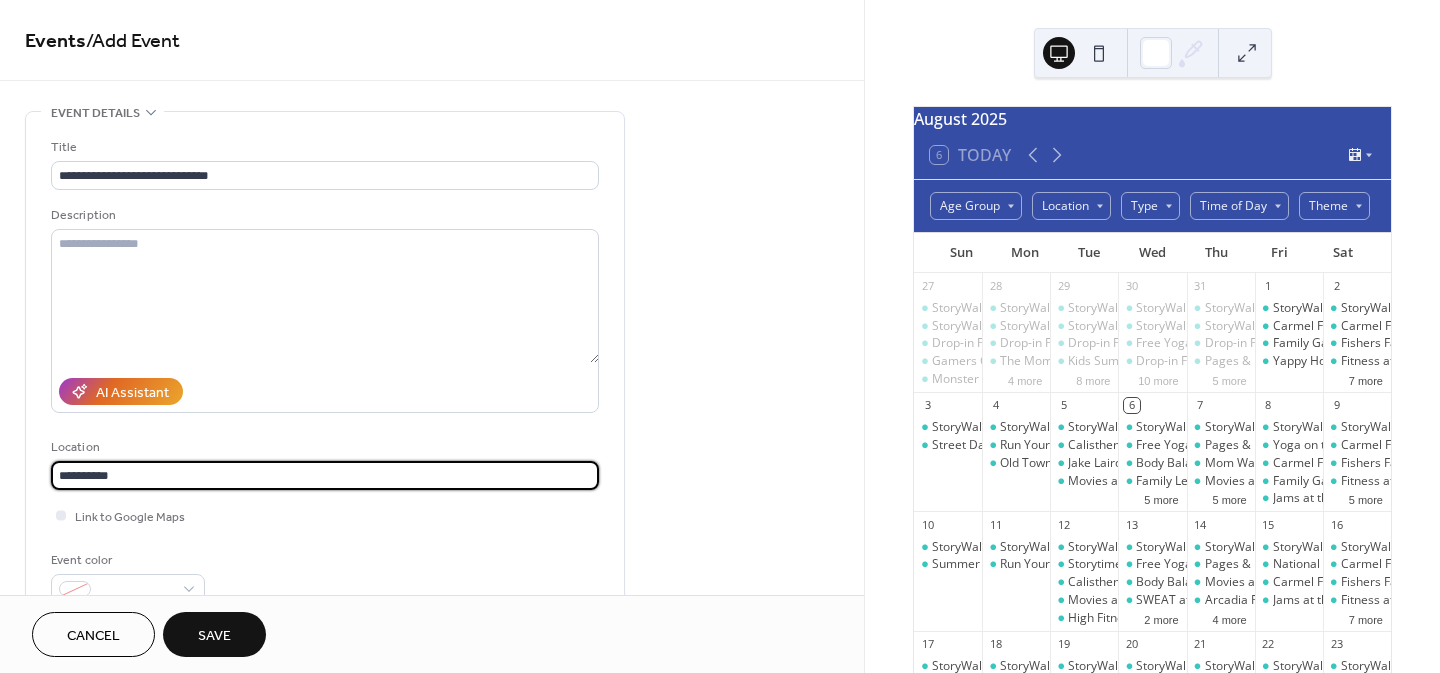 click on "**********" at bounding box center (325, 475) 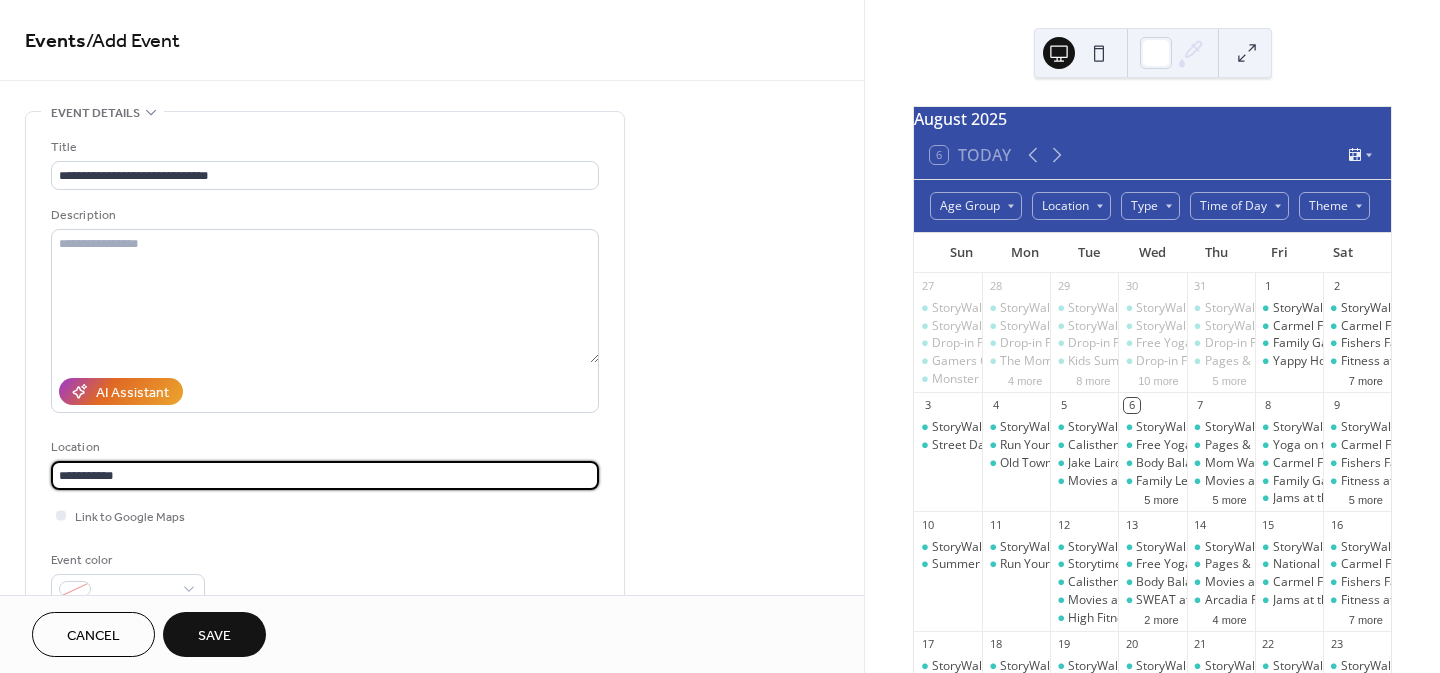 click on "**********" at bounding box center [325, 475] 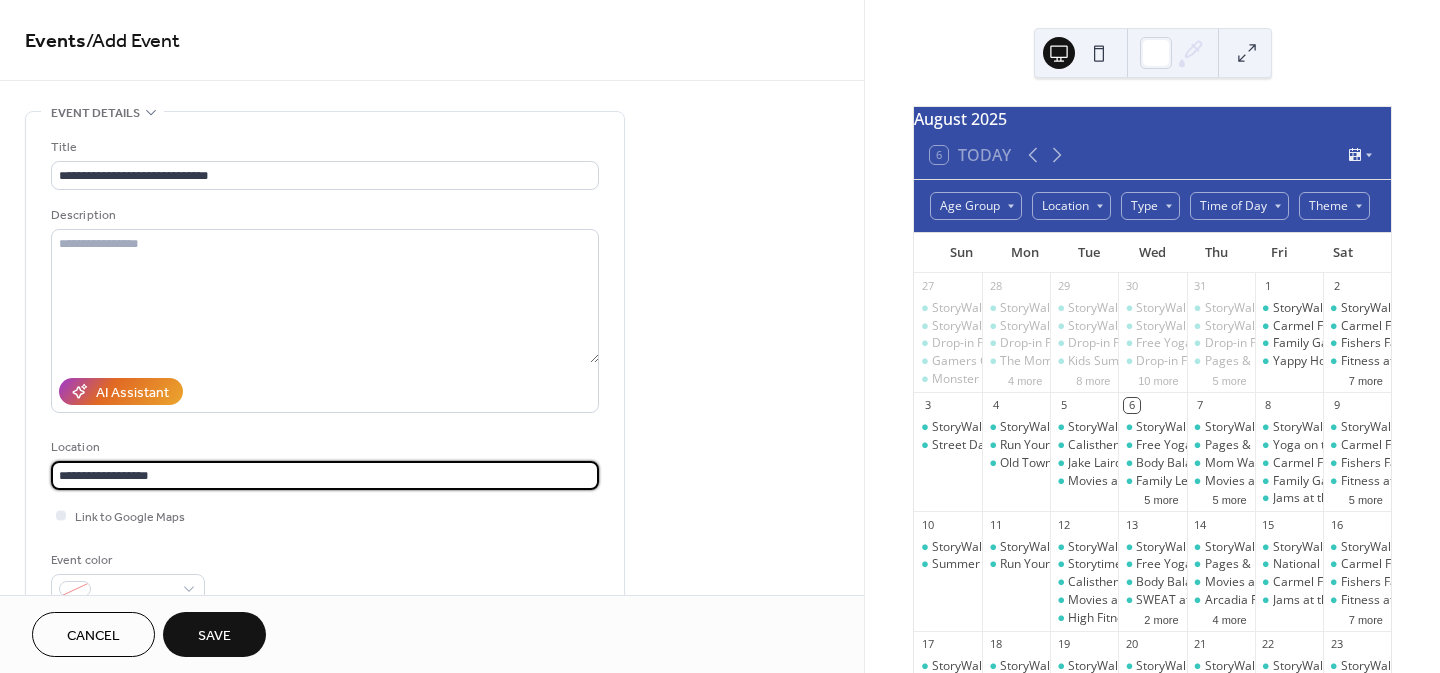 type on "**********" 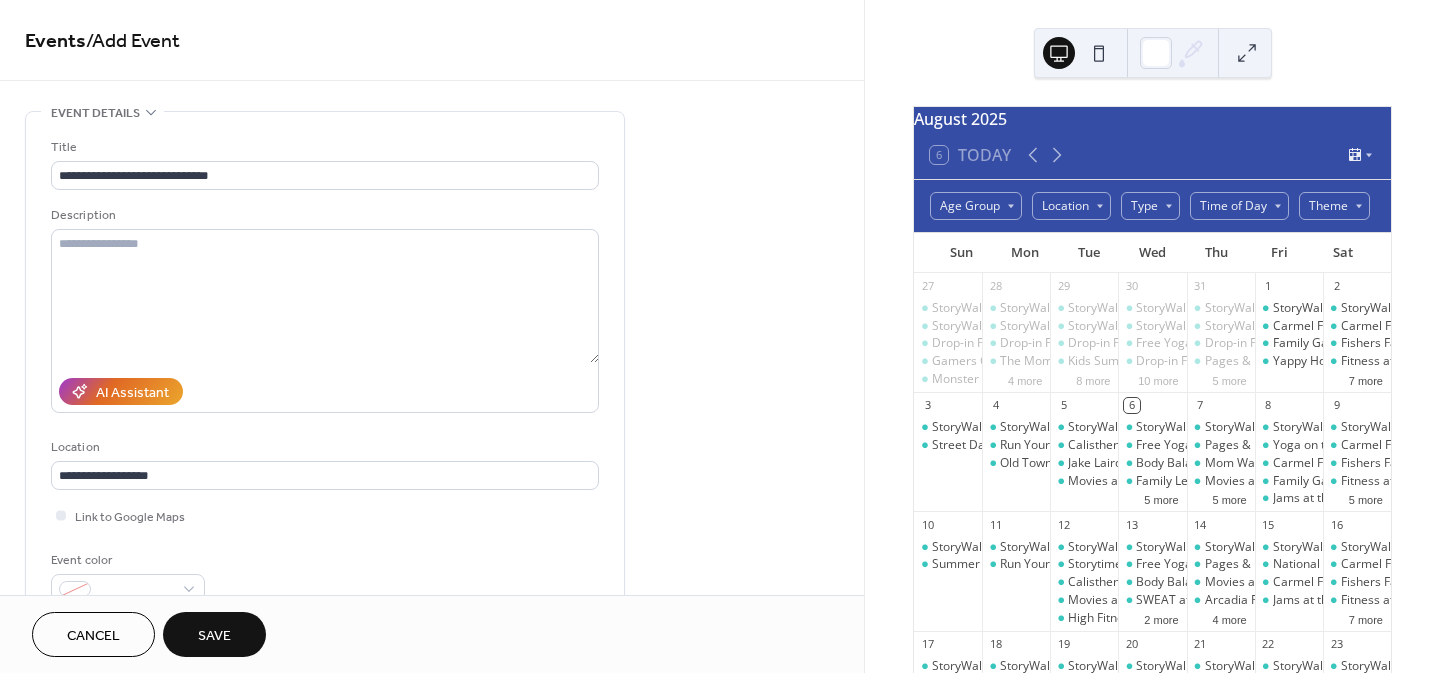click on "**********" at bounding box center (432, 1054) 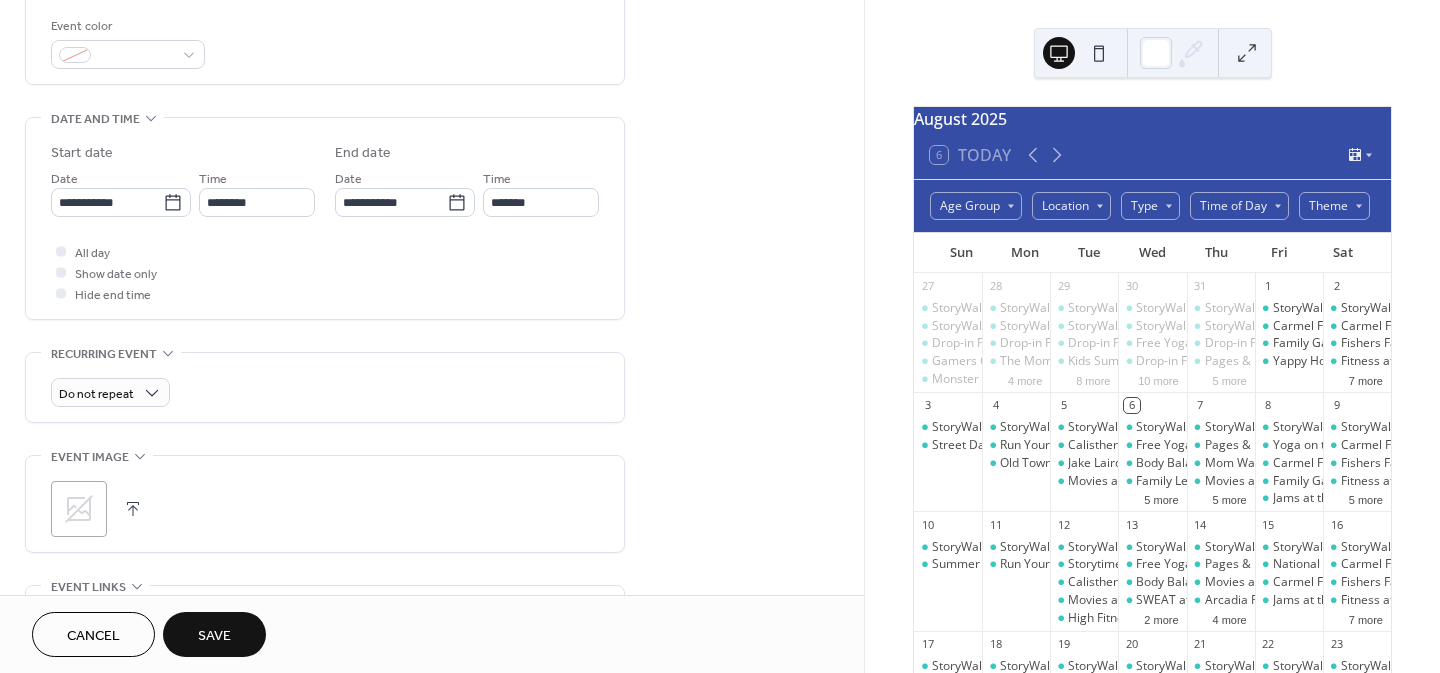 scroll, scrollTop: 535, scrollLeft: 0, axis: vertical 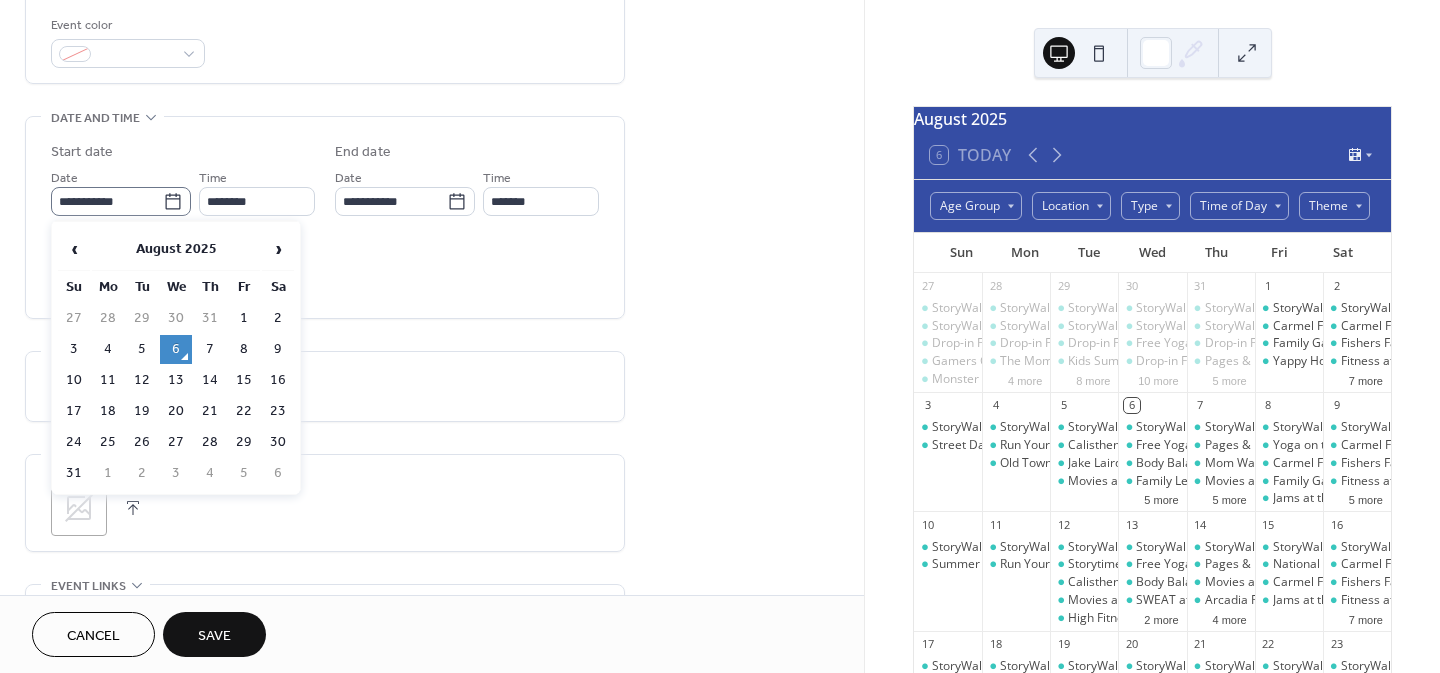click 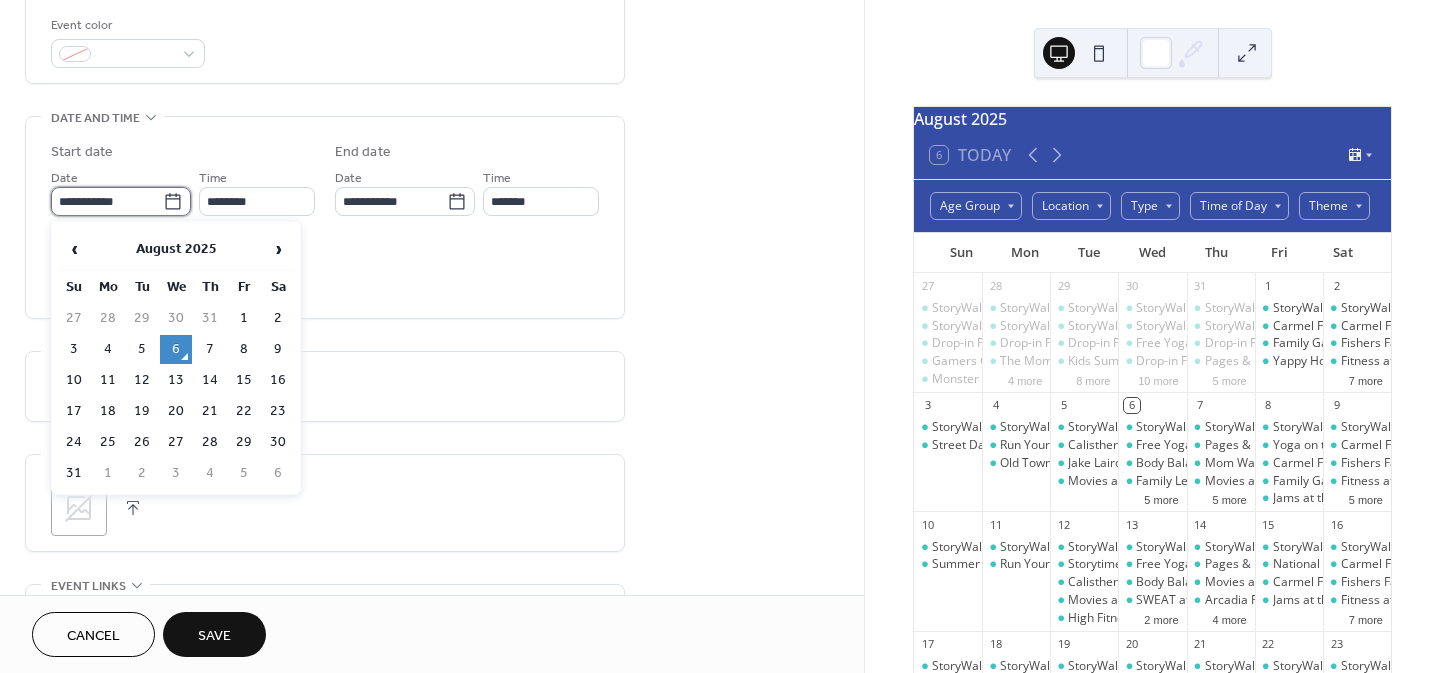 click on "**********" at bounding box center (107, 201) 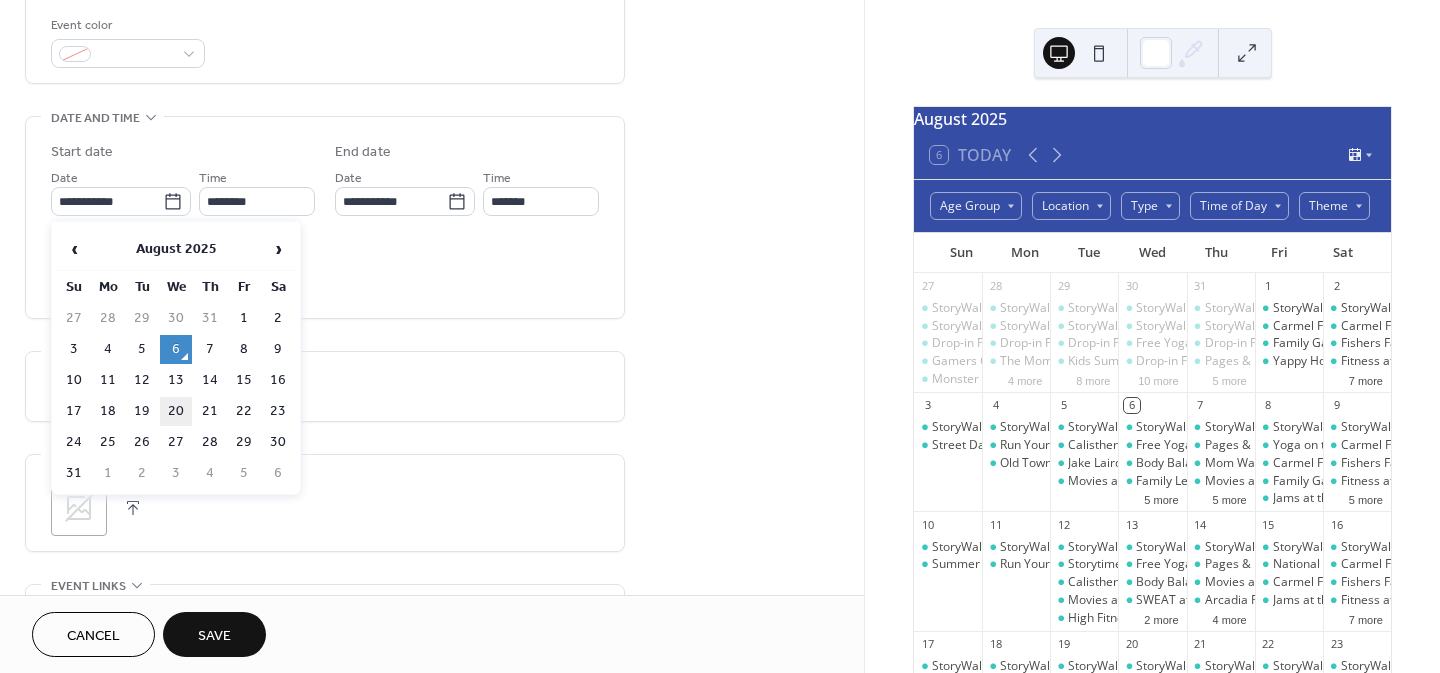 click on "20" at bounding box center (176, 411) 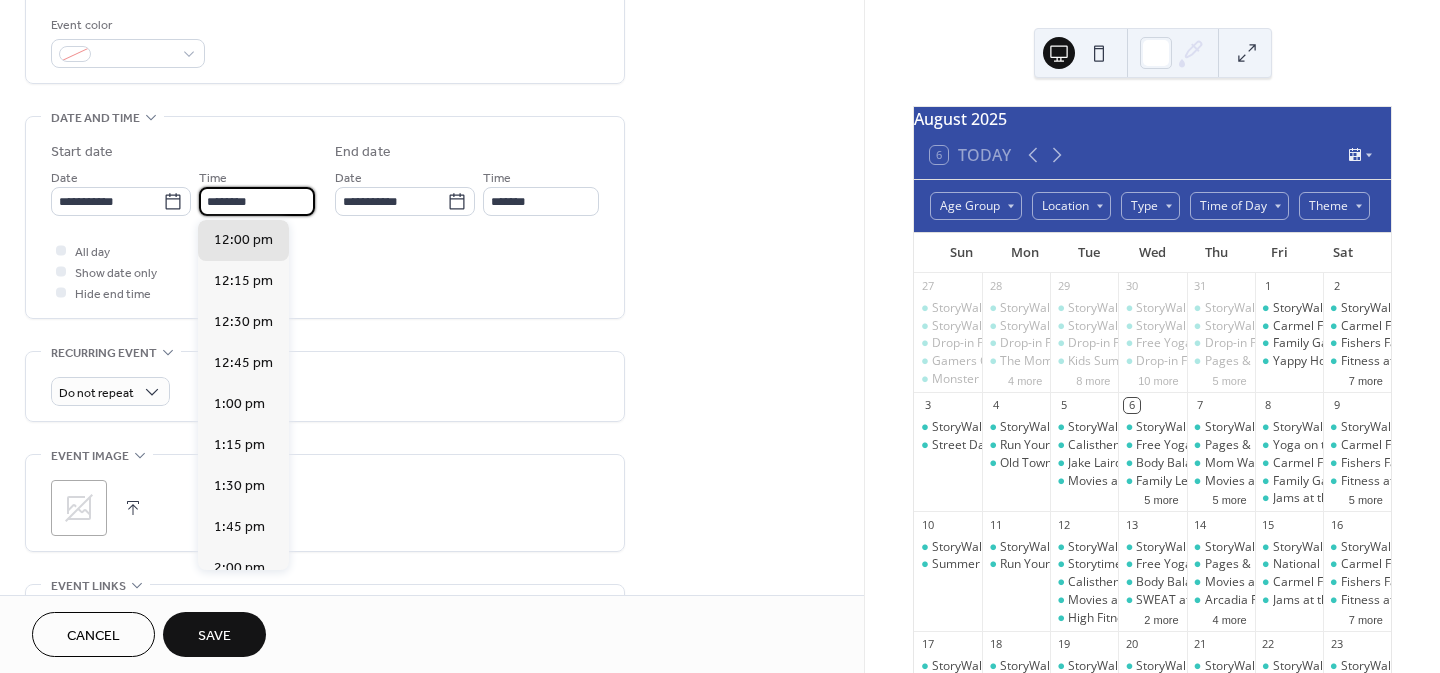 click on "********" at bounding box center (257, 201) 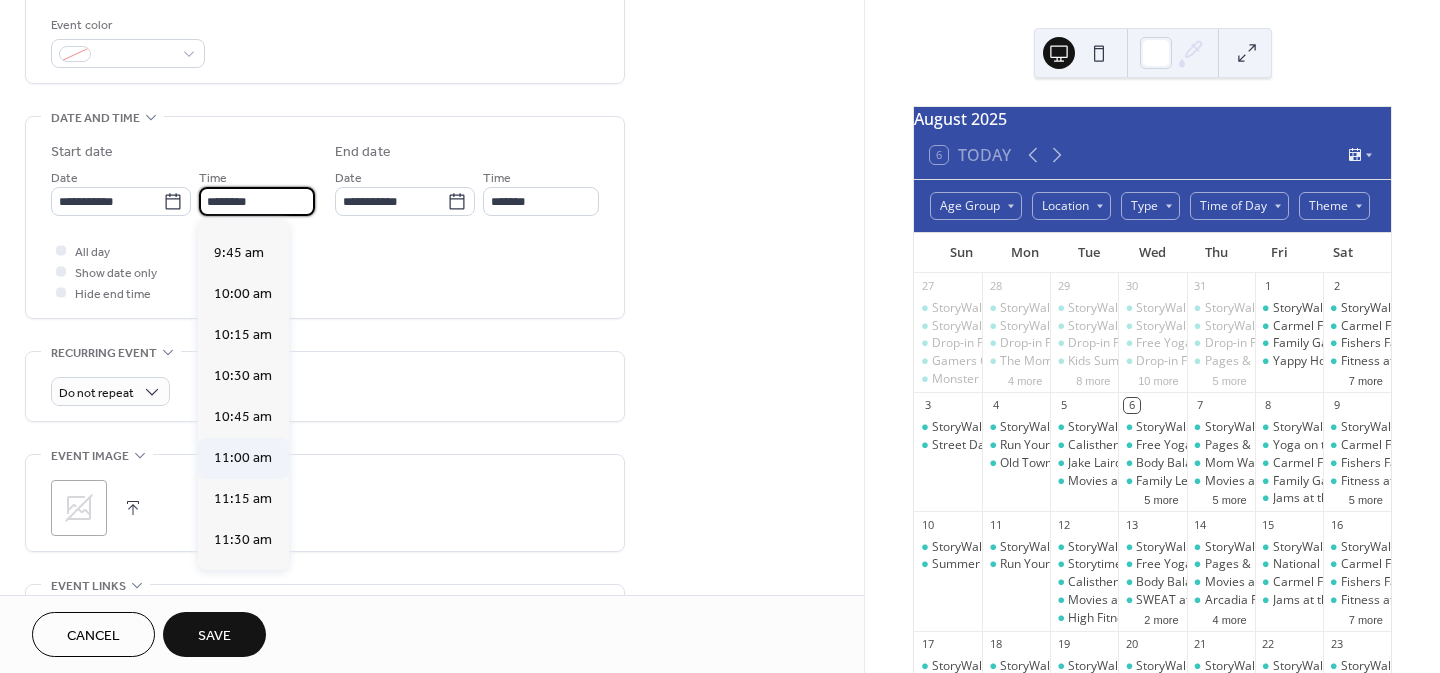 scroll, scrollTop: 1585, scrollLeft: 0, axis: vertical 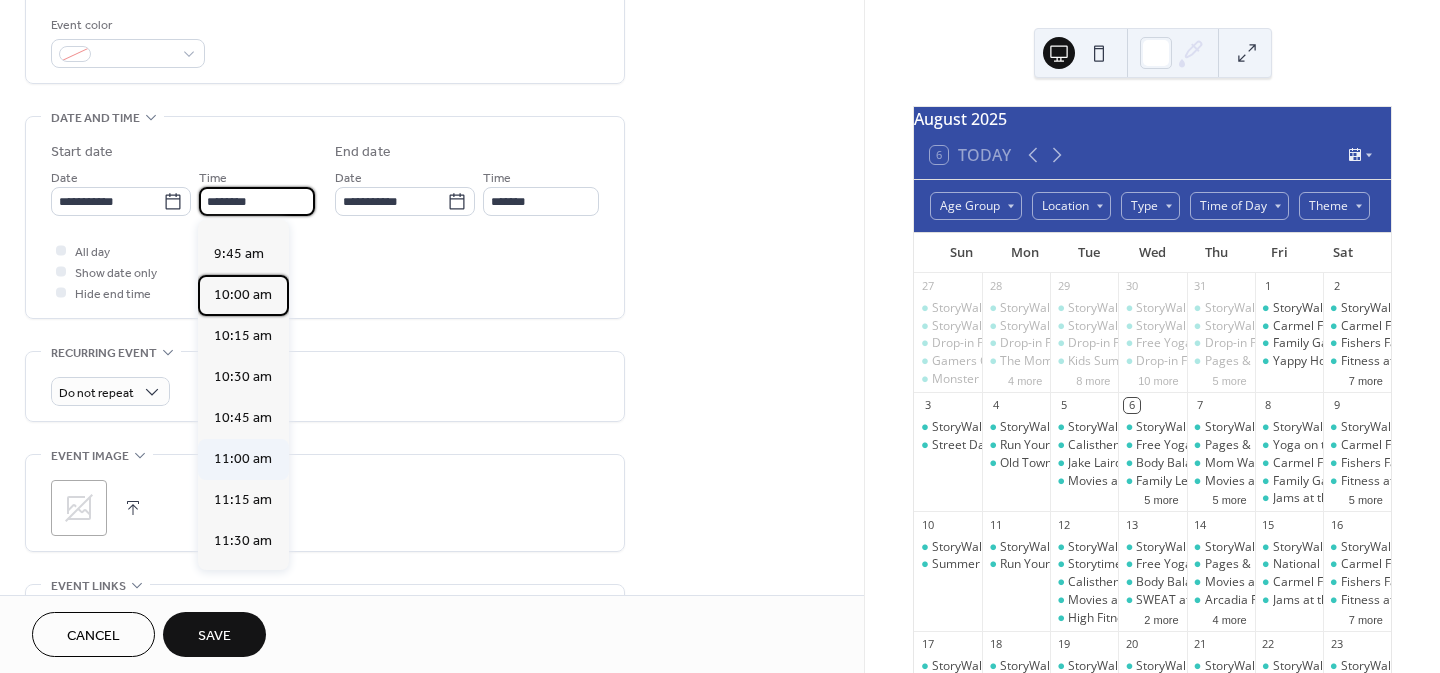 click on "10:00 am" at bounding box center (243, 295) 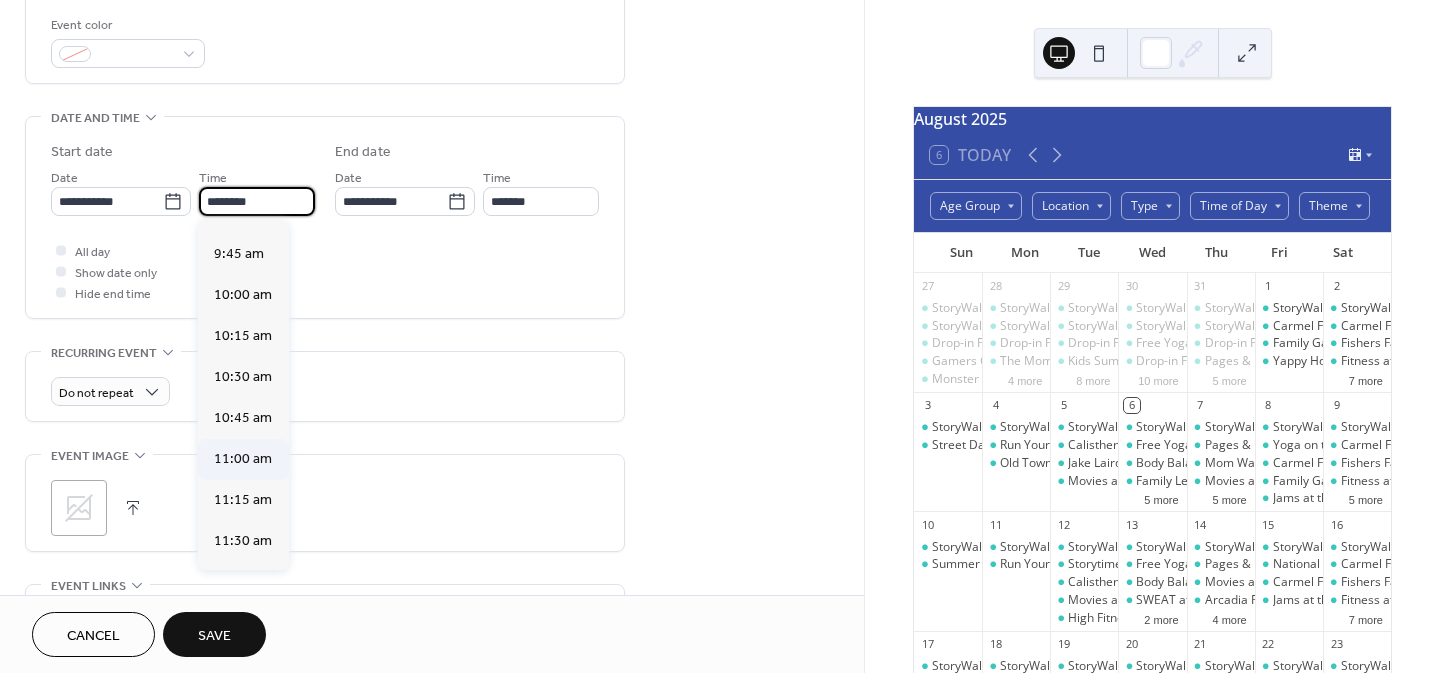 type on "********" 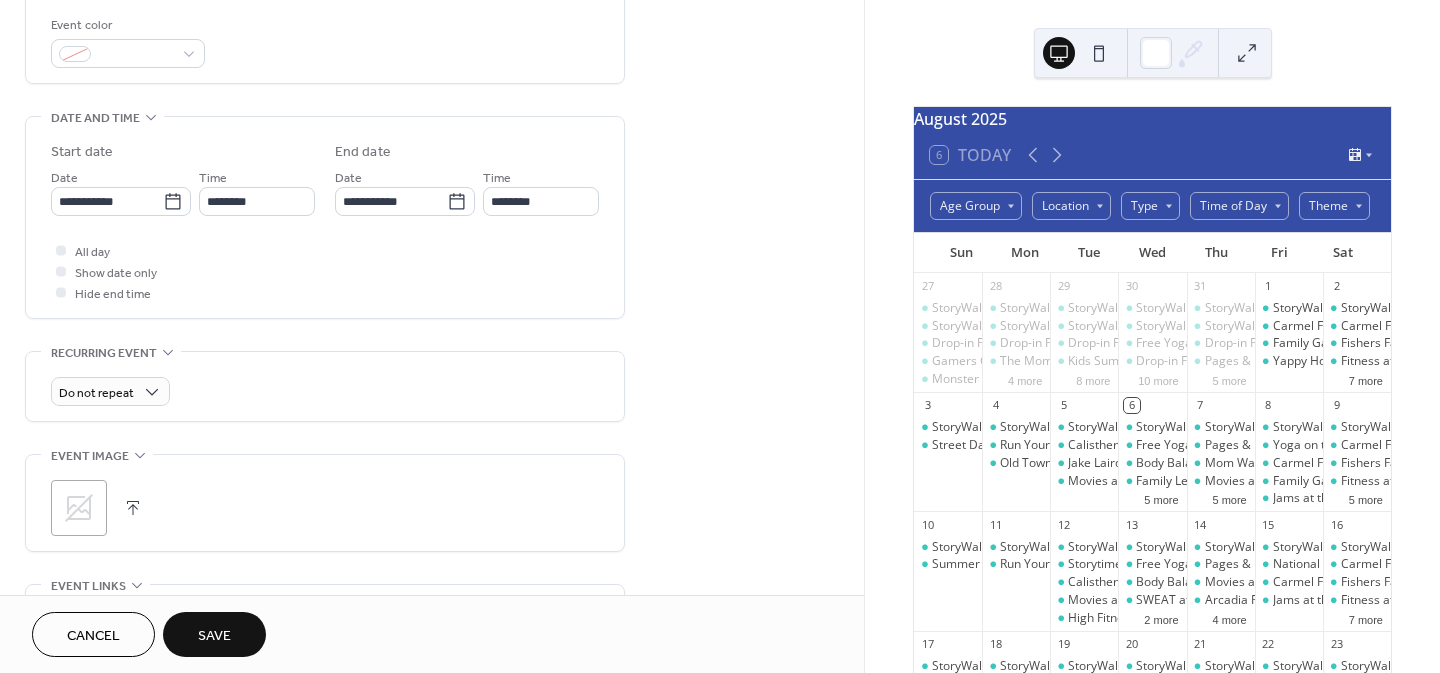 click on "**********" at bounding box center (432, 519) 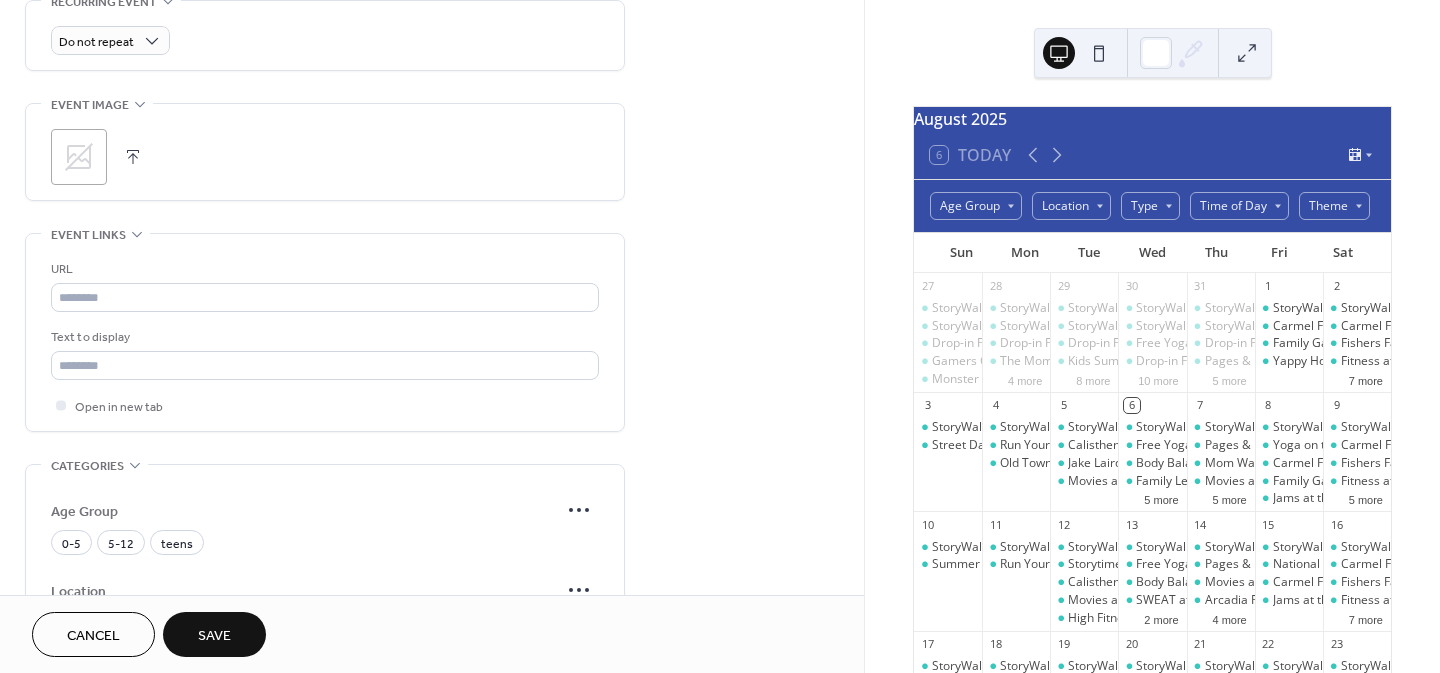scroll, scrollTop: 996, scrollLeft: 0, axis: vertical 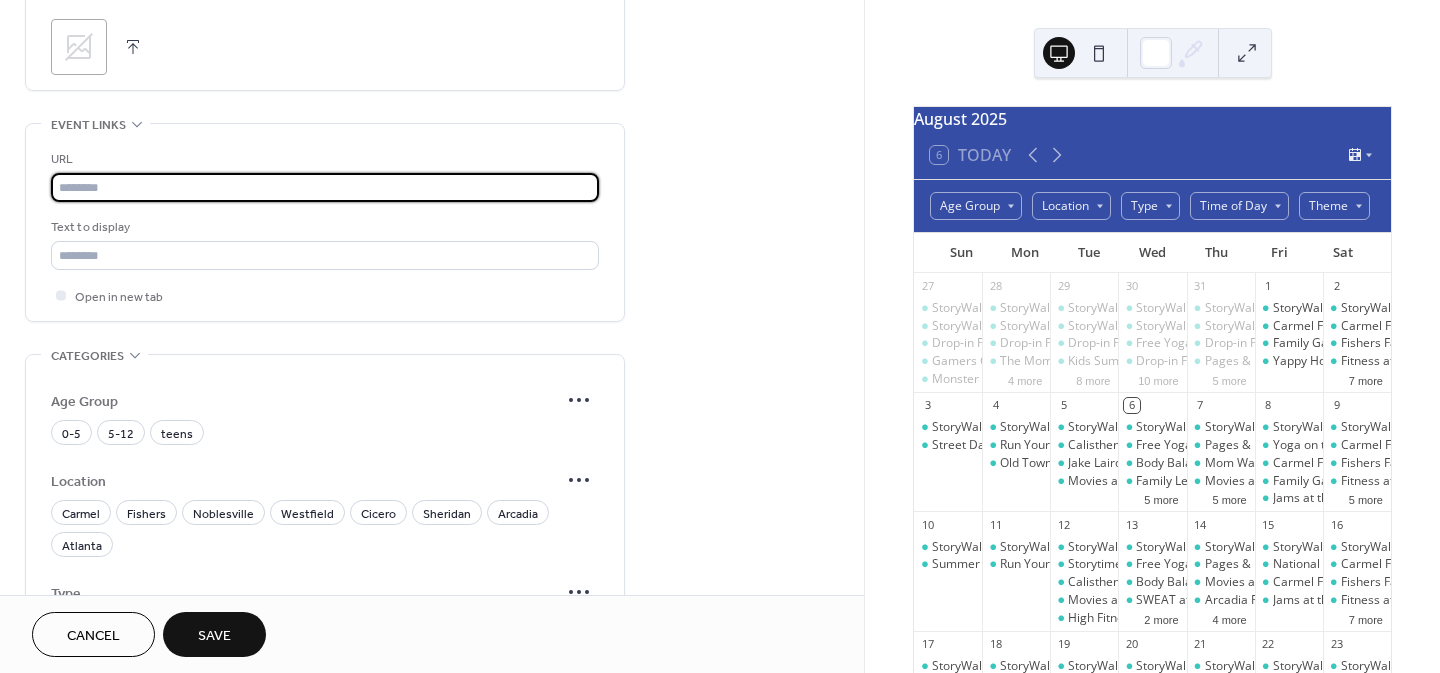 paste on "**********" 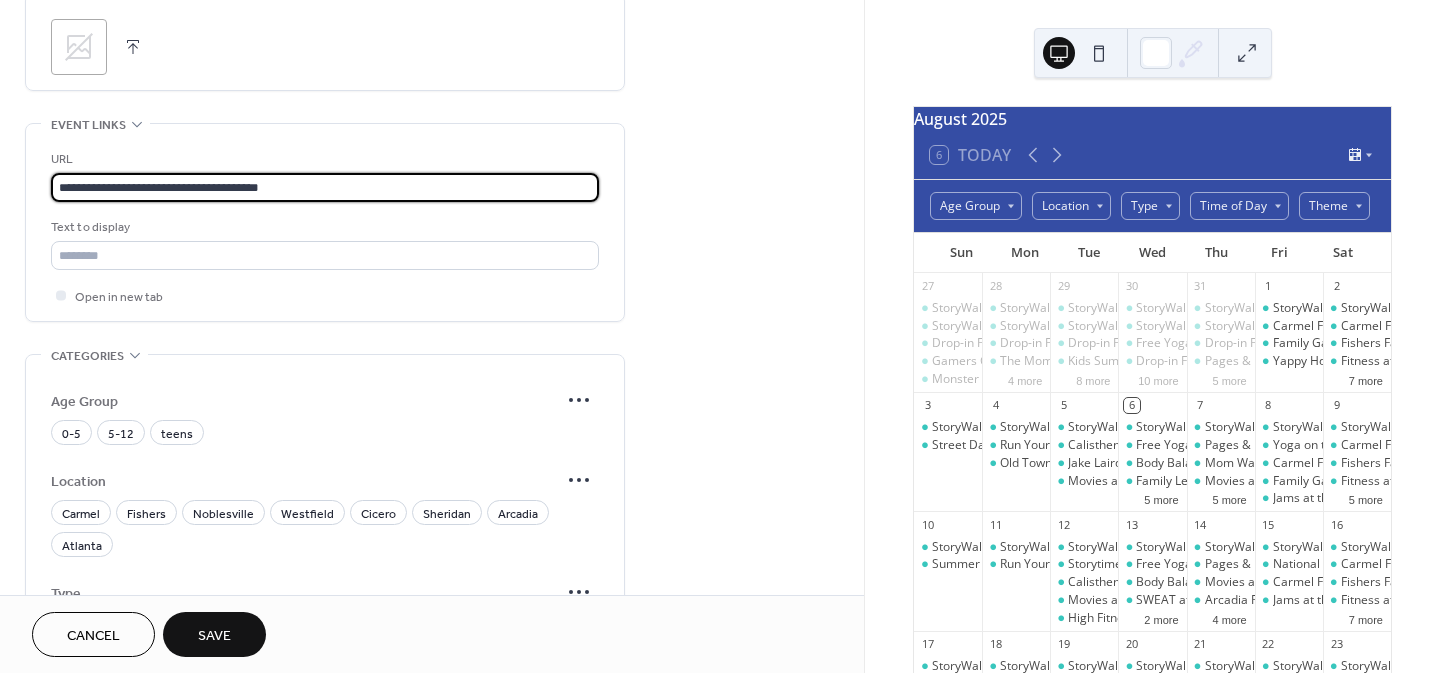 click on "**********" at bounding box center [325, 187] 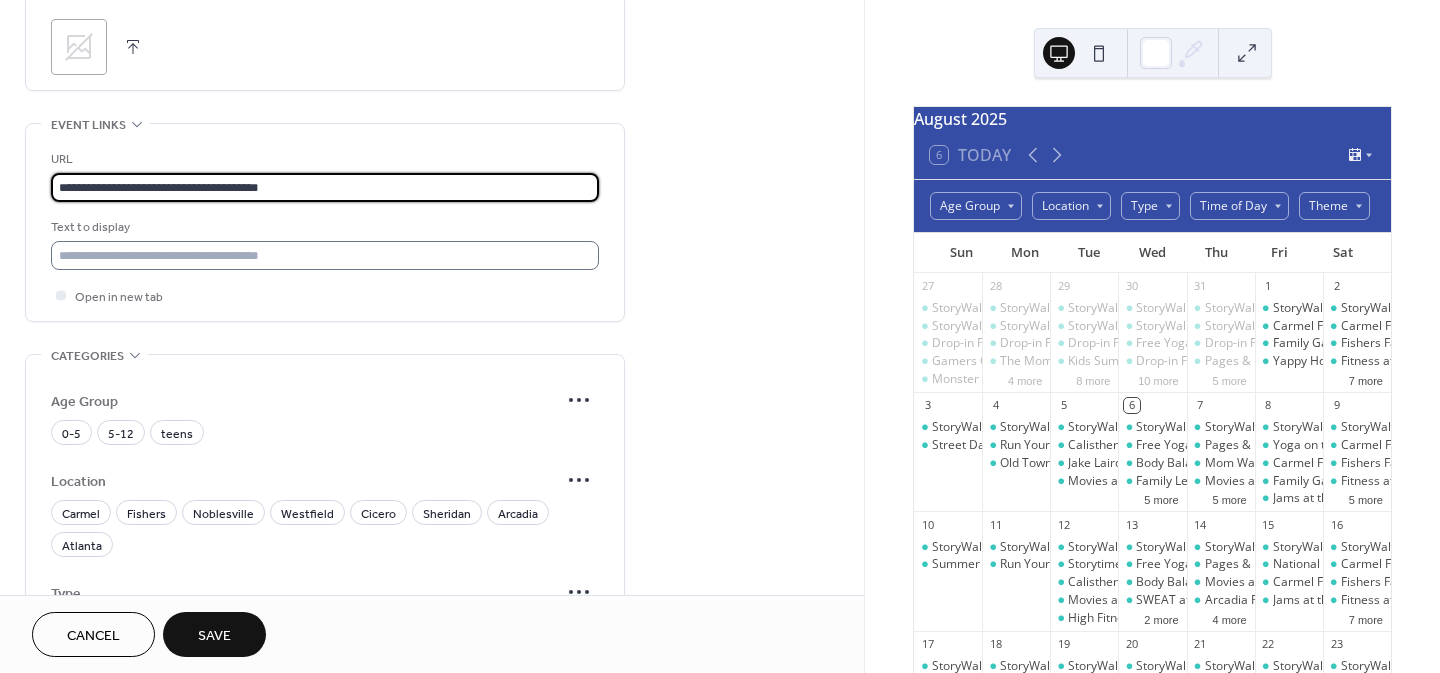 type on "**********" 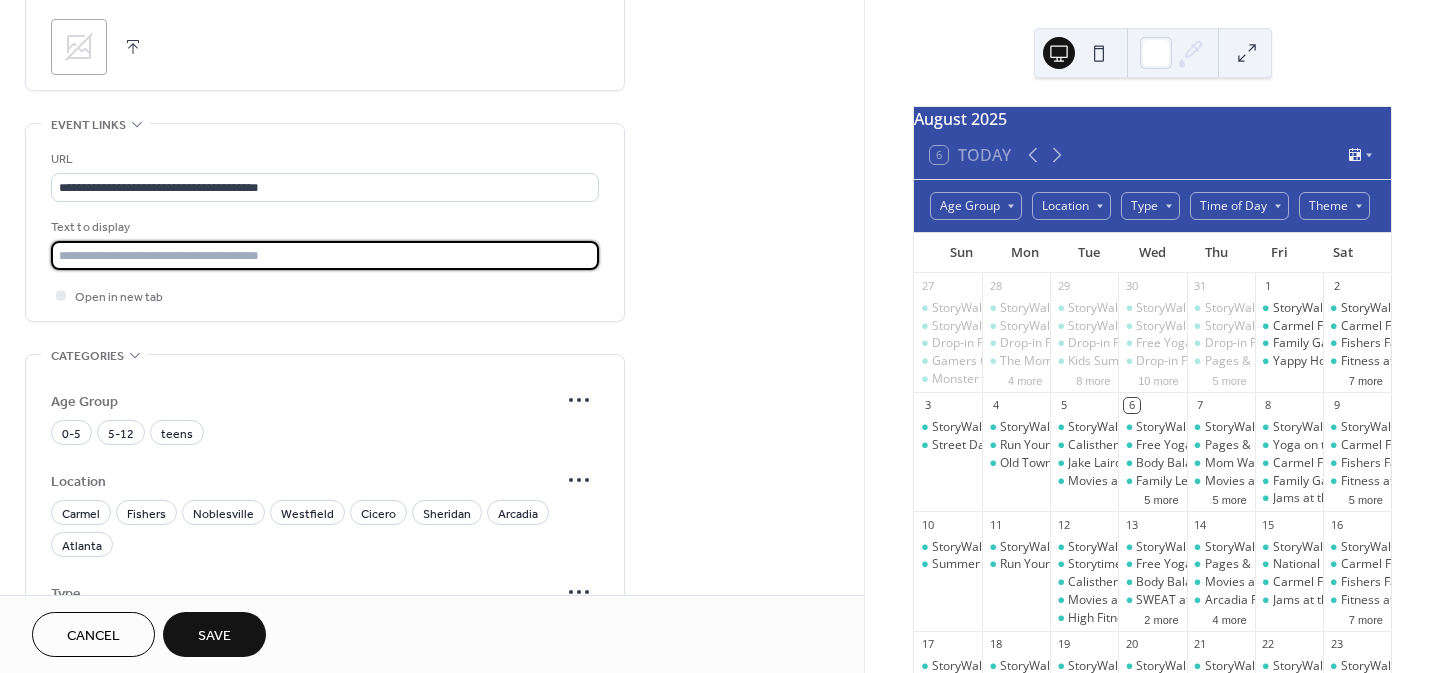 click at bounding box center (325, 255) 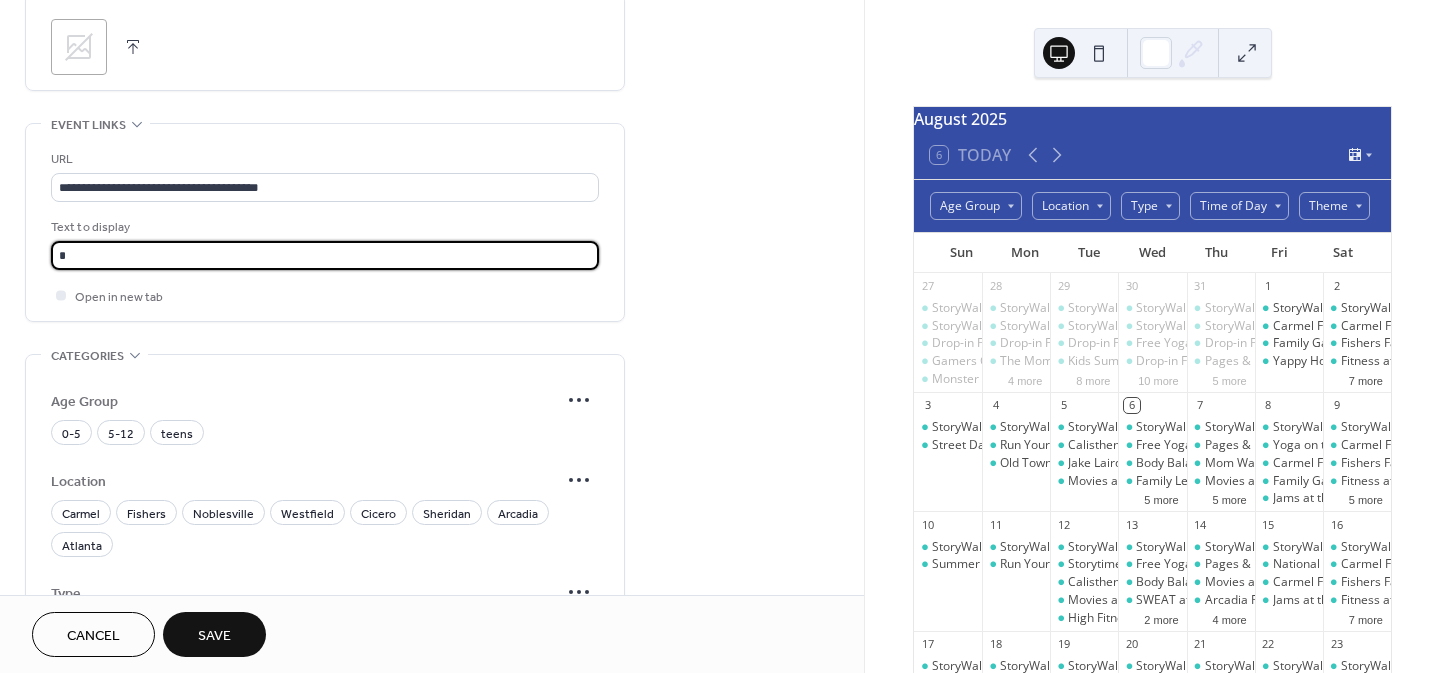 type on "**********" 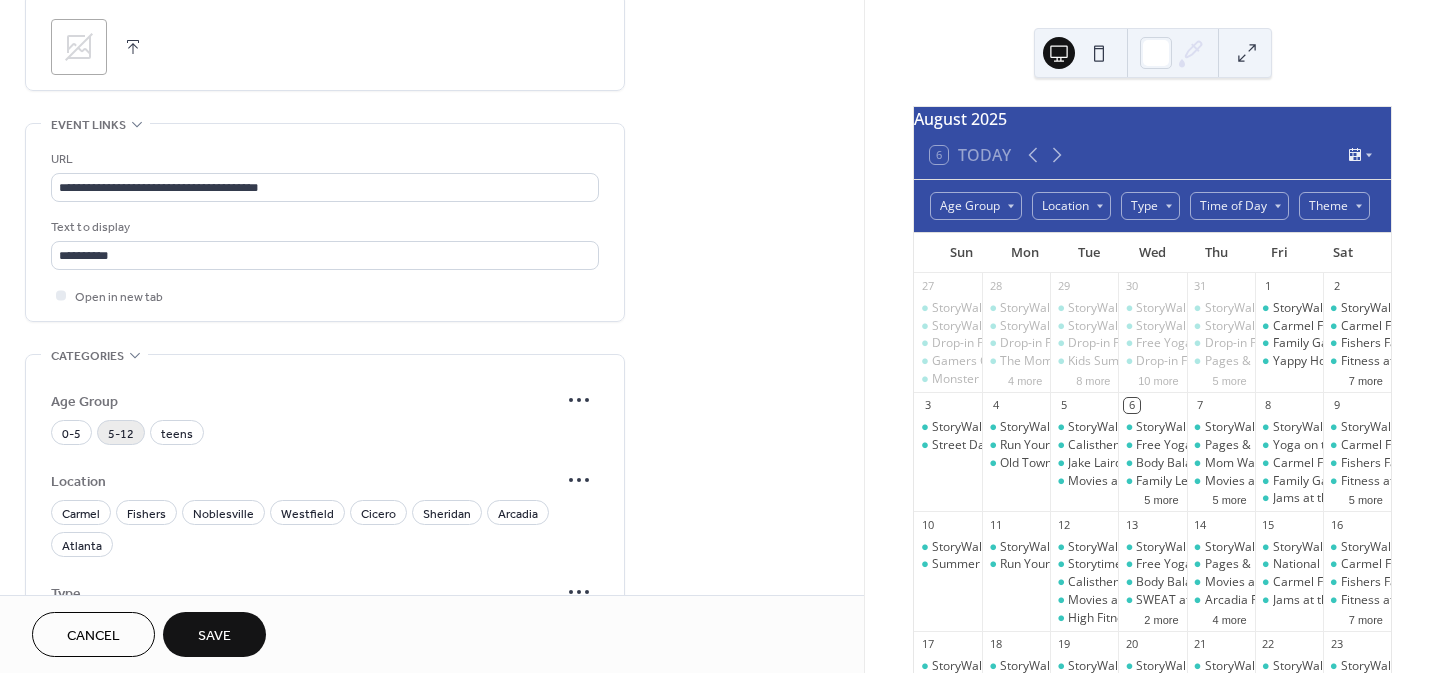 click on "5-12" at bounding box center [121, 434] 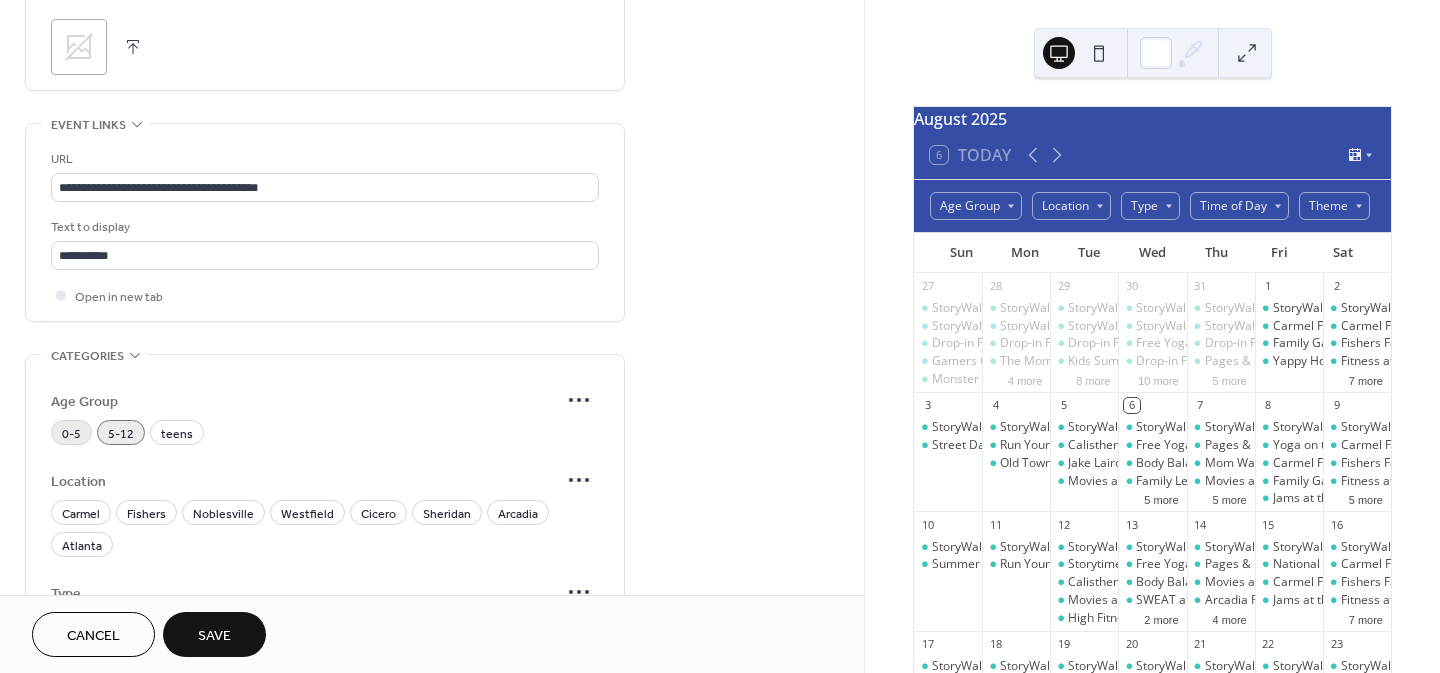 click on "0-5" at bounding box center [71, 434] 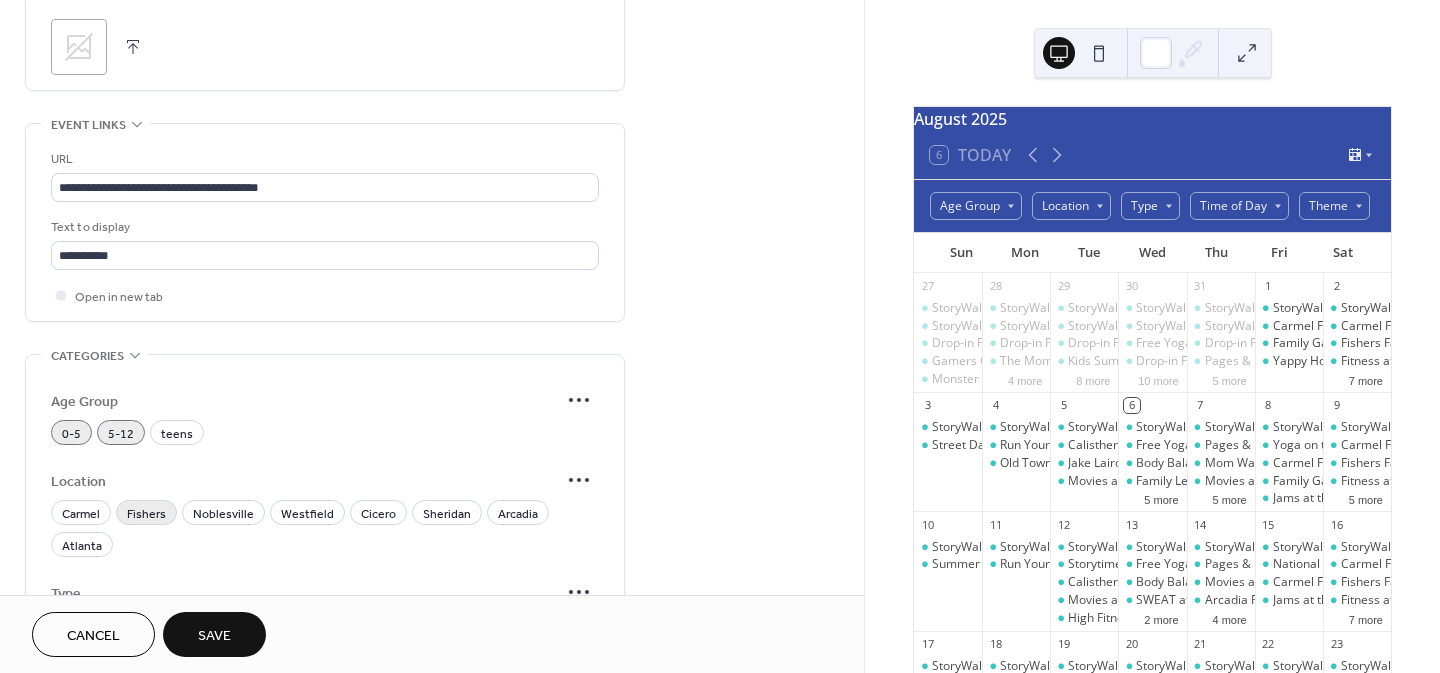 click on "Fishers" at bounding box center (146, 514) 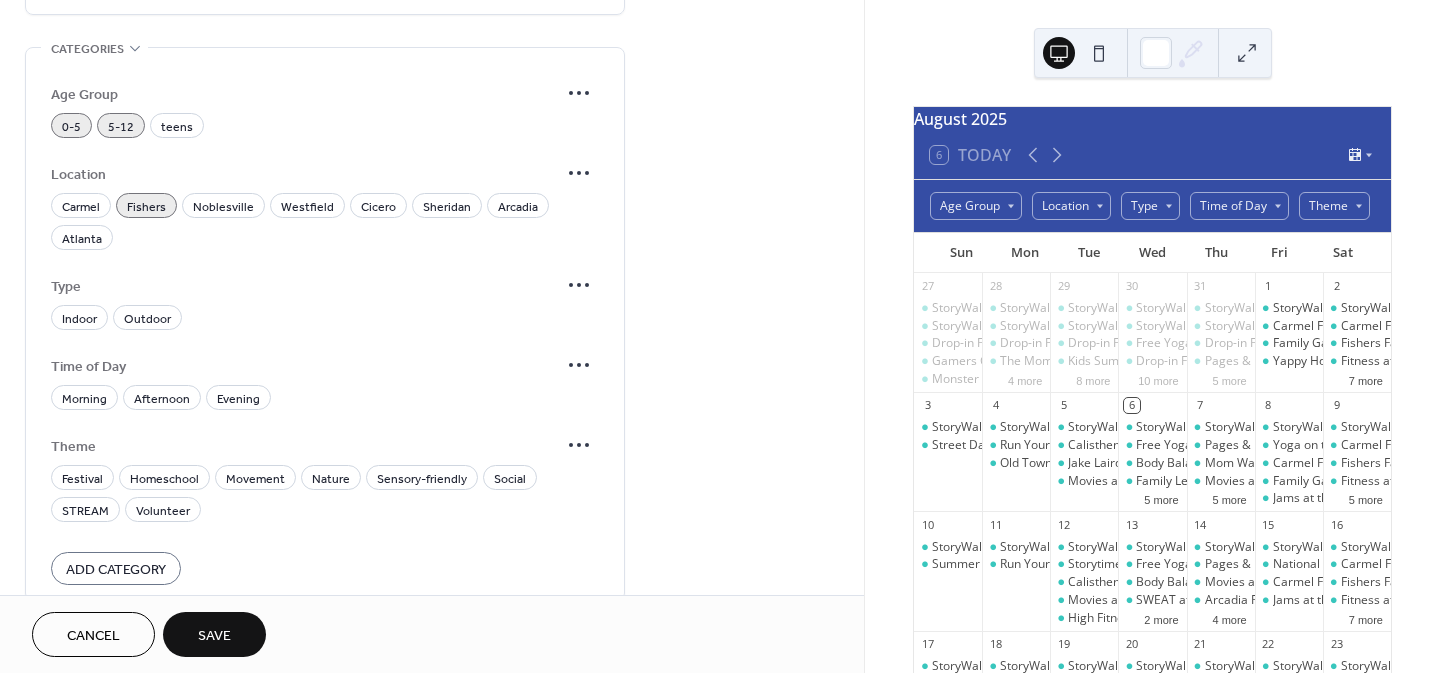 scroll, scrollTop: 1305, scrollLeft: 0, axis: vertical 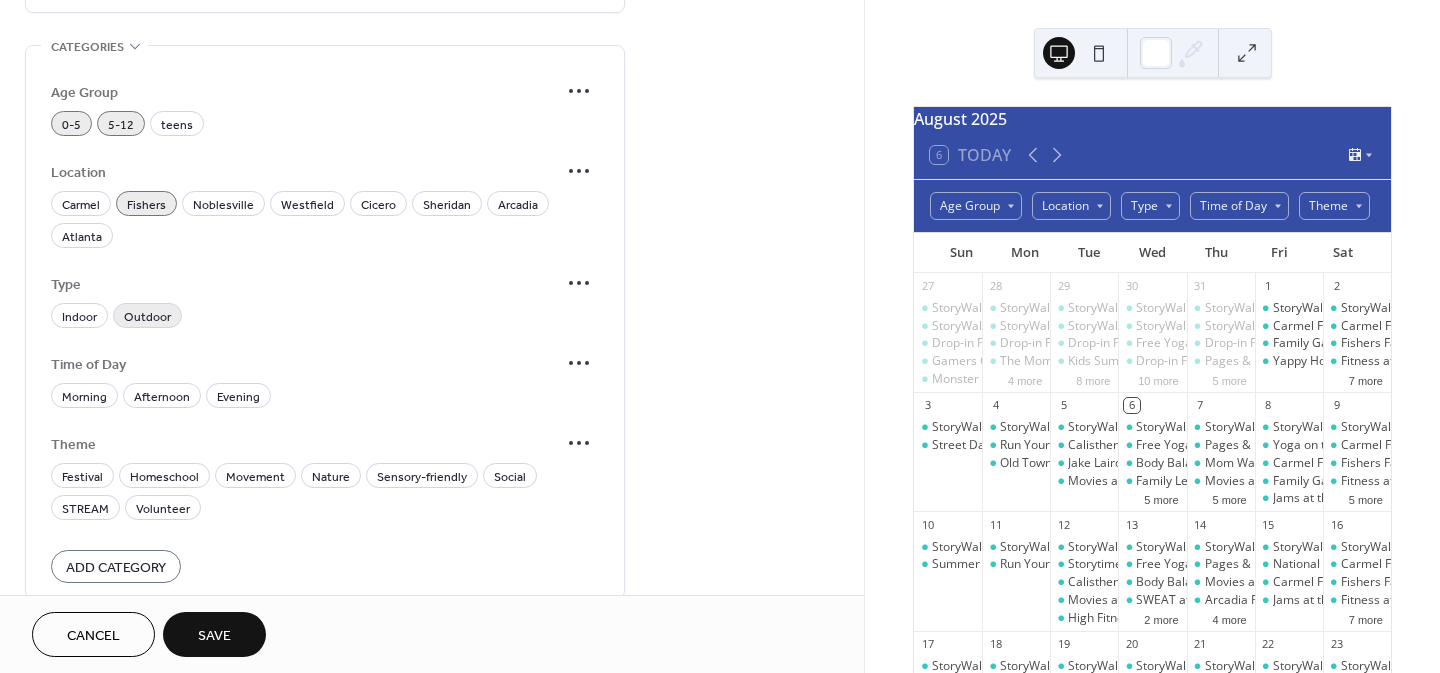 click on "Outdoor" at bounding box center (147, 317) 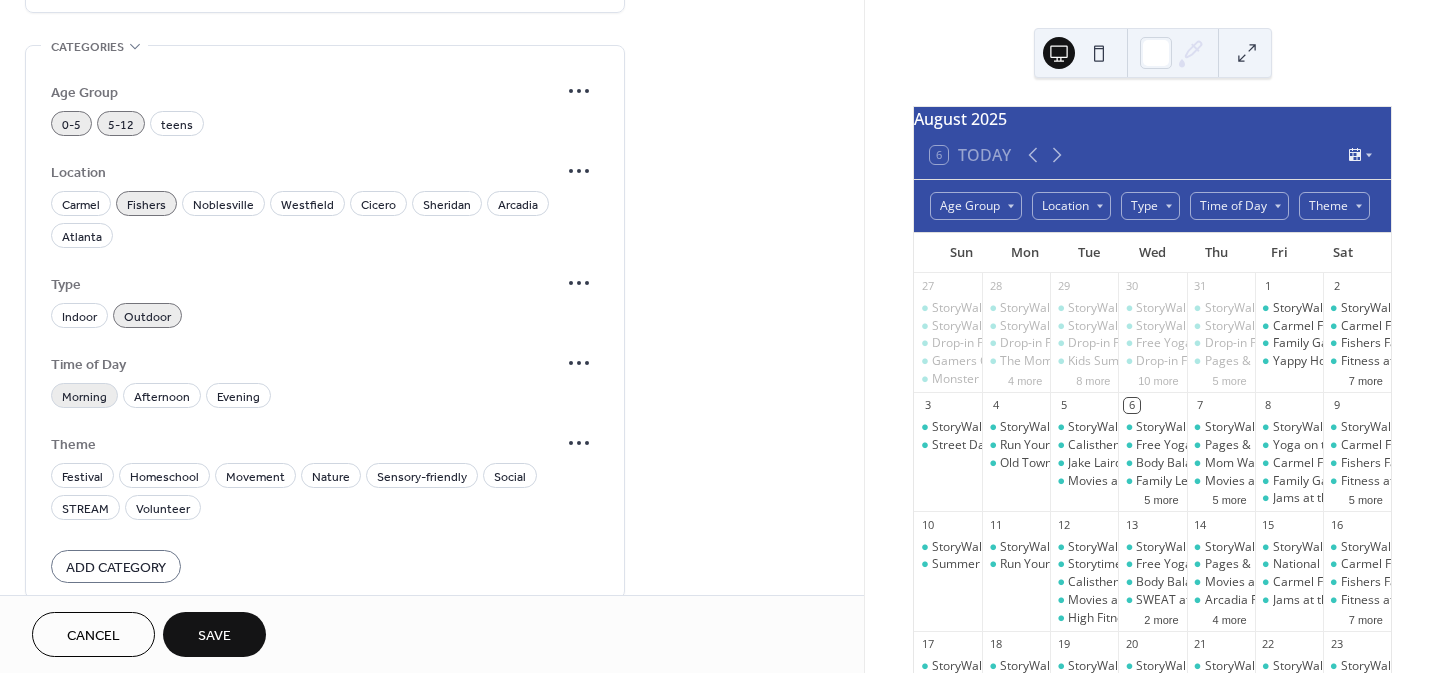 click on "Morning" at bounding box center (84, 397) 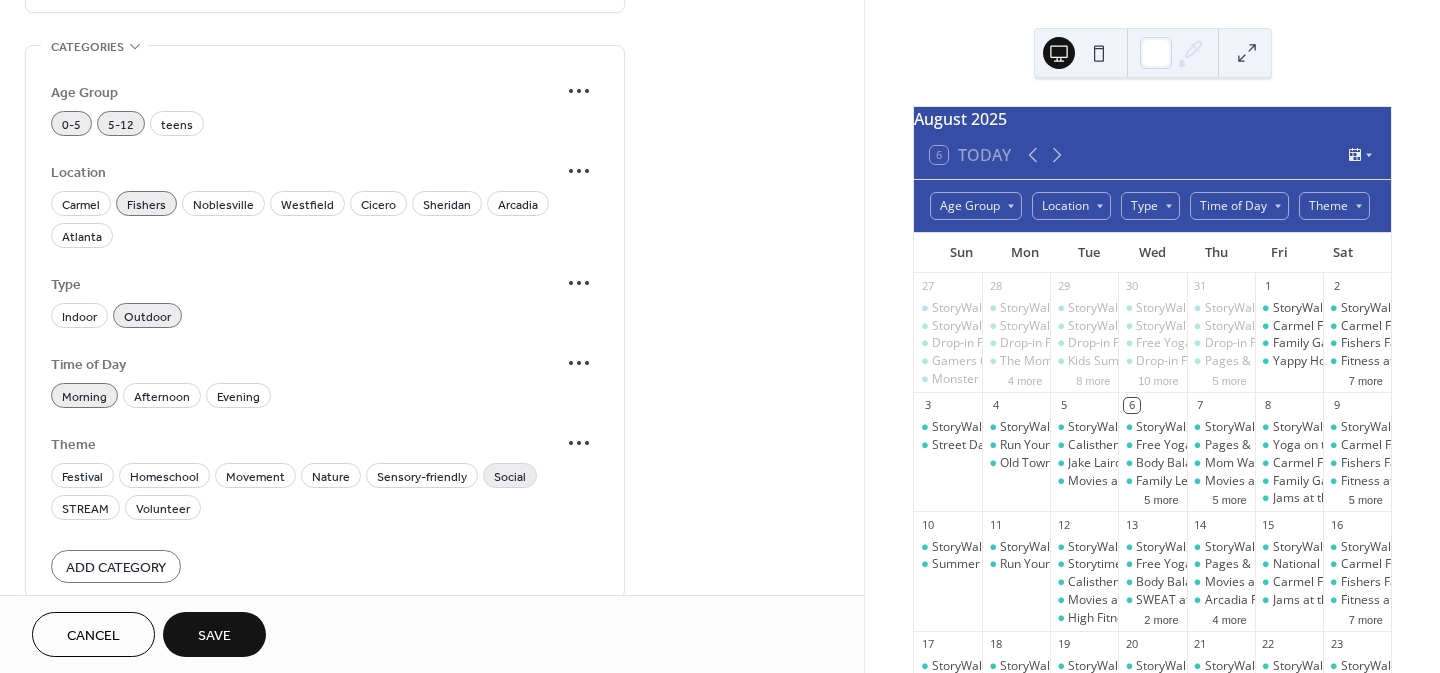 click on "Social" at bounding box center (510, 477) 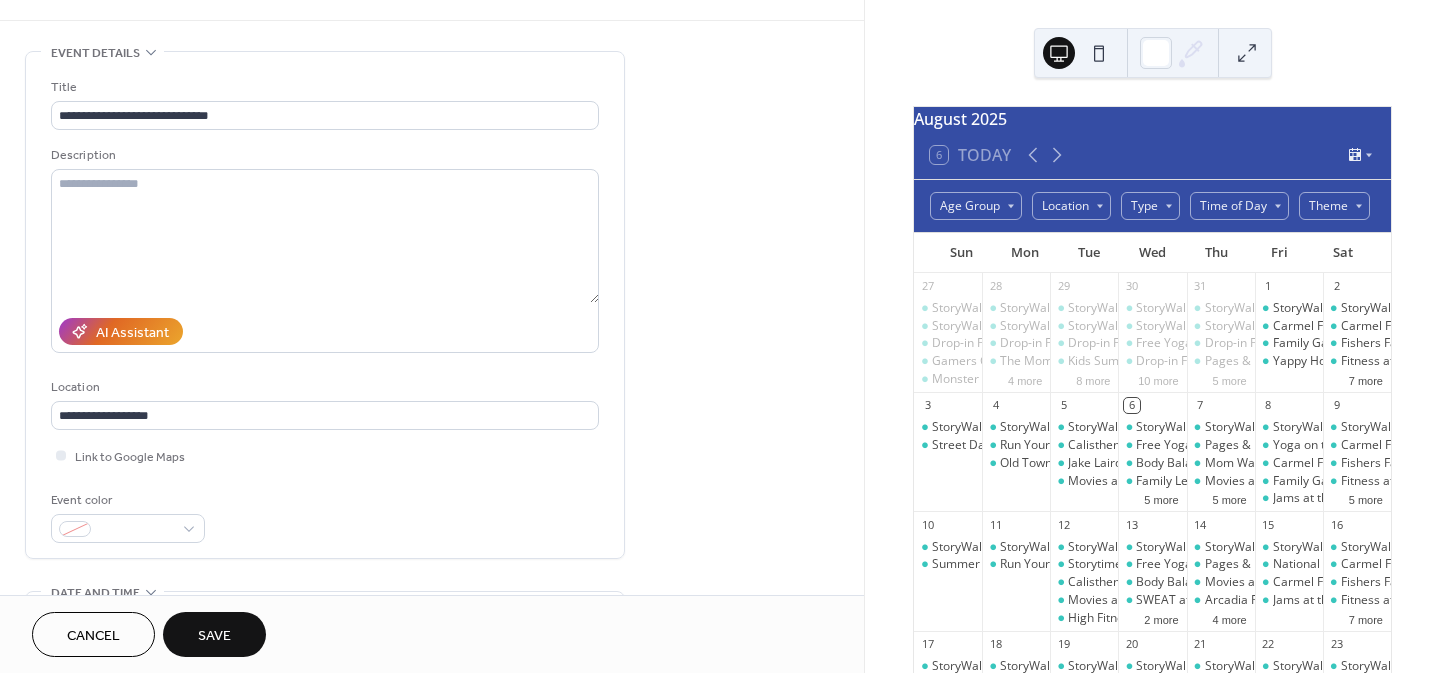 scroll, scrollTop: 0, scrollLeft: 0, axis: both 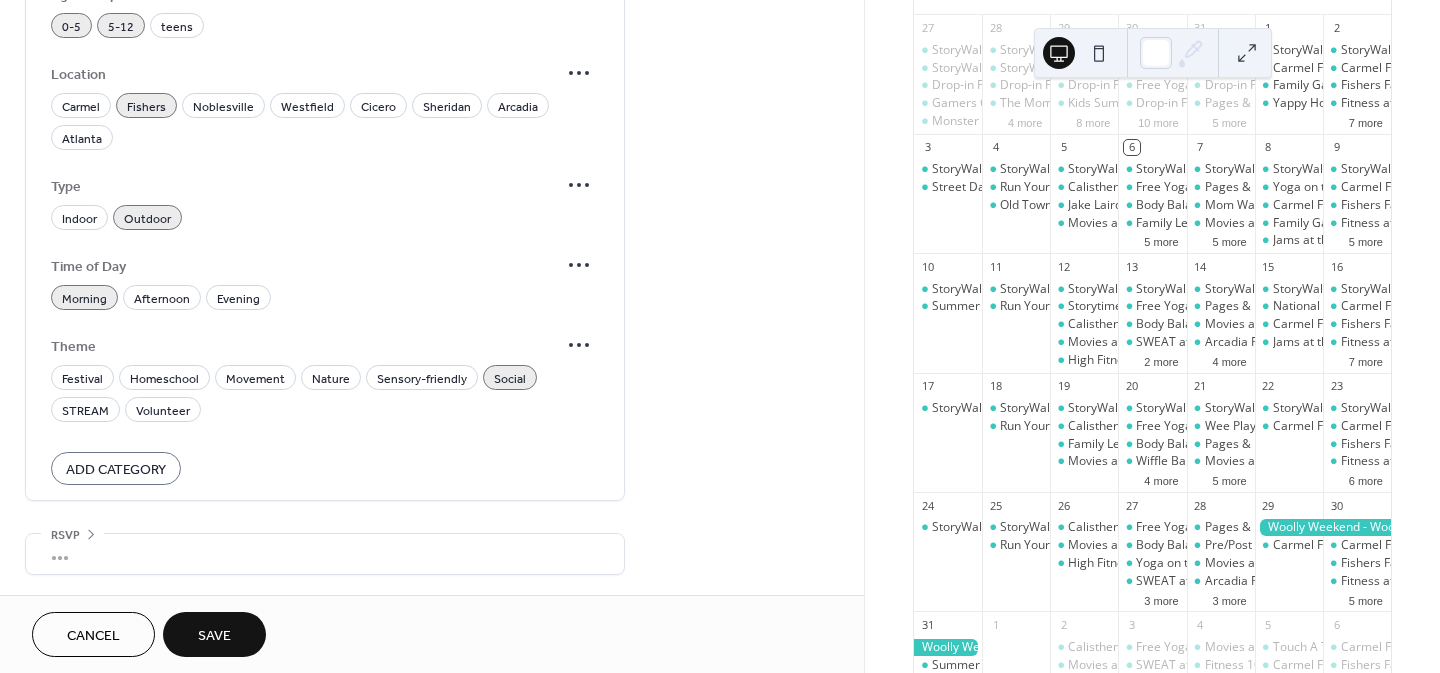 click on "Save" at bounding box center (214, 636) 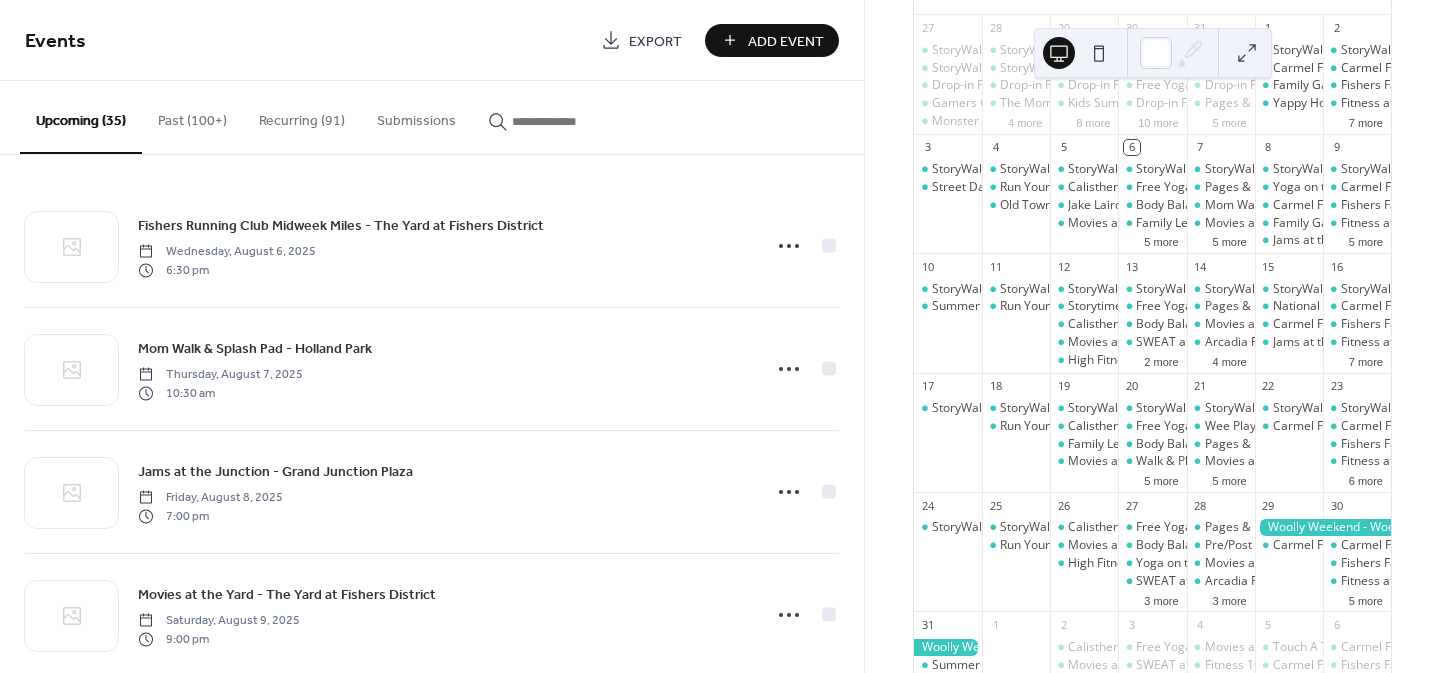 click on "Add Event" at bounding box center (786, 41) 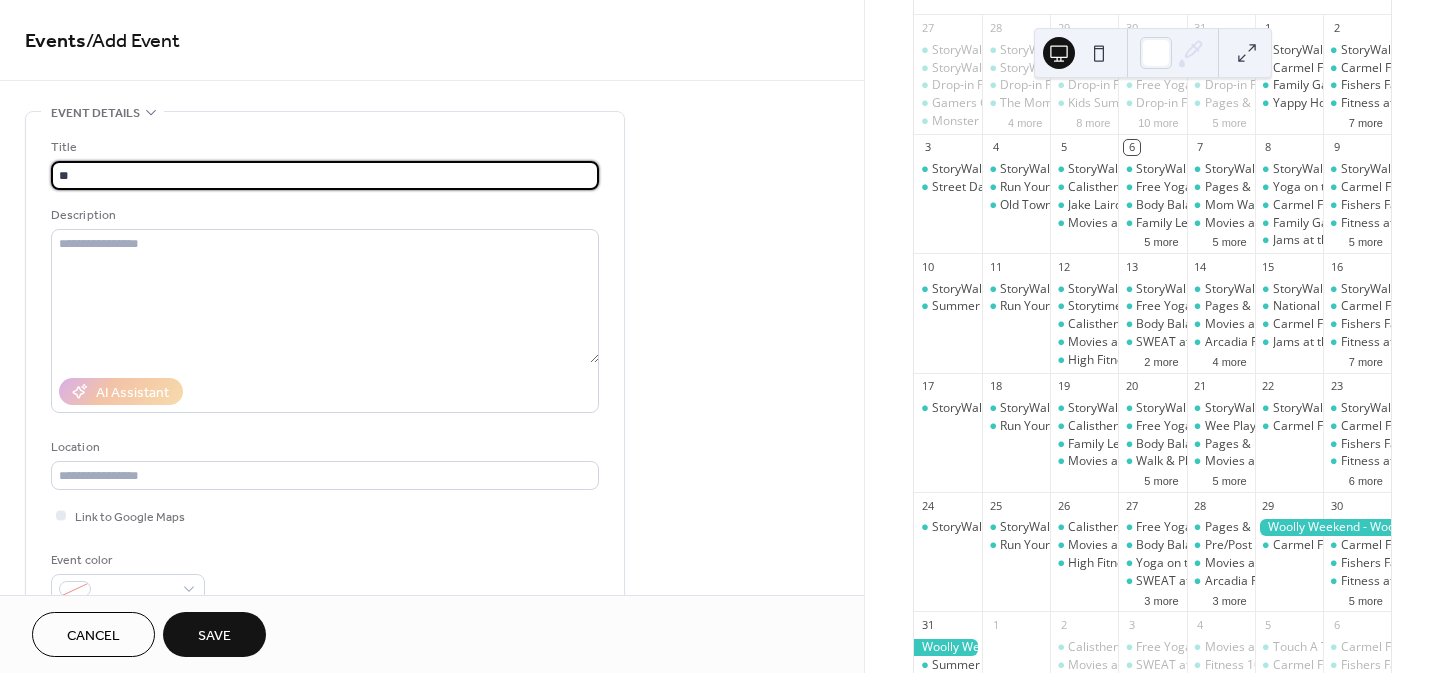 type on "*" 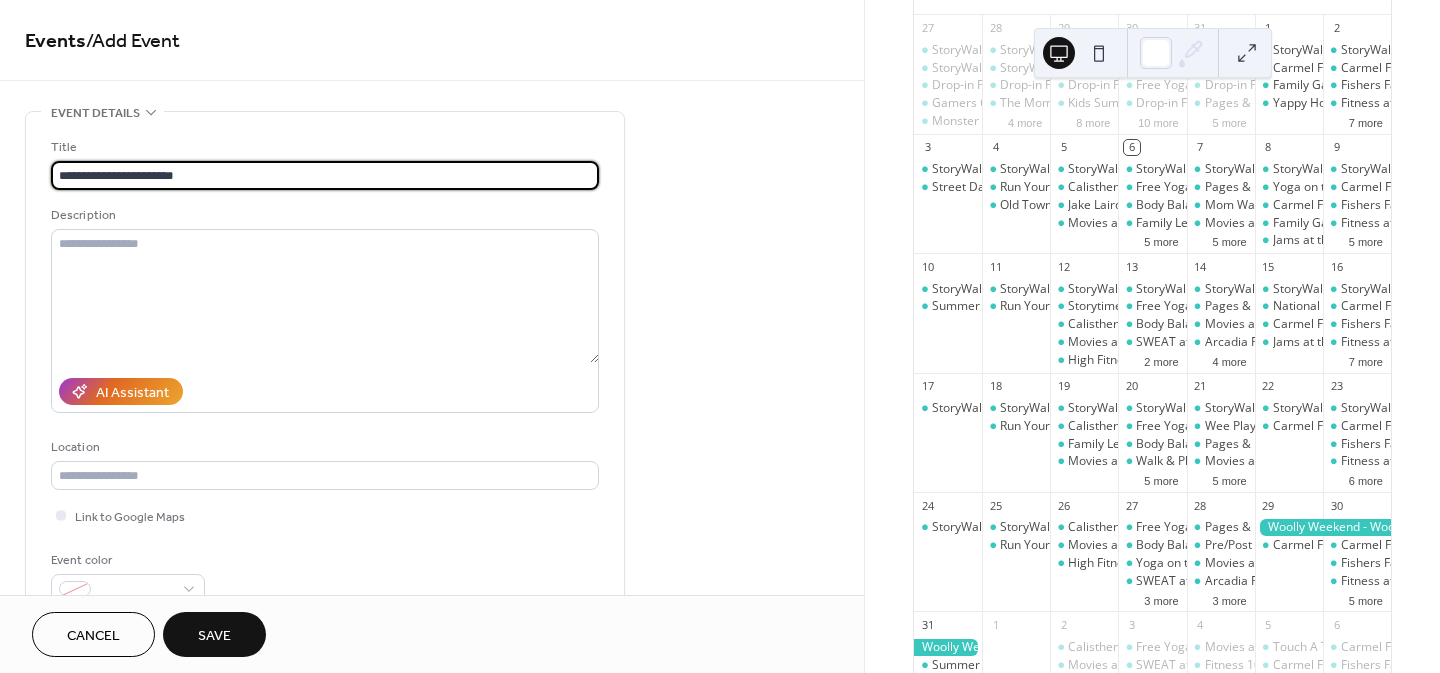 type on "**********" 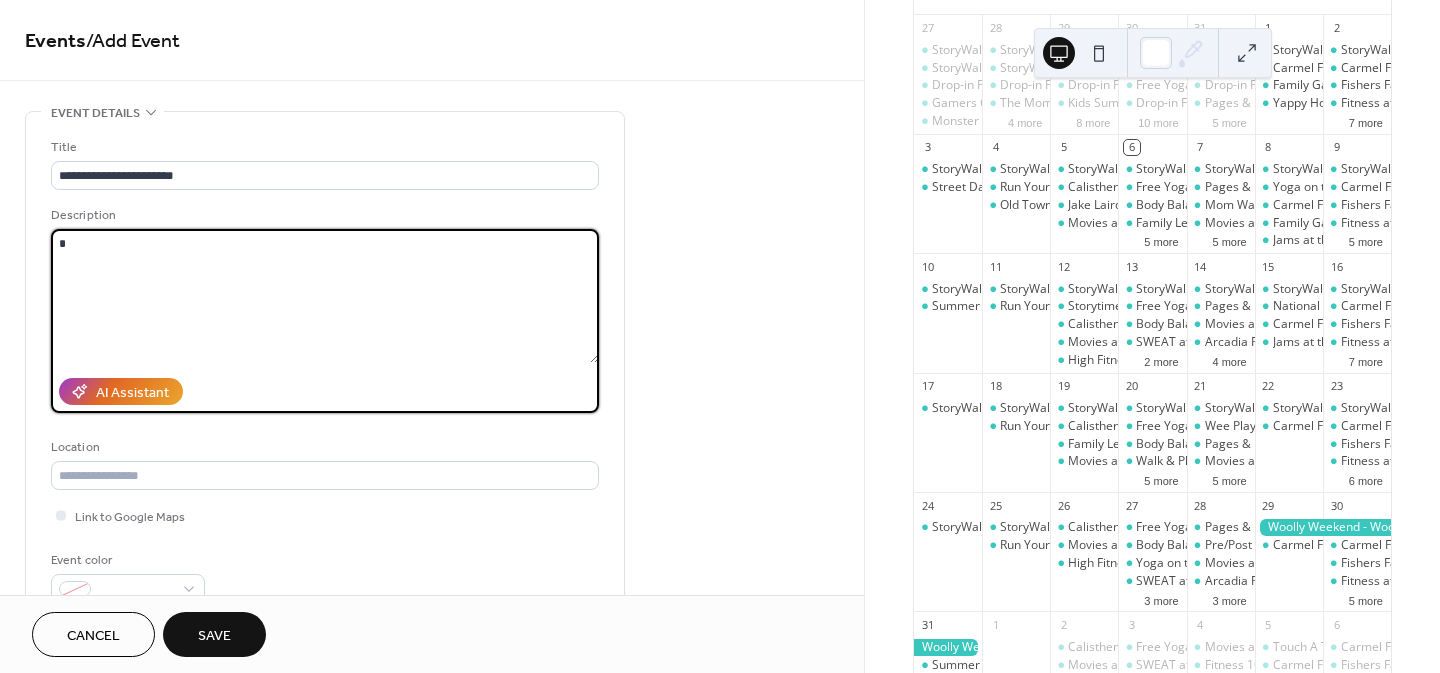 type on "*" 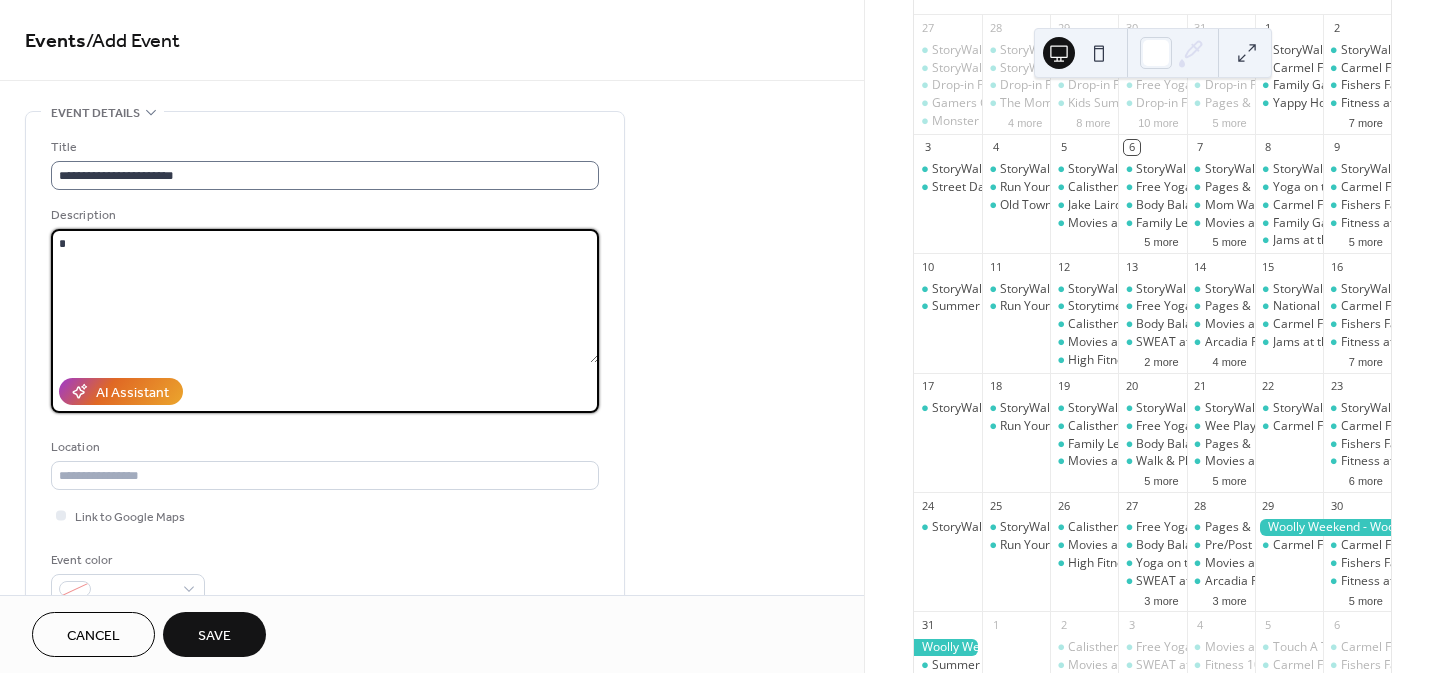 type 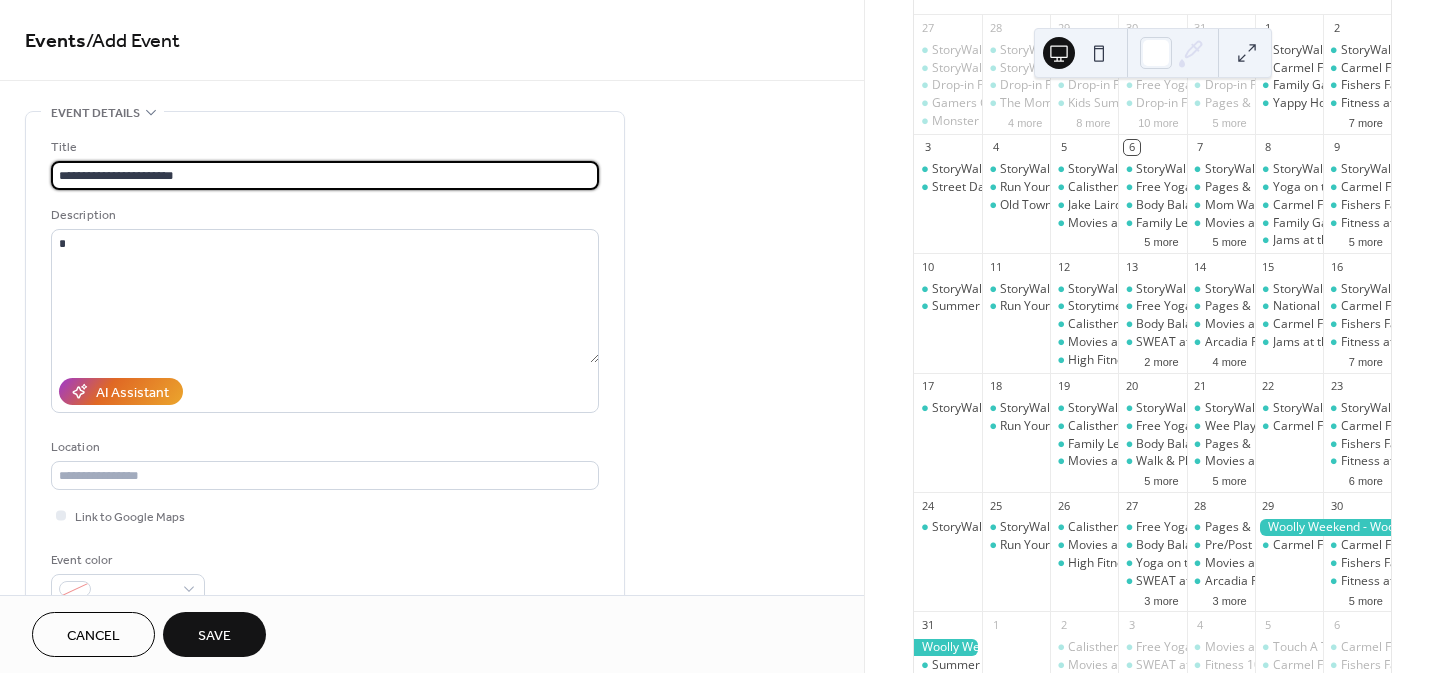 click on "**********" at bounding box center (325, 175) 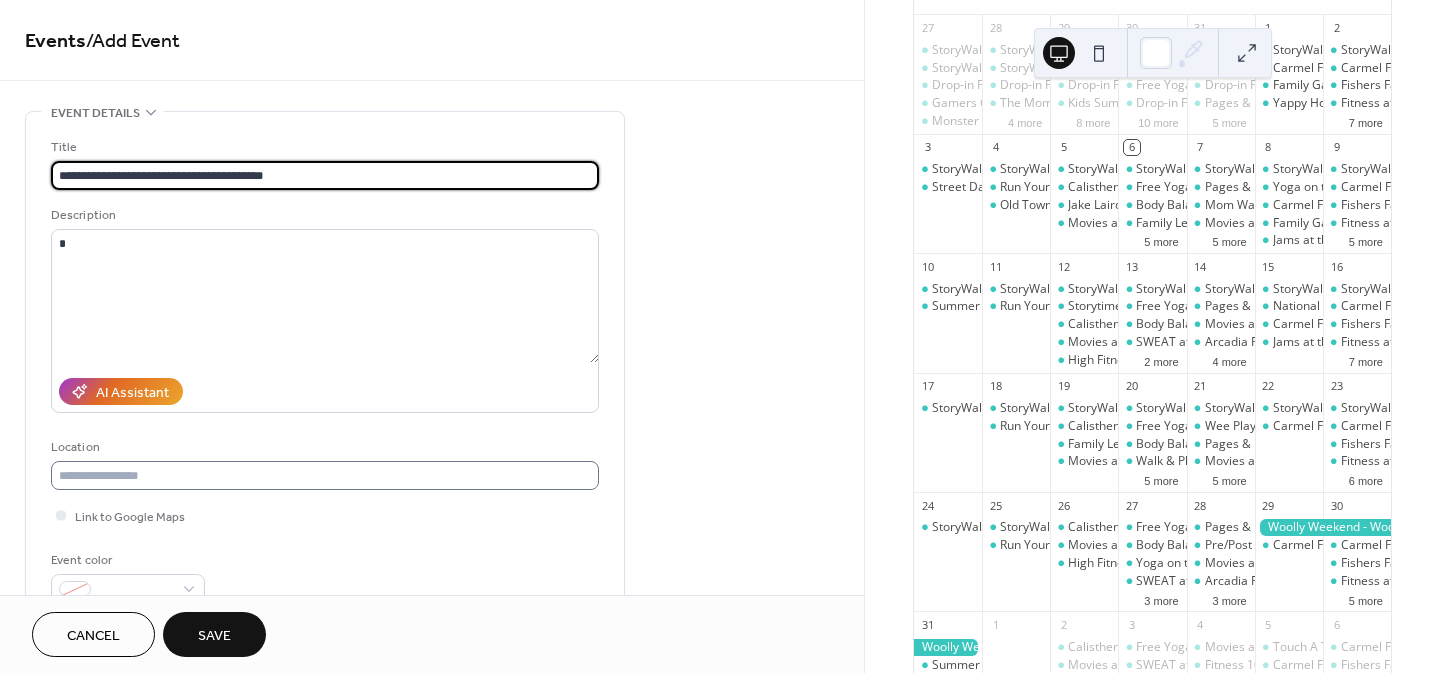 type on "**********" 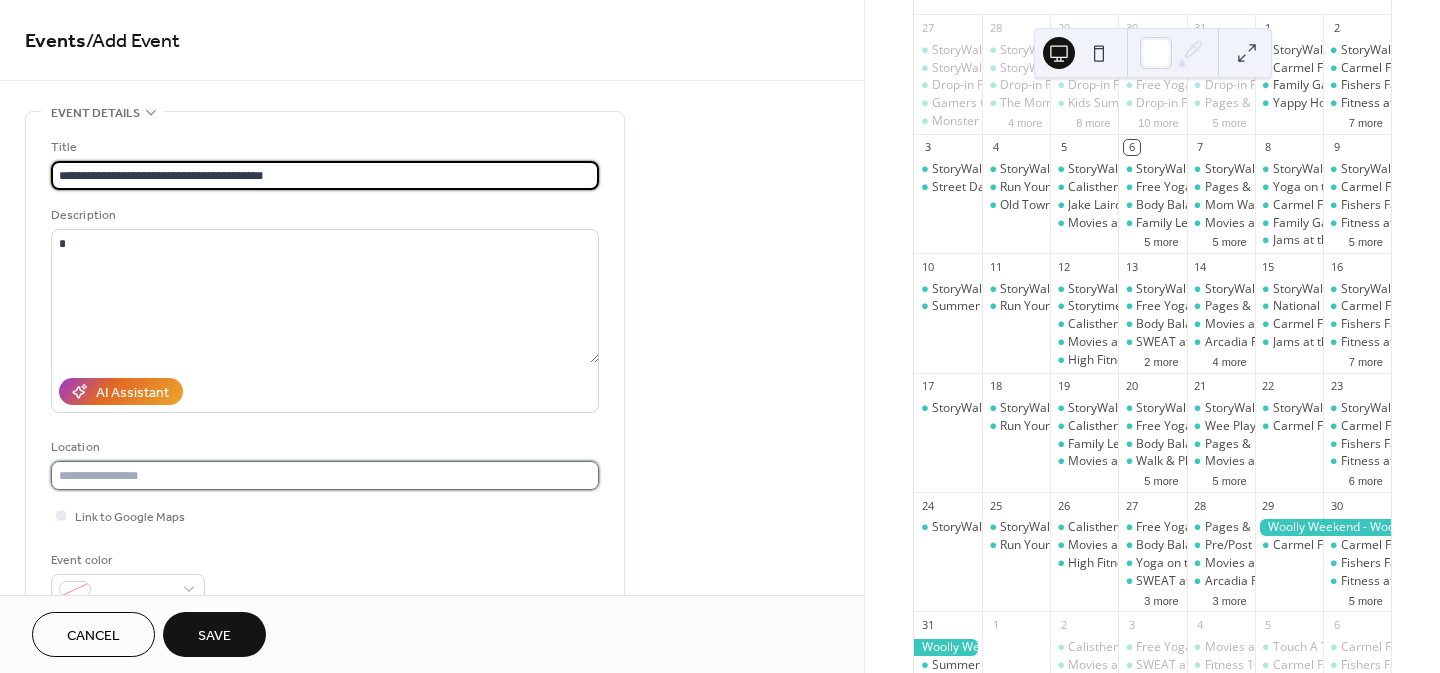 click at bounding box center [325, 475] 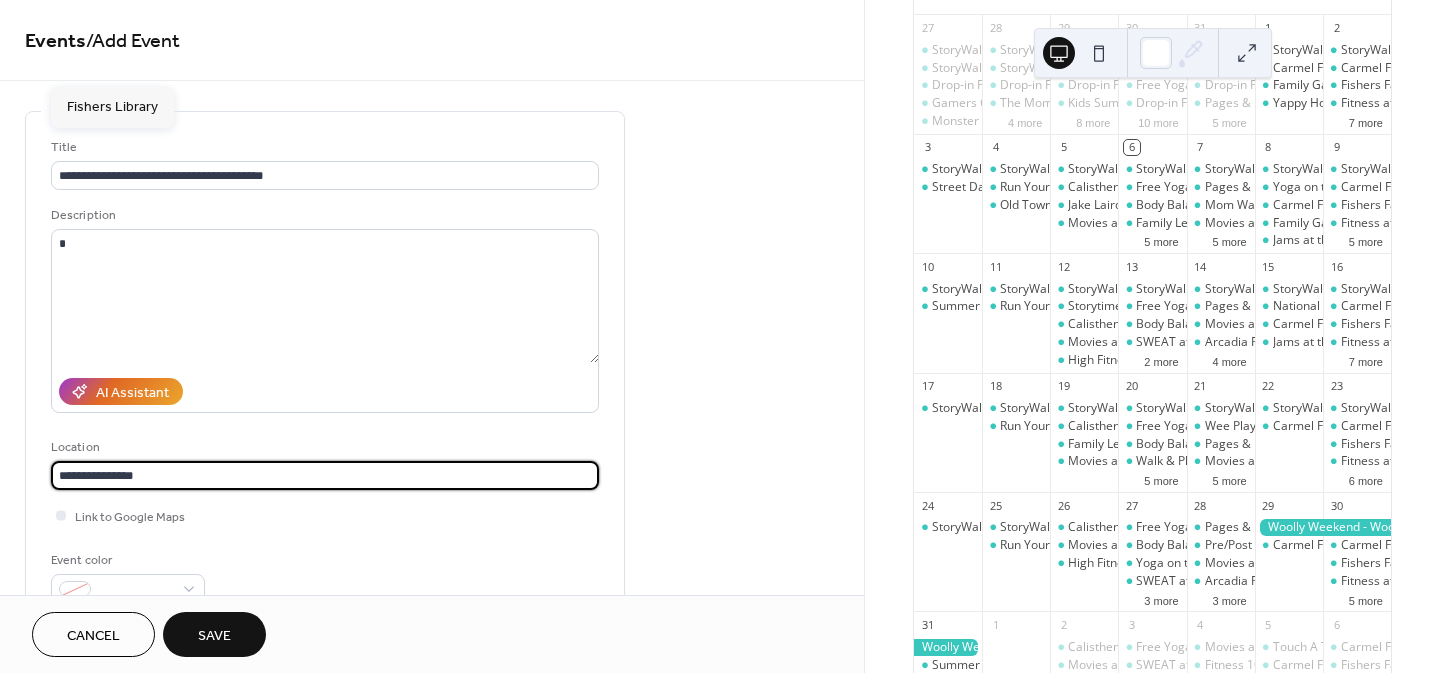 type on "**********" 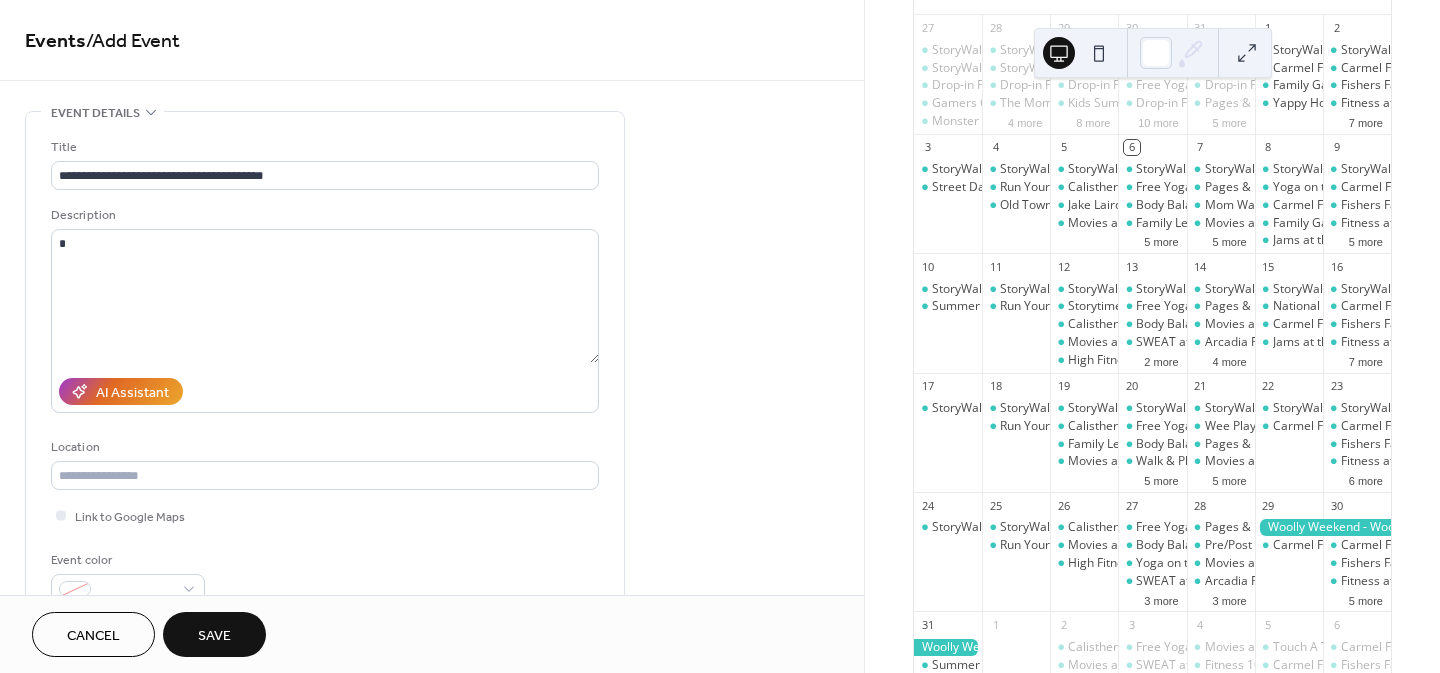 click on "**********" at bounding box center (432, 1054) 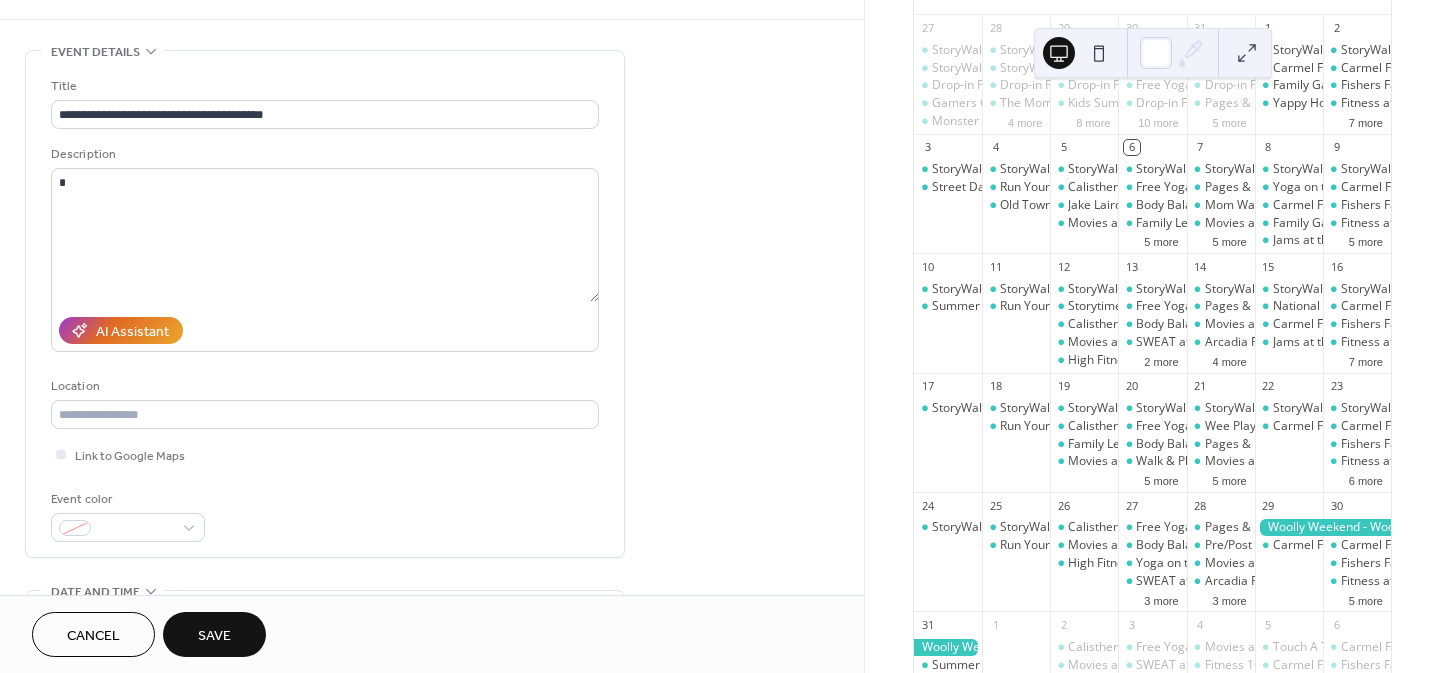 scroll, scrollTop: 62, scrollLeft: 0, axis: vertical 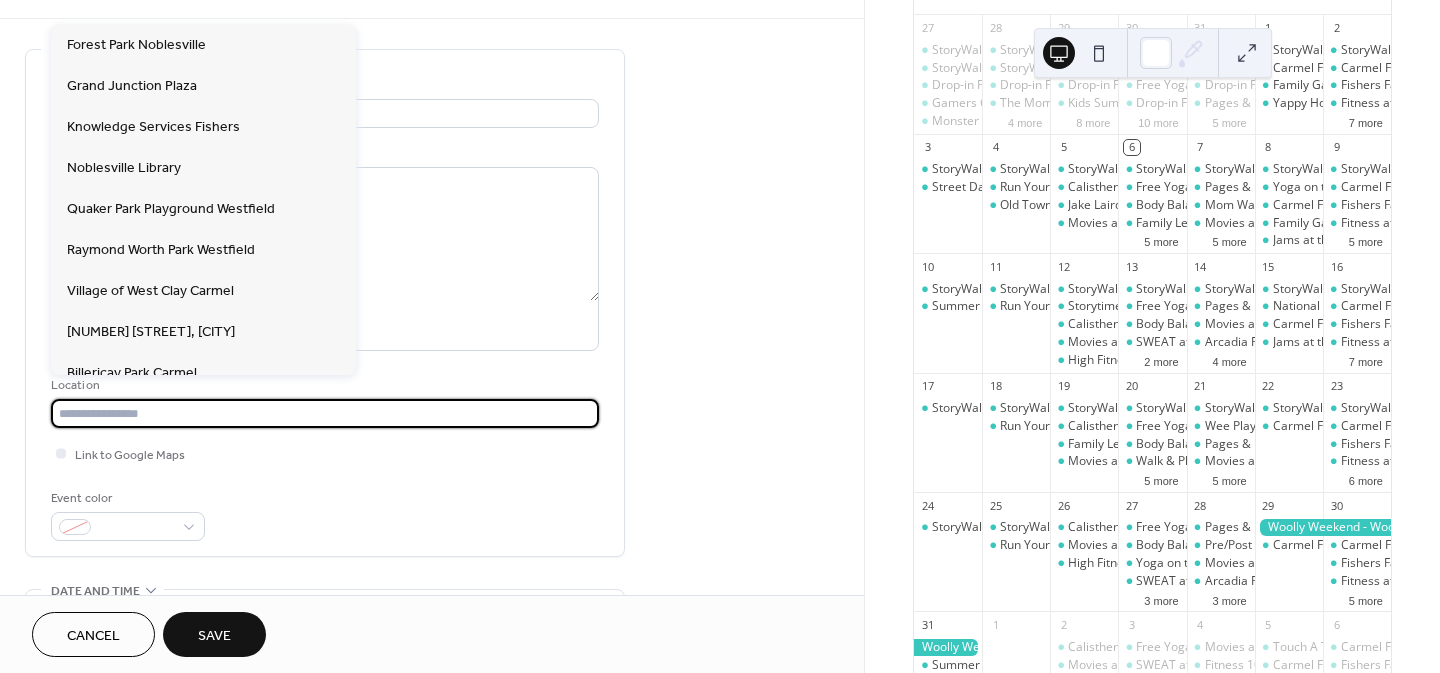 click at bounding box center [325, 413] 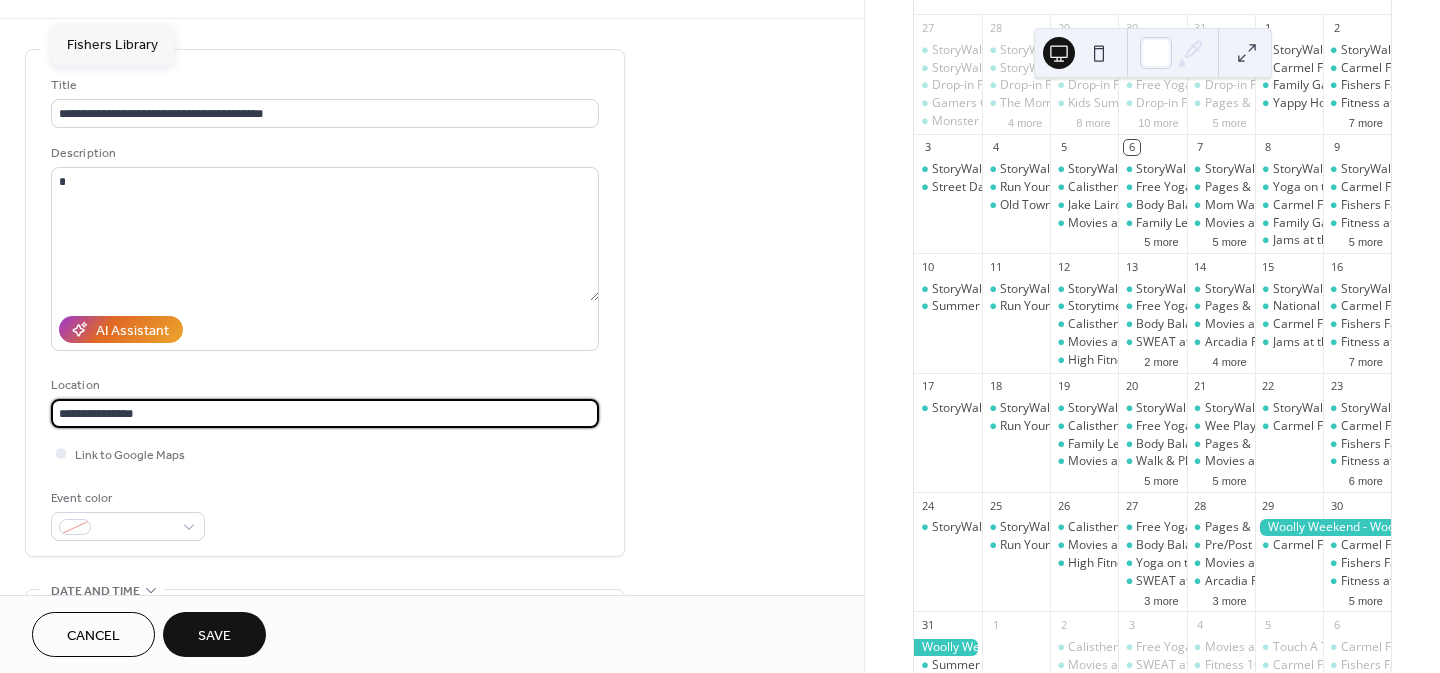 type on "**********" 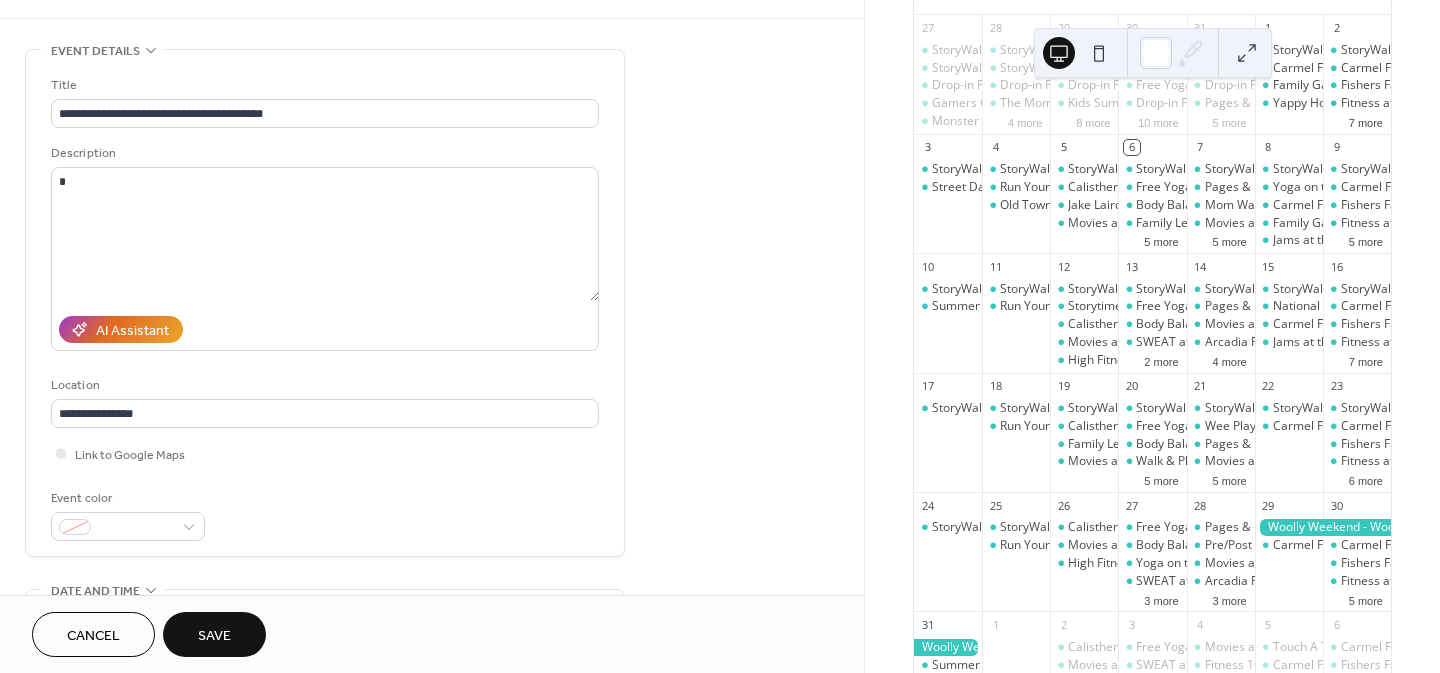 click on "**********" at bounding box center (432, 992) 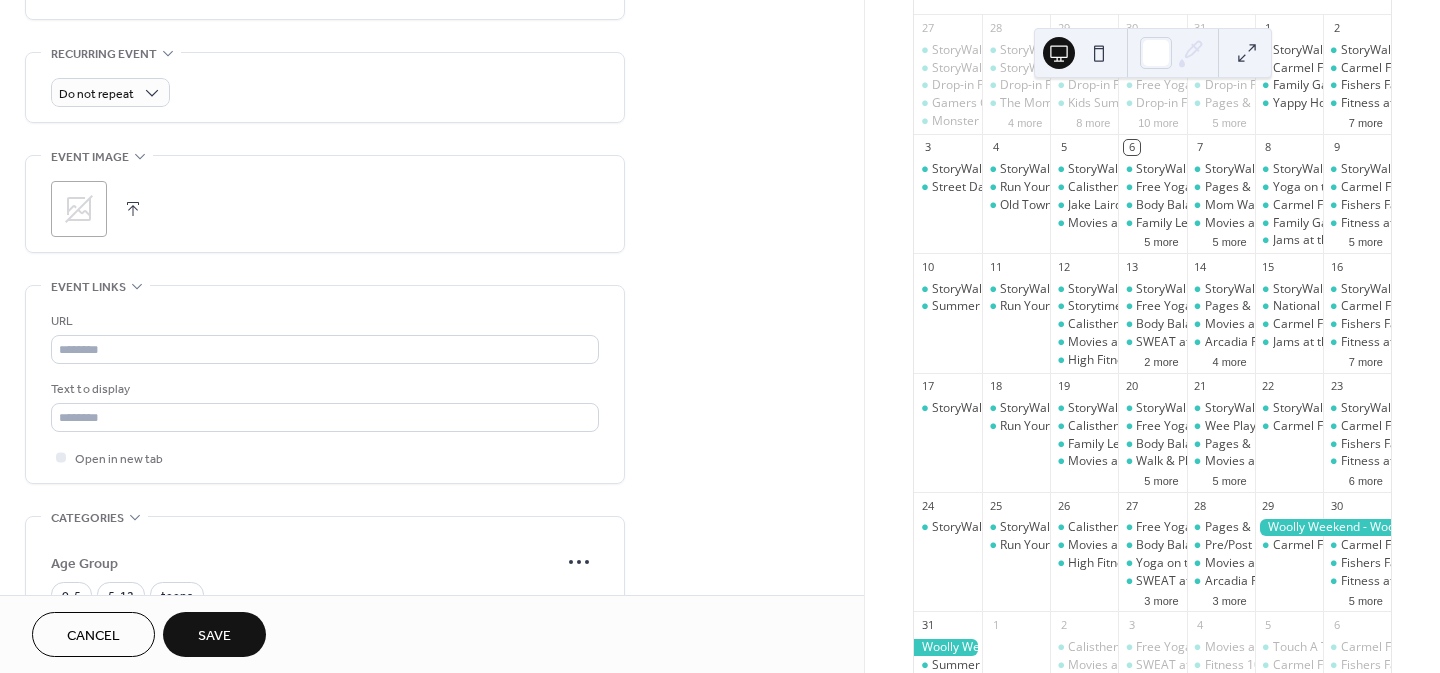 scroll, scrollTop: 837, scrollLeft: 0, axis: vertical 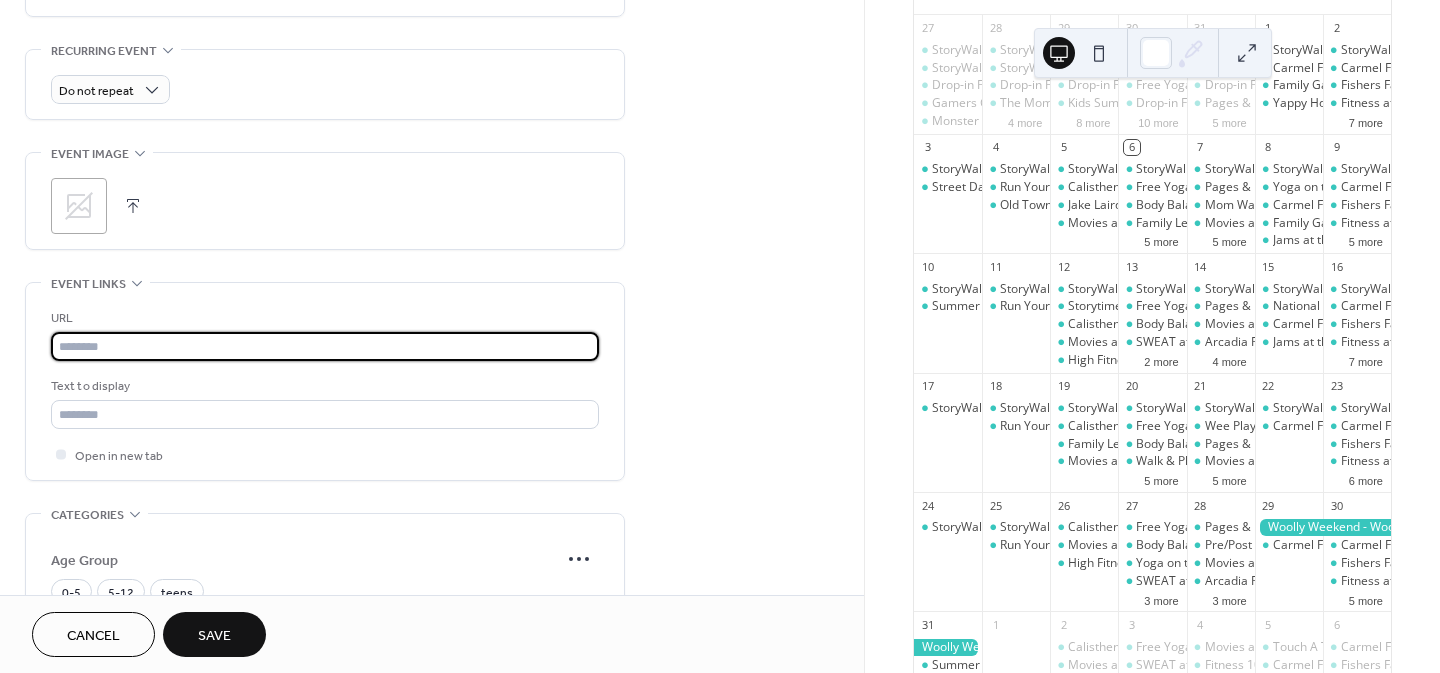 click at bounding box center (325, 346) 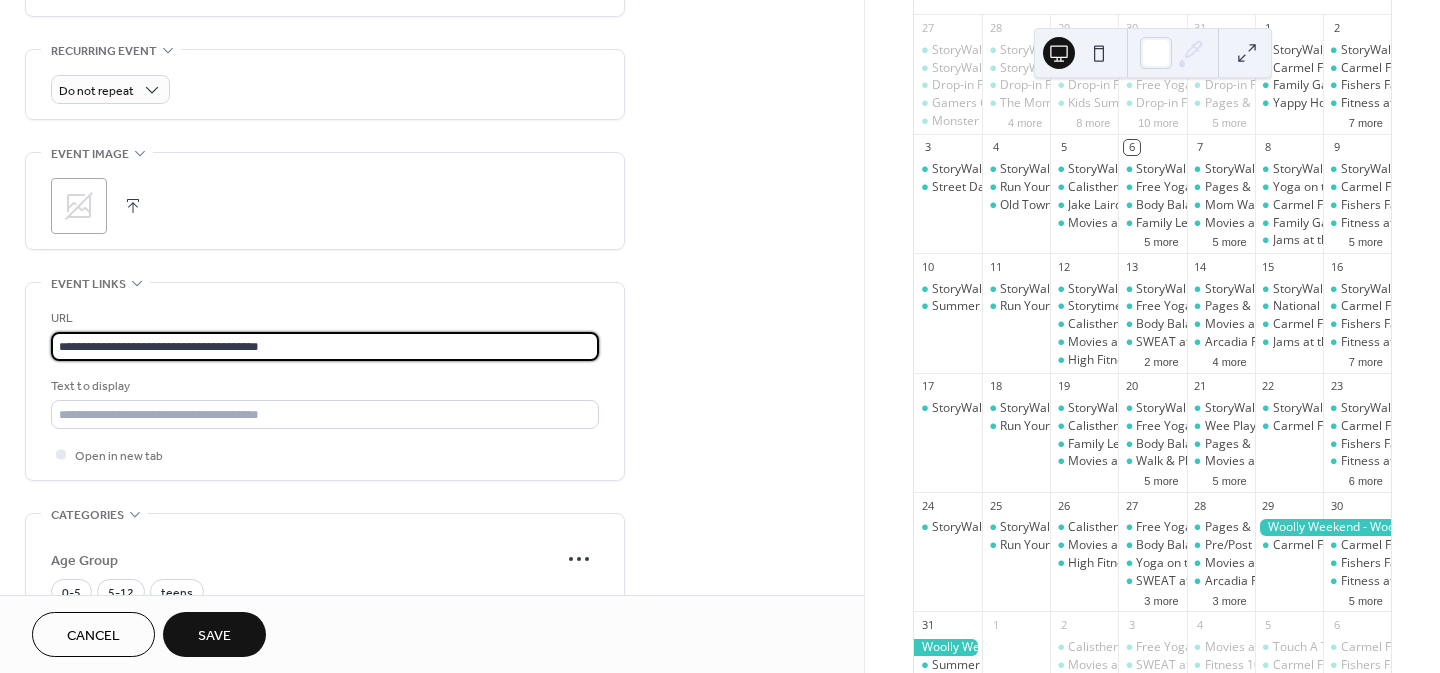 type on "**********" 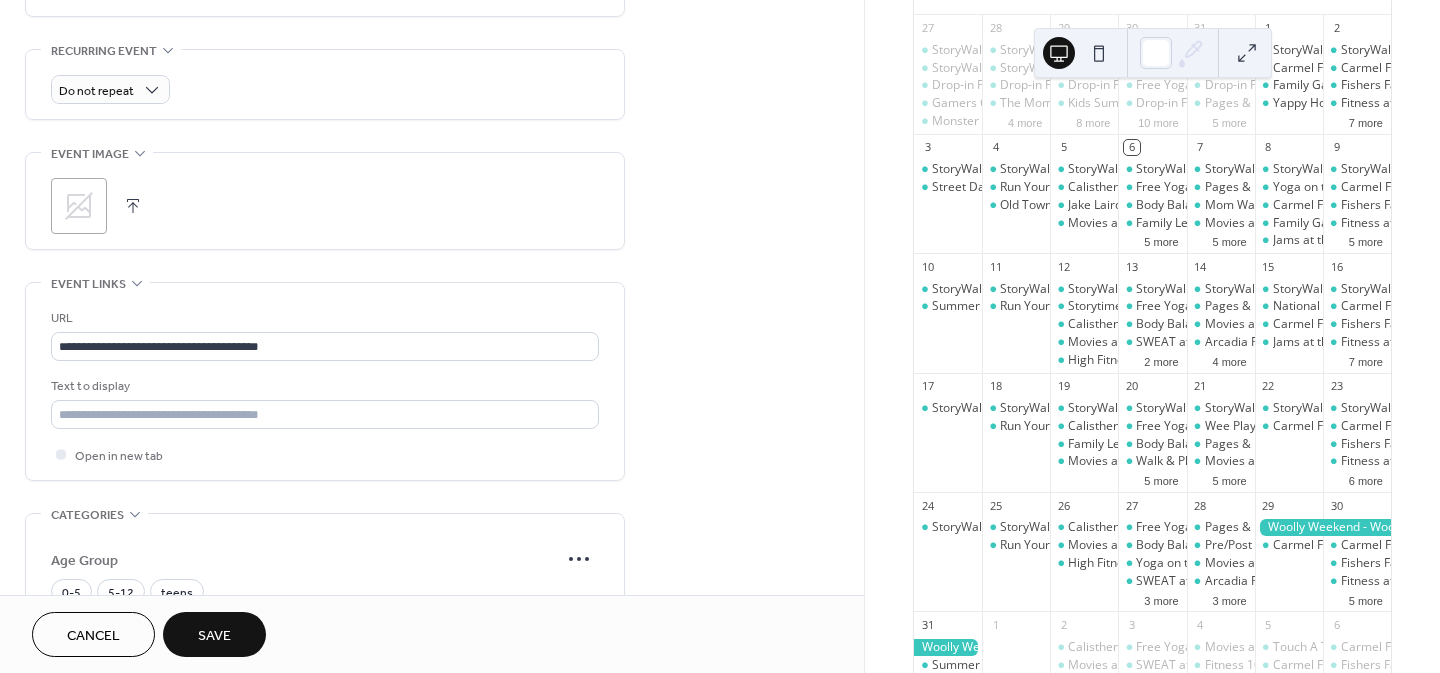 click on "Text to display" at bounding box center [323, 386] 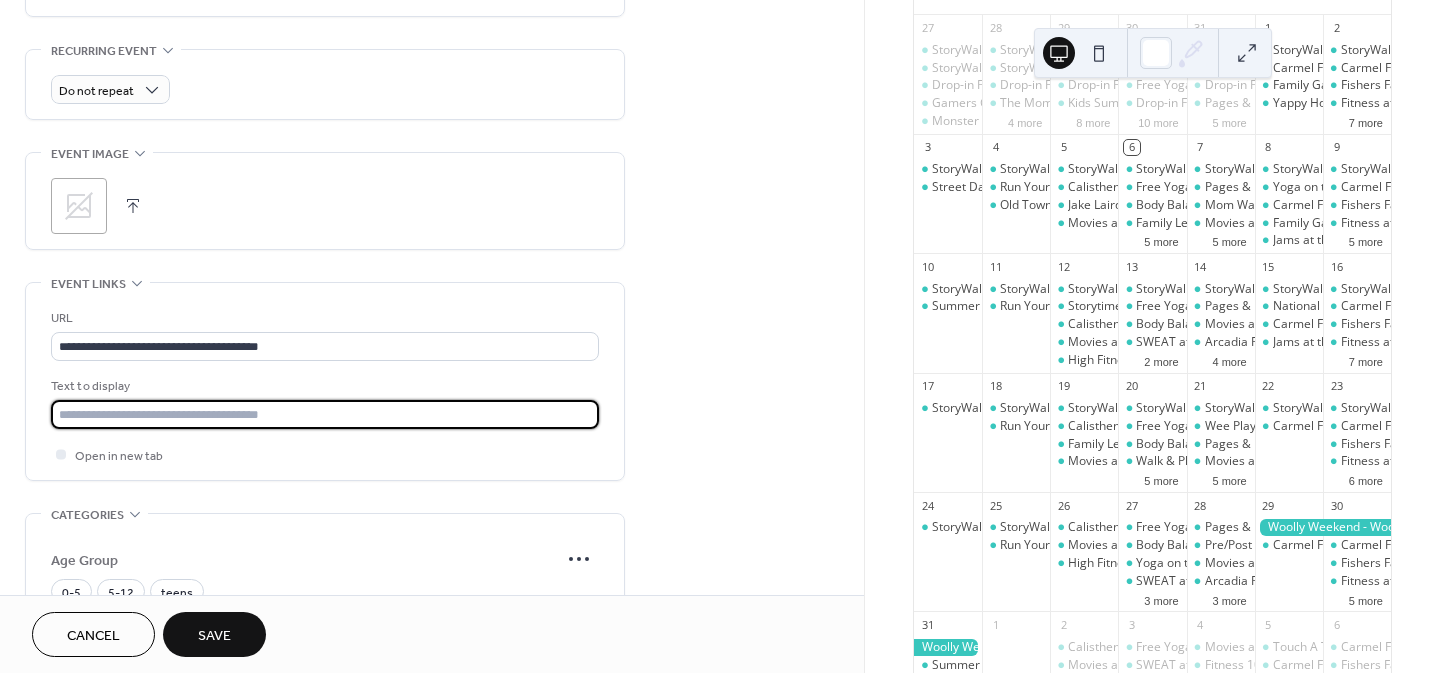 click at bounding box center [325, 414] 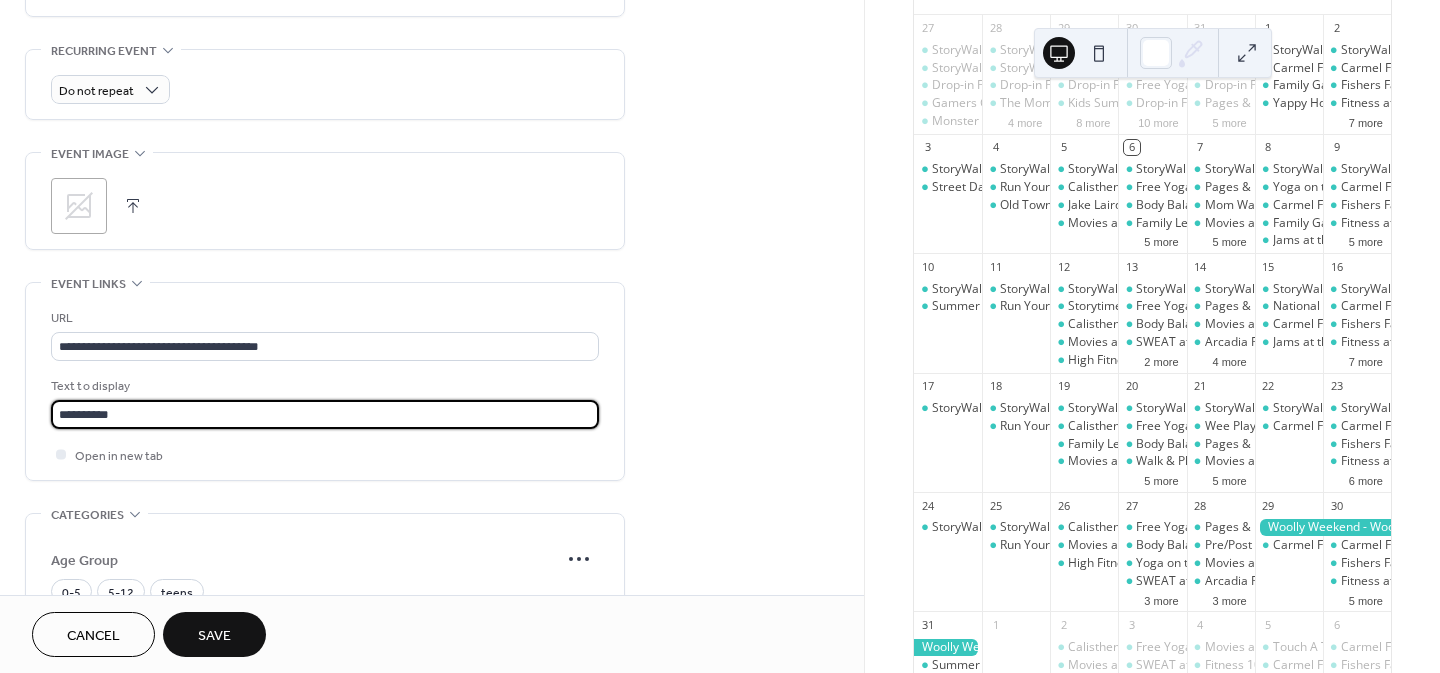 click on "**********" at bounding box center [432, 217] 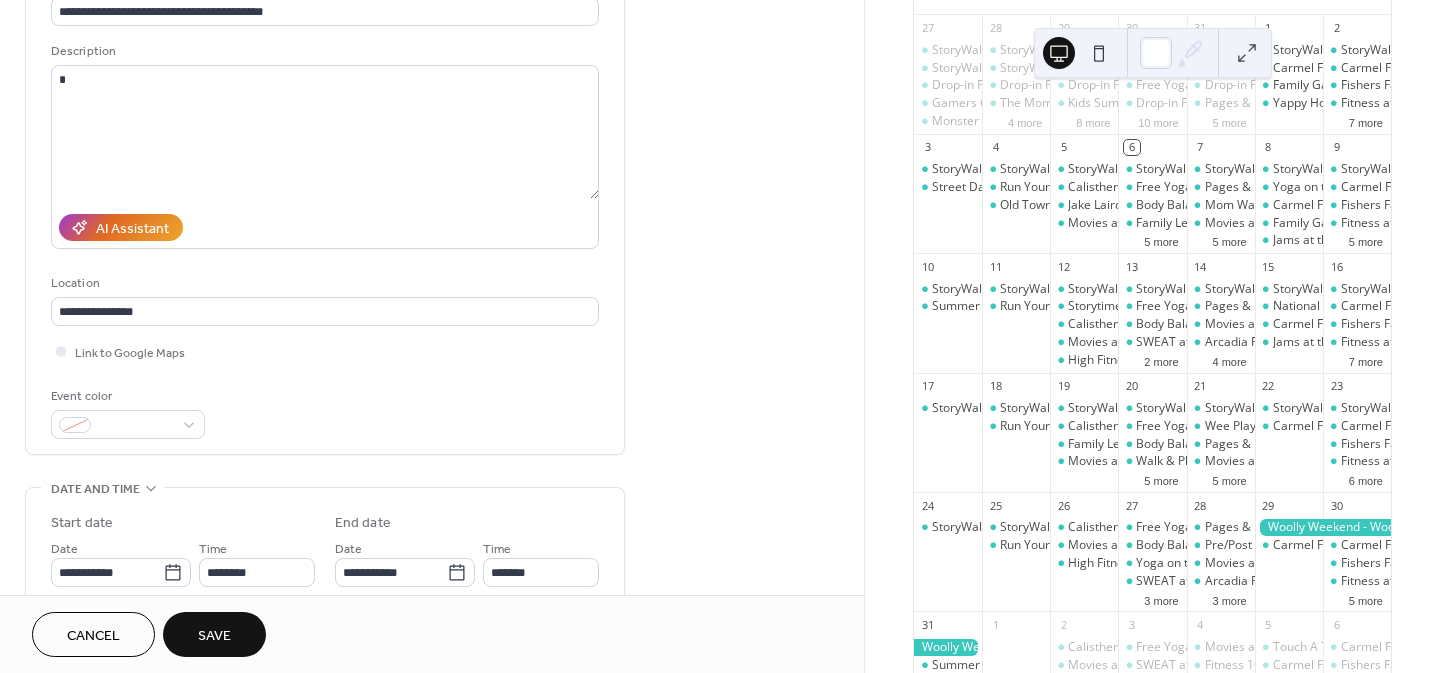 scroll, scrollTop: 163, scrollLeft: 0, axis: vertical 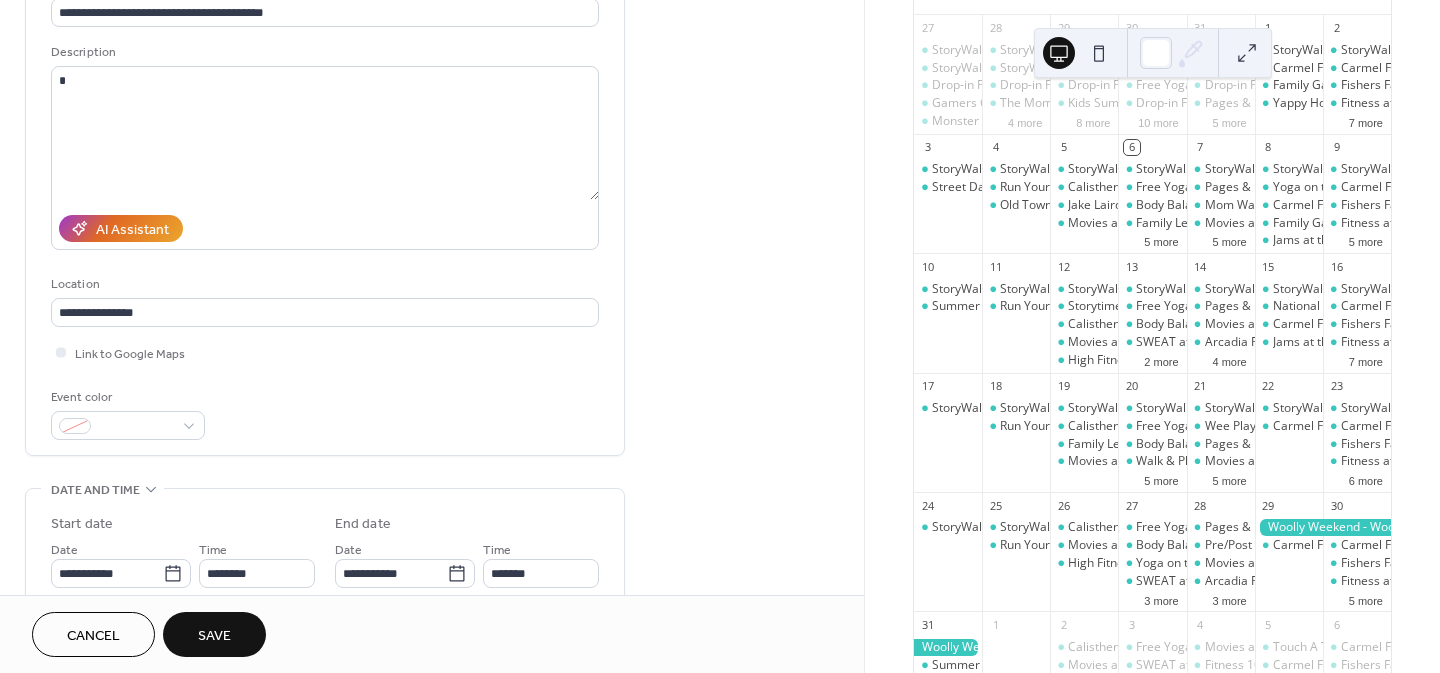 click on "**********" at bounding box center [432, 891] 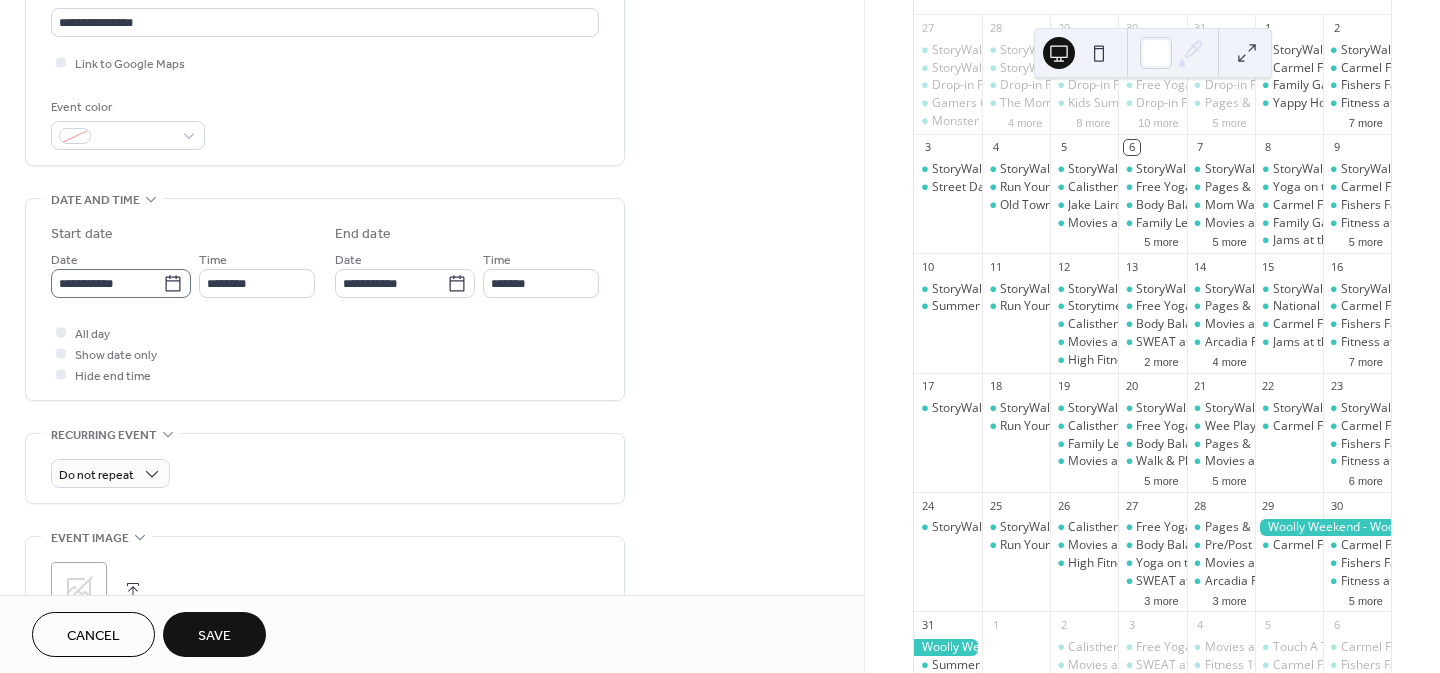 scroll, scrollTop: 454, scrollLeft: 0, axis: vertical 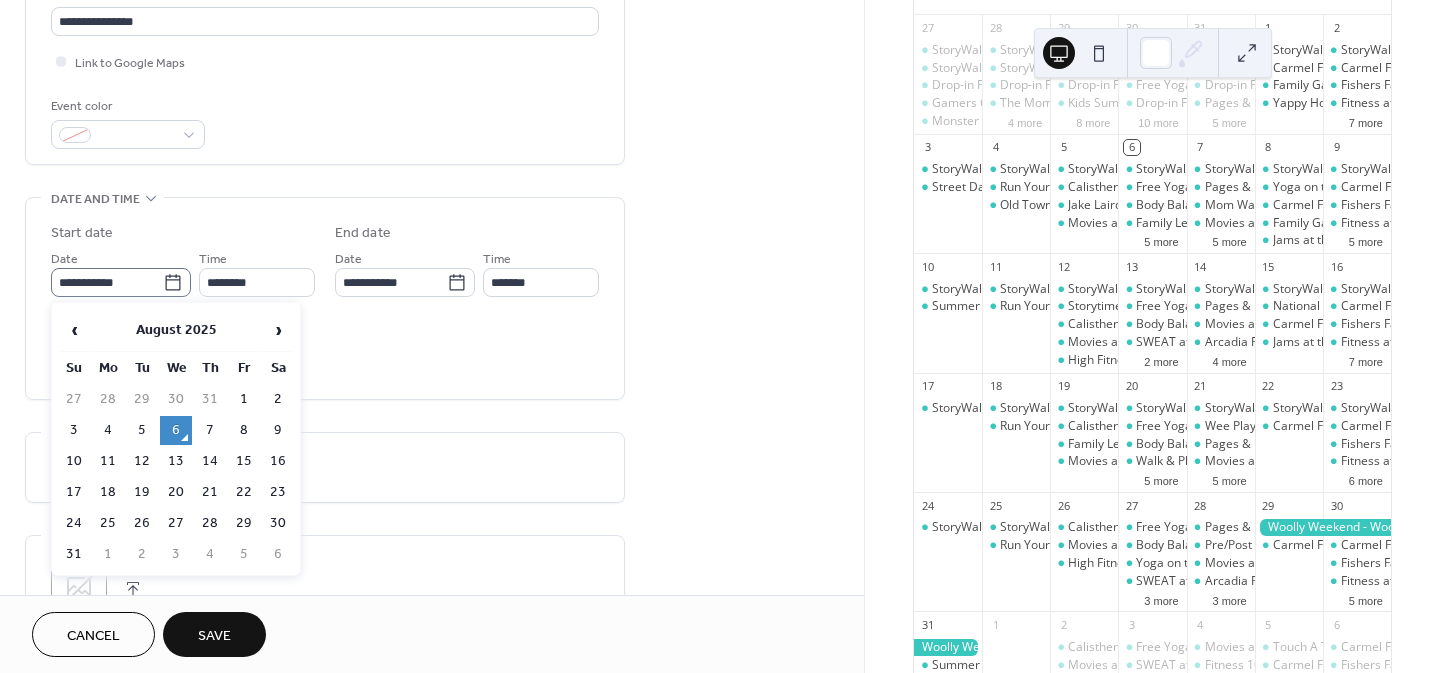 click 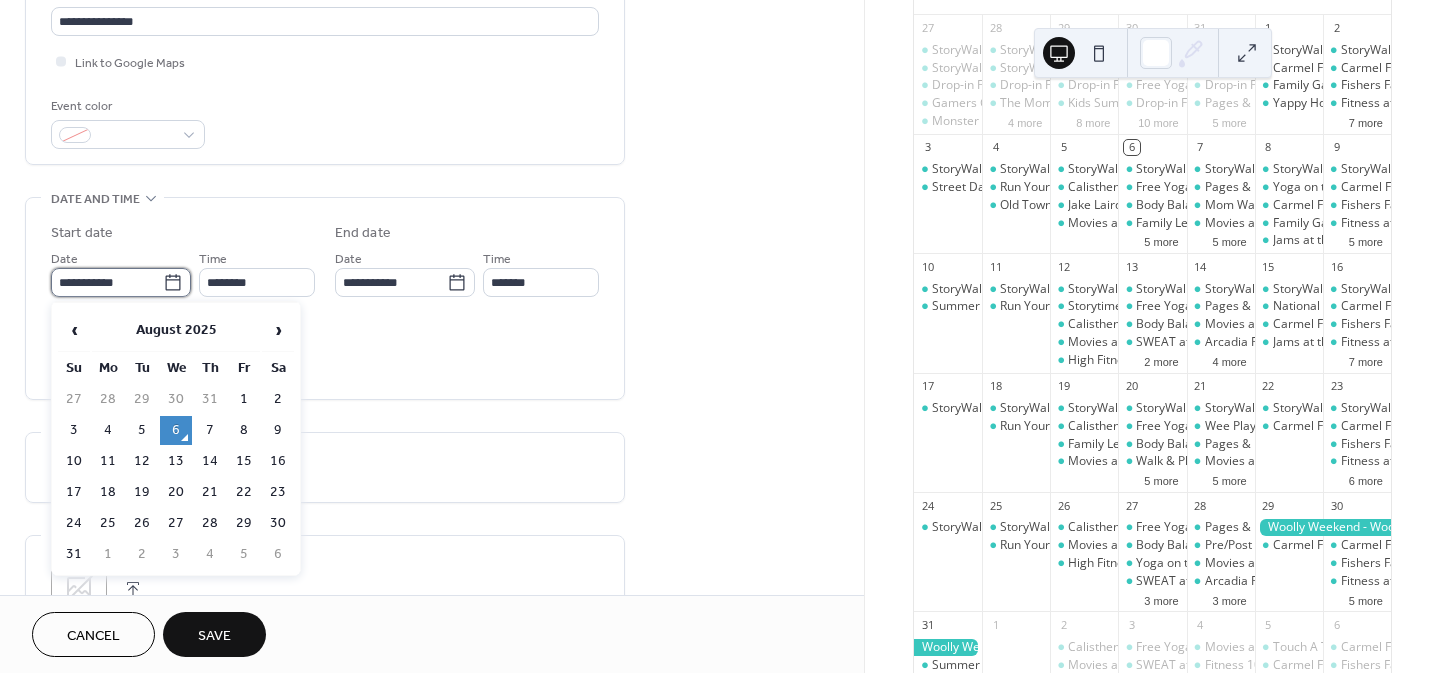 click on "**********" at bounding box center [107, 282] 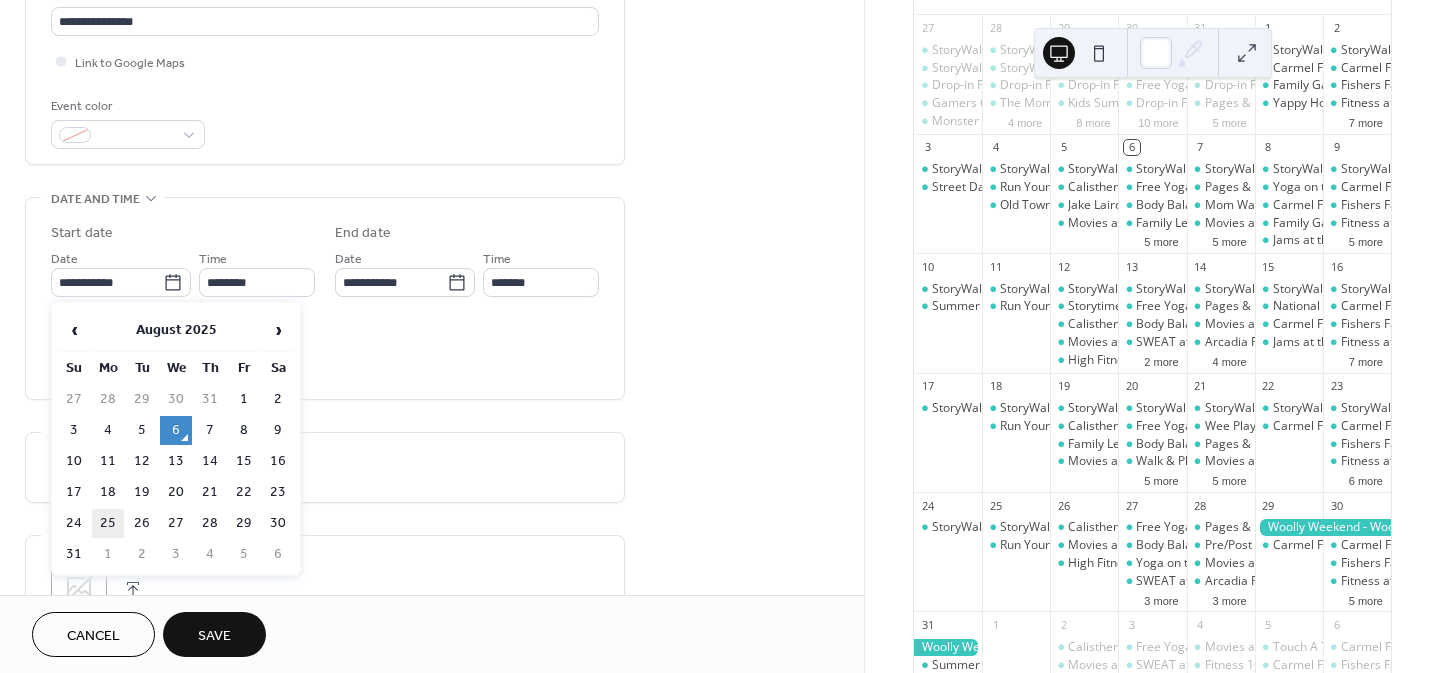 click on "25" at bounding box center [108, 523] 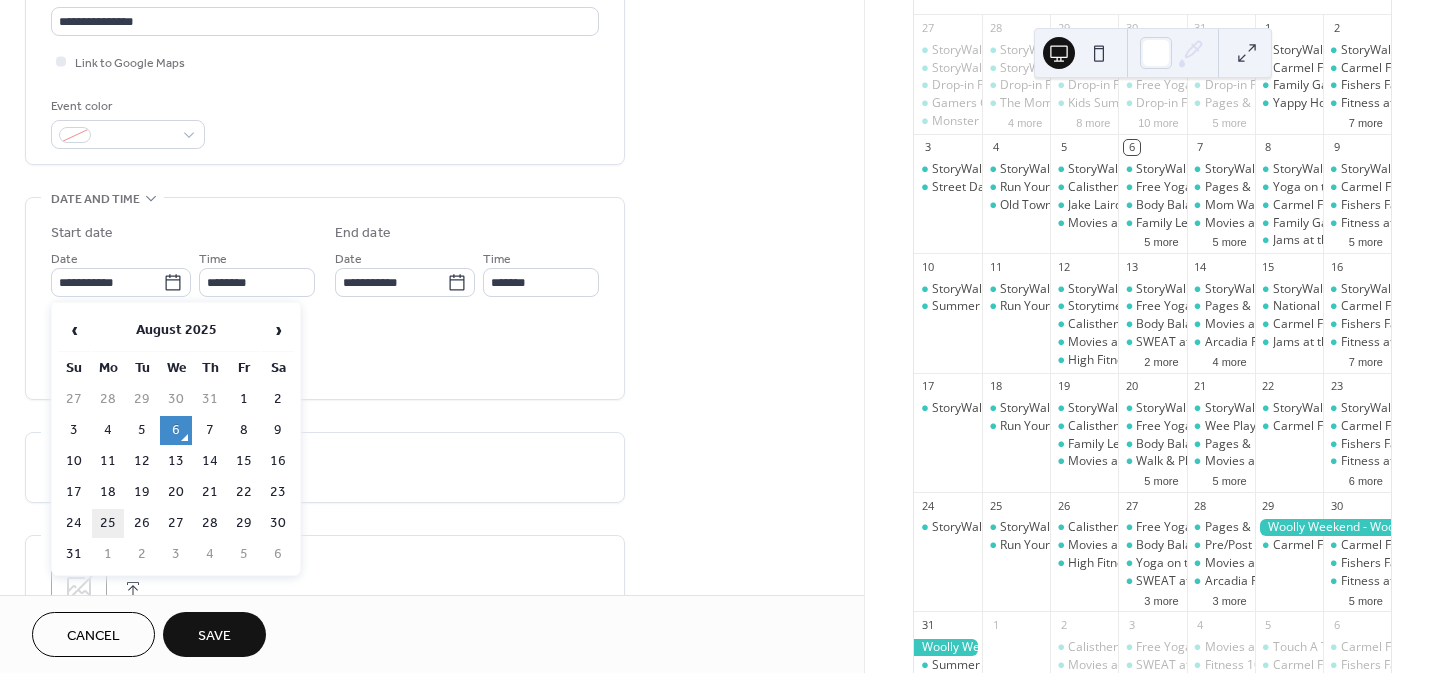 type on "**********" 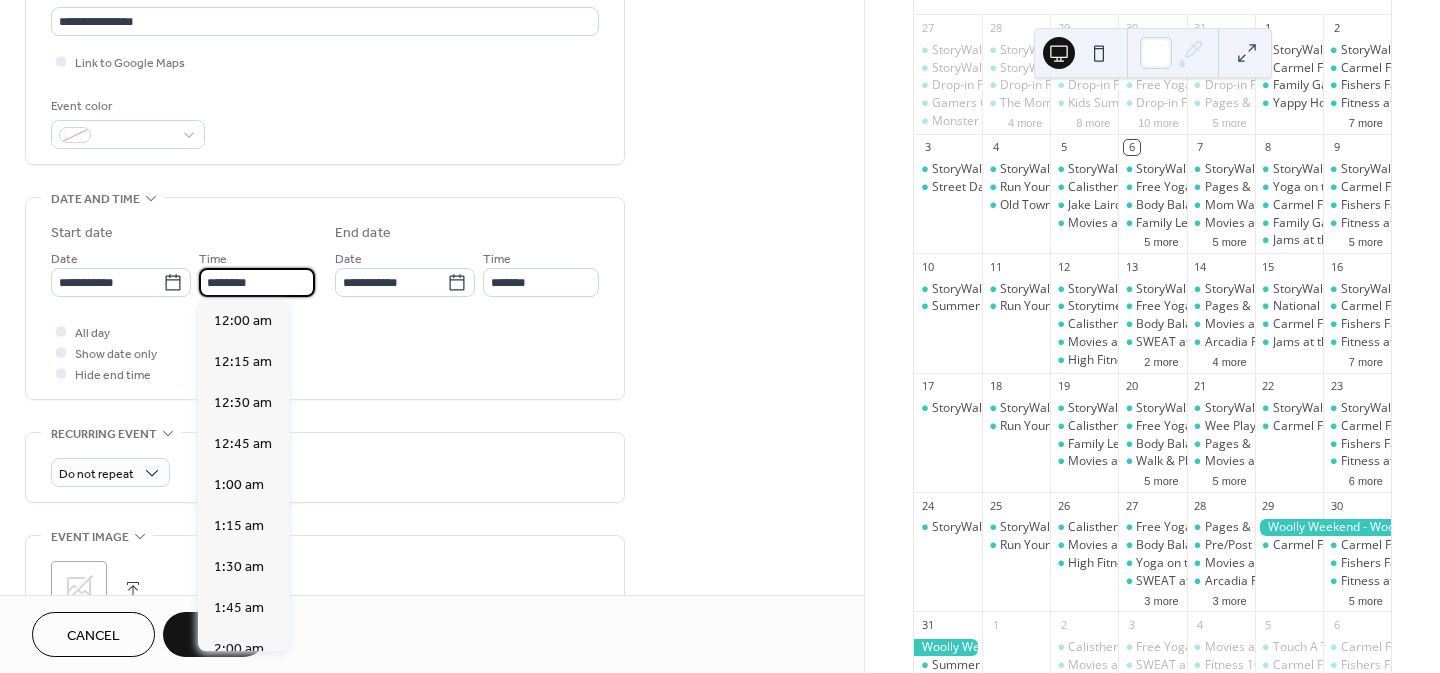 click on "********" at bounding box center [257, 282] 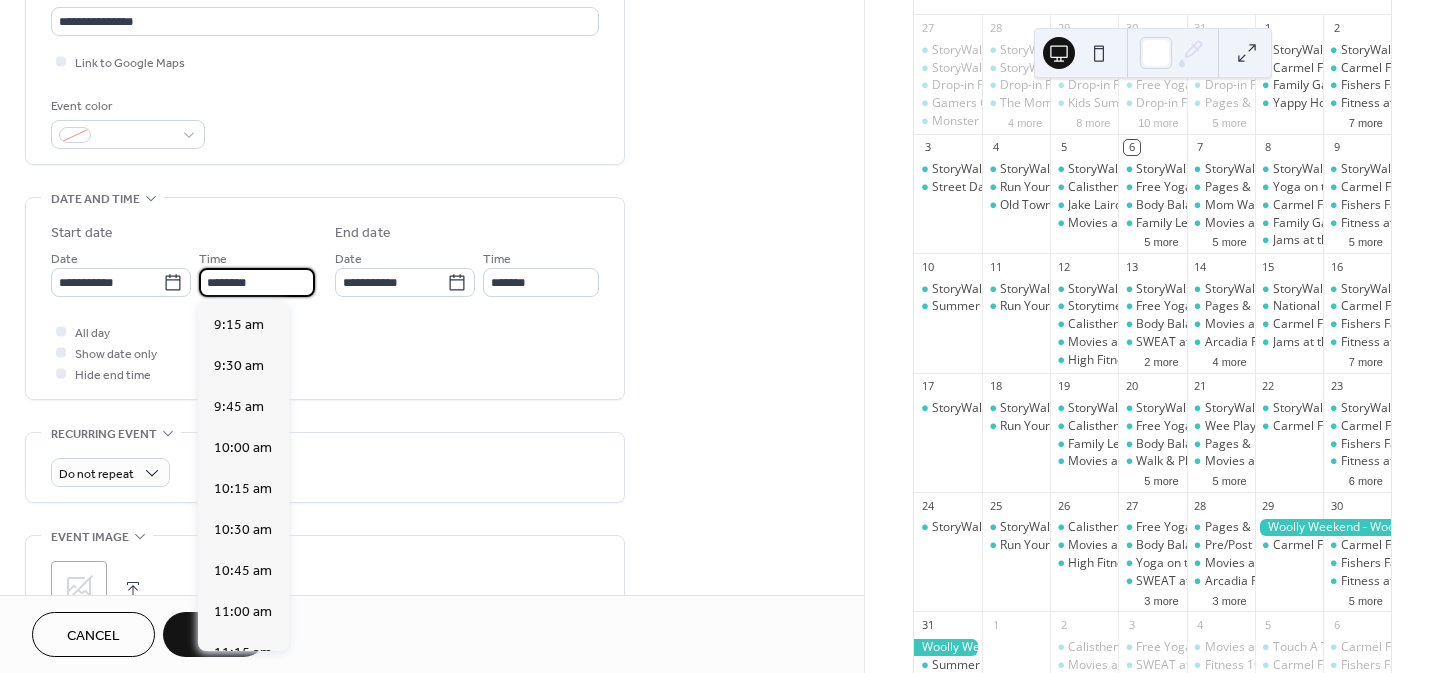 scroll, scrollTop: 1512, scrollLeft: 0, axis: vertical 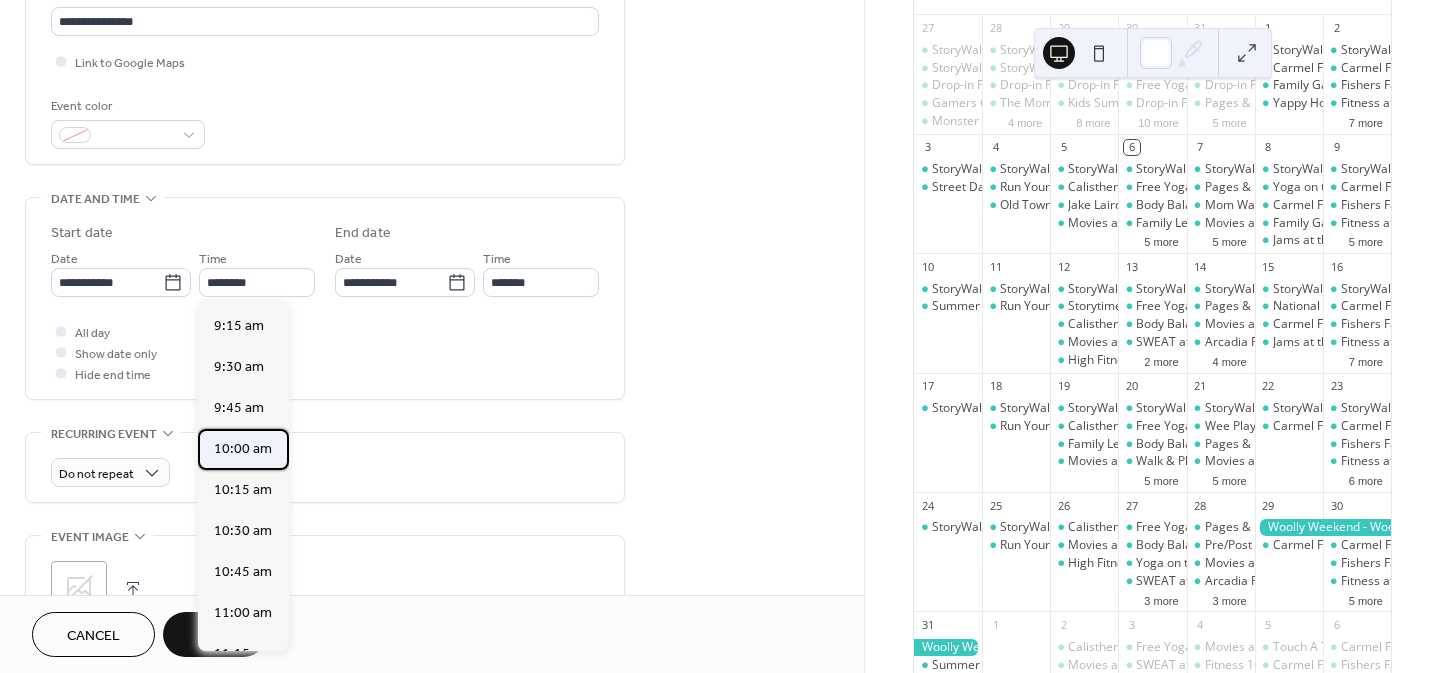 click on "10:00 am" at bounding box center (243, 449) 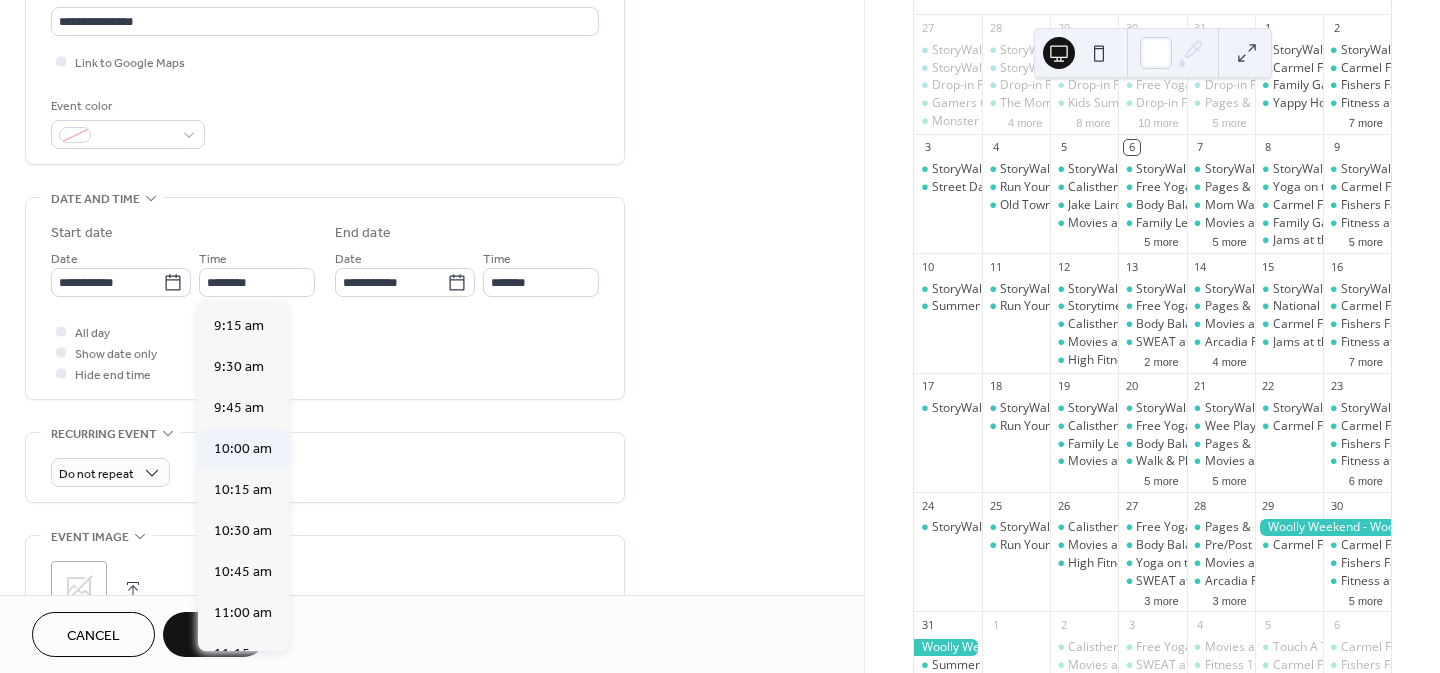 type on "********" 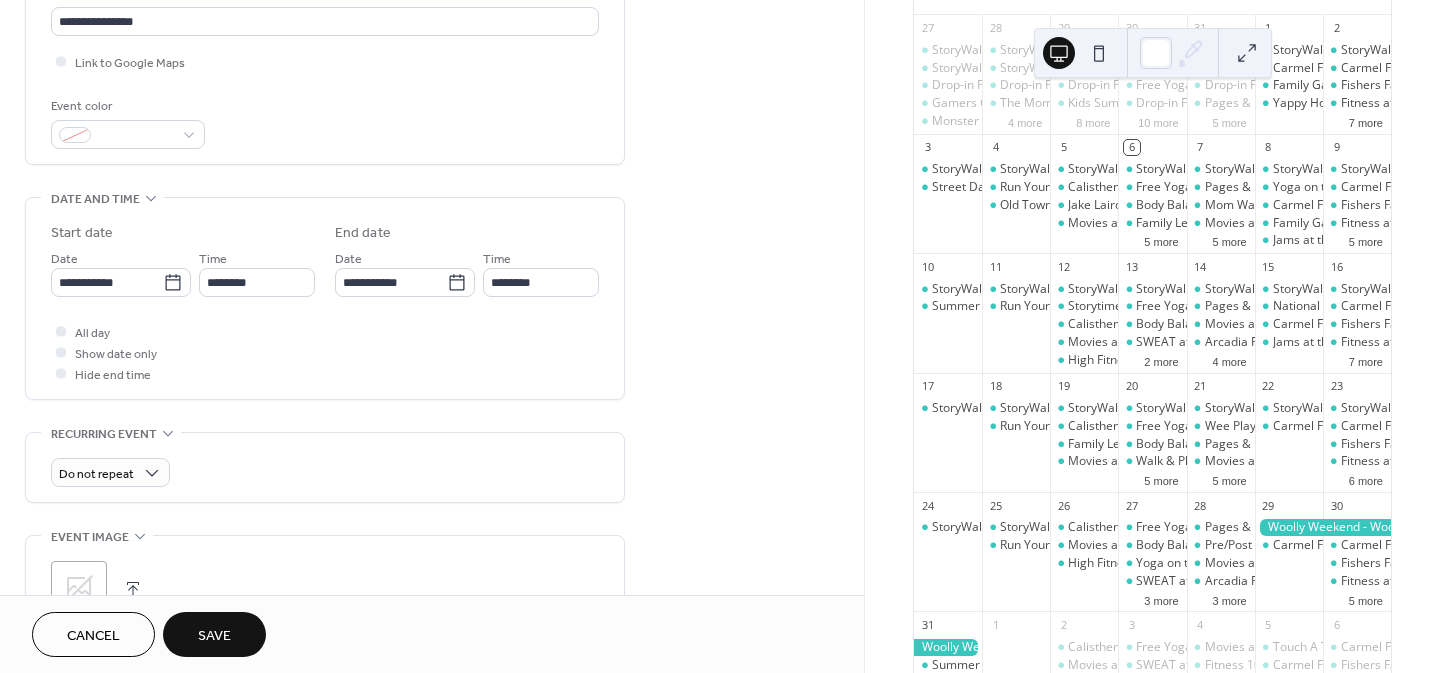 click on "**********" at bounding box center (432, 600) 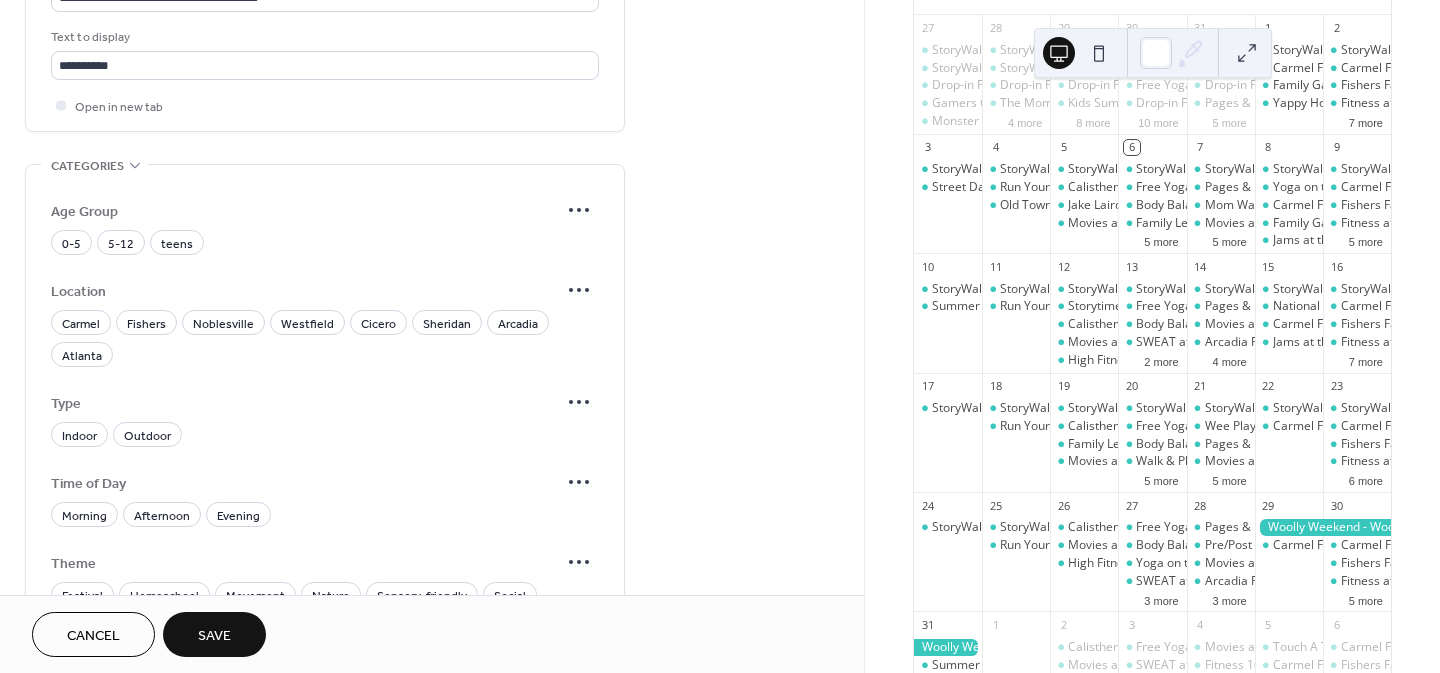 scroll, scrollTop: 1190, scrollLeft: 0, axis: vertical 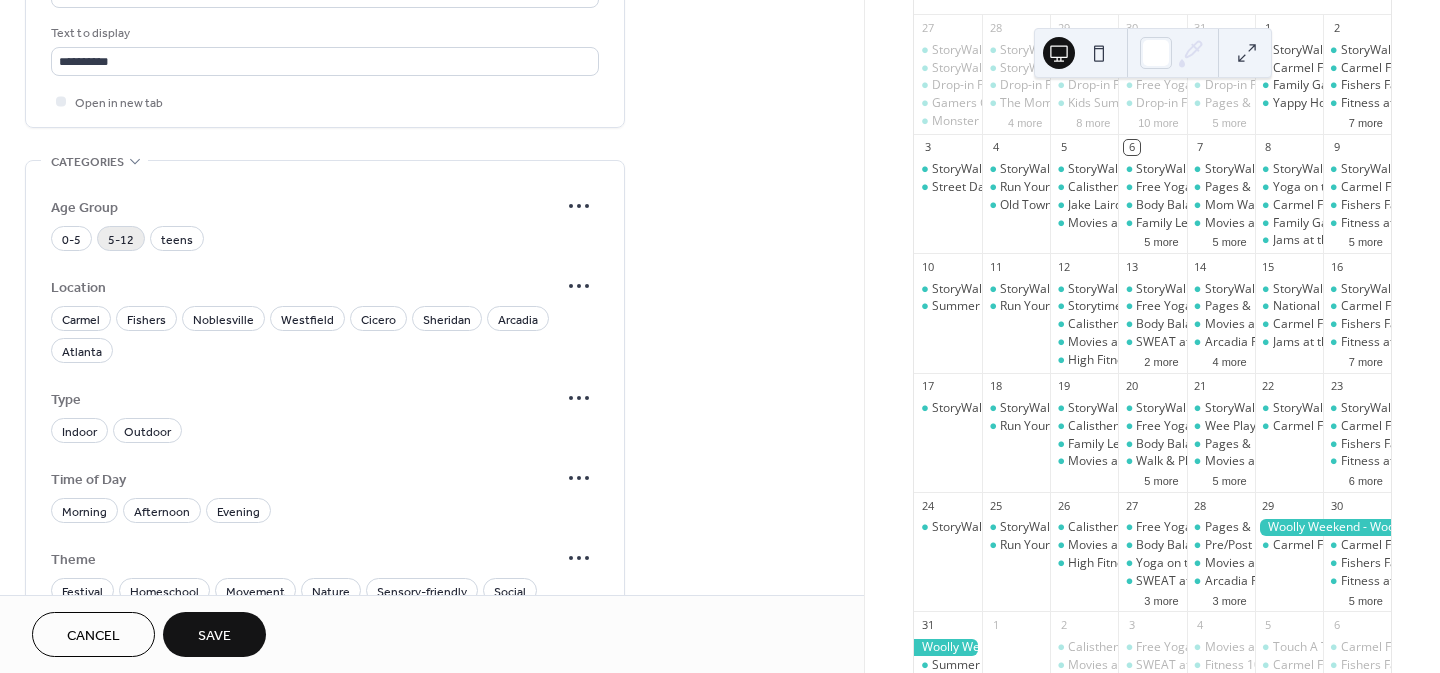 click on "5-12" at bounding box center (121, 240) 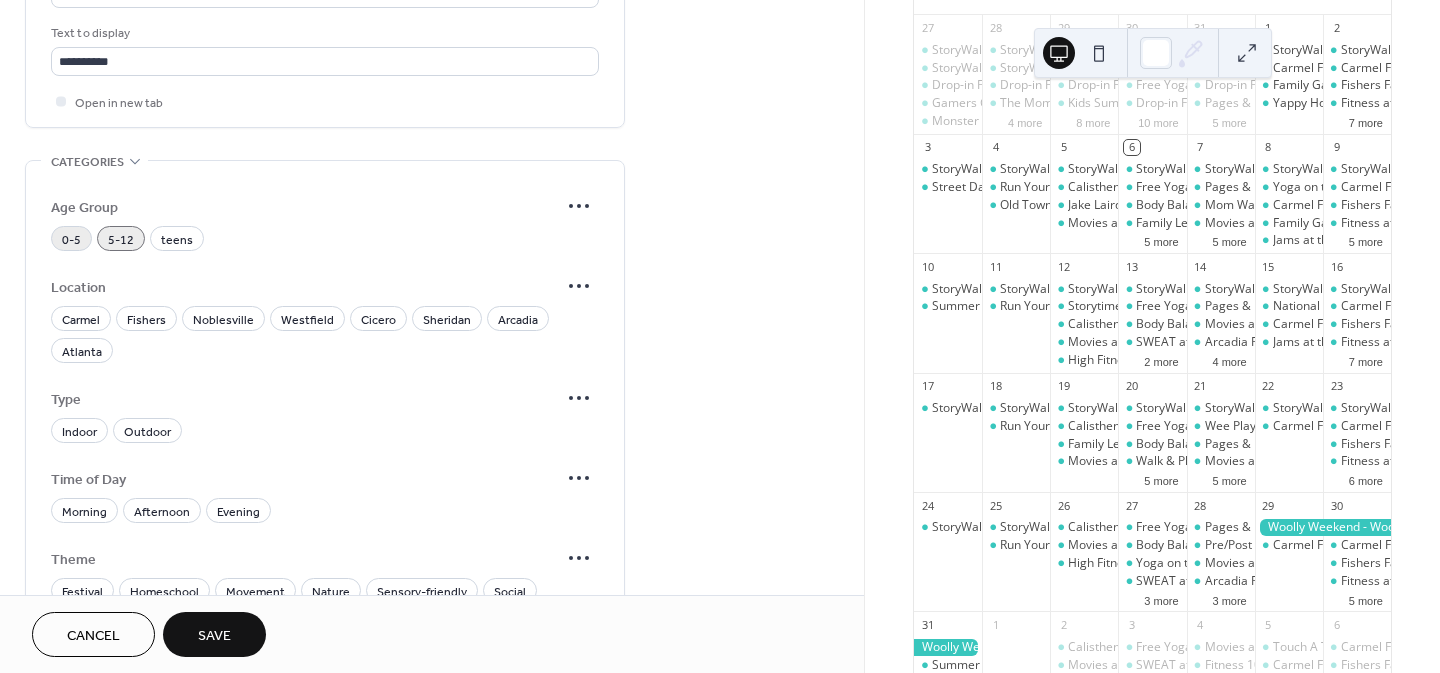 click on "0-5" at bounding box center [71, 240] 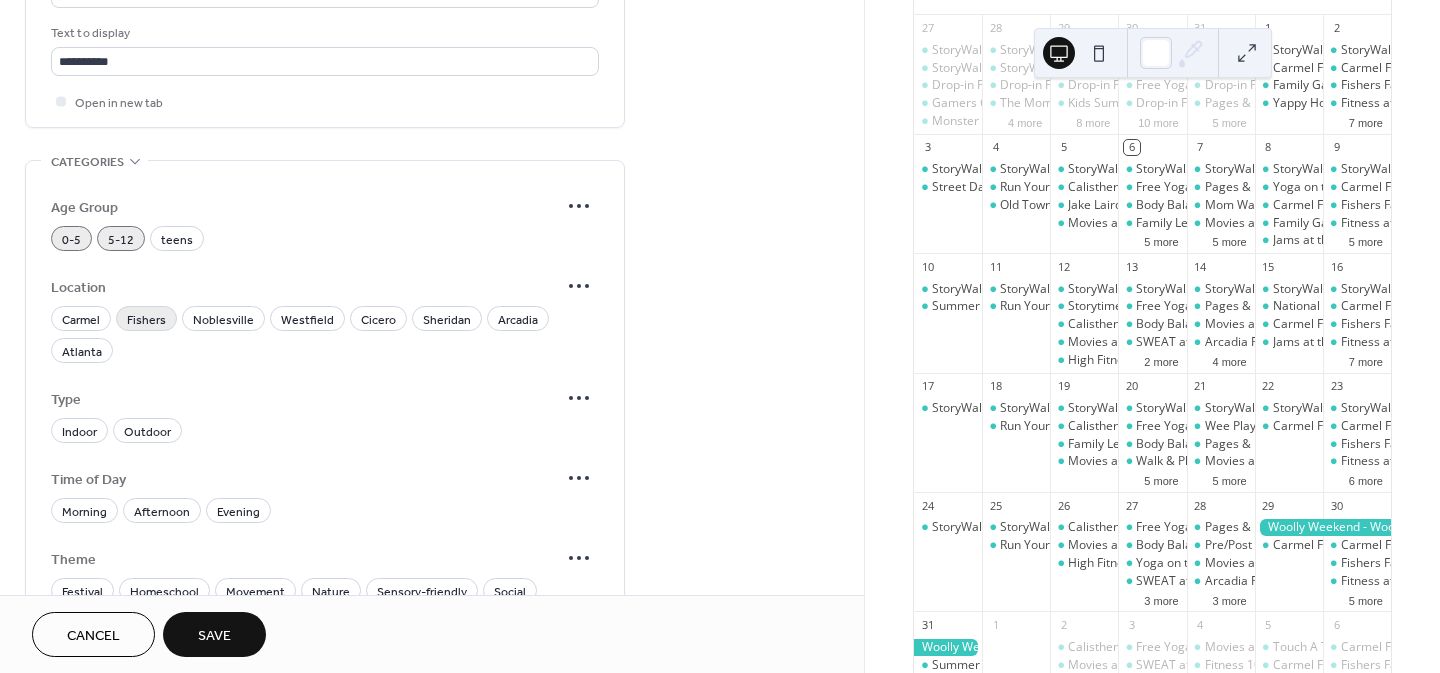 click on "Fishers" at bounding box center (146, 320) 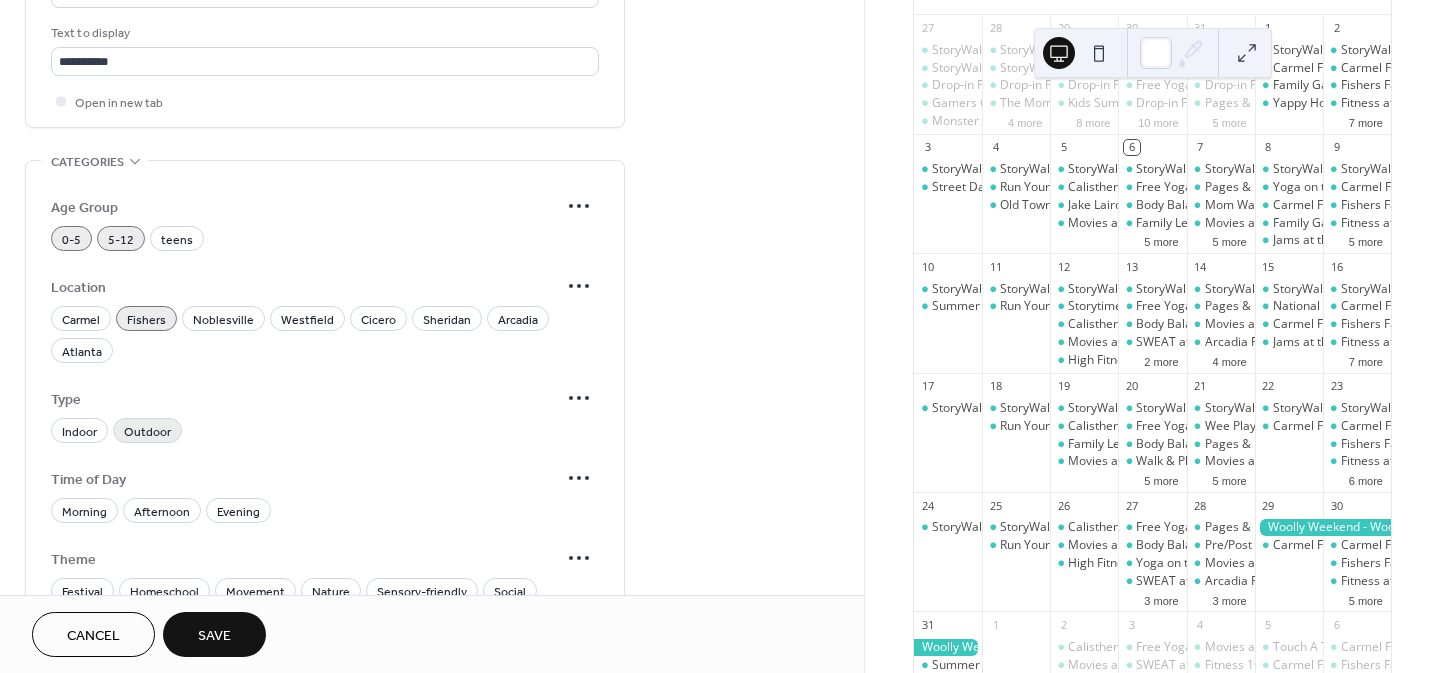 click on "Outdoor" at bounding box center [147, 432] 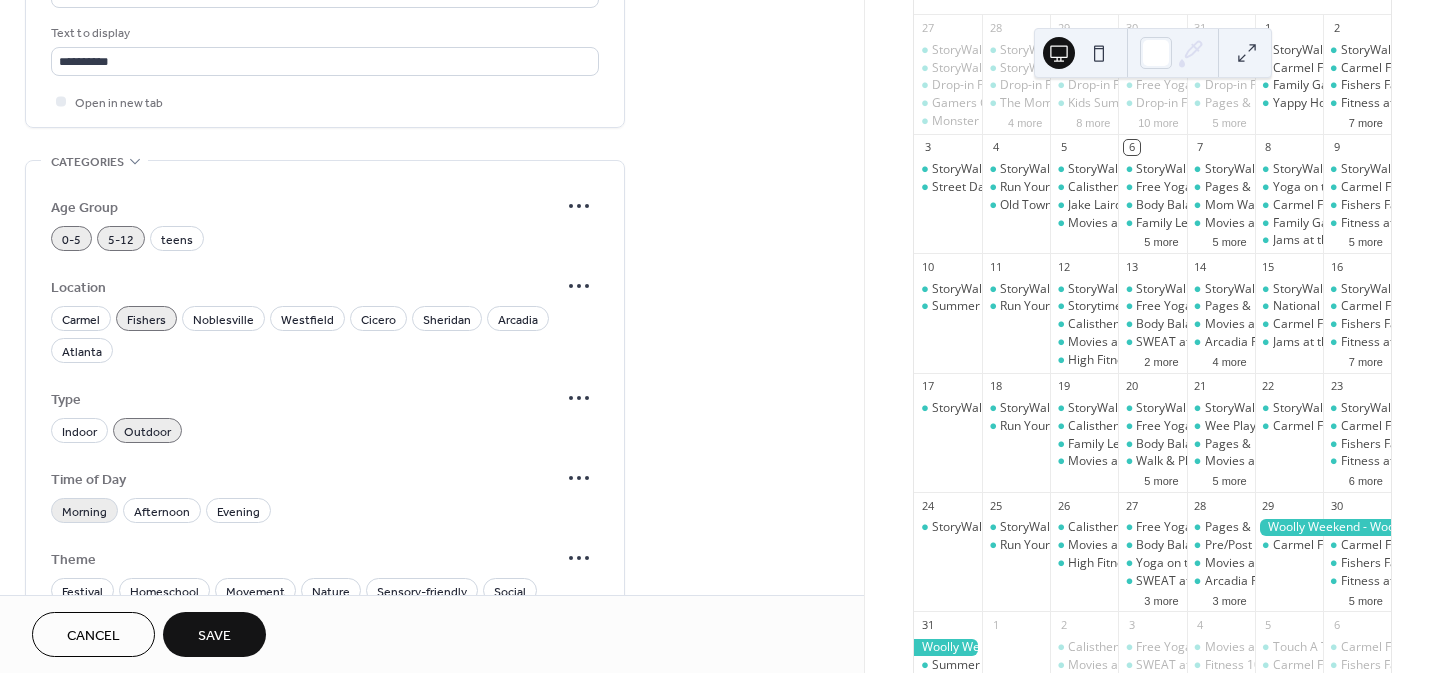 click on "Morning" at bounding box center (84, 512) 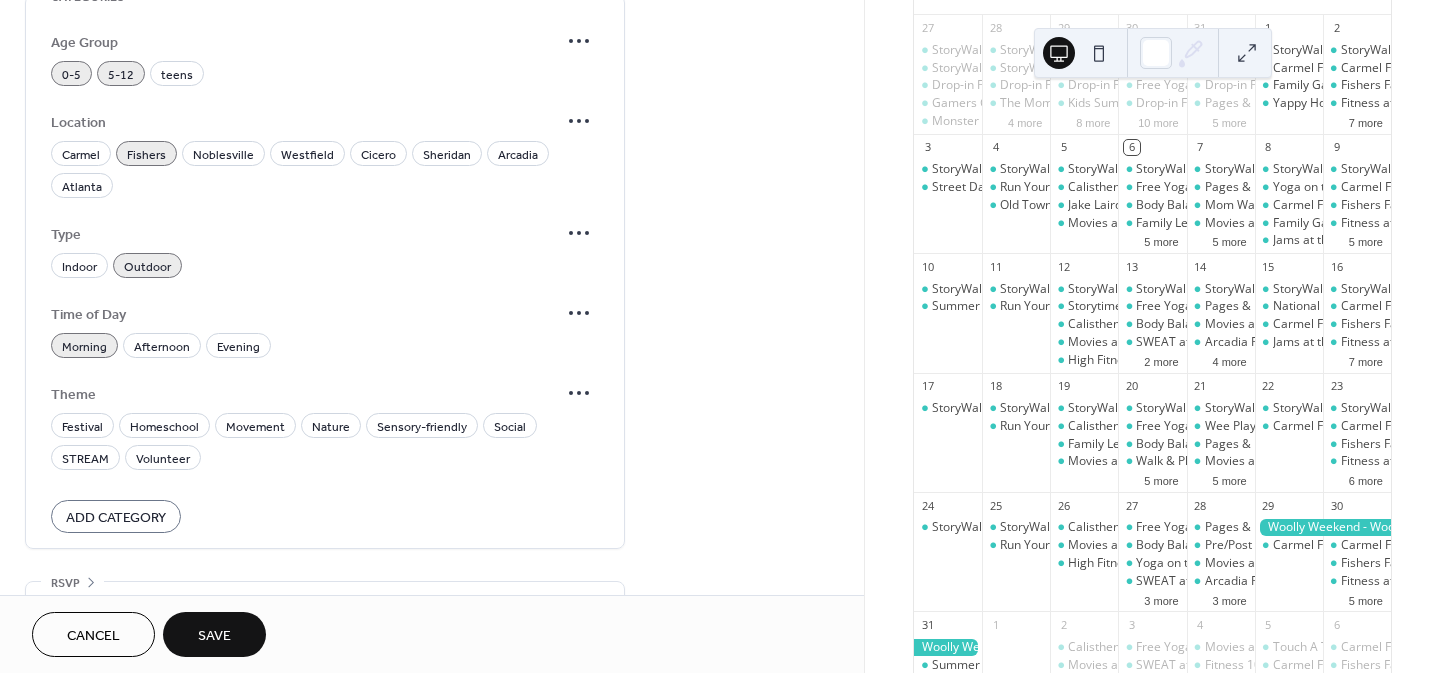 scroll, scrollTop: 1403, scrollLeft: 0, axis: vertical 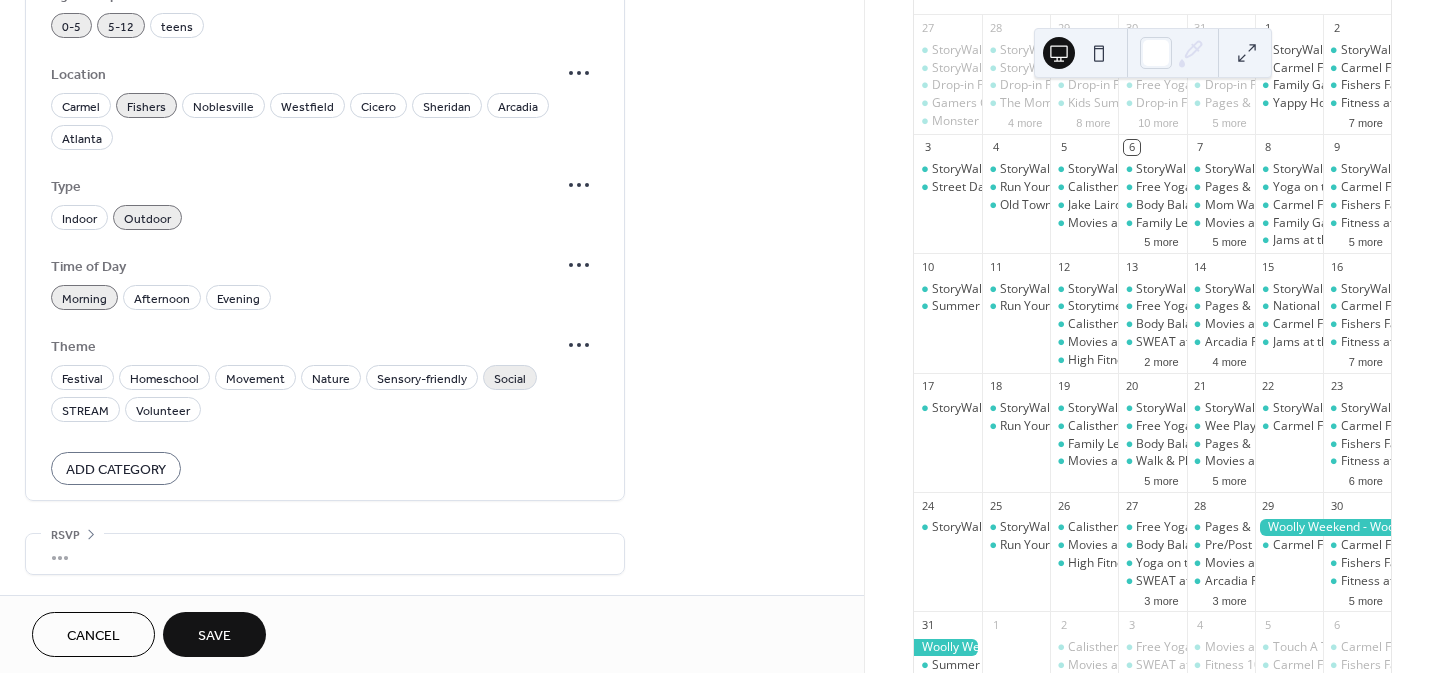 click on "Social" at bounding box center (510, 377) 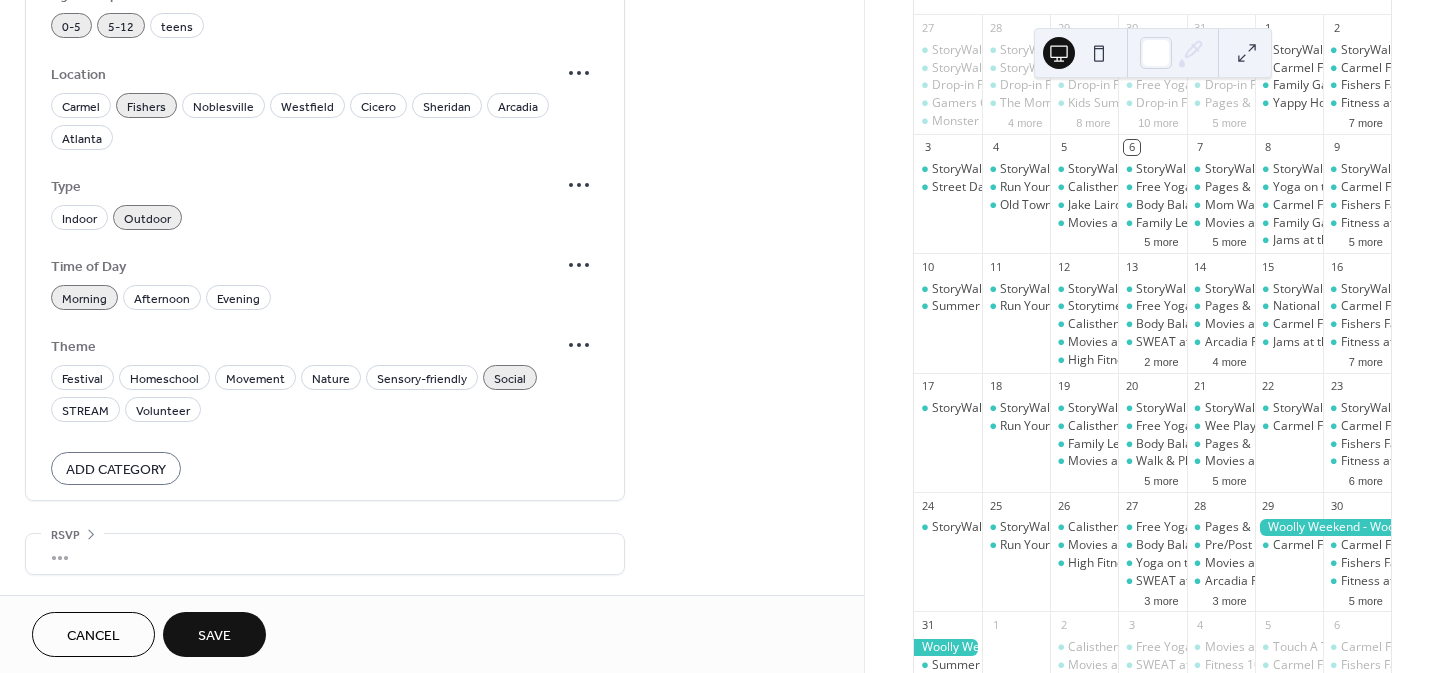 click on "Social" at bounding box center [510, 377] 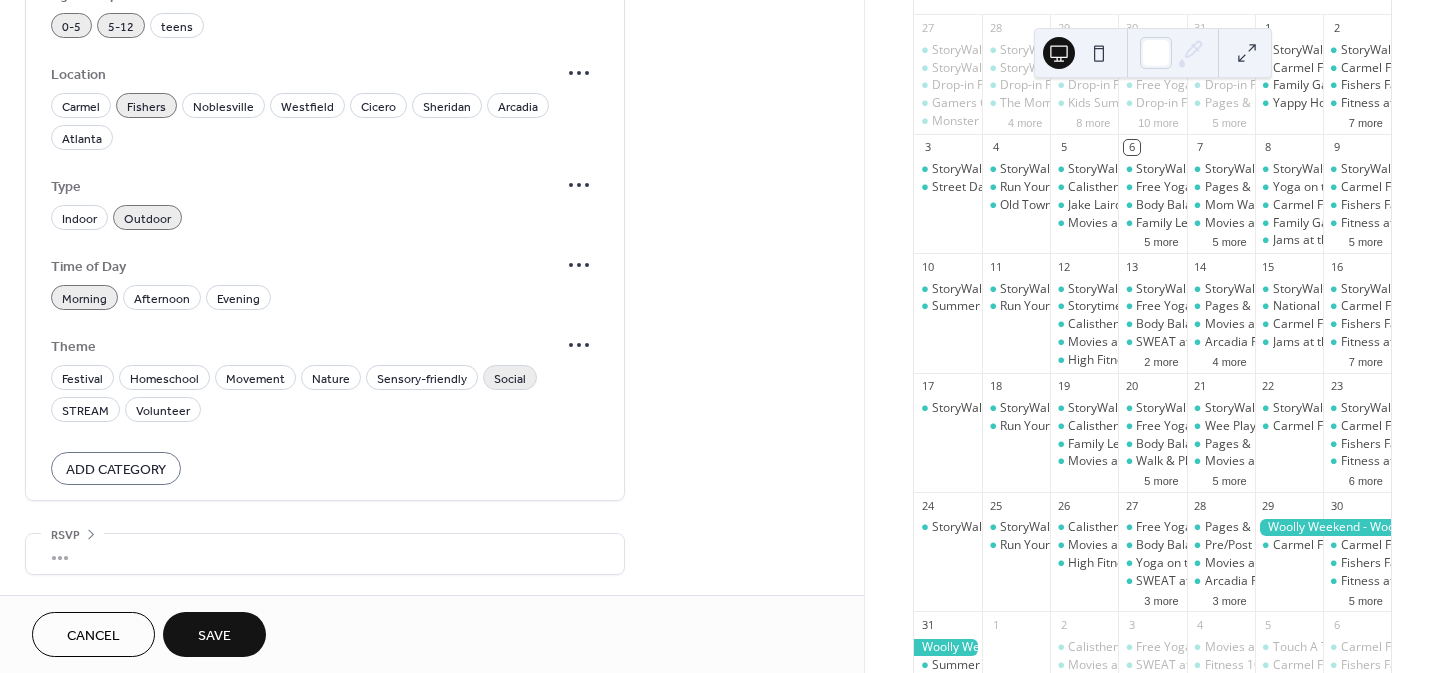 click on "Social" at bounding box center [510, 377] 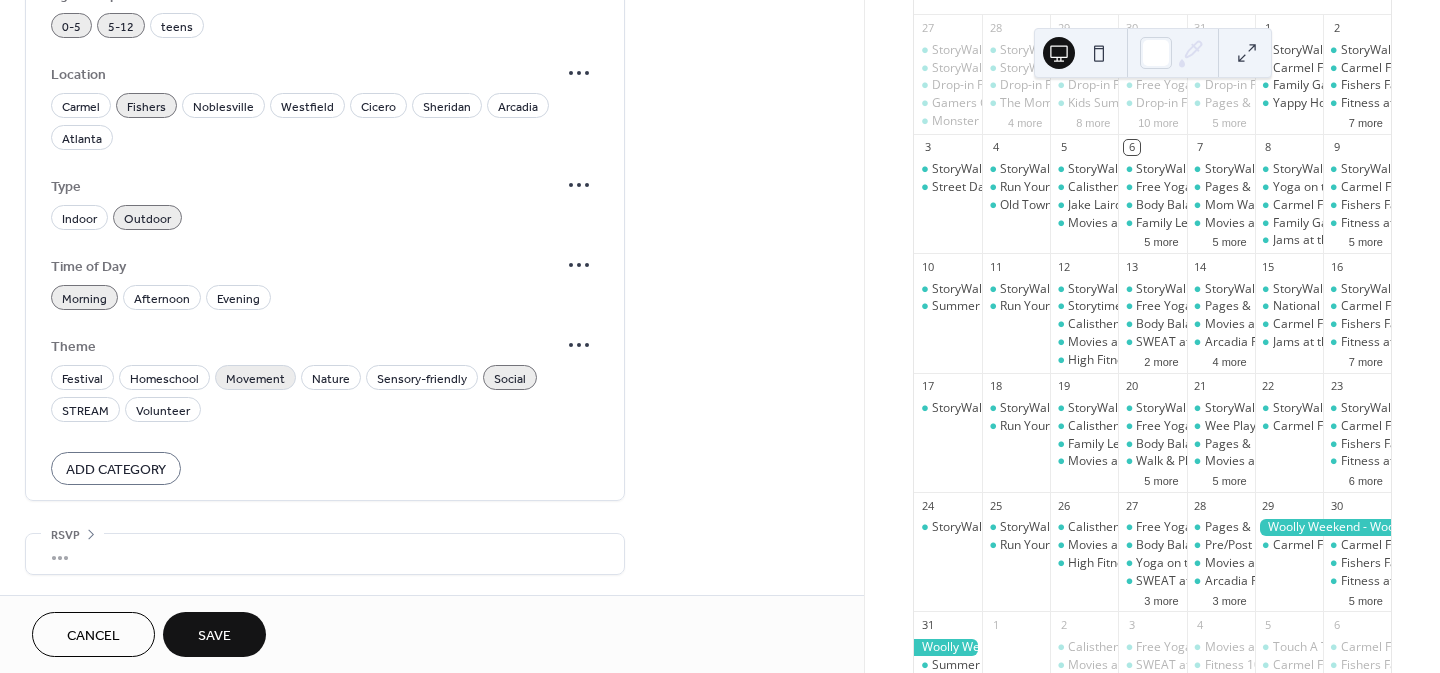 click on "Movement" at bounding box center (255, 379) 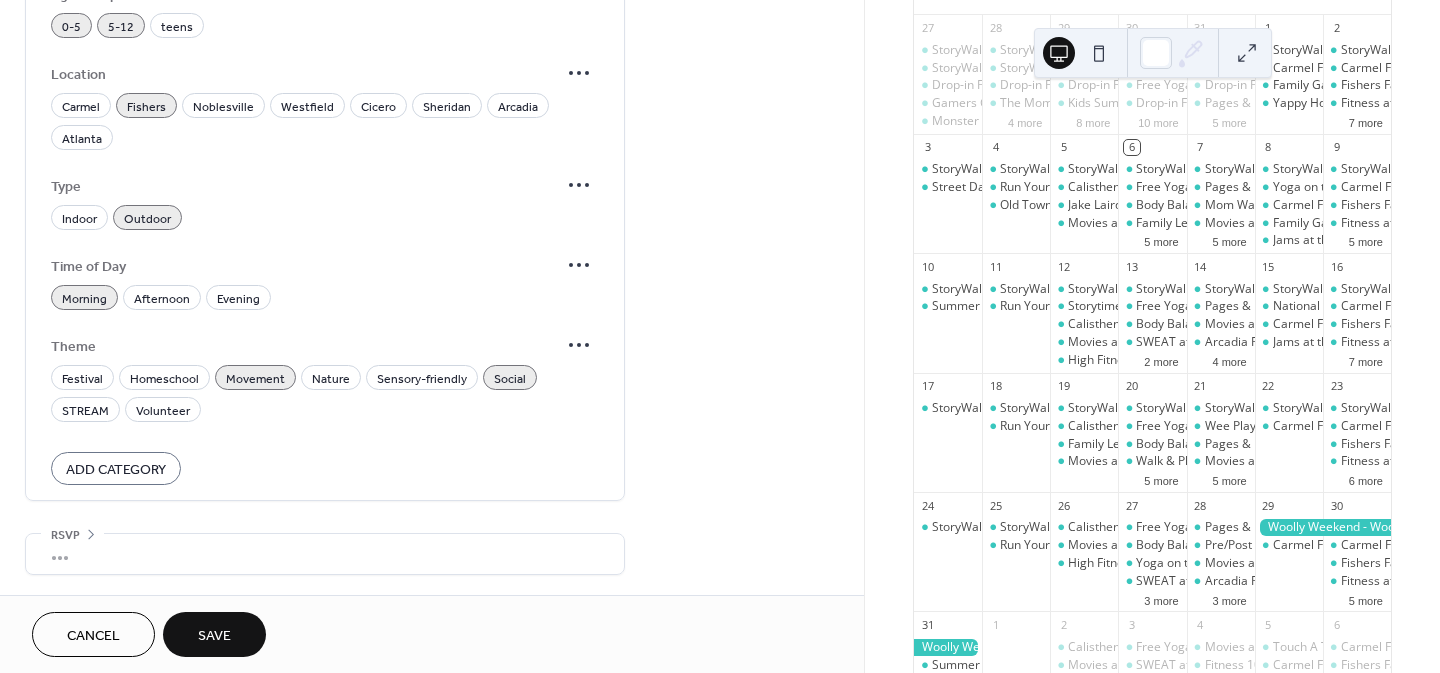 click on "**********" at bounding box center (432, -349) 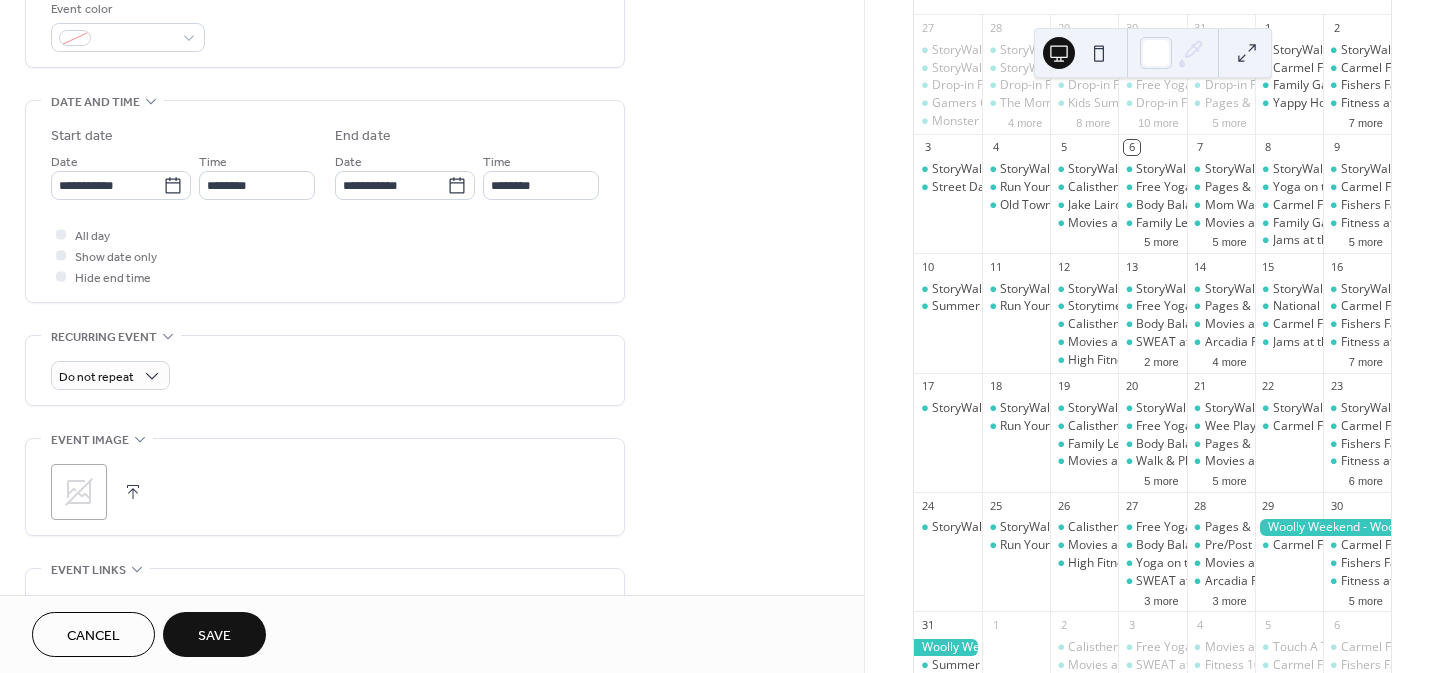 scroll, scrollTop: 550, scrollLeft: 0, axis: vertical 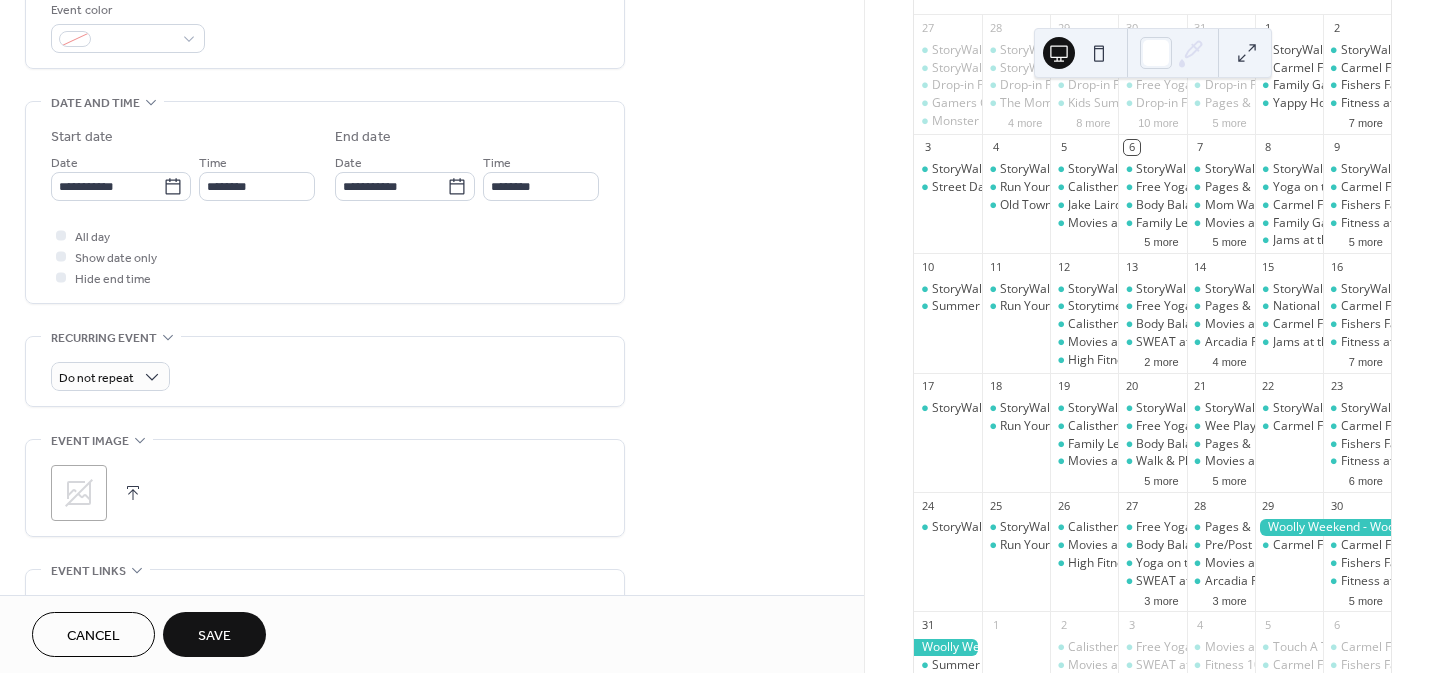 click on "**********" at bounding box center (432, 504) 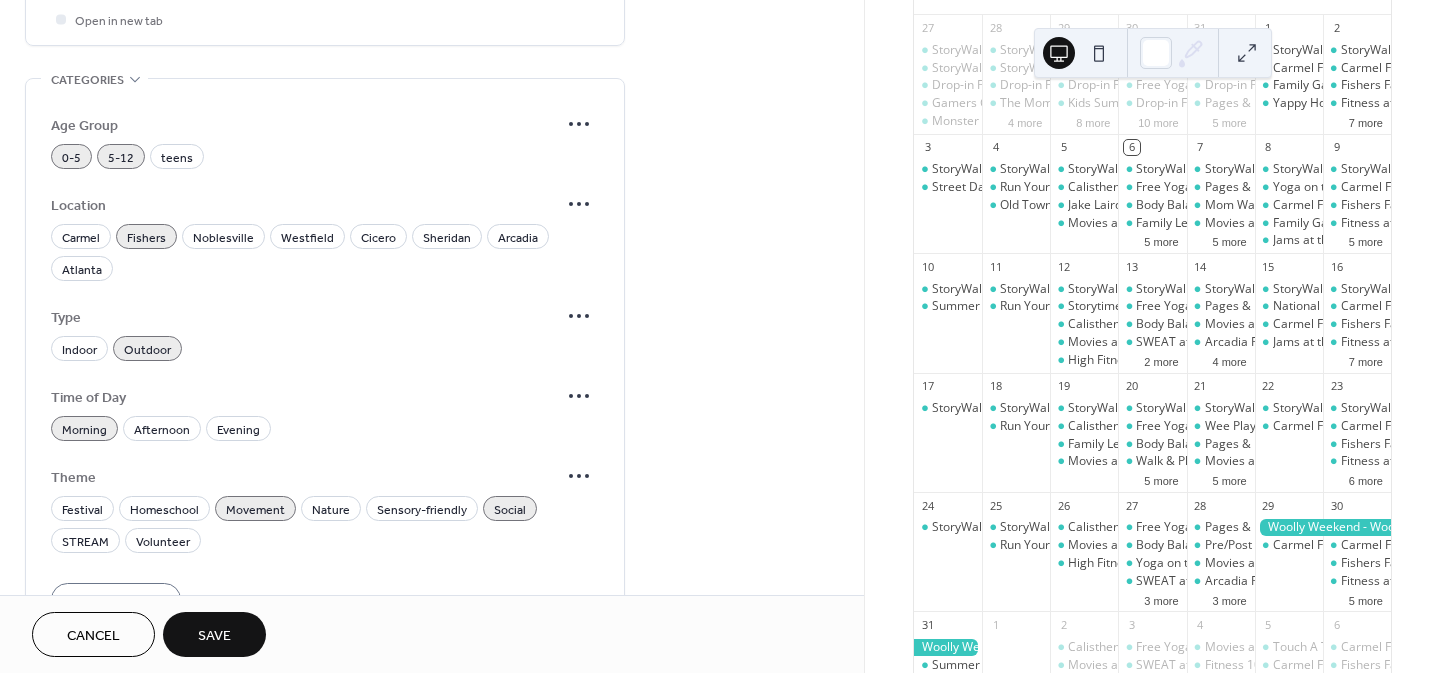 scroll, scrollTop: 1403, scrollLeft: 0, axis: vertical 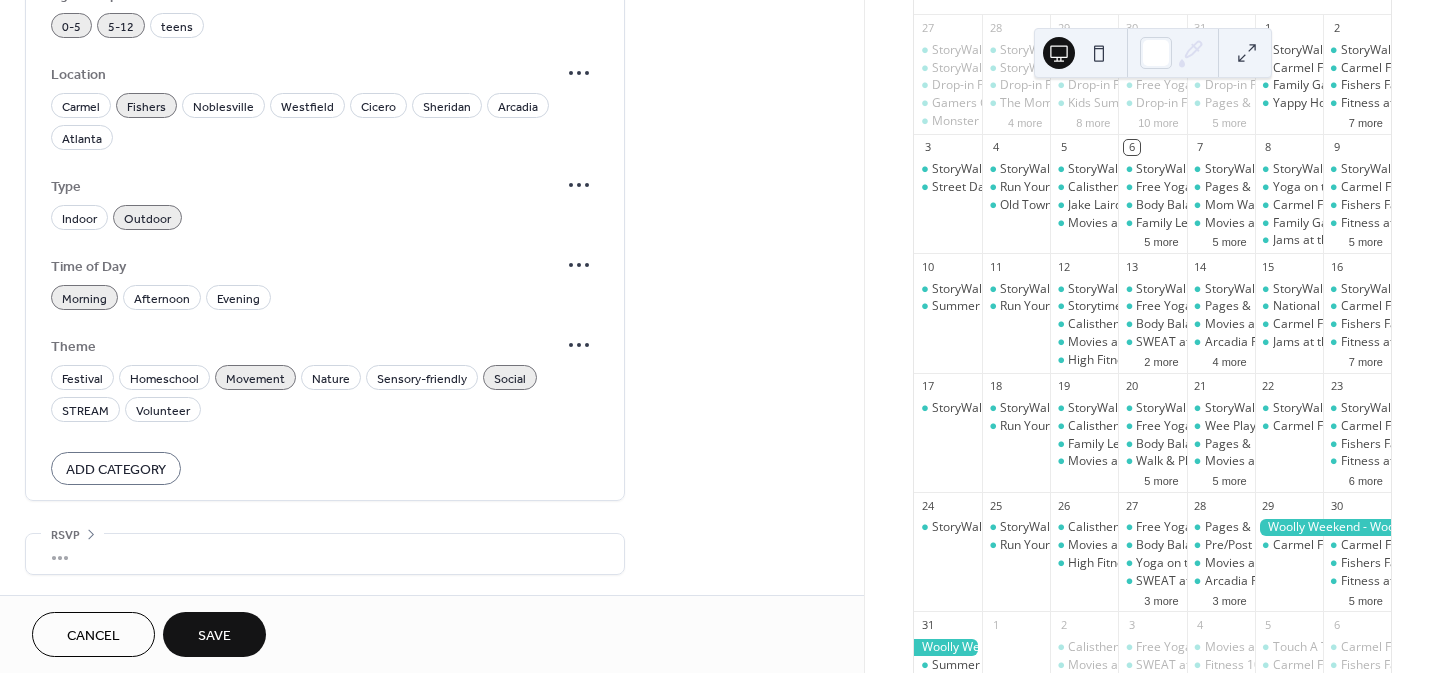 click on "Save" at bounding box center (214, 636) 